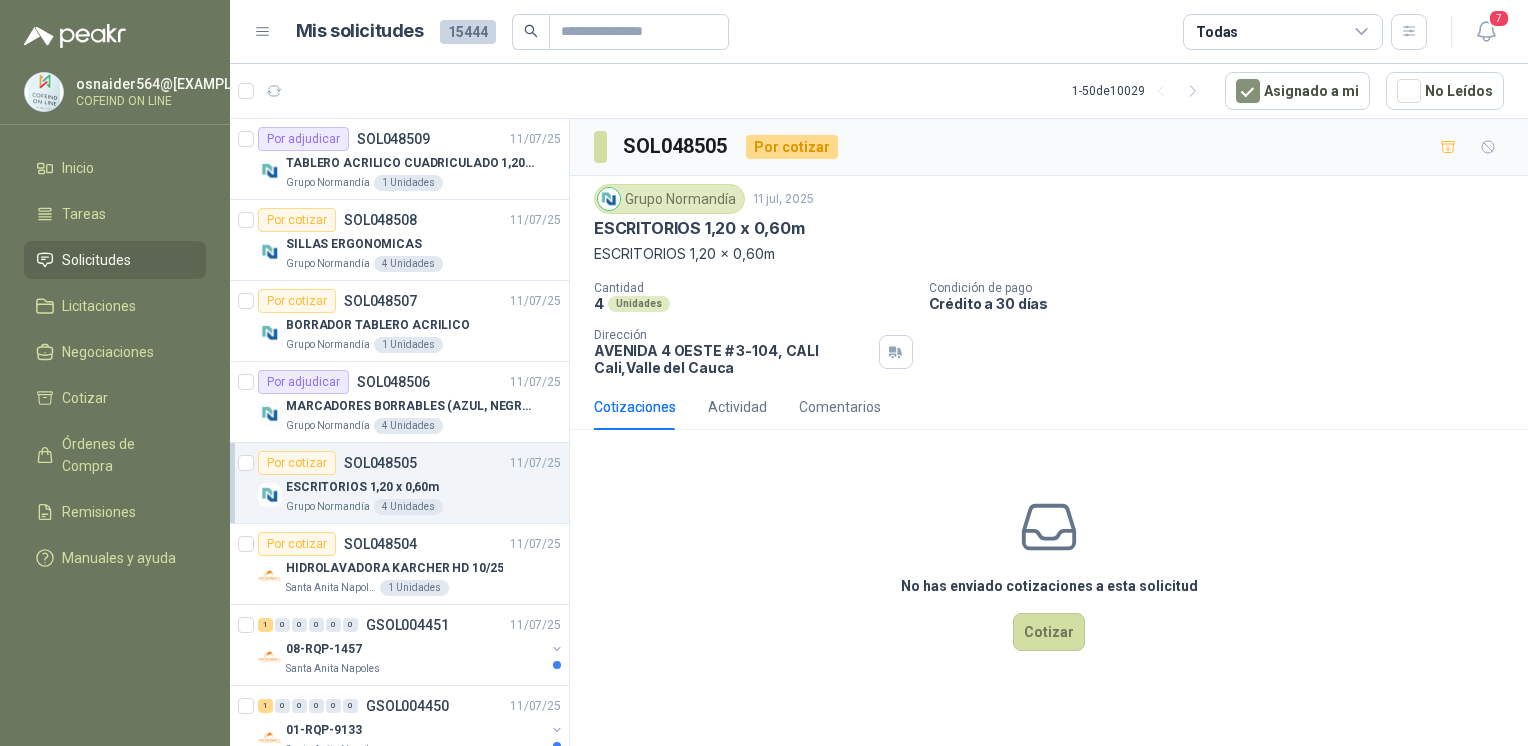 scroll, scrollTop: 0, scrollLeft: 0, axis: both 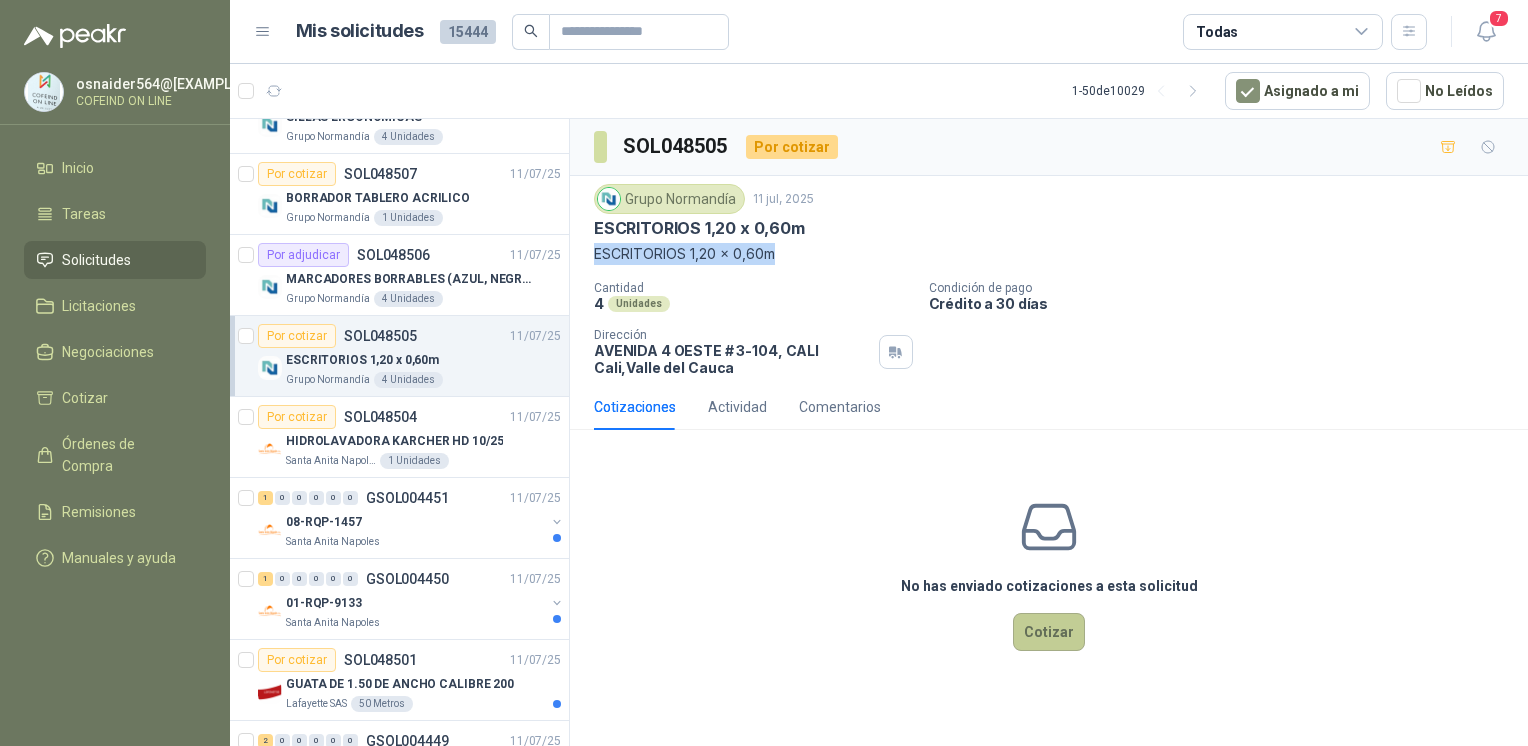 click on "Cotizar" at bounding box center [1049, 632] 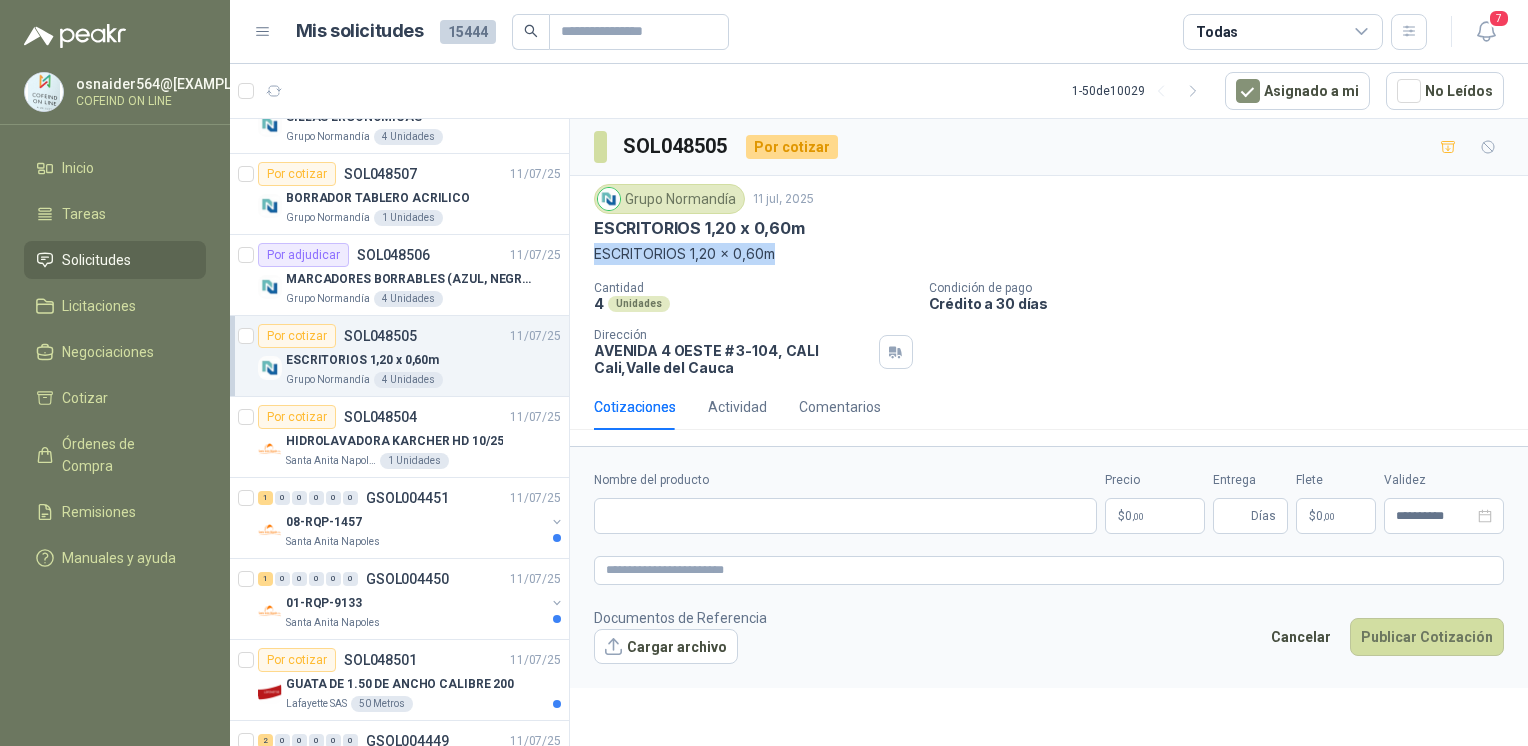 type 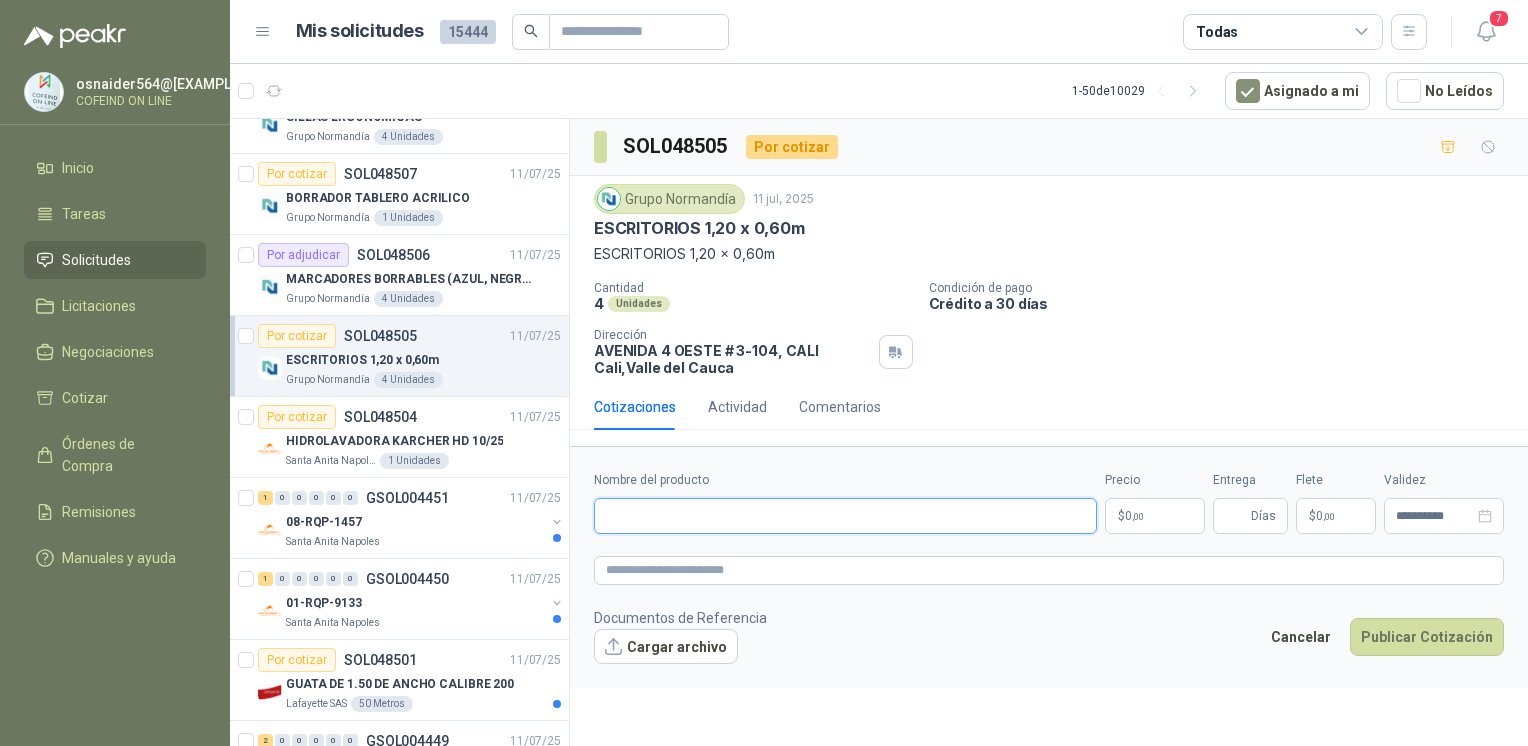 click on "Nombre del producto" at bounding box center (845, 516) 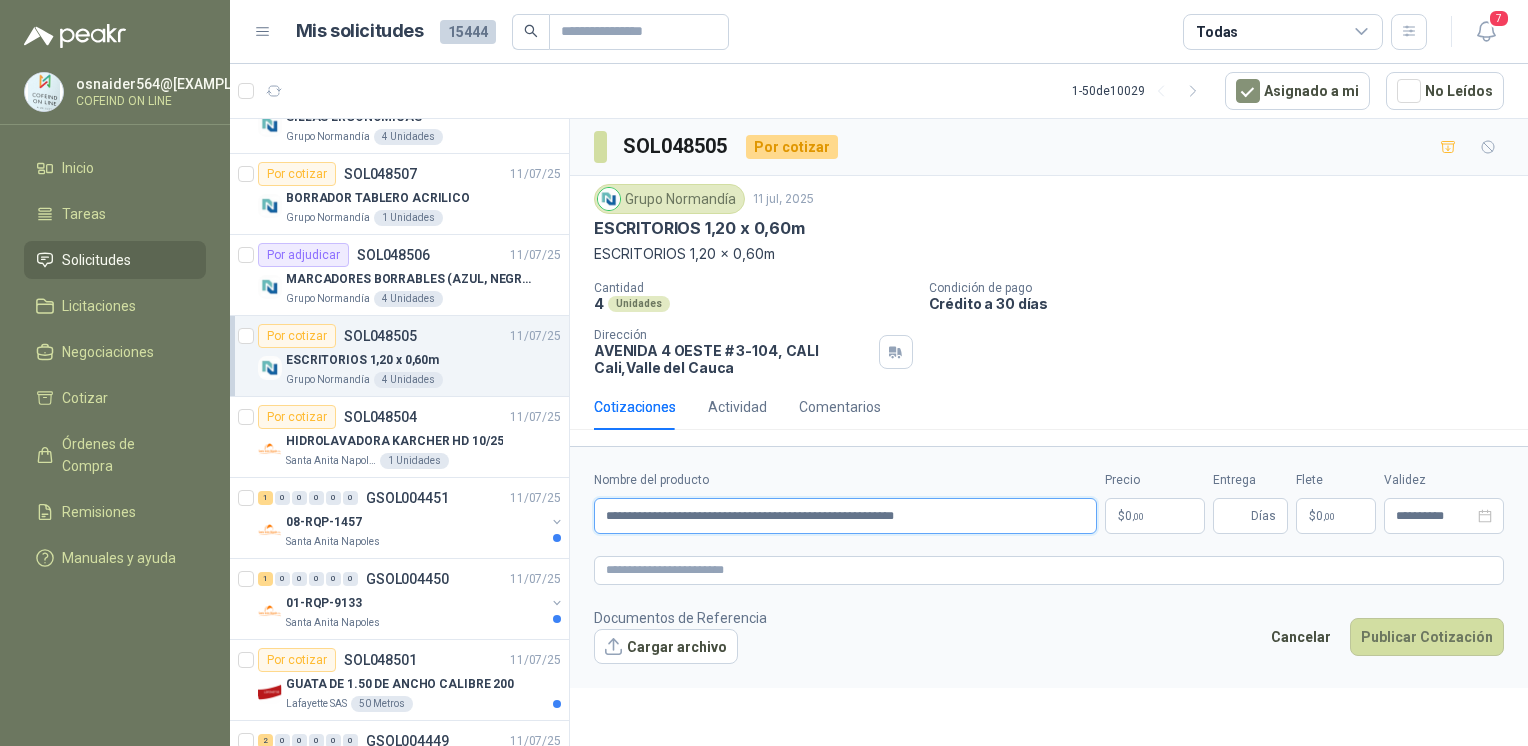 type on "**********" 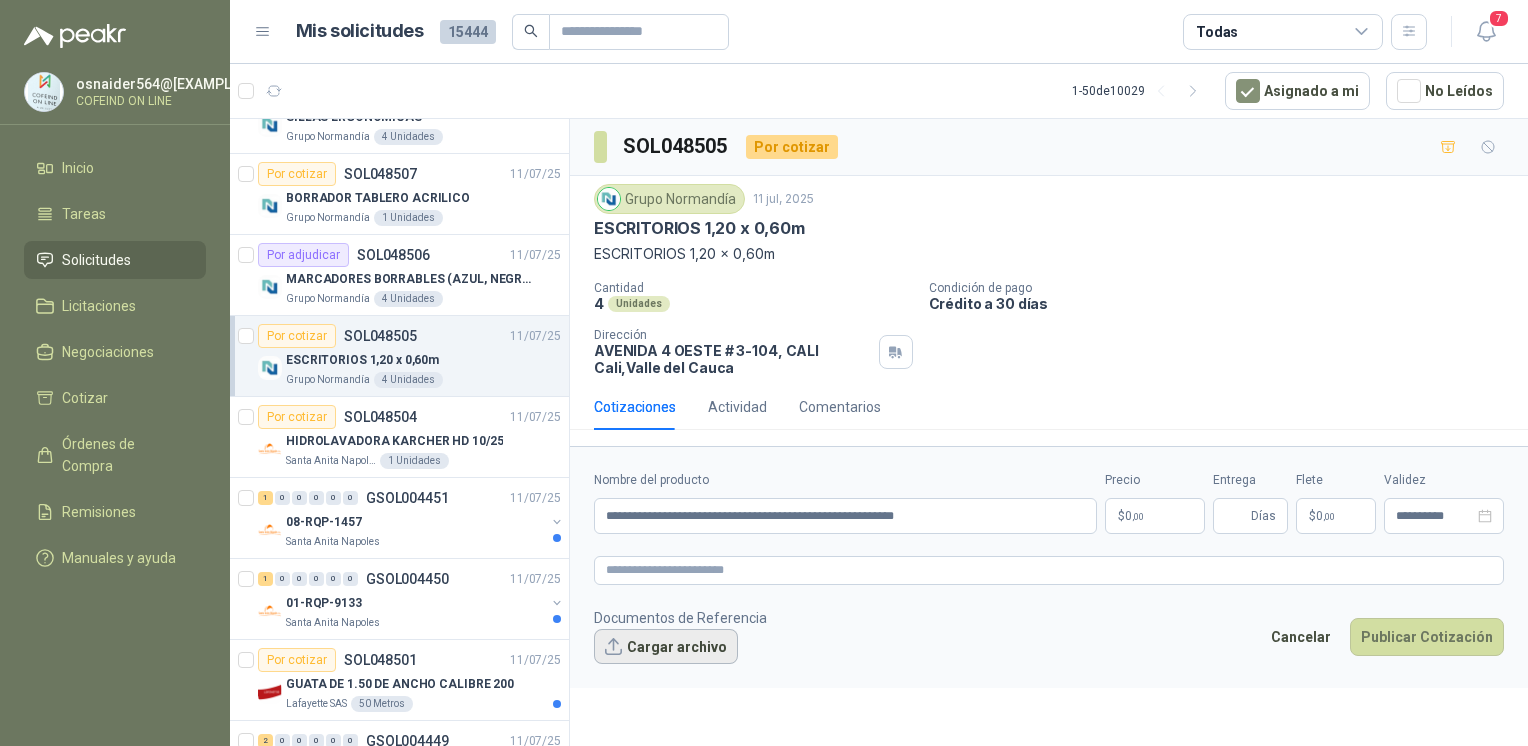 click on "Cargar archivo" at bounding box center [666, 647] 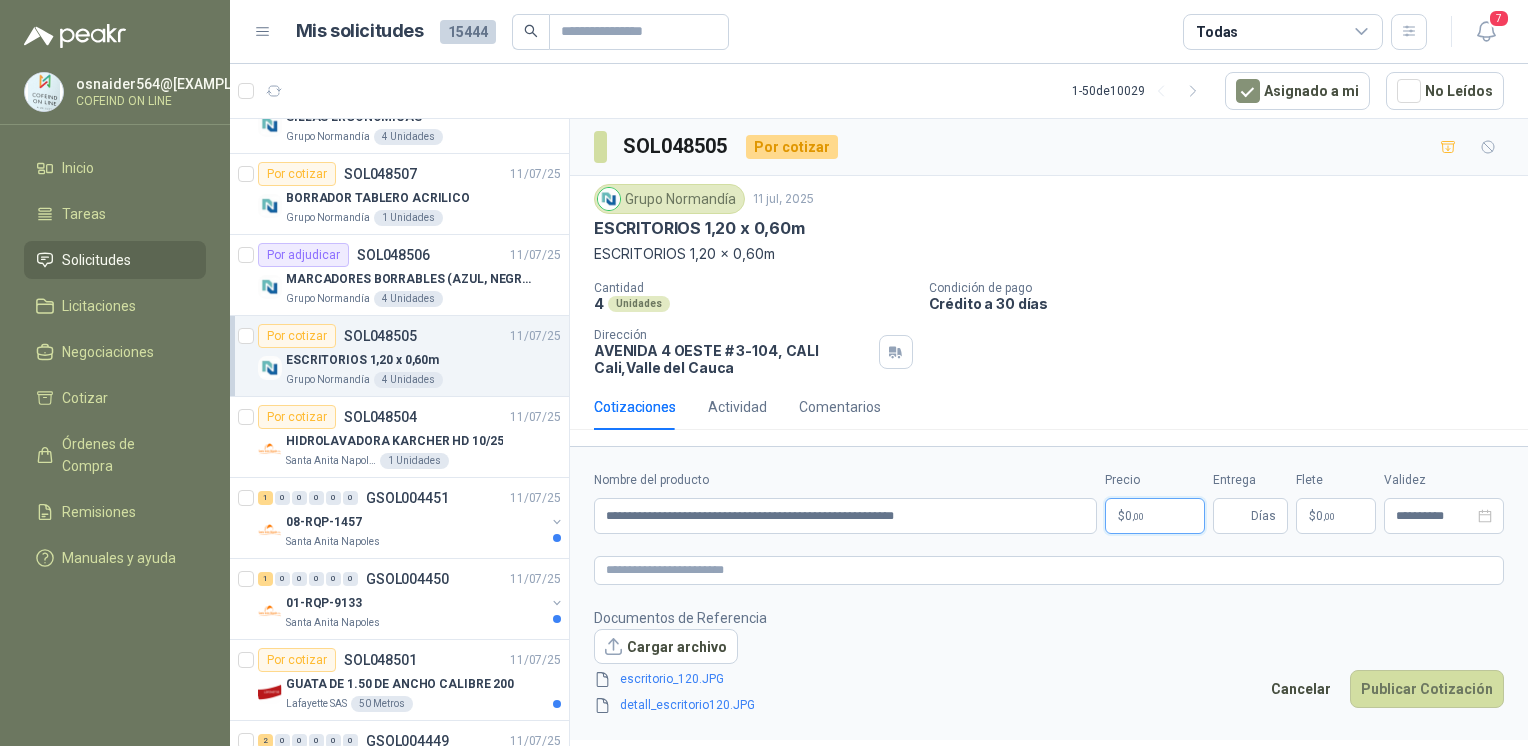 click on "$  0 ,00" at bounding box center [1155, 516] 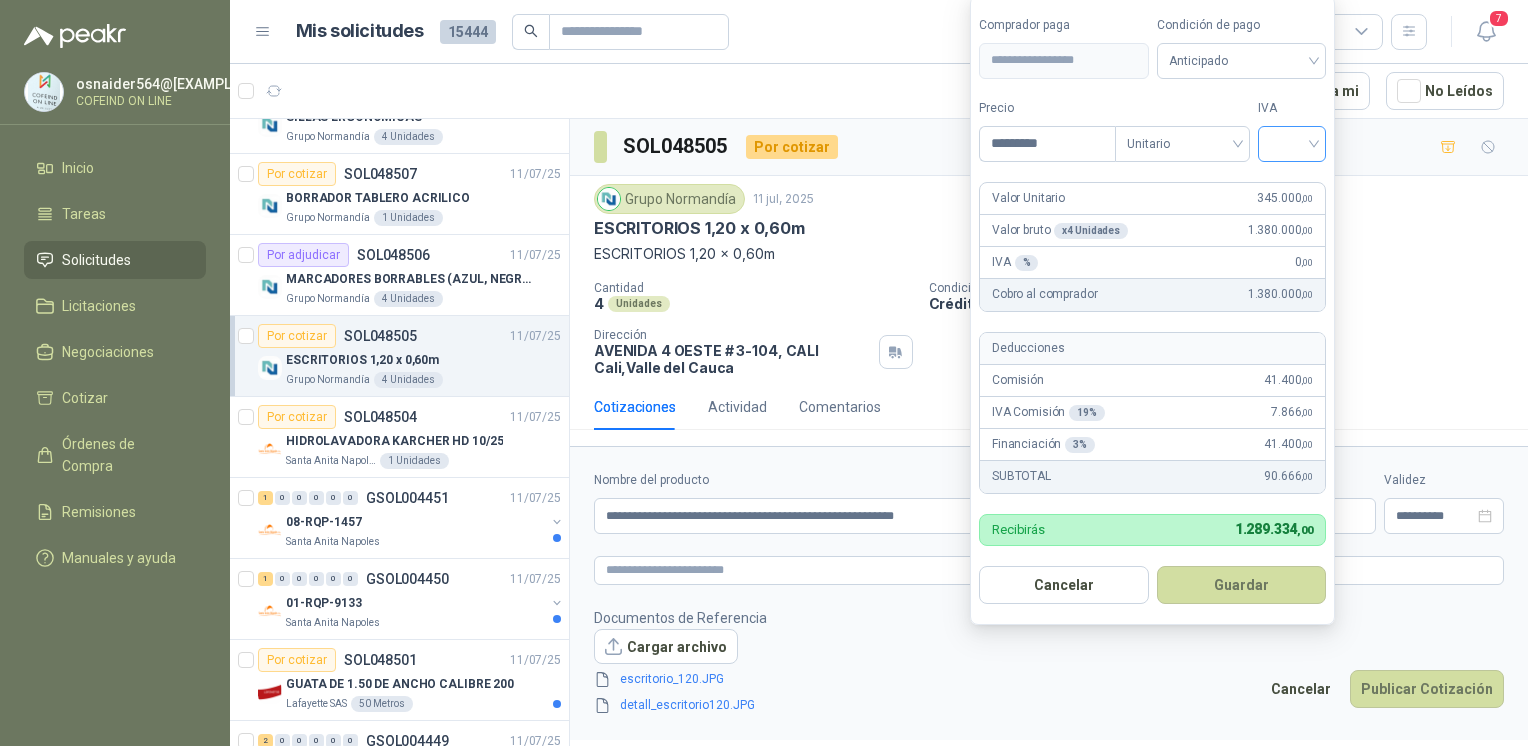 type on "*********" 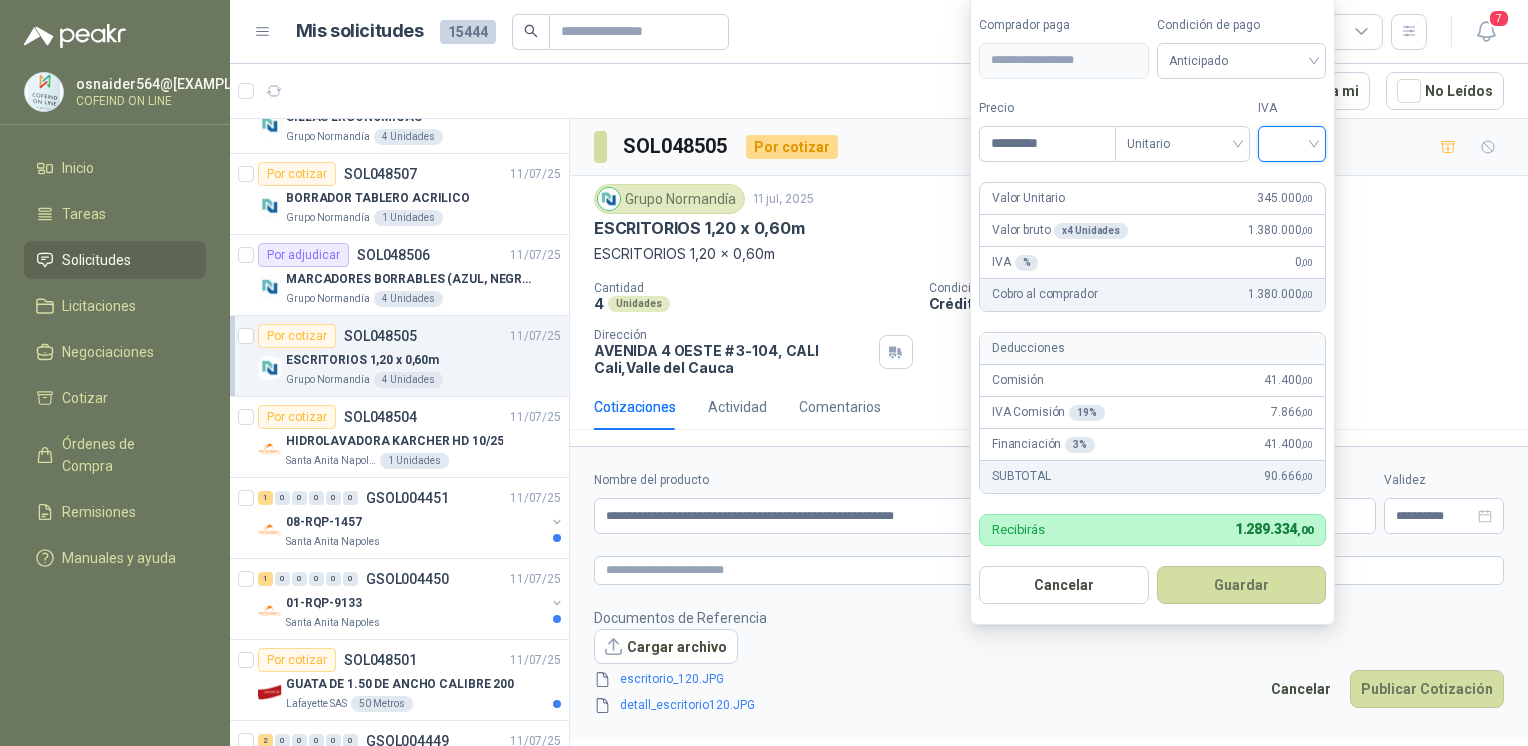 click at bounding box center [1292, 142] 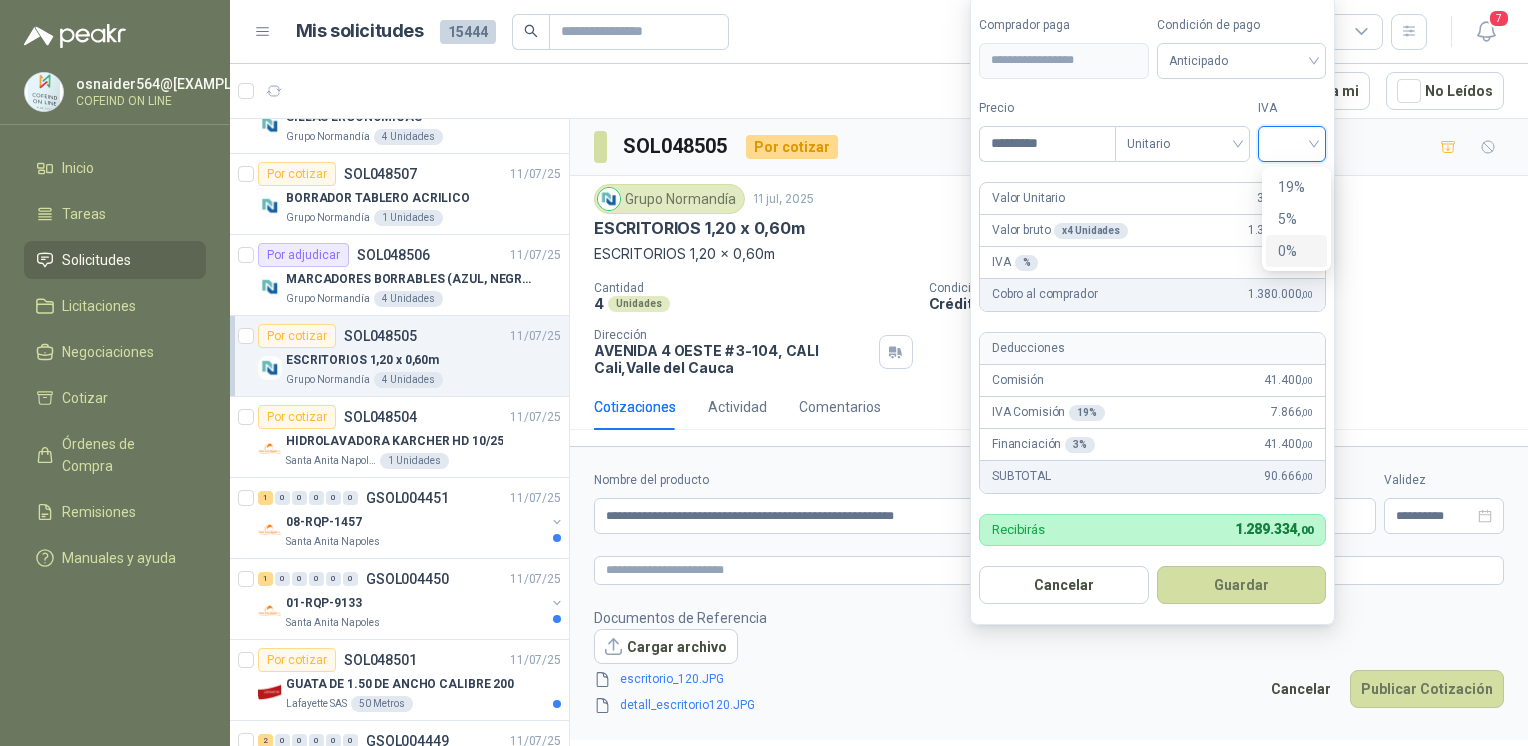 click on "0%" at bounding box center [1296, 251] 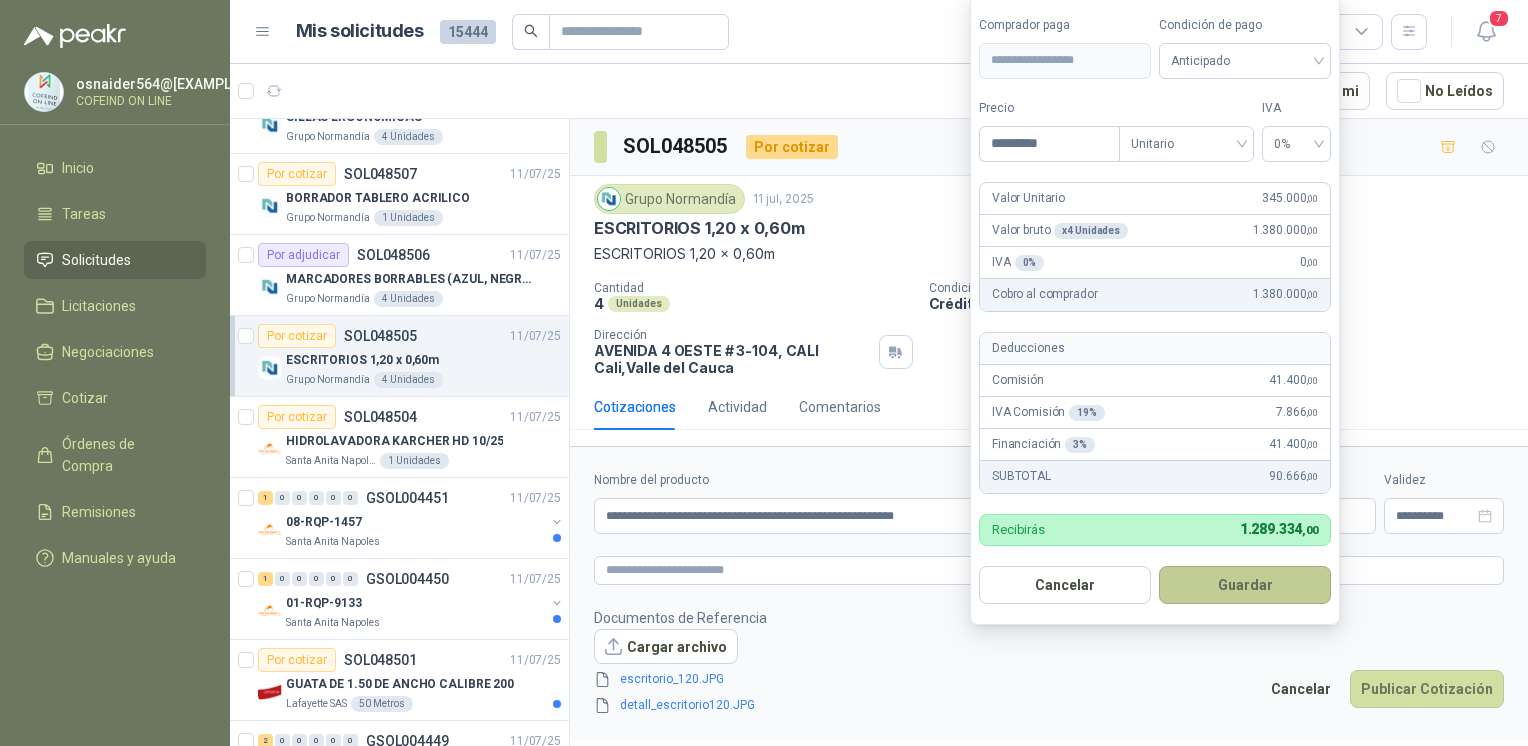 click on "Guardar" at bounding box center [1245, 585] 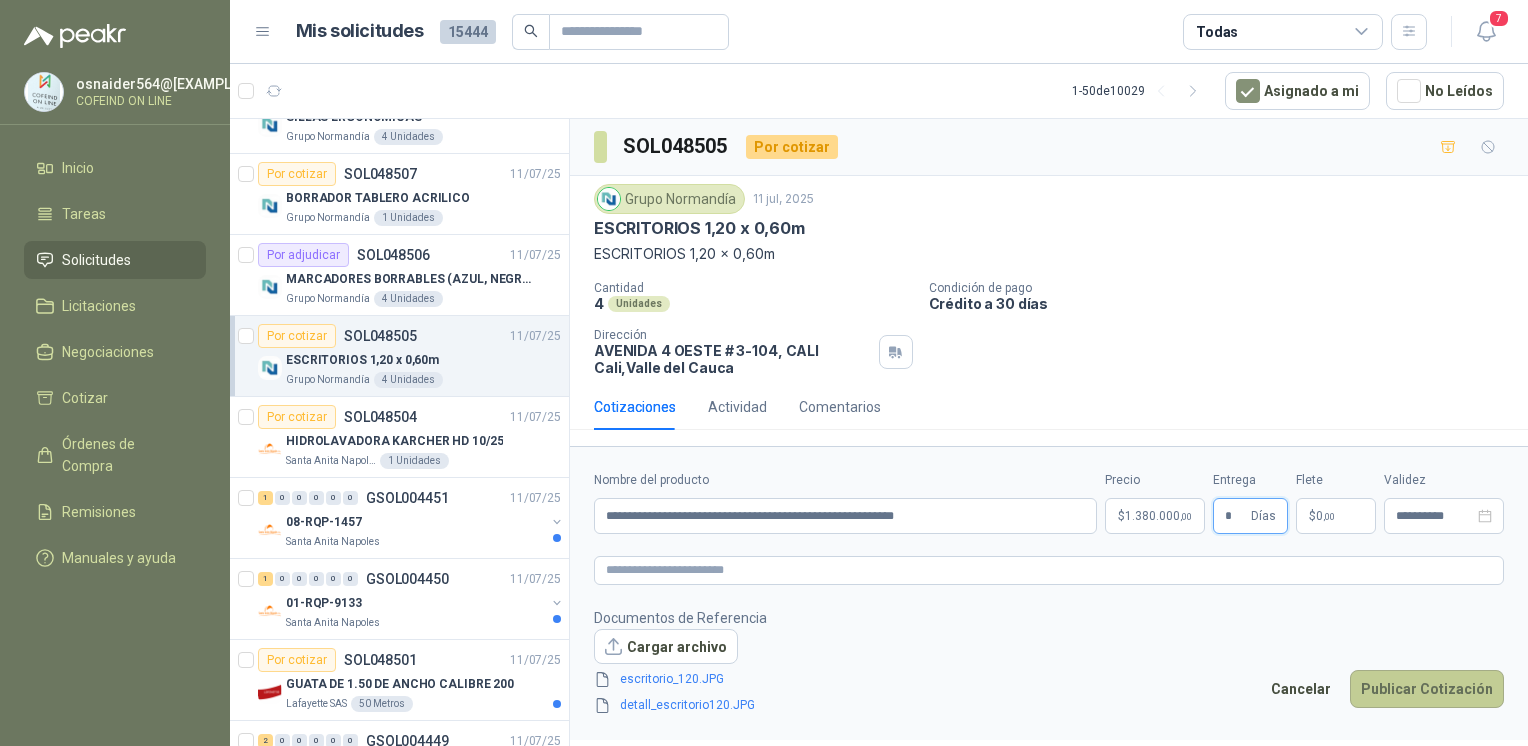 type on "*" 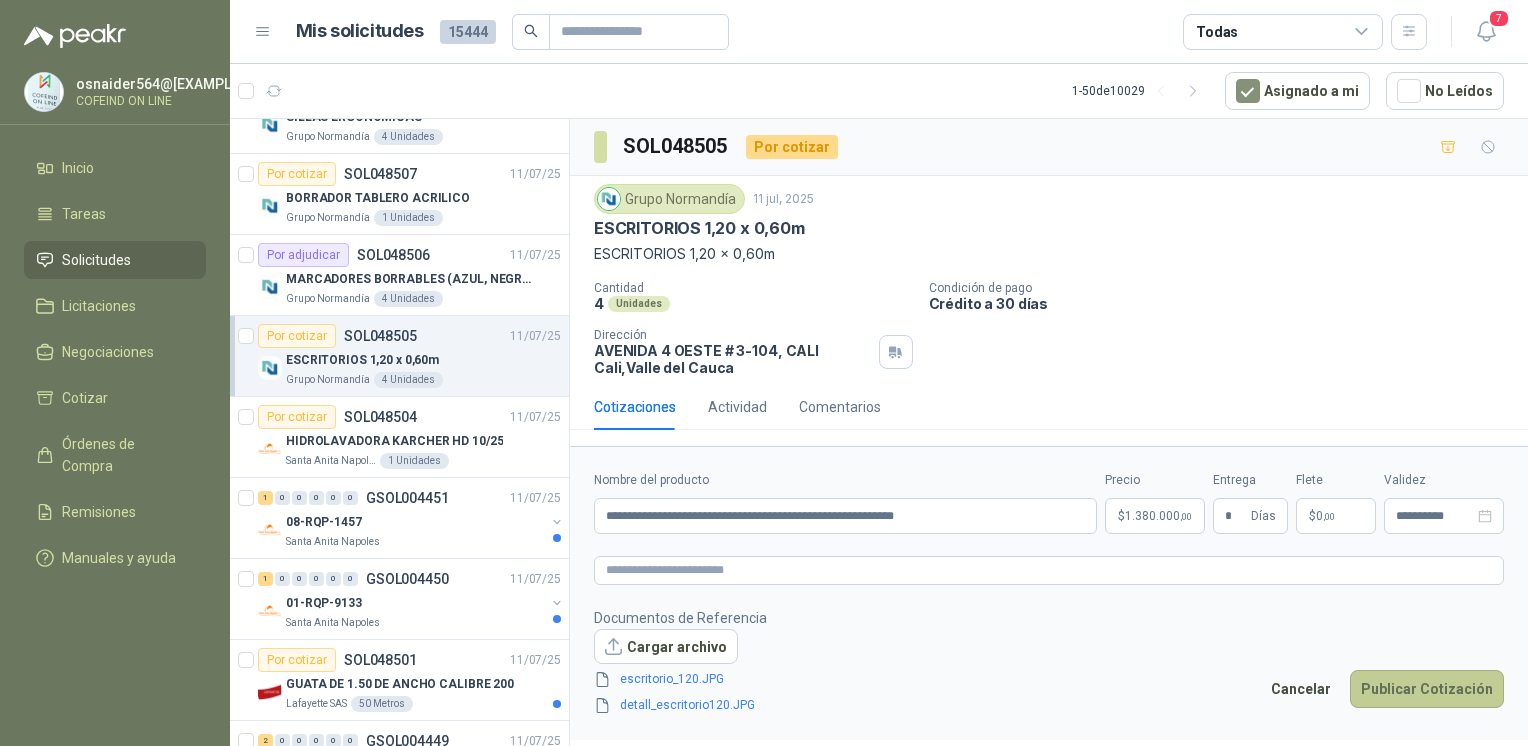 click on "Publicar Cotización" at bounding box center [1427, 689] 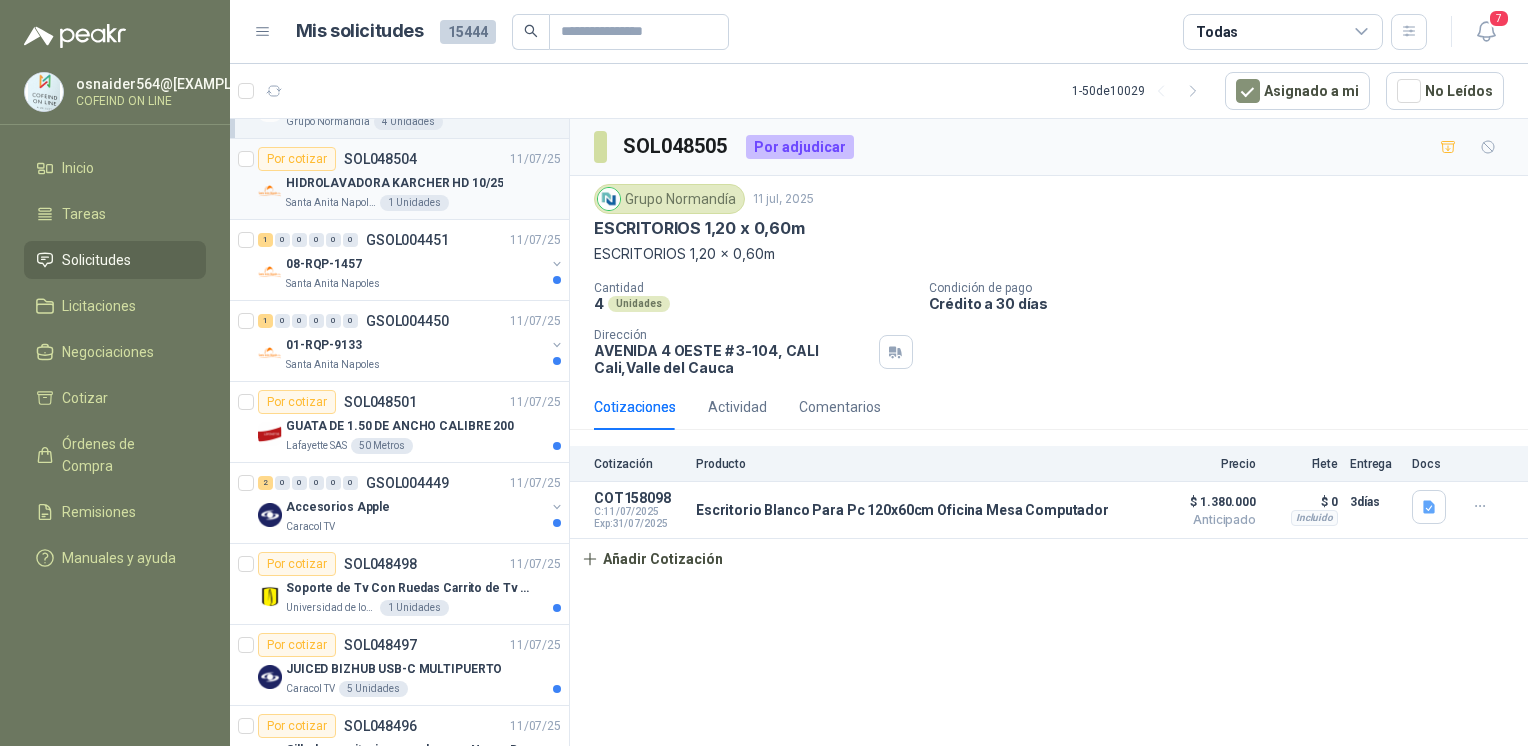 scroll, scrollTop: 386, scrollLeft: 0, axis: vertical 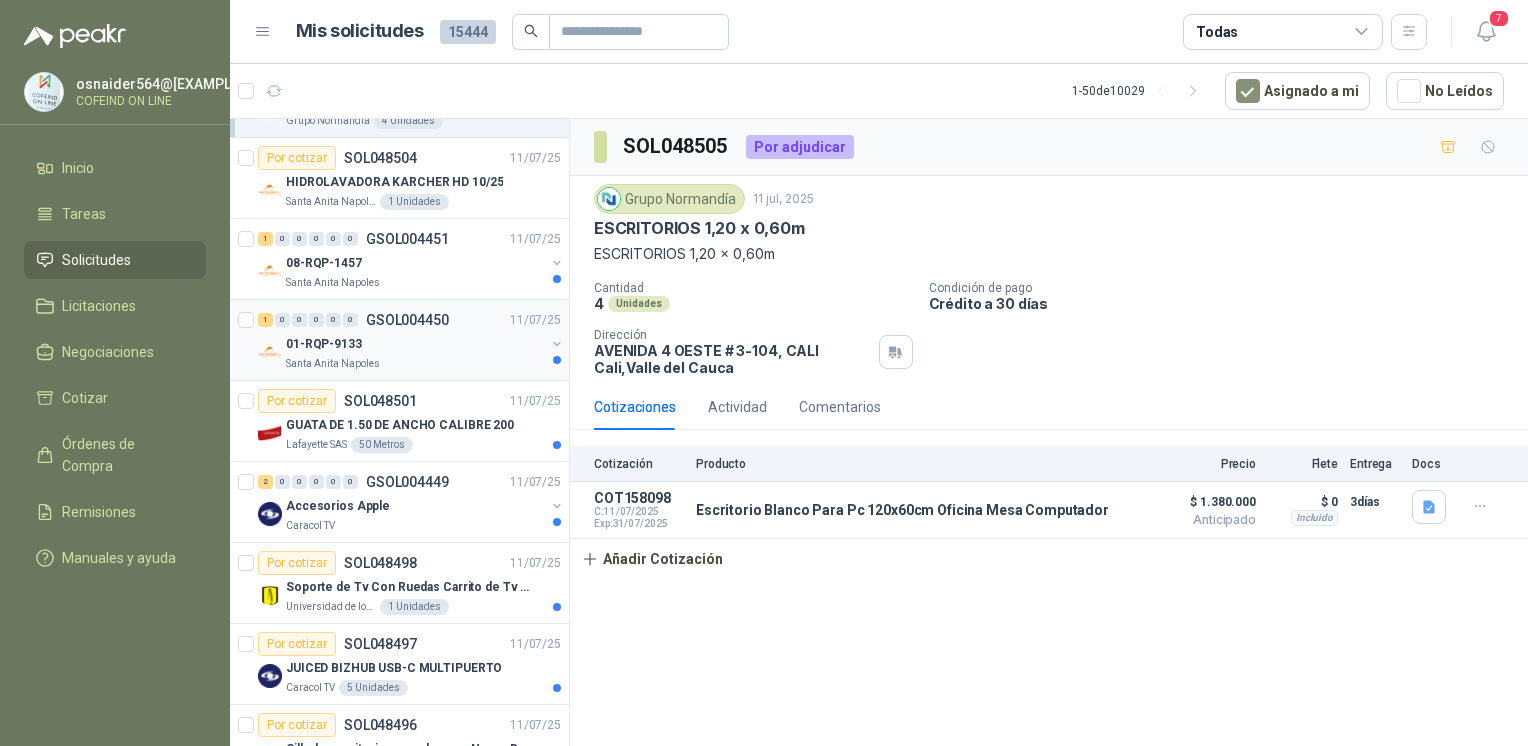 click on "Santa Anita Napoles" at bounding box center [415, 364] 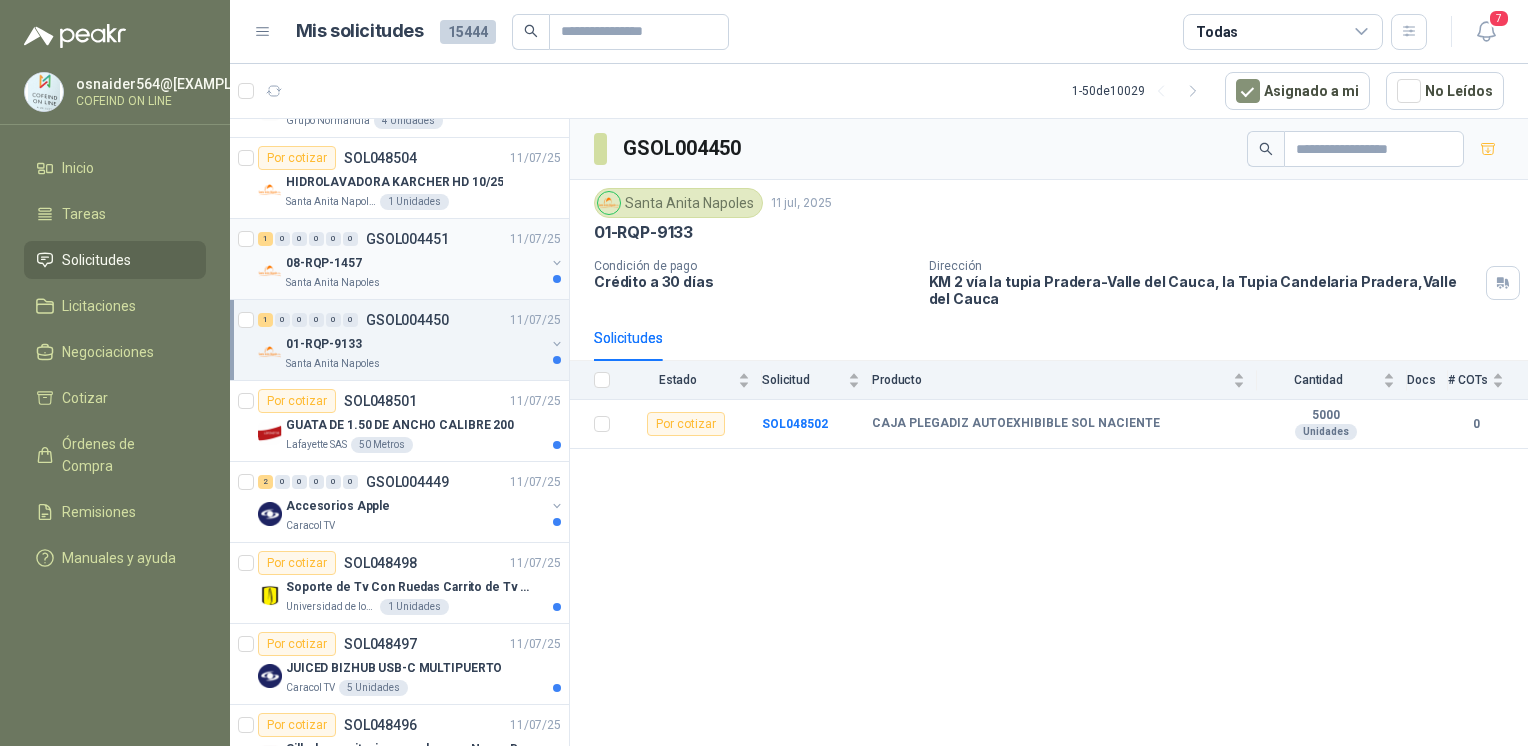 click on "08-RQP-1457" at bounding box center [415, 263] 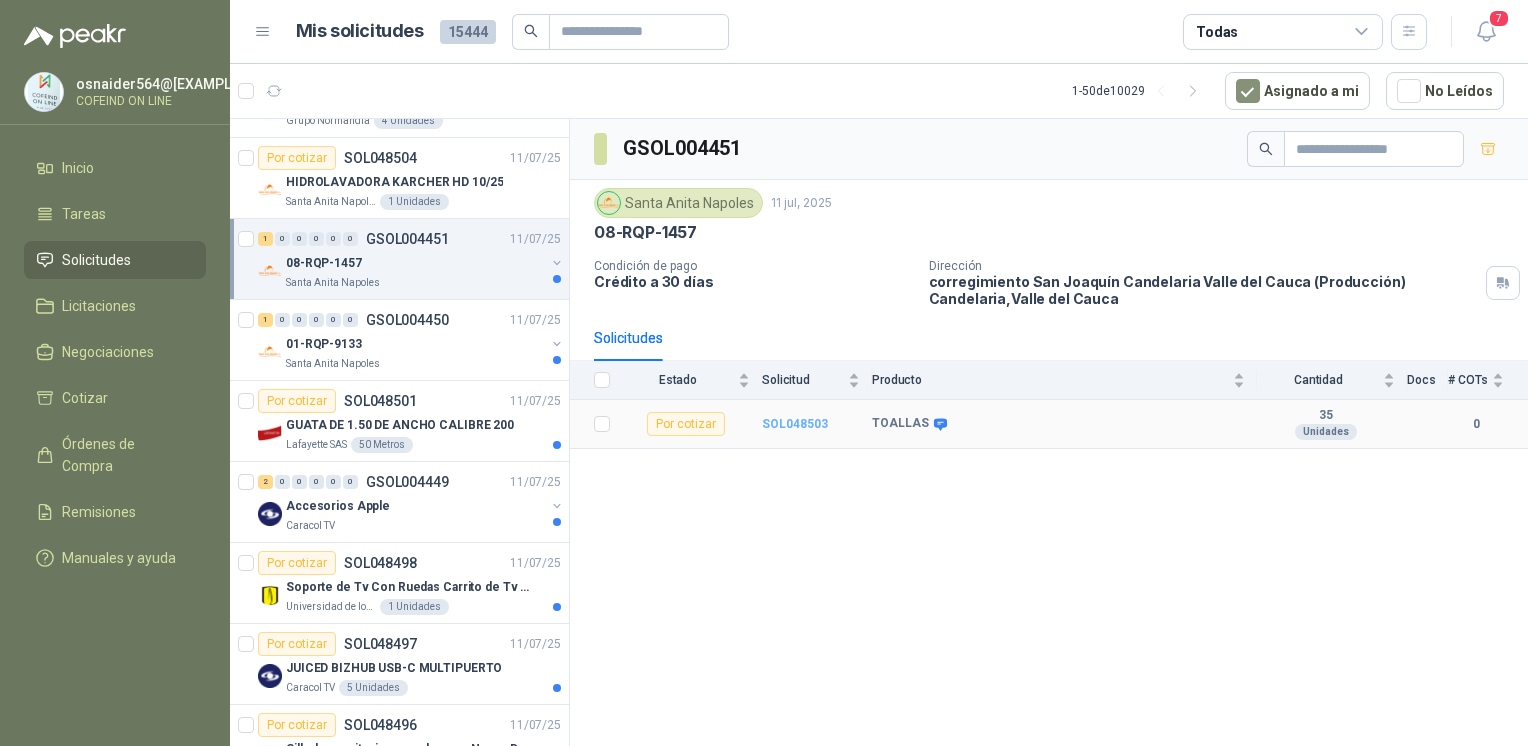 click on "SOL048503" at bounding box center [795, 424] 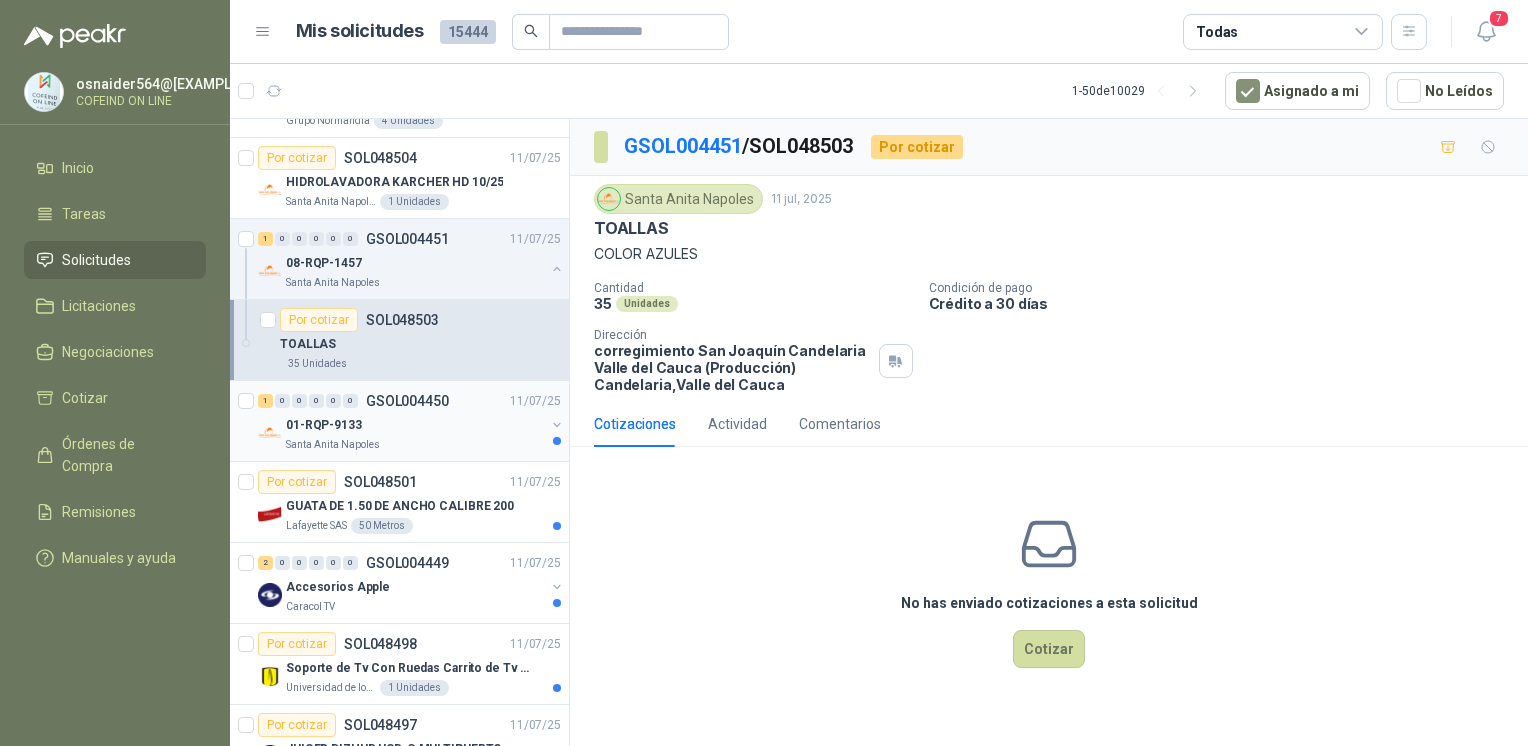 click on "01-RQP-9133" at bounding box center [415, 425] 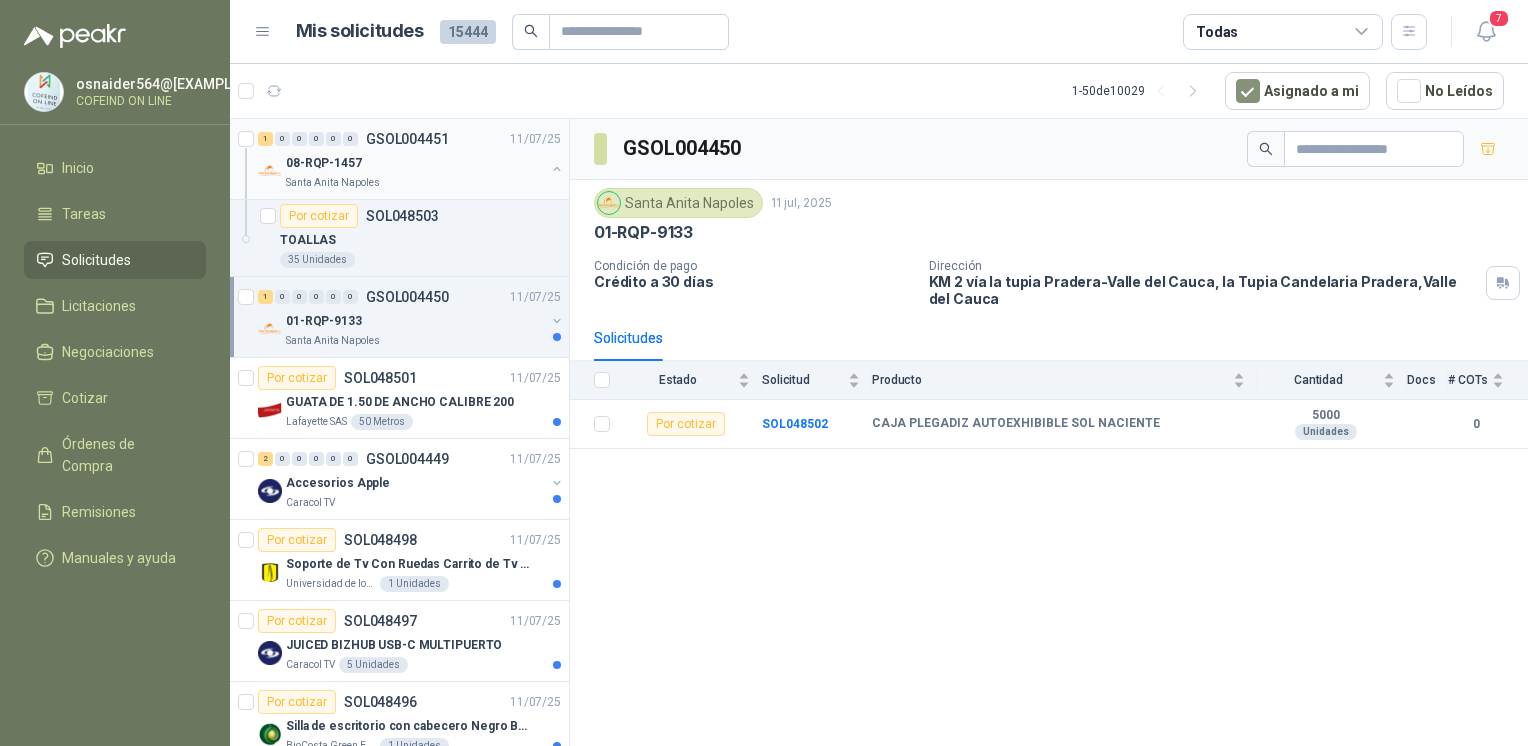 scroll, scrollTop: 501, scrollLeft: 0, axis: vertical 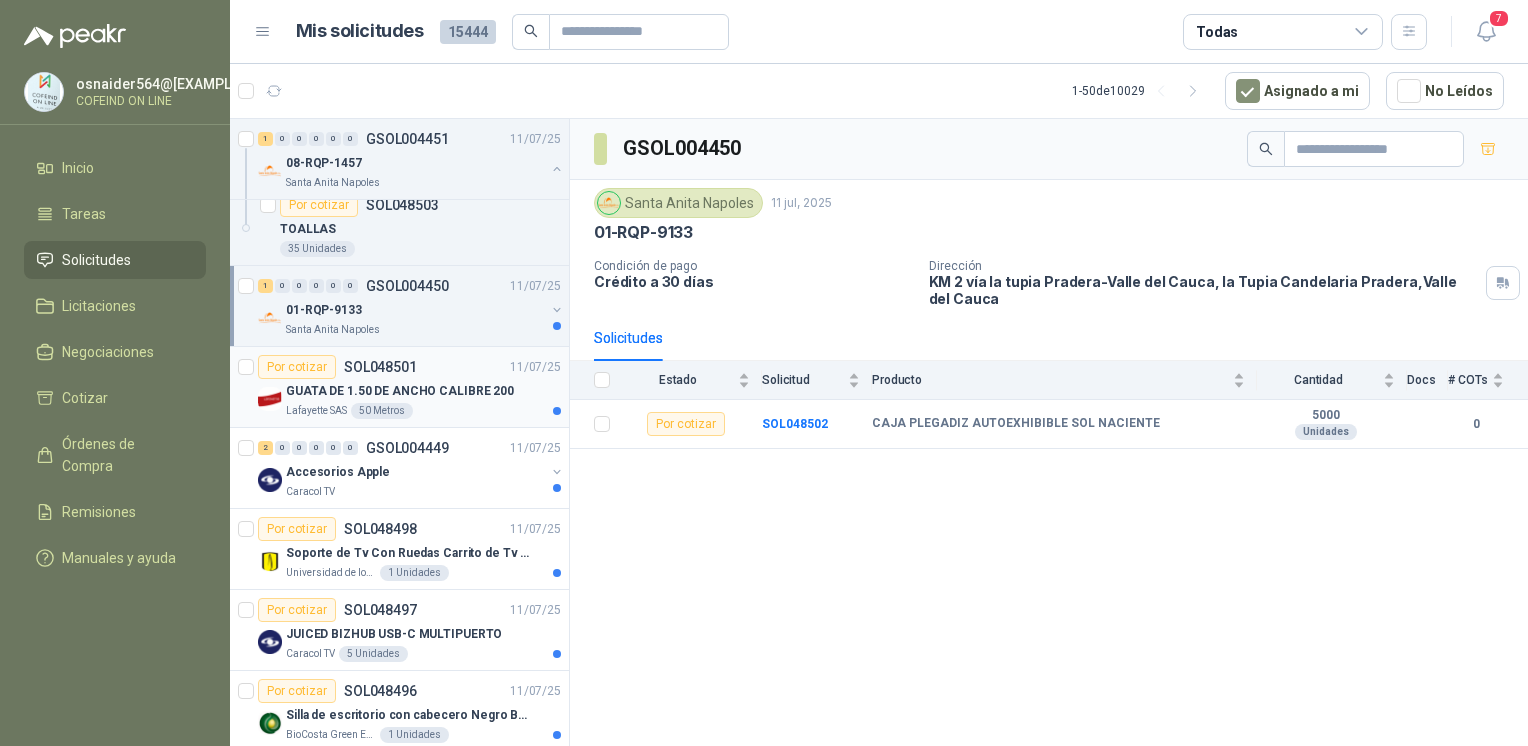 click on "Por cotizar SOL048501 11/07/25" at bounding box center [409, 367] 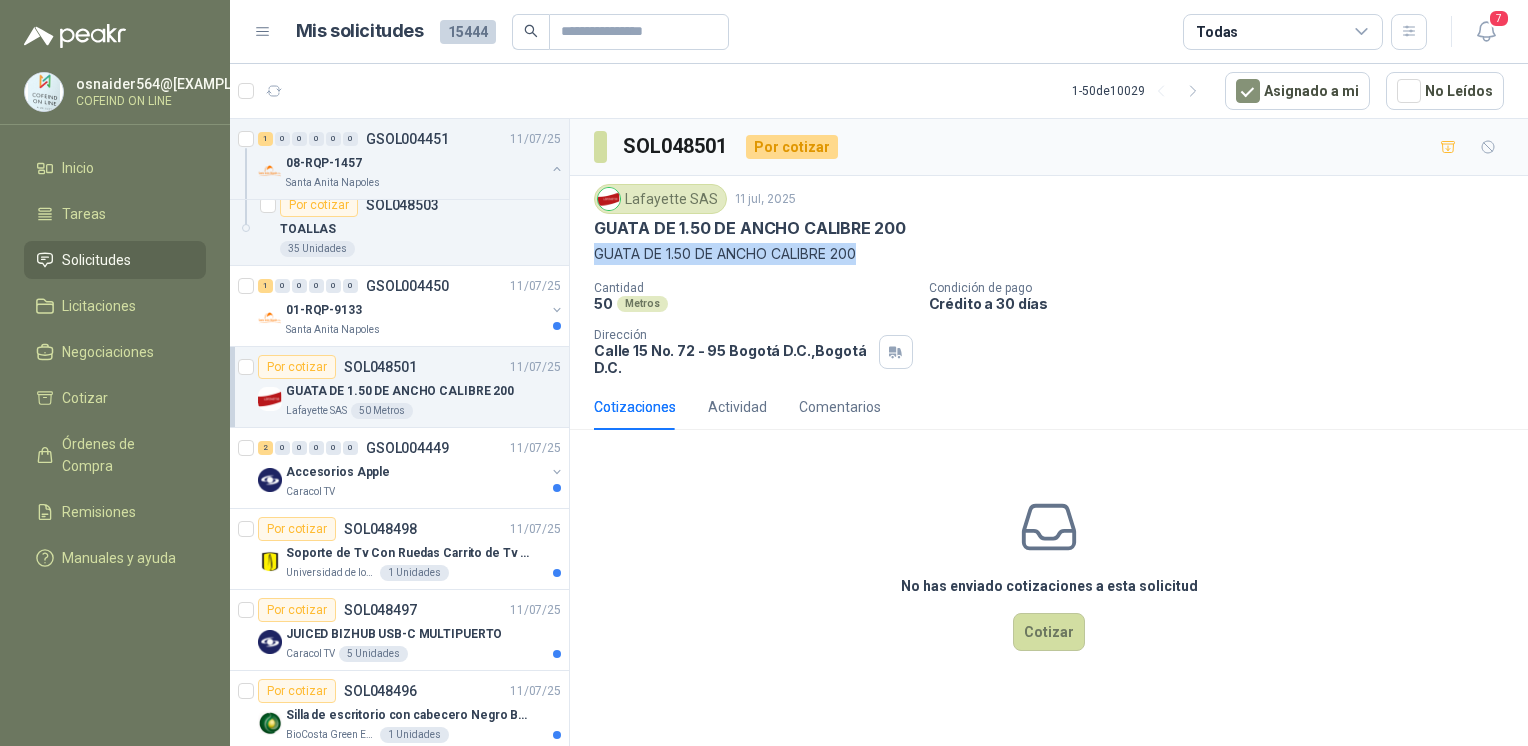 drag, startPoint x: 870, startPoint y: 260, endPoint x: 584, endPoint y: 260, distance: 286 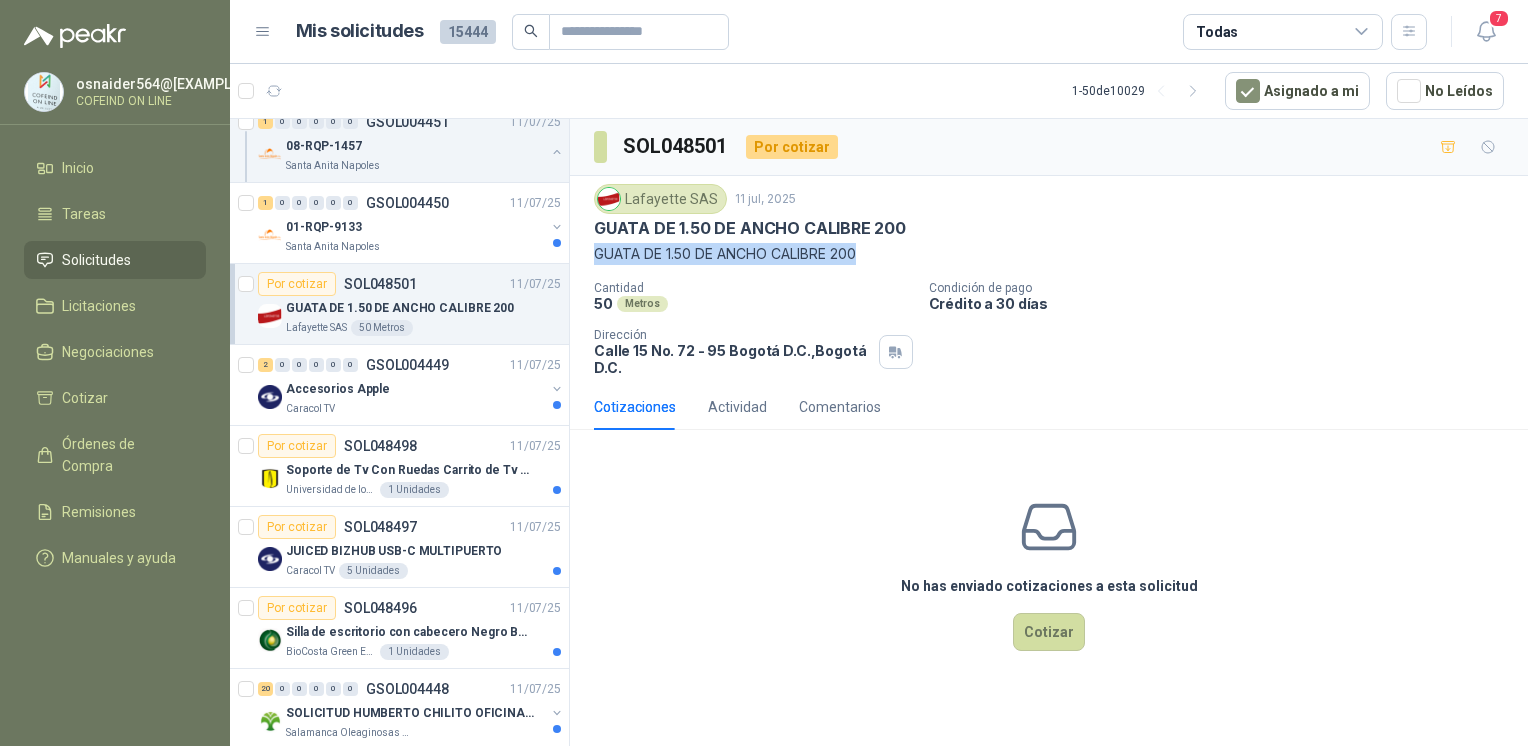 scroll, scrollTop: 594, scrollLeft: 0, axis: vertical 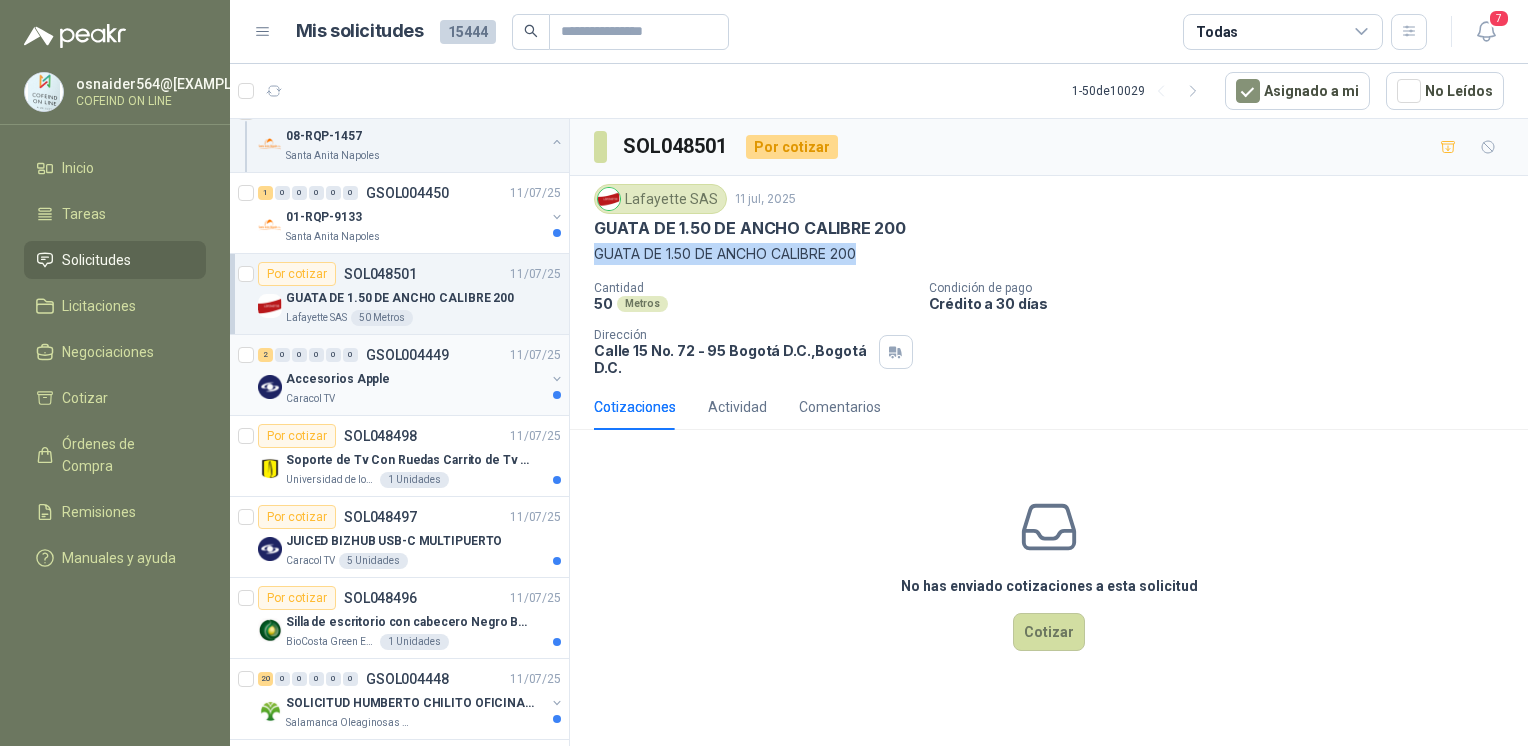click on "Caracol TV" at bounding box center [415, 399] 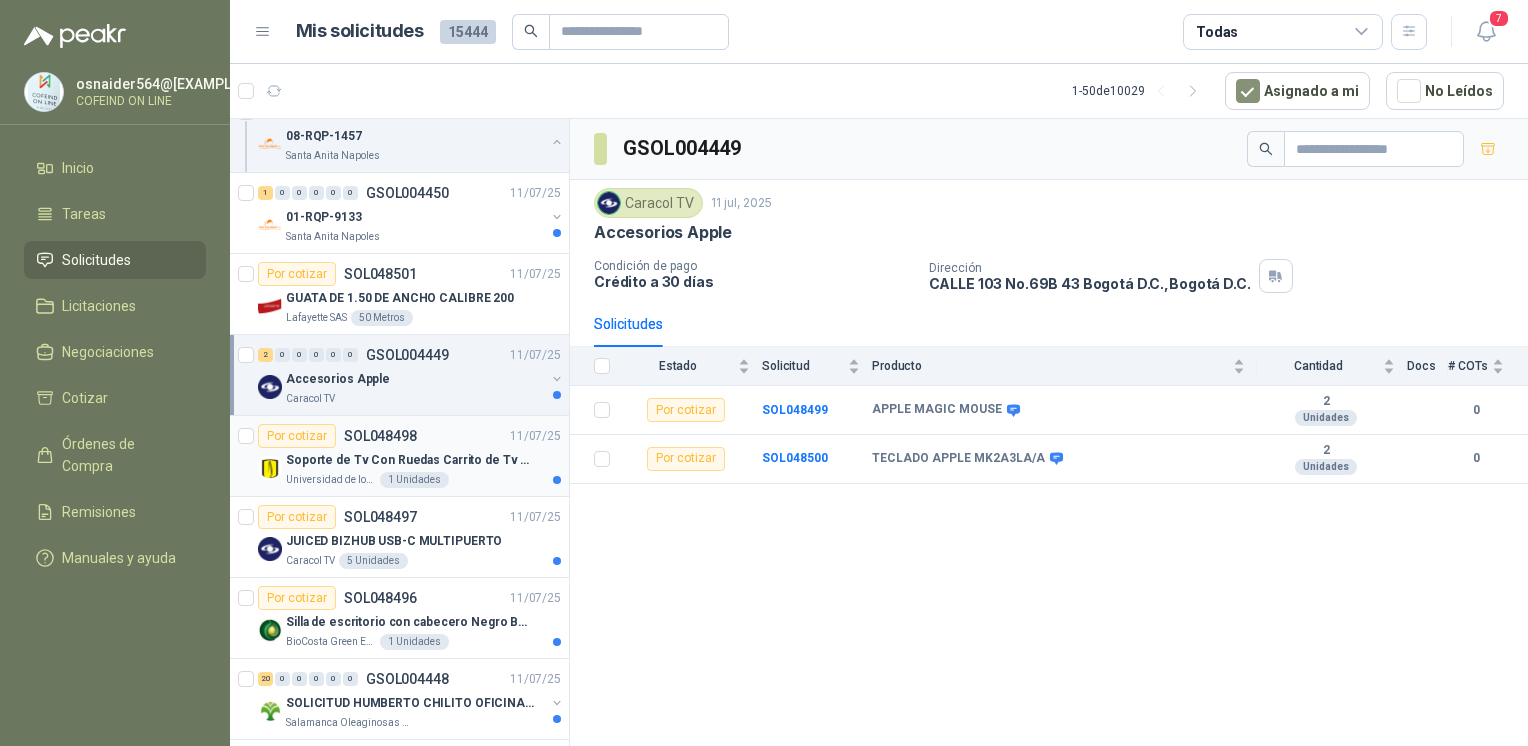 click on "Universidad de los Andes 1   Unidades" at bounding box center [423, 480] 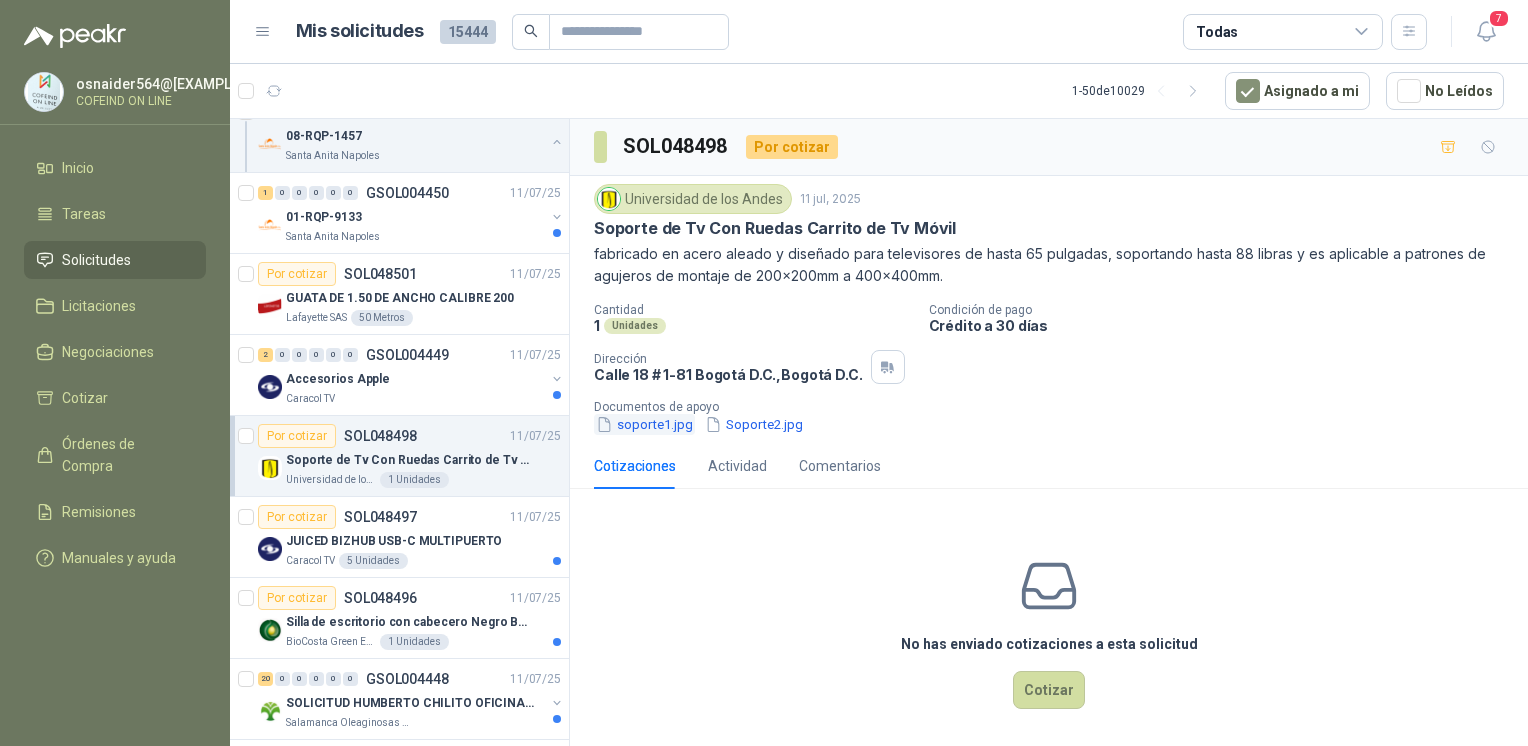 click on "soporte1.jpg" at bounding box center [644, 424] 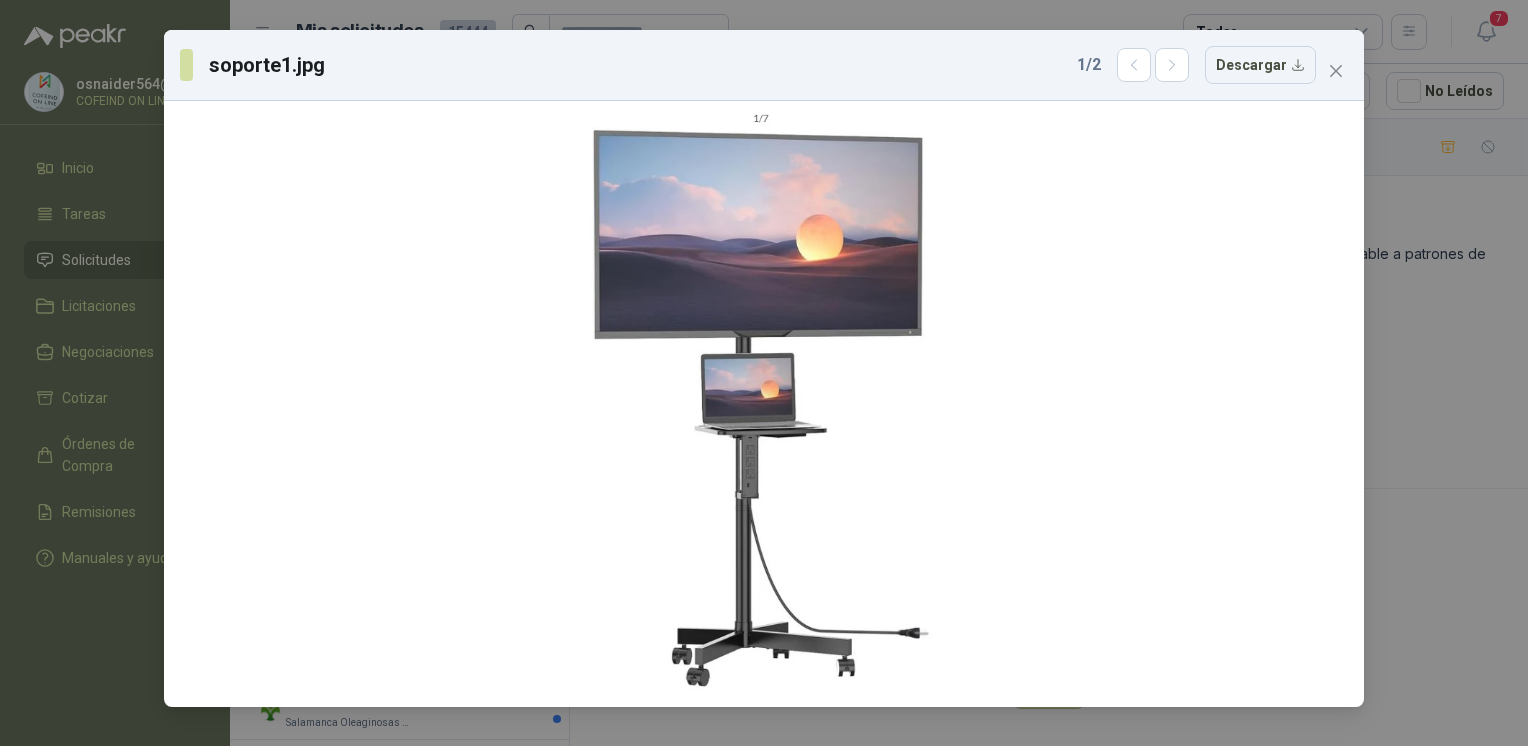 click on "soporte1.jpg   1 / 2 Descargar" at bounding box center (764, 373) 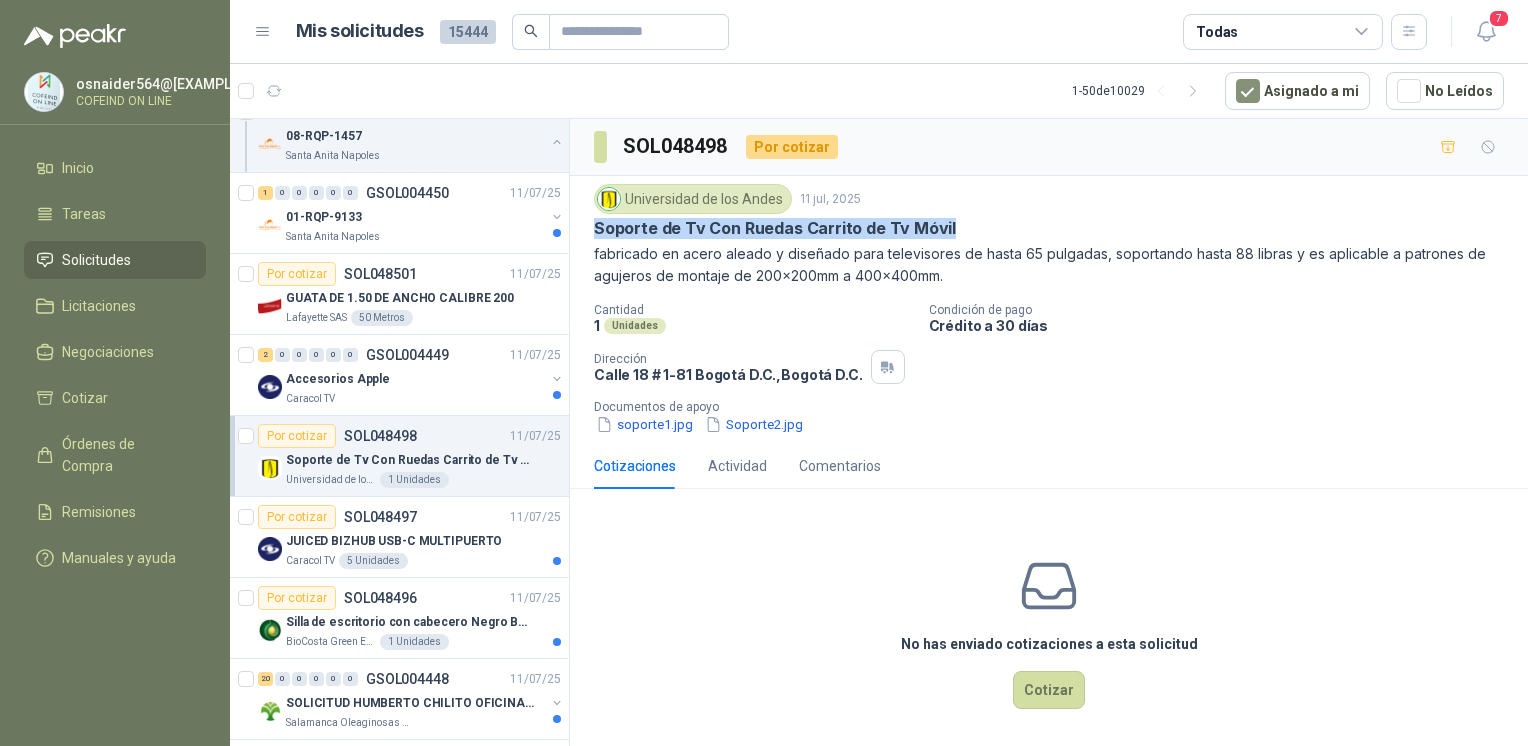 drag, startPoint x: 588, startPoint y: 216, endPoint x: 950, endPoint y: 230, distance: 362.27063 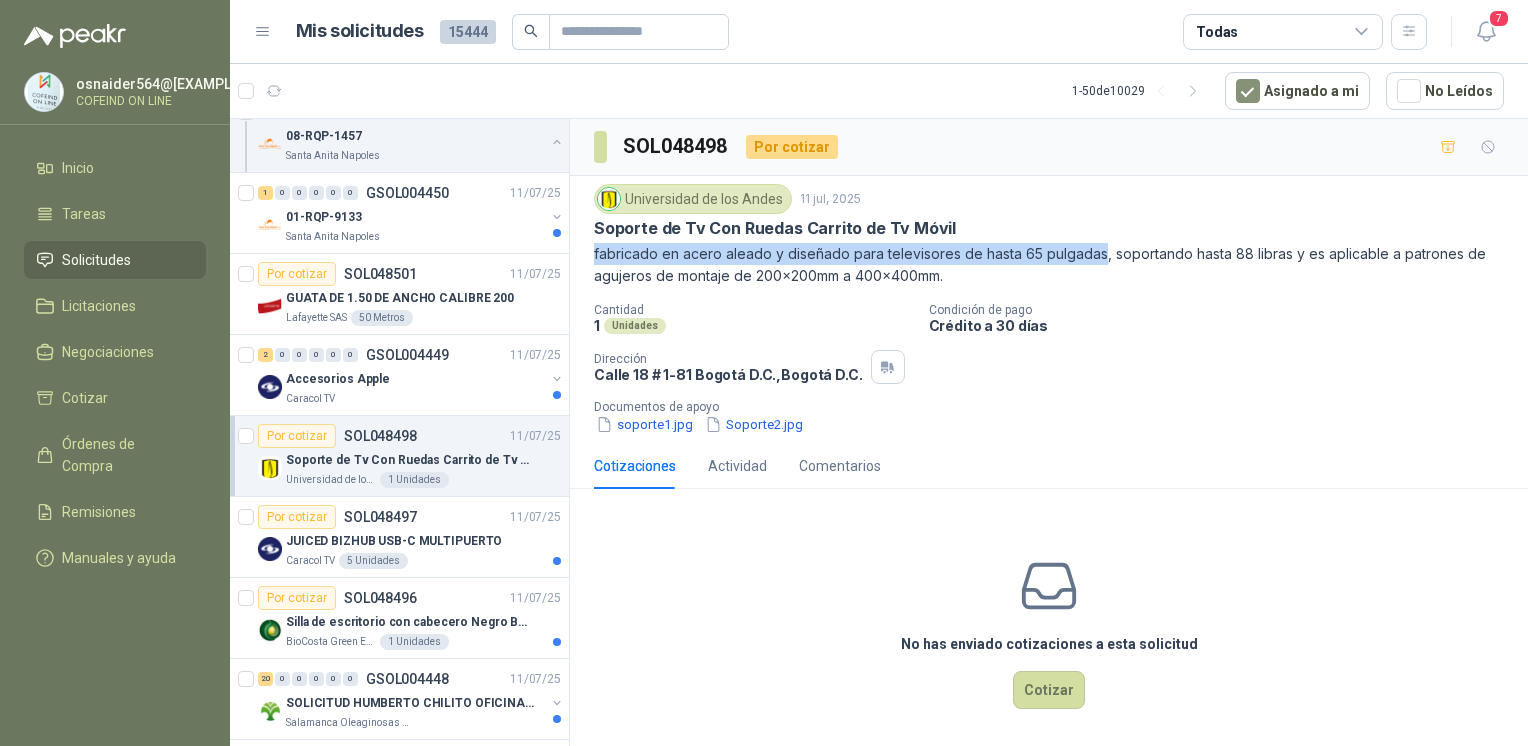 drag, startPoint x: 591, startPoint y: 254, endPoint x: 1096, endPoint y: 251, distance: 505.0089 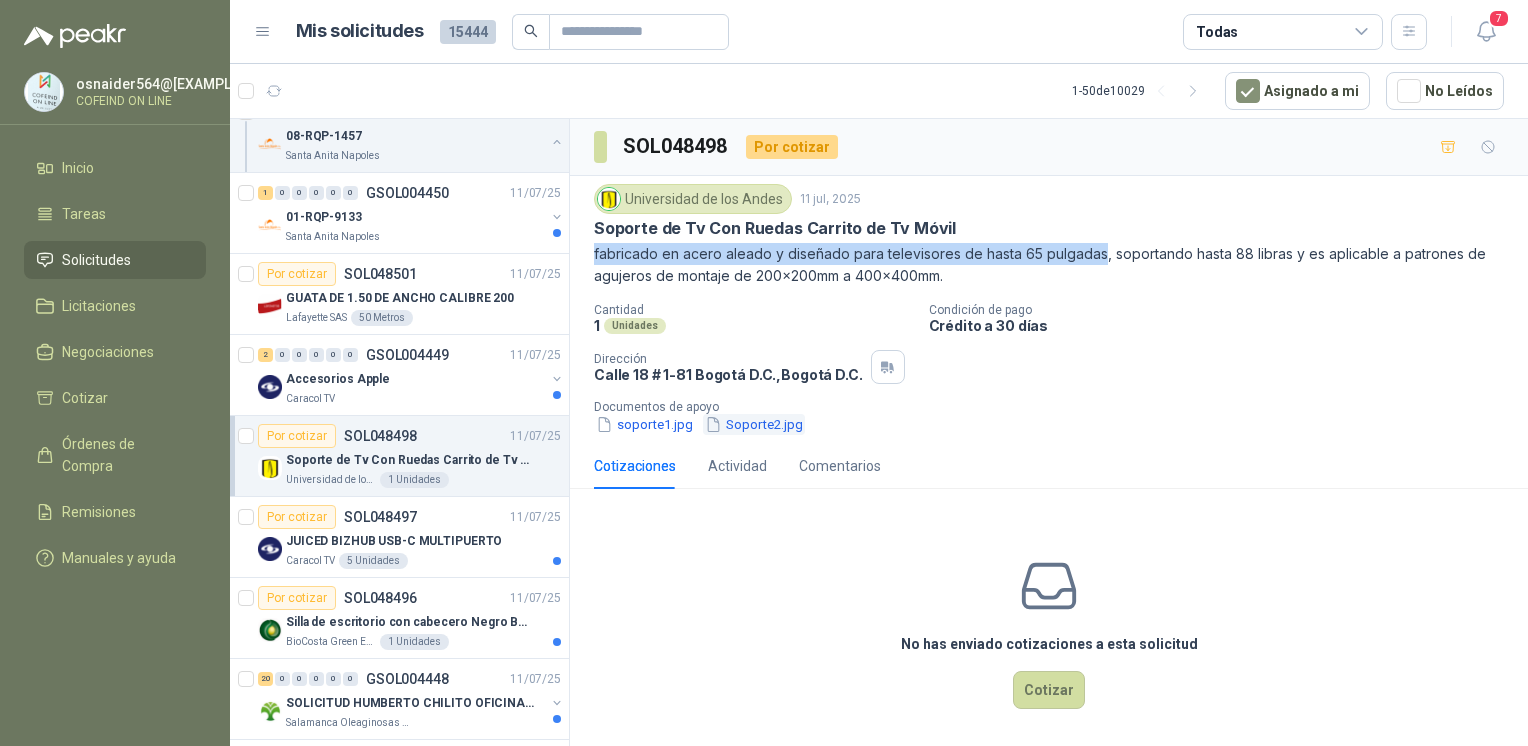 click on "Soporte2.jpg" at bounding box center [754, 424] 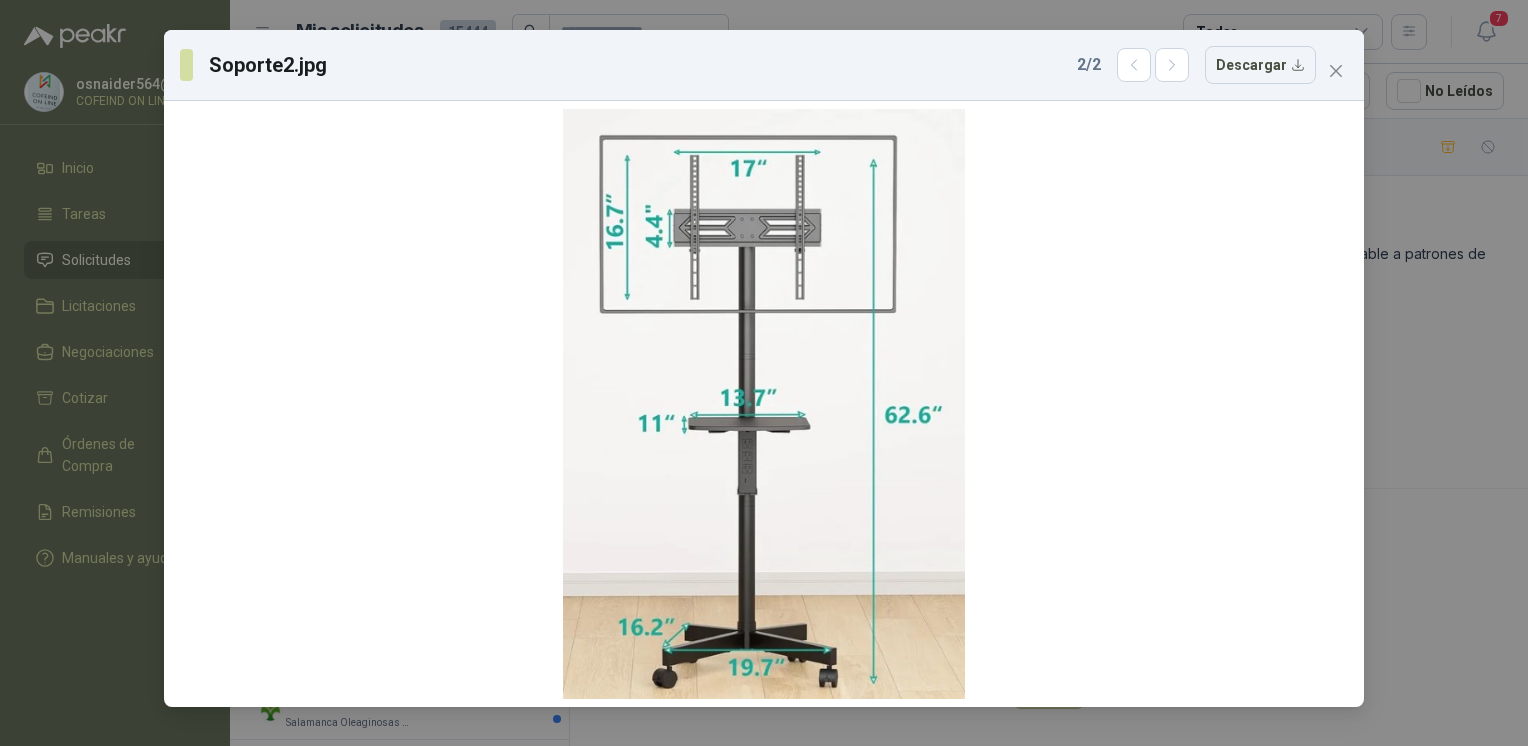 click on "Soporte2.jpg   2 / 2 Descargar" at bounding box center [764, 373] 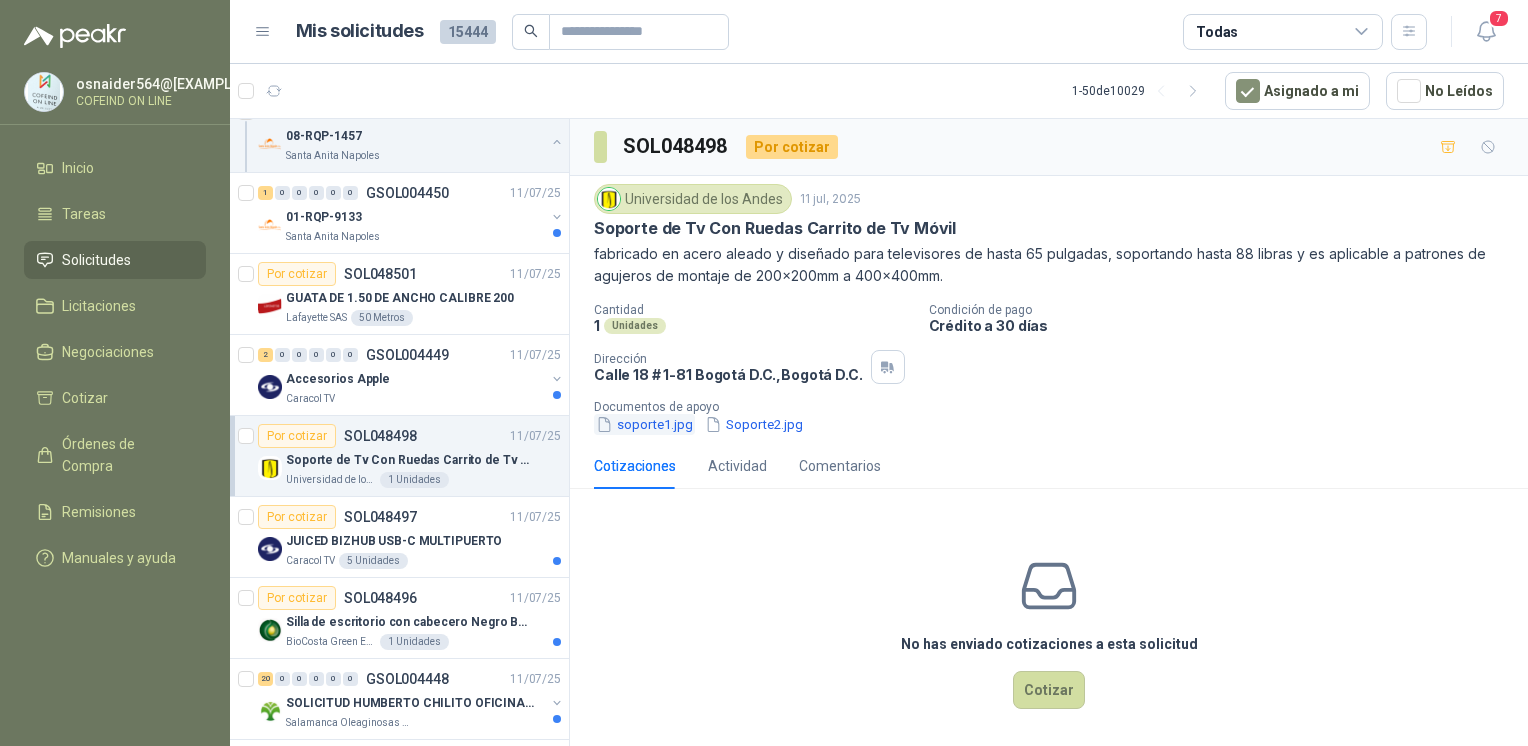 click on "soporte1.jpg" at bounding box center (644, 424) 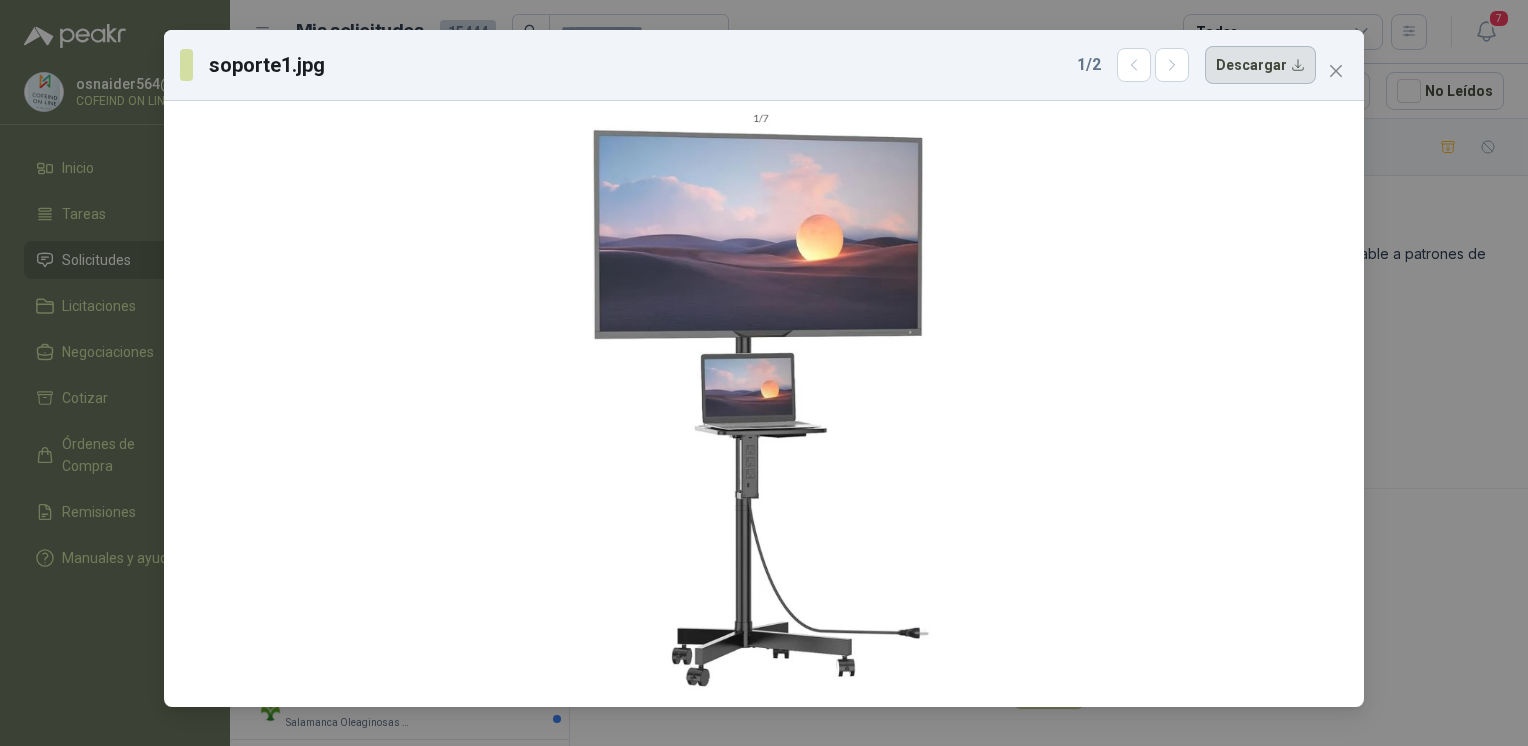 click on "Descargar" at bounding box center (1260, 65) 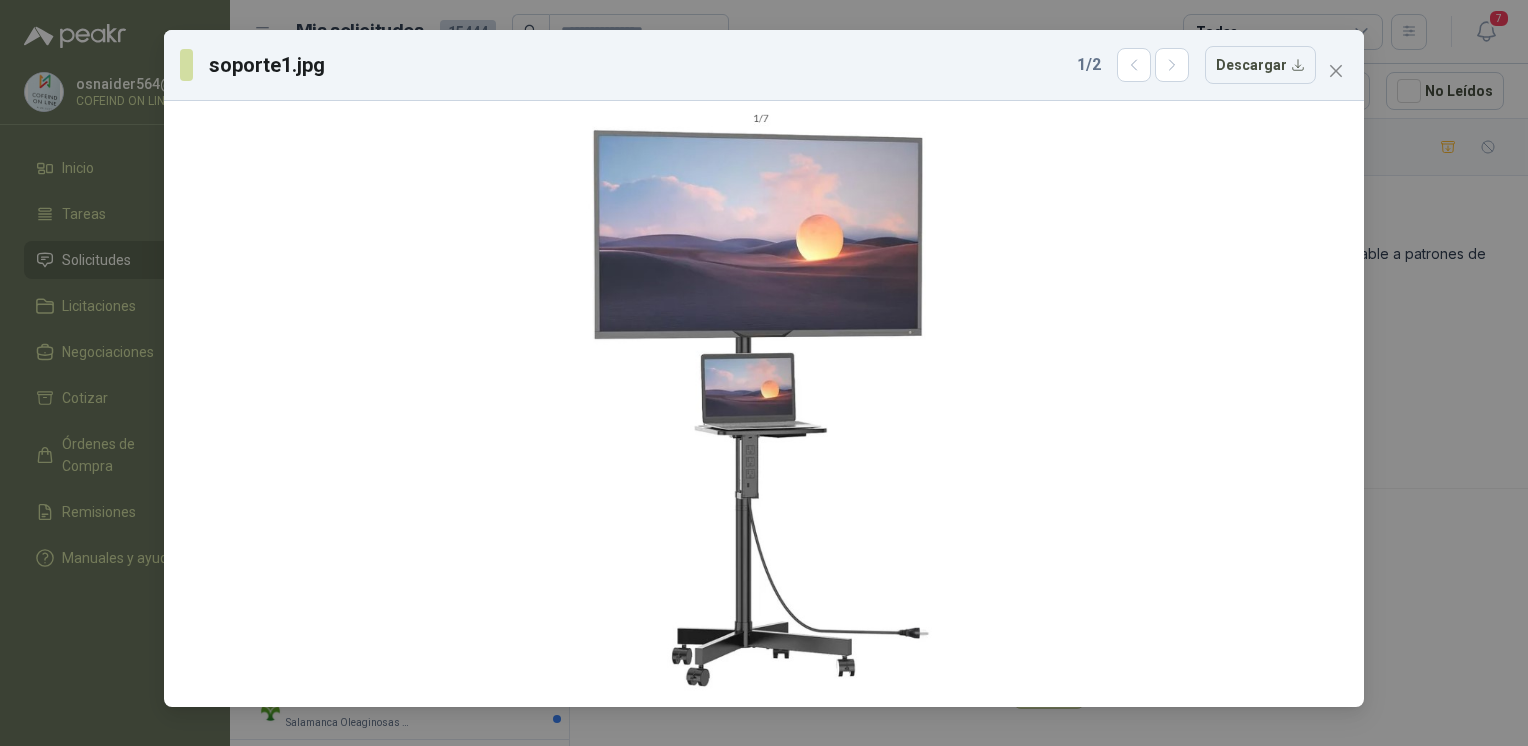click on "soporte1.jpg   1 / 2 Descargar" at bounding box center [764, 373] 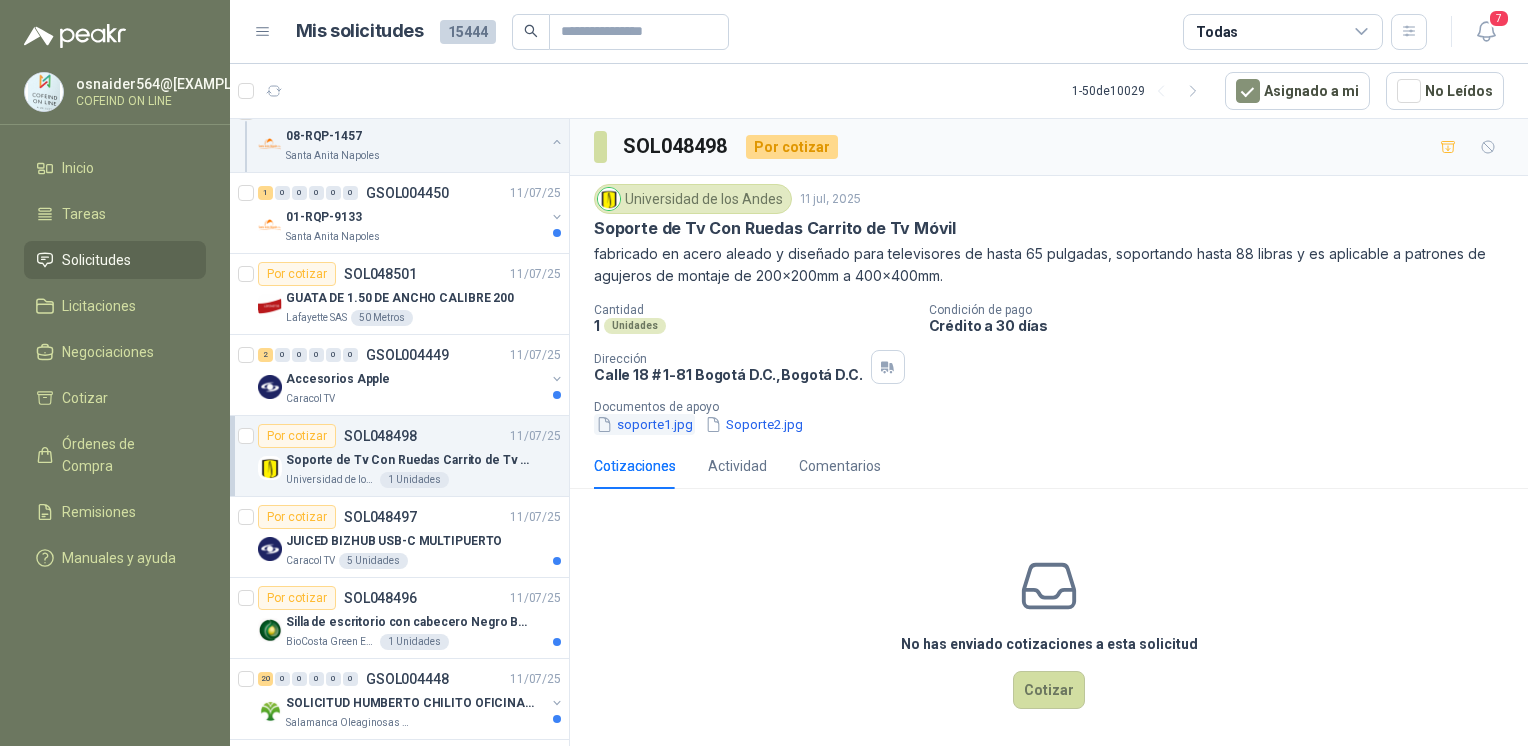 click on "soporte1.jpg" at bounding box center (644, 424) 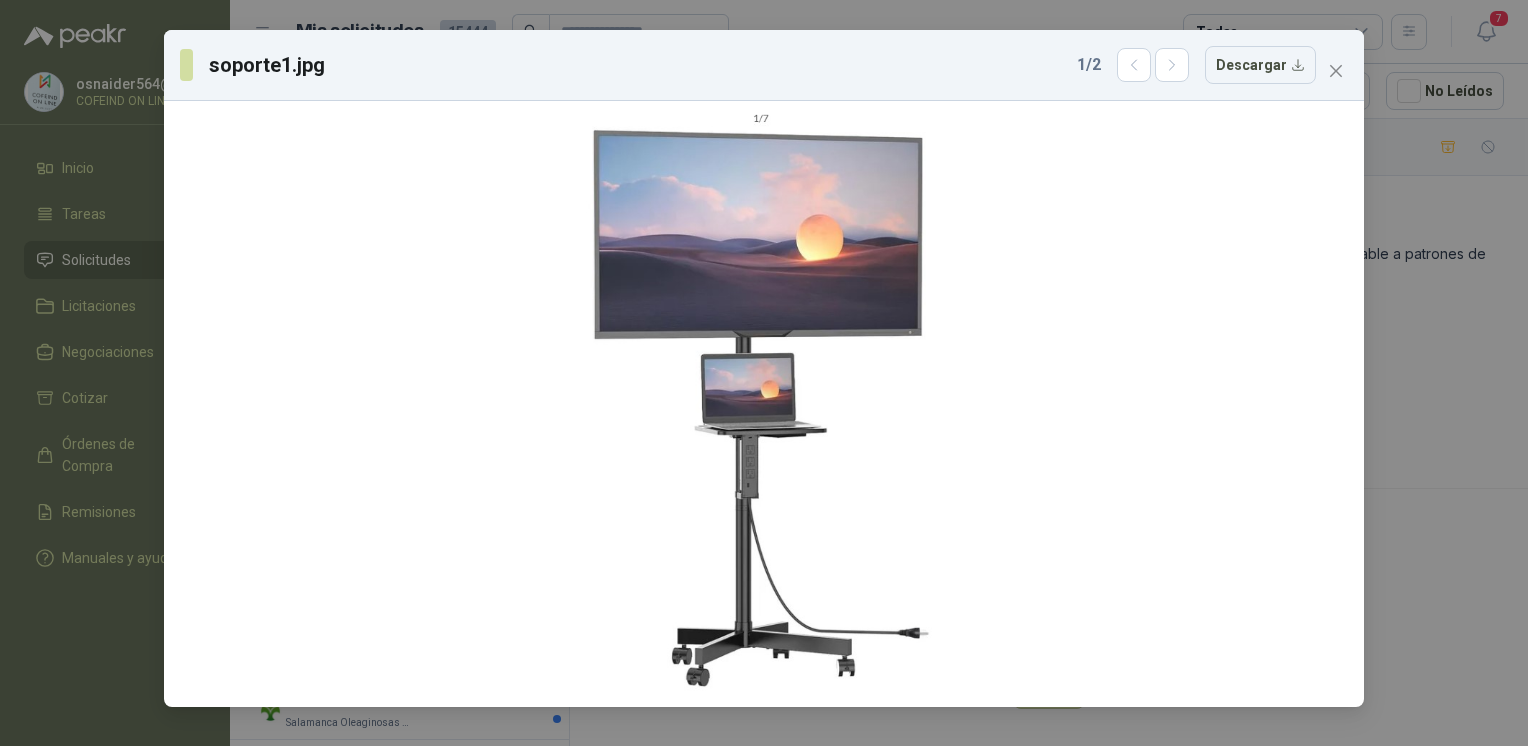 click on "soporte1.jpg   1 / 2 Descargar" at bounding box center (764, 373) 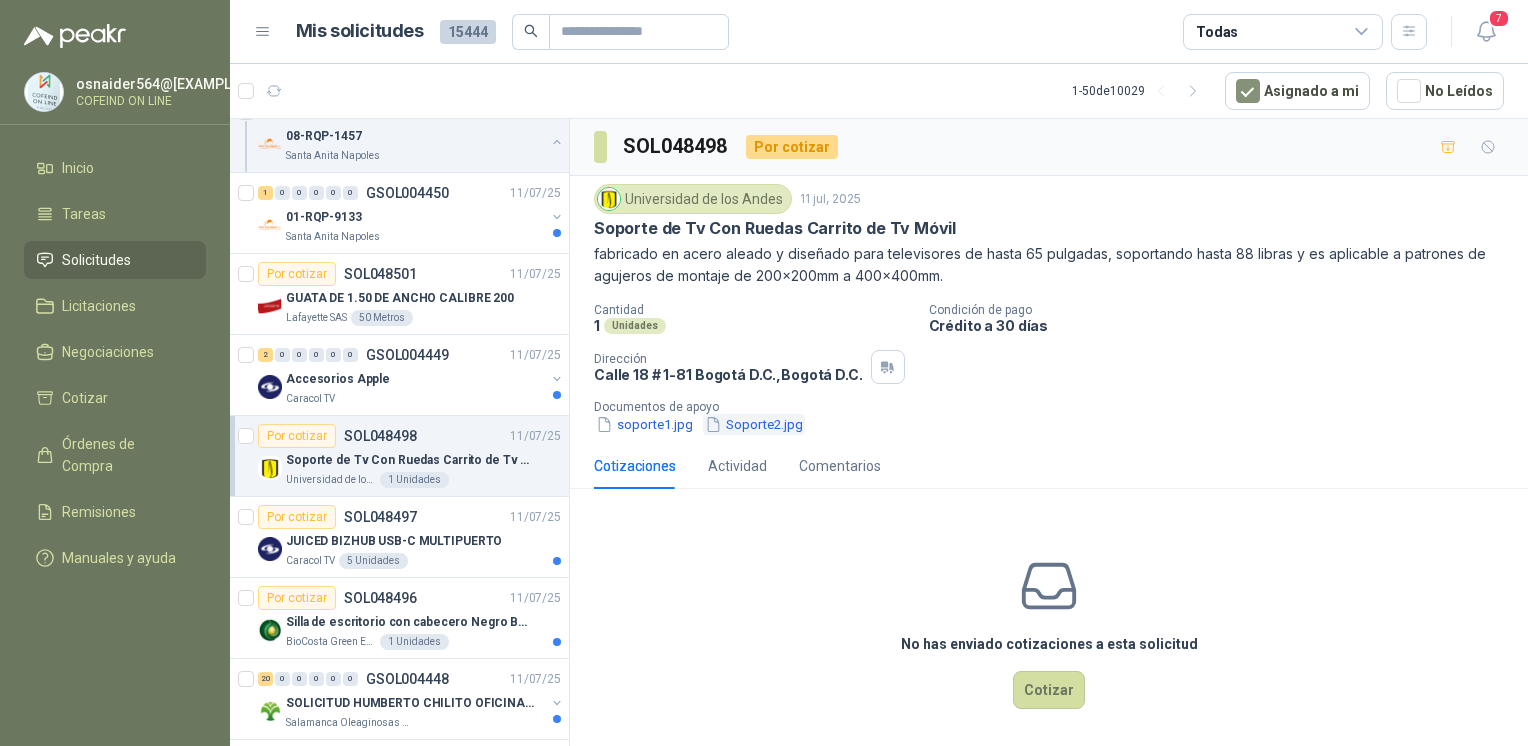 click on "Soporte2.jpg" at bounding box center (754, 424) 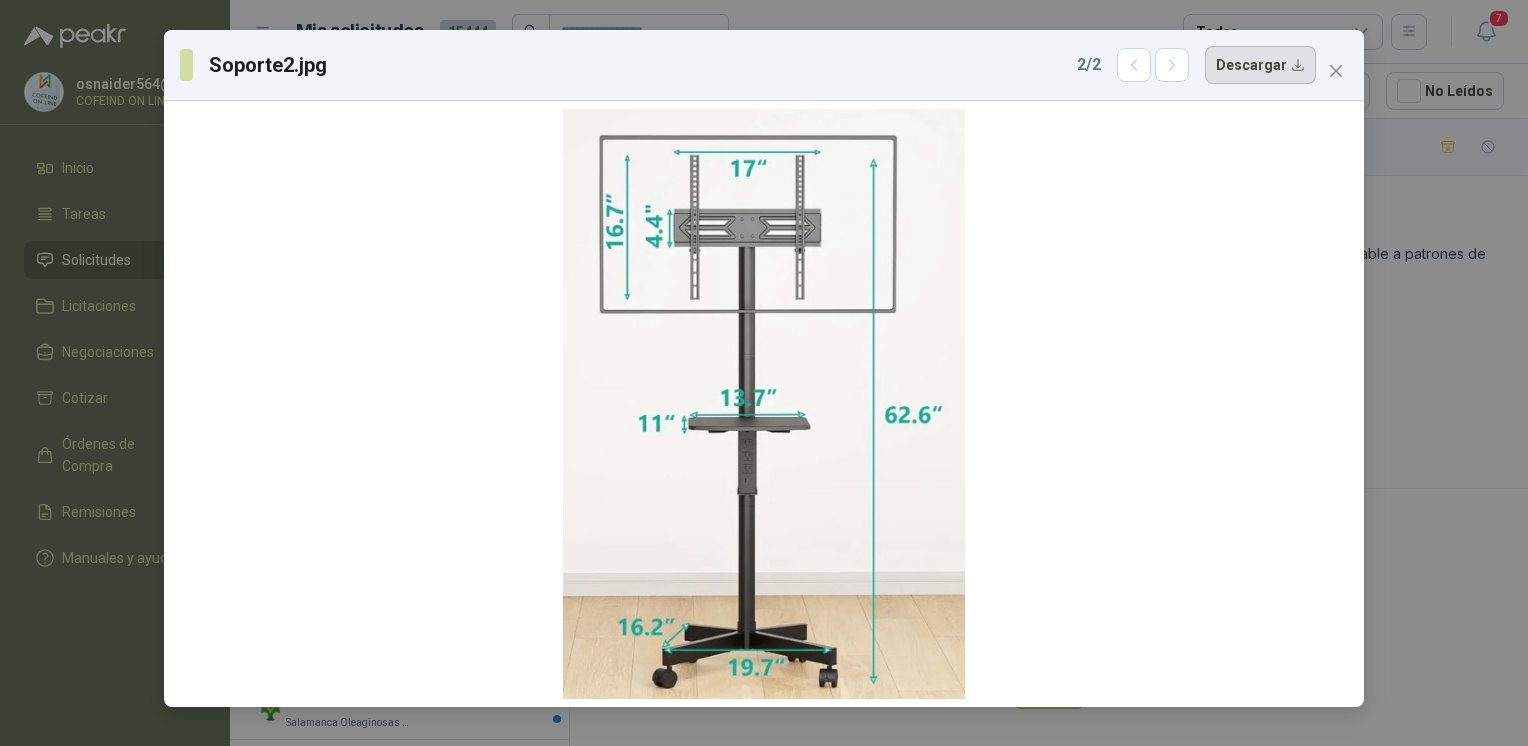 click on "Descargar" at bounding box center [1260, 65] 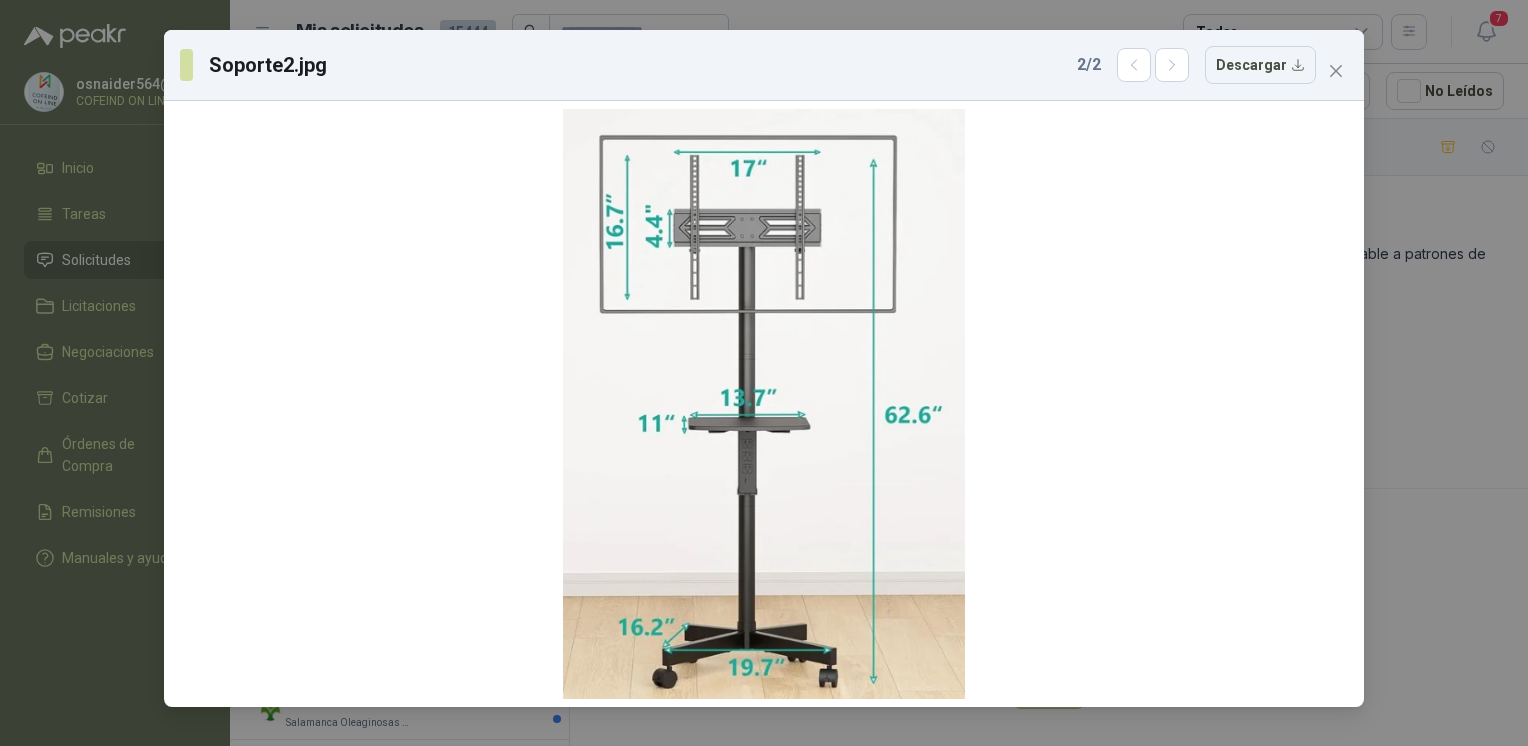 click on "Soporte2.jpg   2 / 2 Descargar" at bounding box center (764, 373) 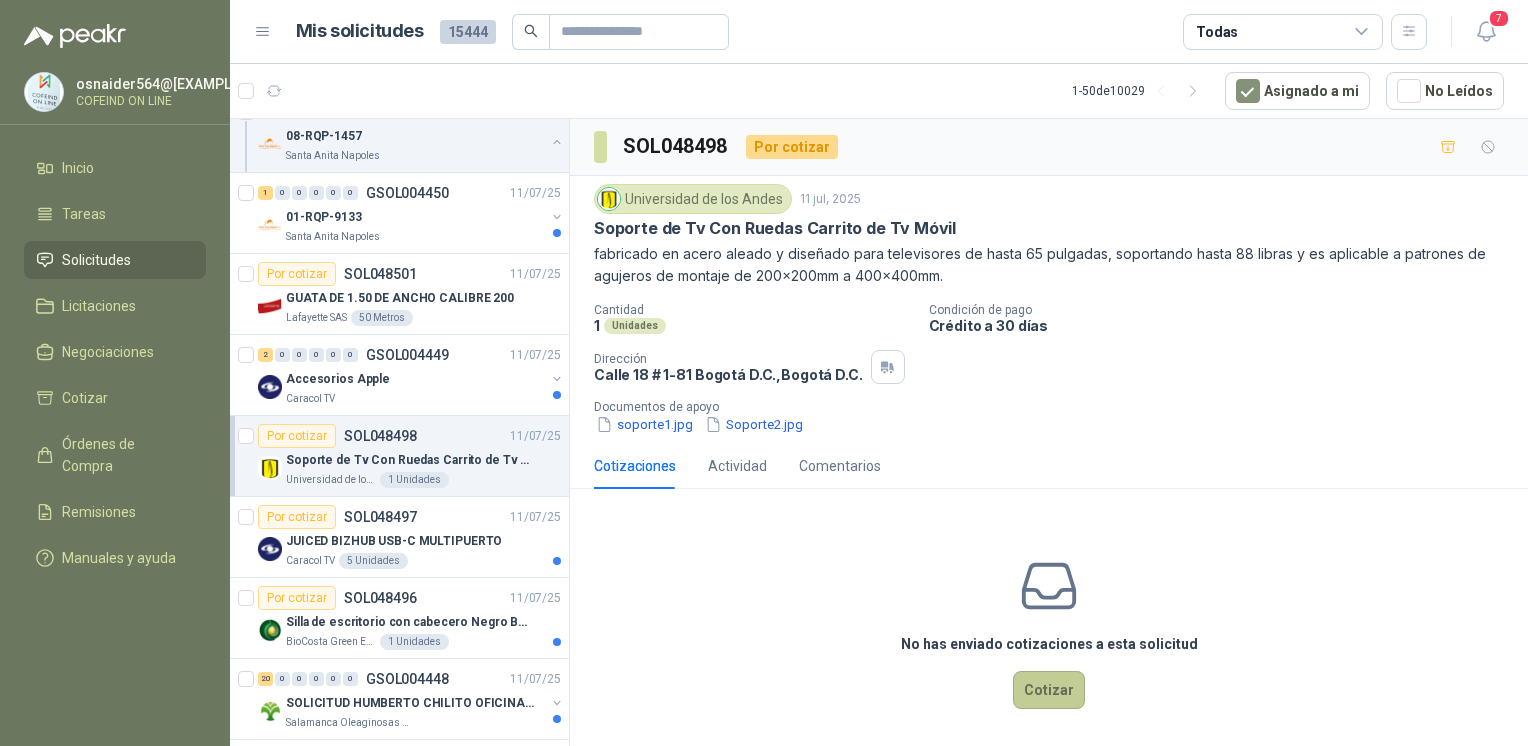 click on "Cotizar" at bounding box center [1049, 690] 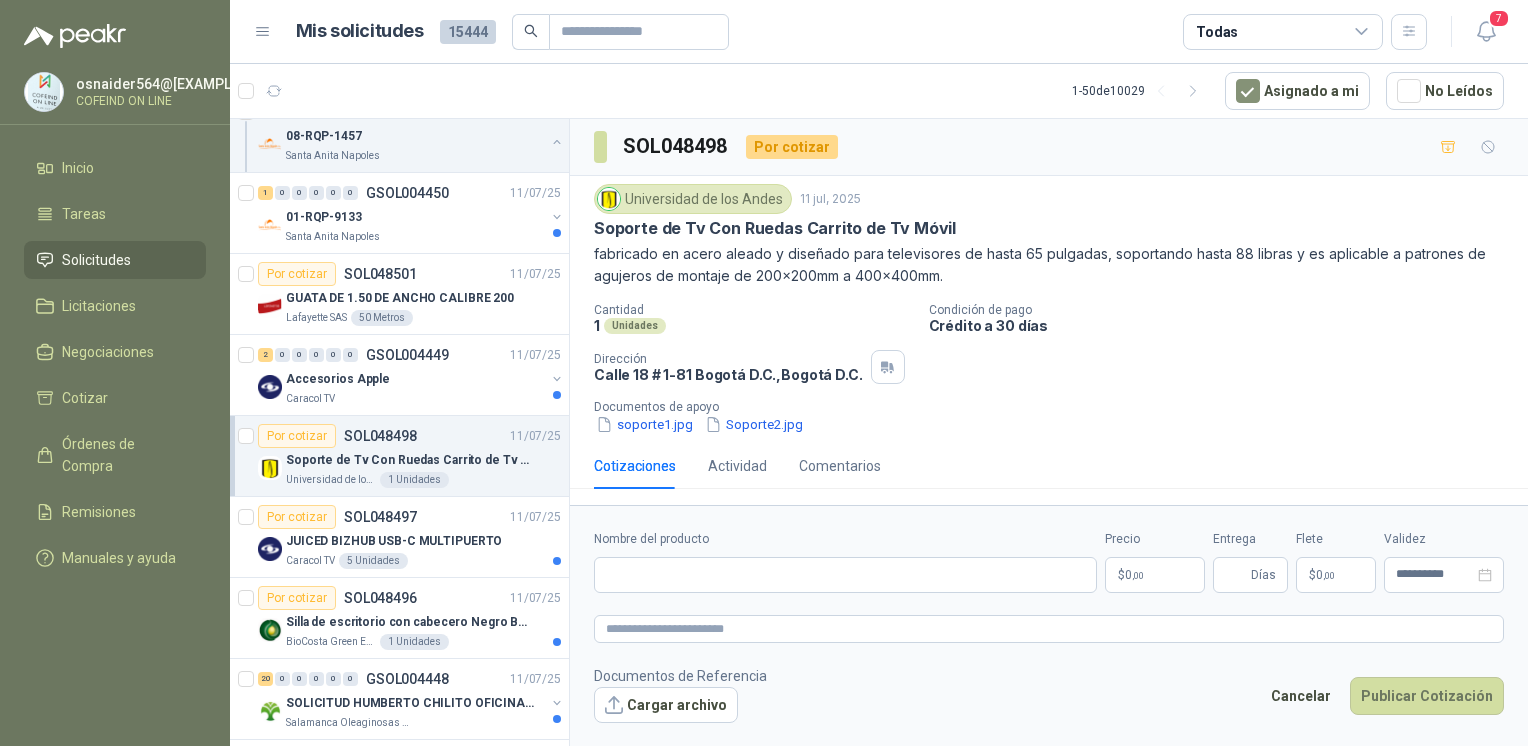 type 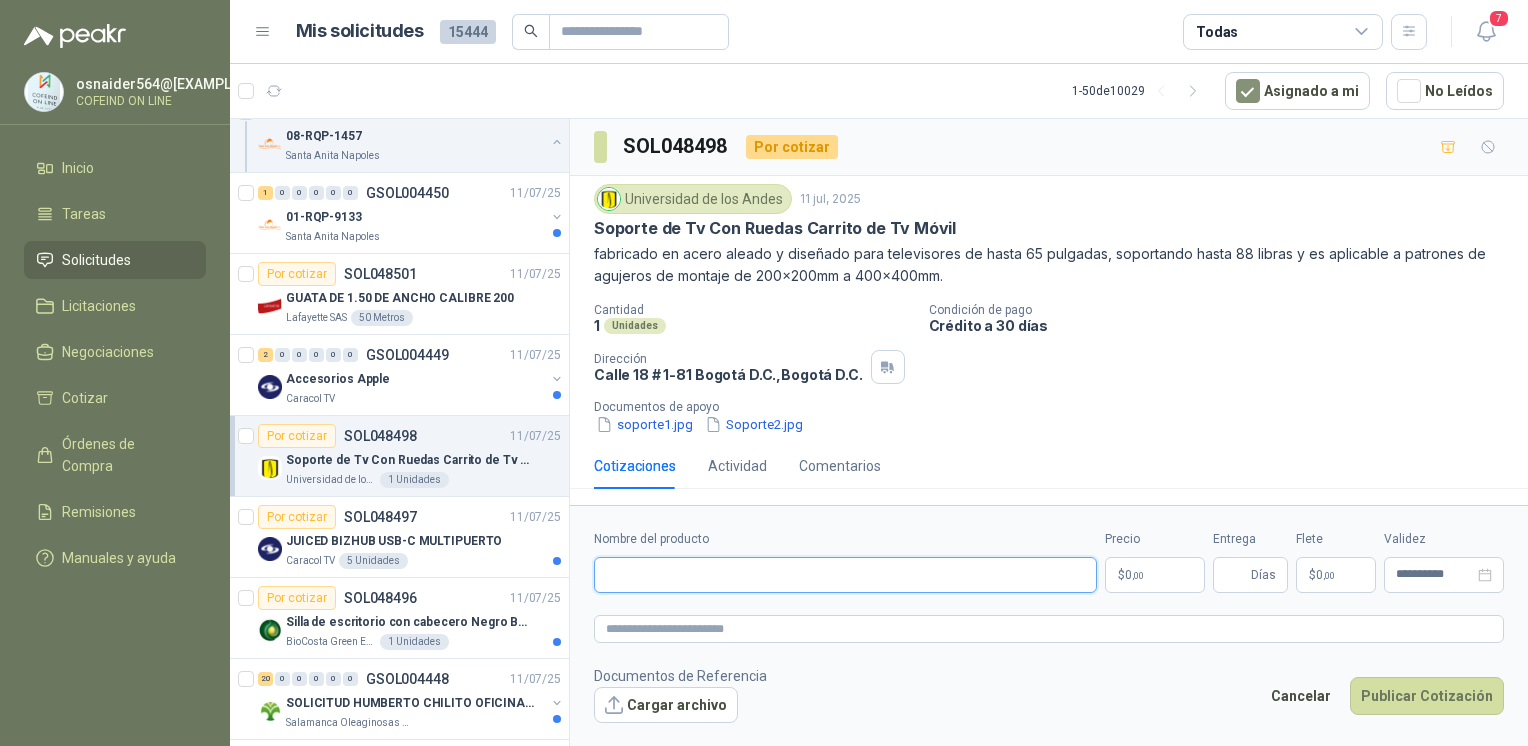 click on "Nombre del producto" at bounding box center (845, 575) 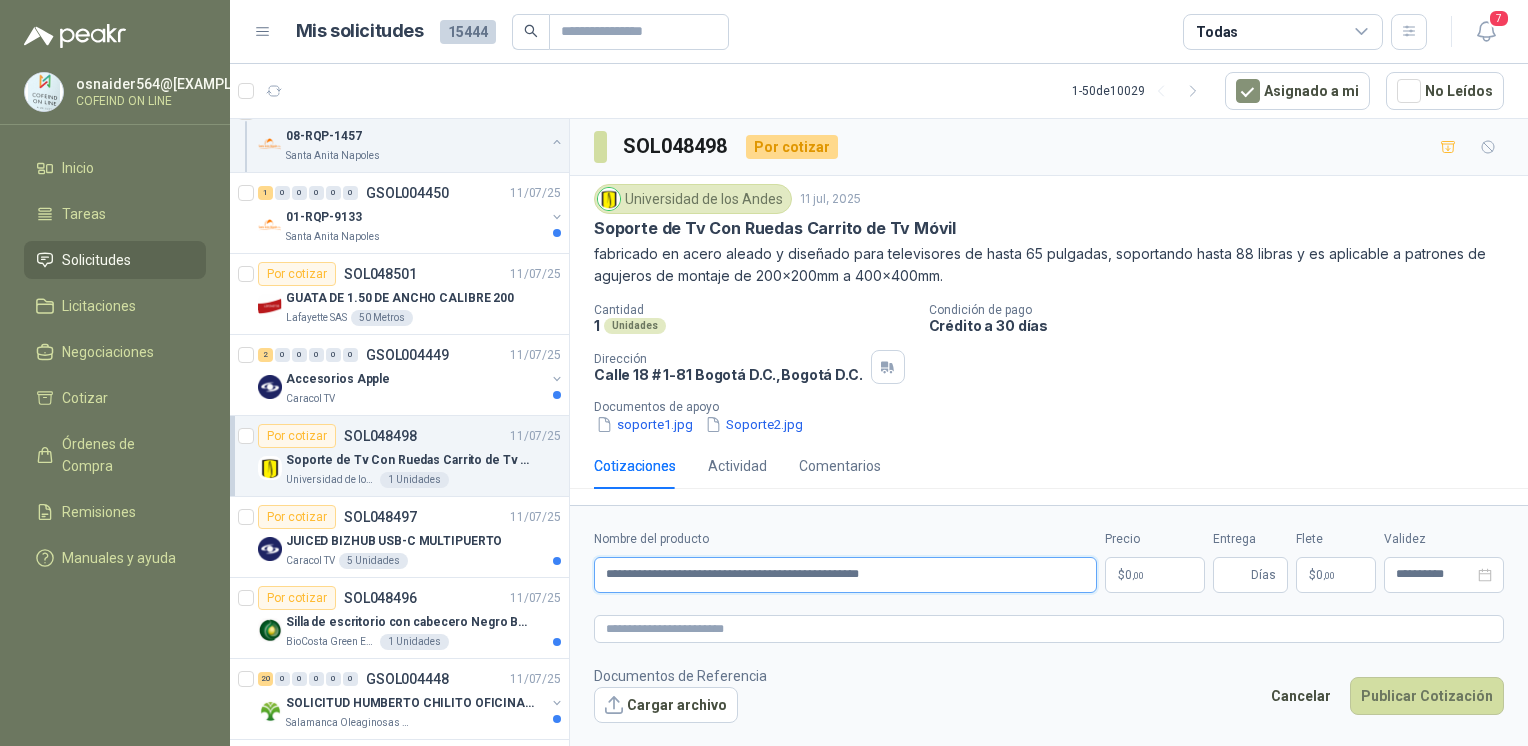 type on "**********" 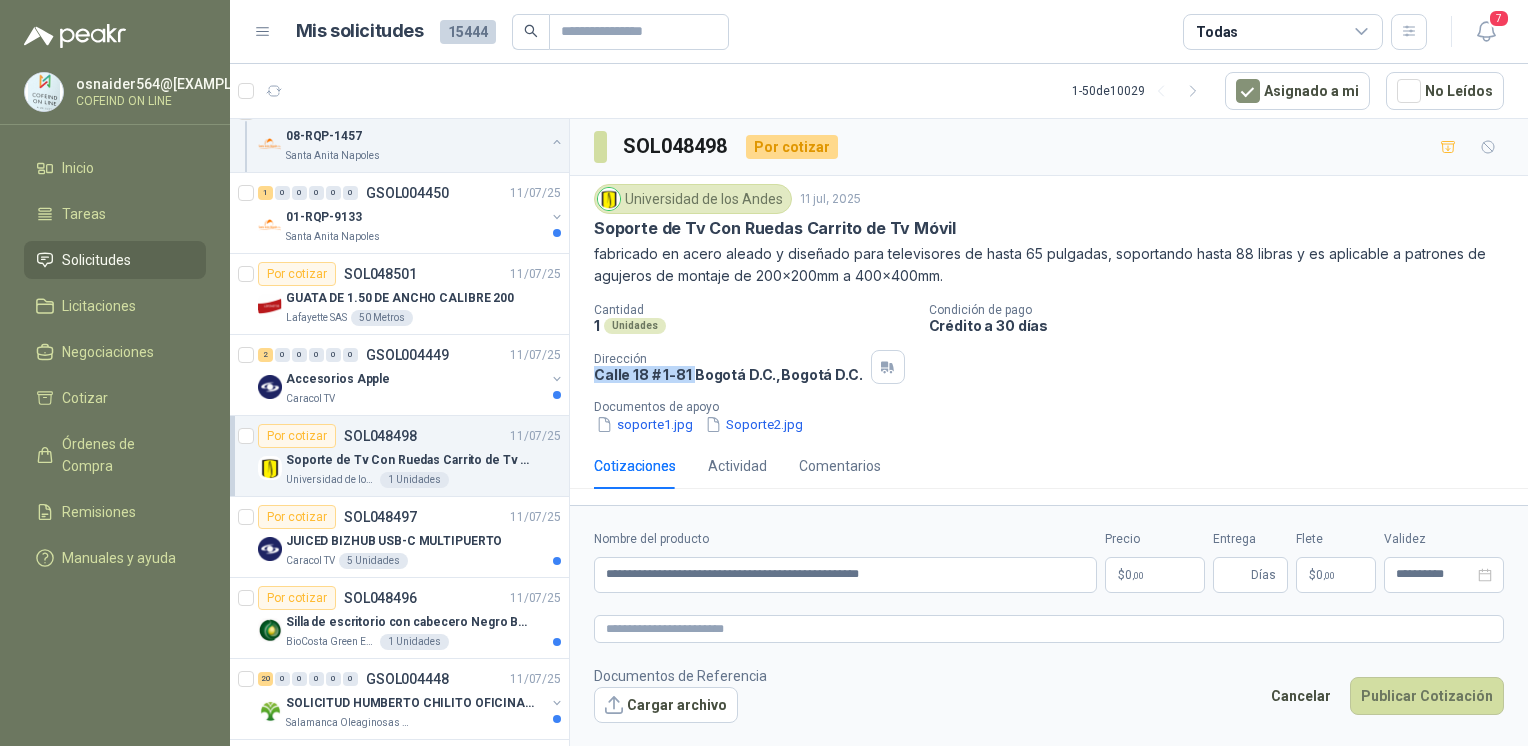 drag, startPoint x: 593, startPoint y: 377, endPoint x: 690, endPoint y: 378, distance: 97.00516 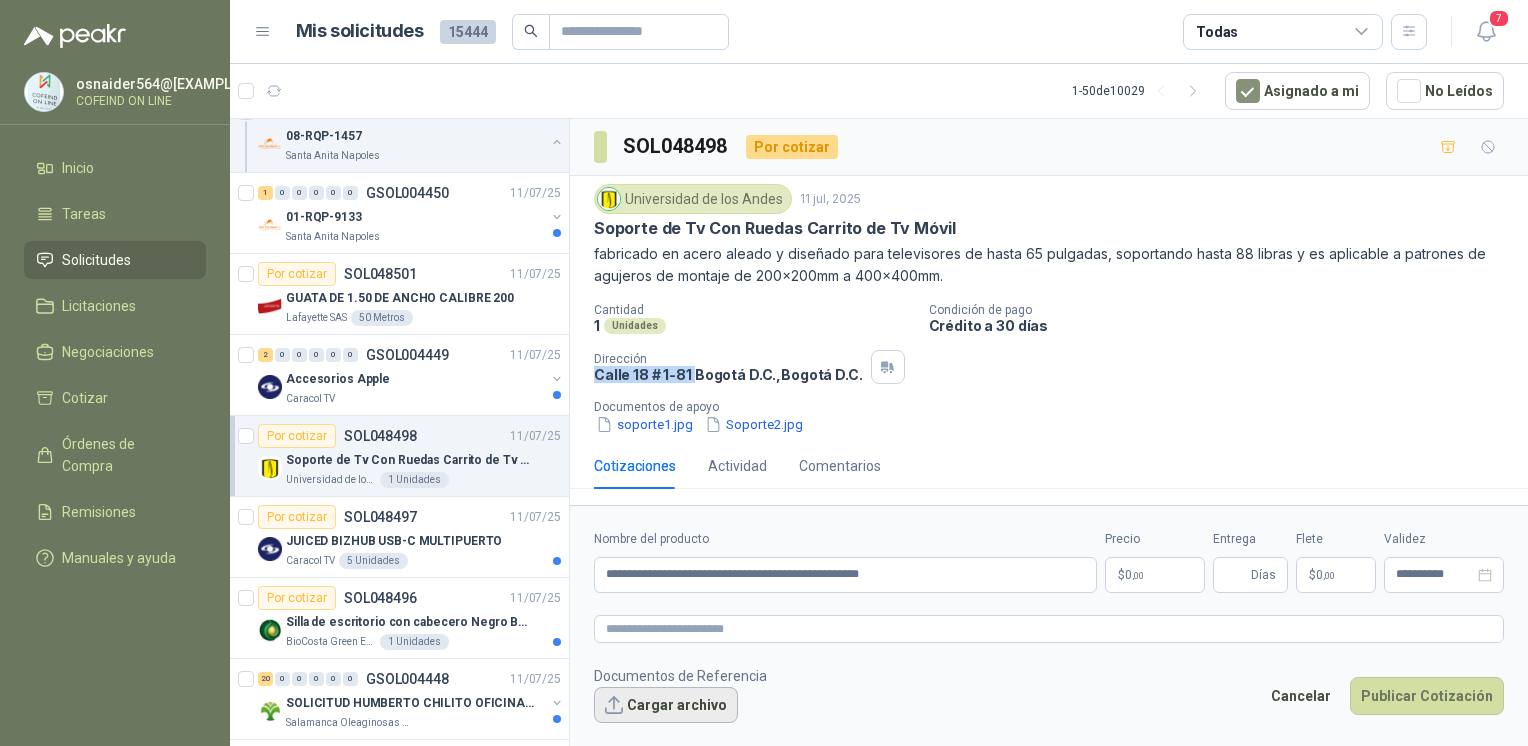 click on "Cargar archivo" at bounding box center [666, 705] 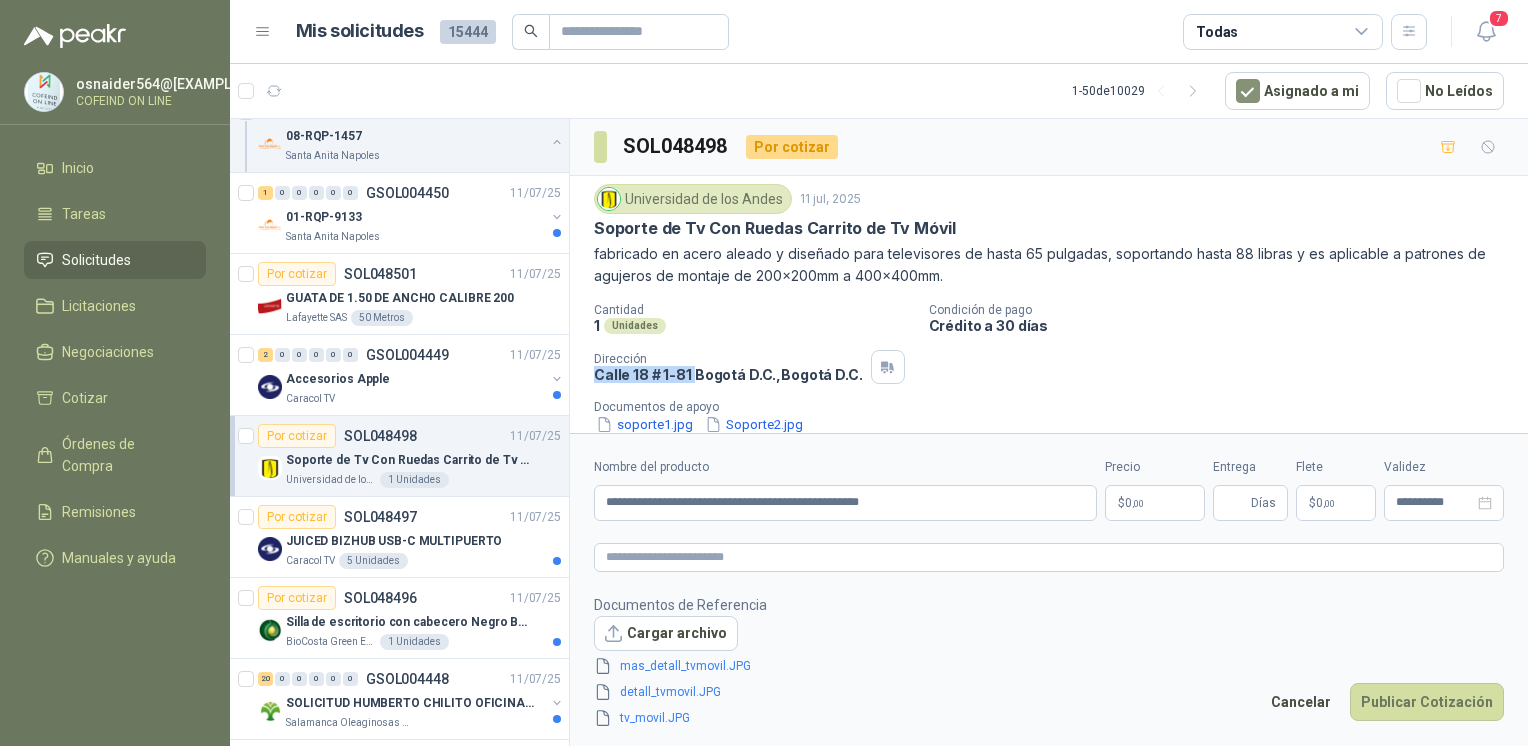 click on "osnaider564@[EXAMPLE.COM]   COFEIND ON LINE   Inicio   Tareas   Solicitudes   Licitaciones   Negociaciones   Cotizar   Órdenes de Compra   Remisiones   Manuales y ayuda Mis solicitudes 15444 Todas 7 1 - 50  de  10029 Asignado a mi No Leídos Por adjudicar SOL048509 11/07/25   TABLERO ACRILICO CUADRICULADO 1,20 x 0,80m Grupo Normandía 1   Unidades Por cotizar SOL048508 11/07/25   SILLAS ERGONOMICAS Grupo Normandía 4   Unidades Por cotizar SOL048507 11/07/25   BORRADOR TABLERO ACRILICO Grupo Normandía 1   Unidades Por adjudicar SOL048506 11/07/25   MARCADORES BORRABLES (AZUL, NEGRO, ROJO, VERDE) Grupo Normandía 4   Unidades Por adjudicar SOL048505 11/07/25   ESCRITORIOS 1,20 x 0,60m Grupo Normandía 4   Unidades Por cotizar SOL048504 11/07/25   HIDROLAVADORA KARCHER HD 10/25 Santa Anita Napoles 1   Unidades 1   0   0   0   0   0   GSOL004451 11/07/25   08-RQP-1457 Santa Anita Napoles   Por cotizar SOL048503 TOALLAS 35   Unidades 1   0   0   0   0   0   GSOL004450 11/07/25   01-RQP-9133 Santa Anita Napoles" at bounding box center (764, 373) 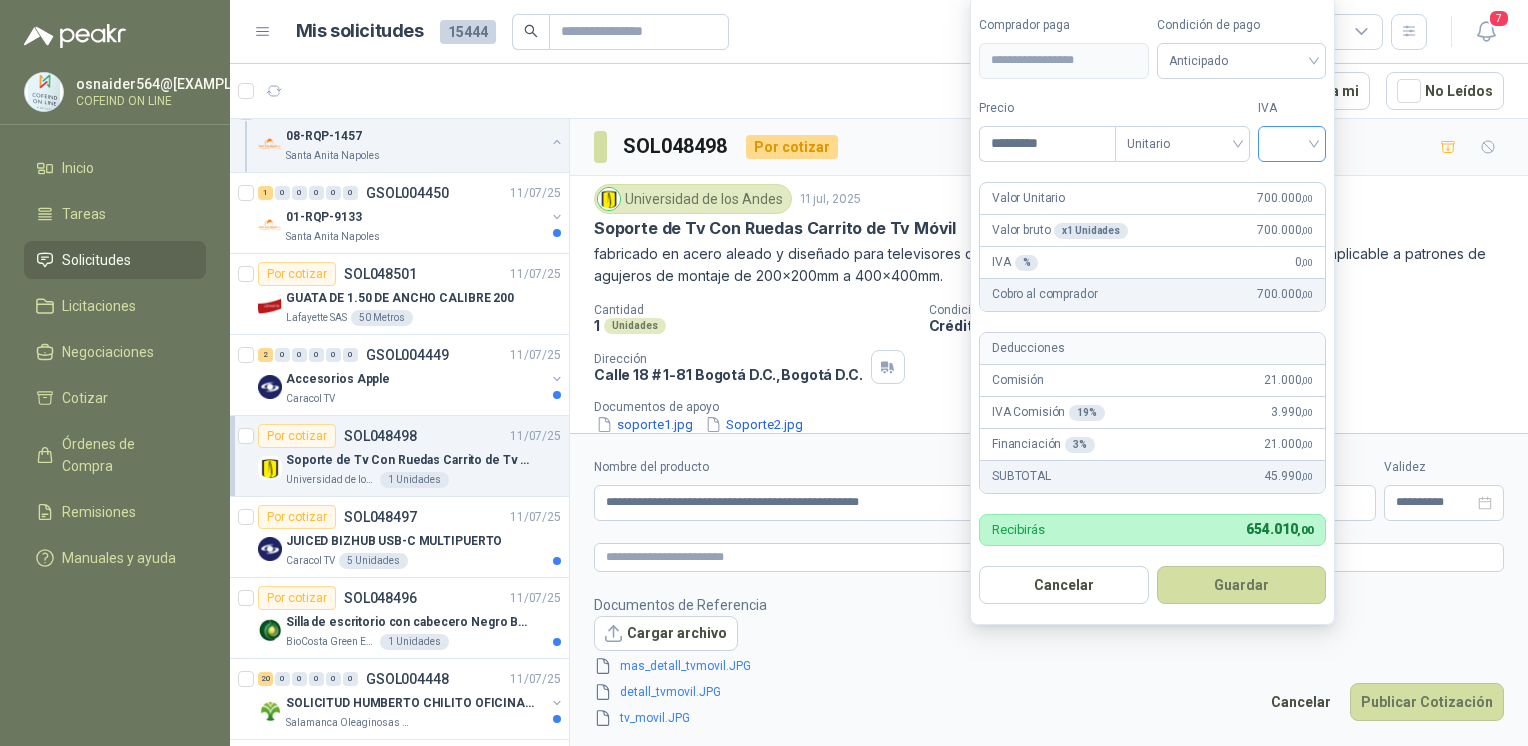 click at bounding box center [1292, 144] 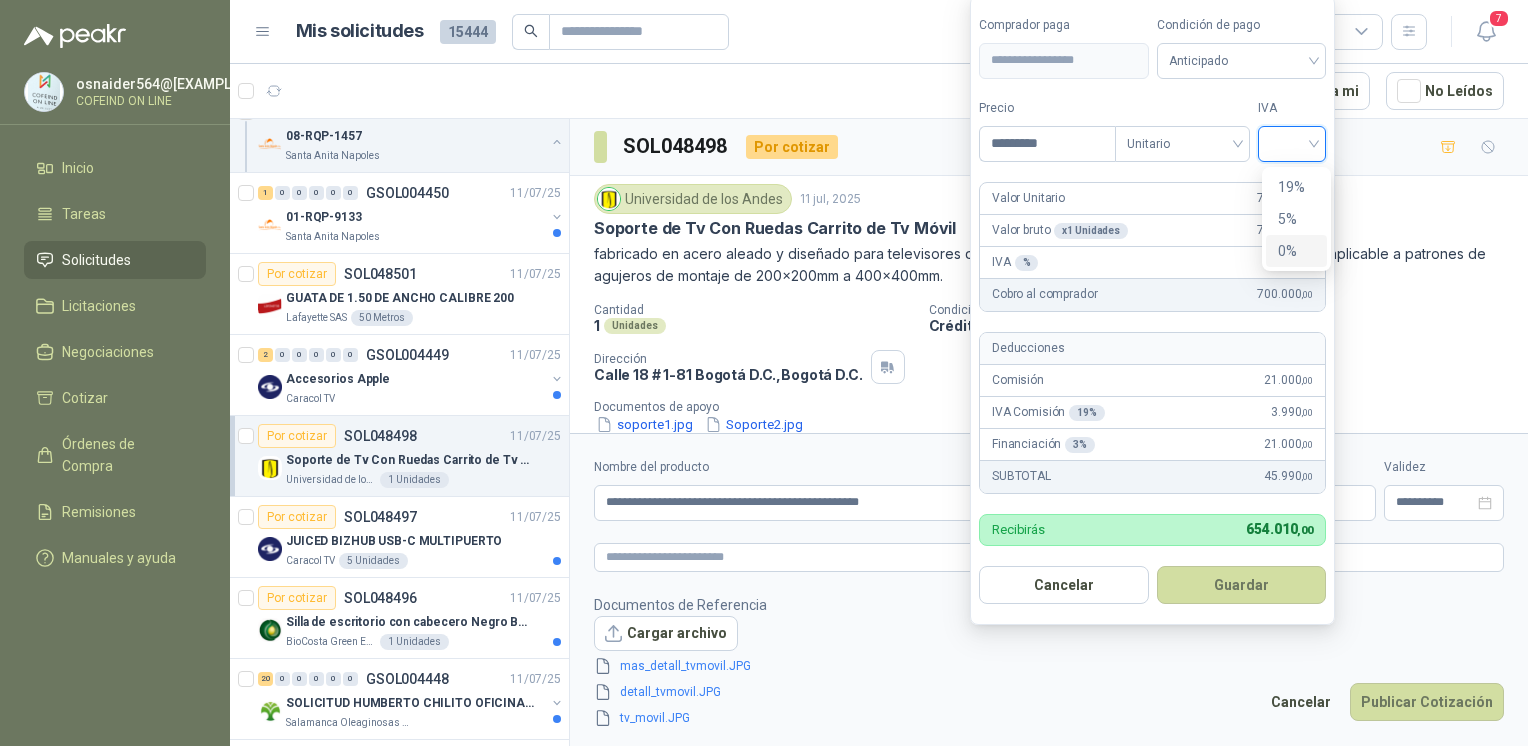 click on "0%" at bounding box center (1296, 251) 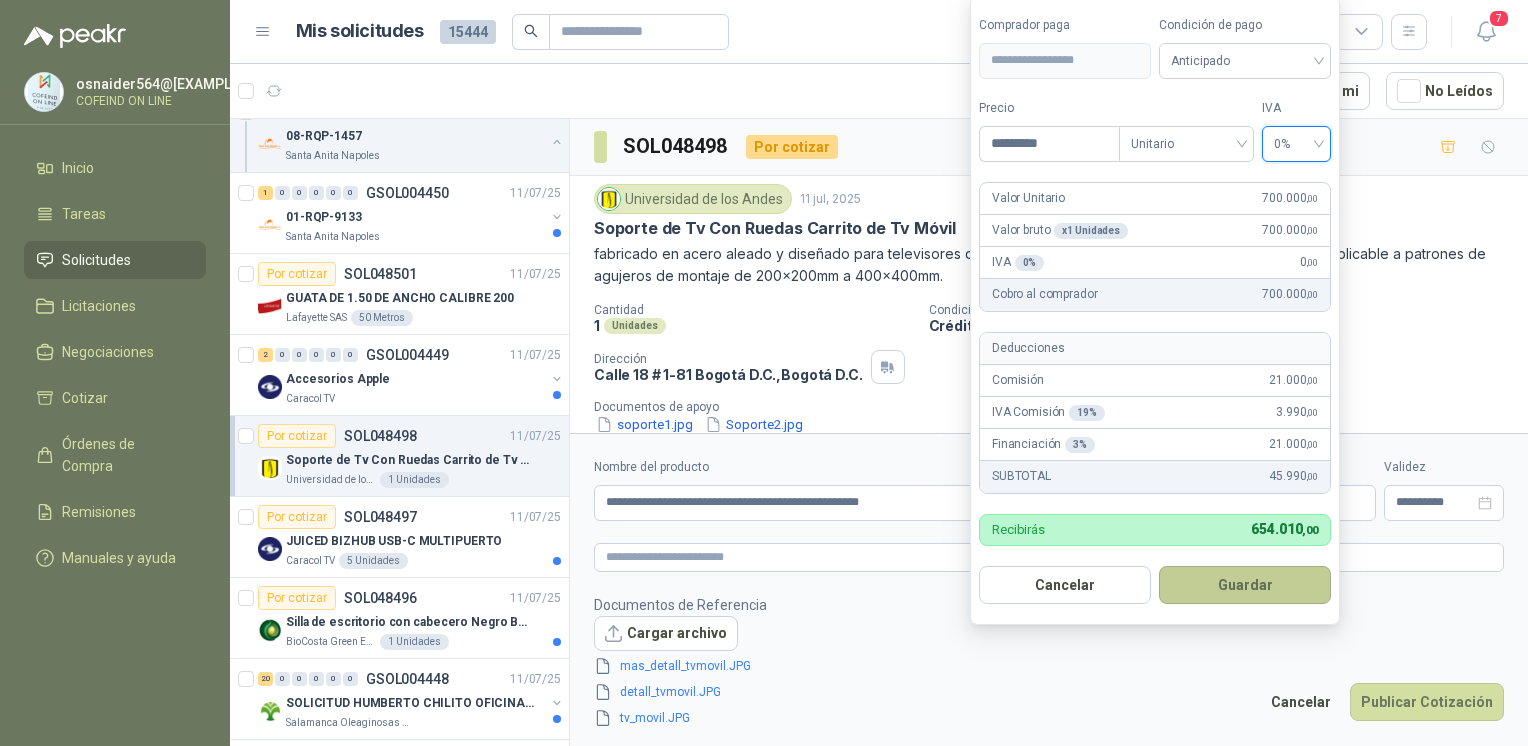 click on "Guardar" at bounding box center [1245, 585] 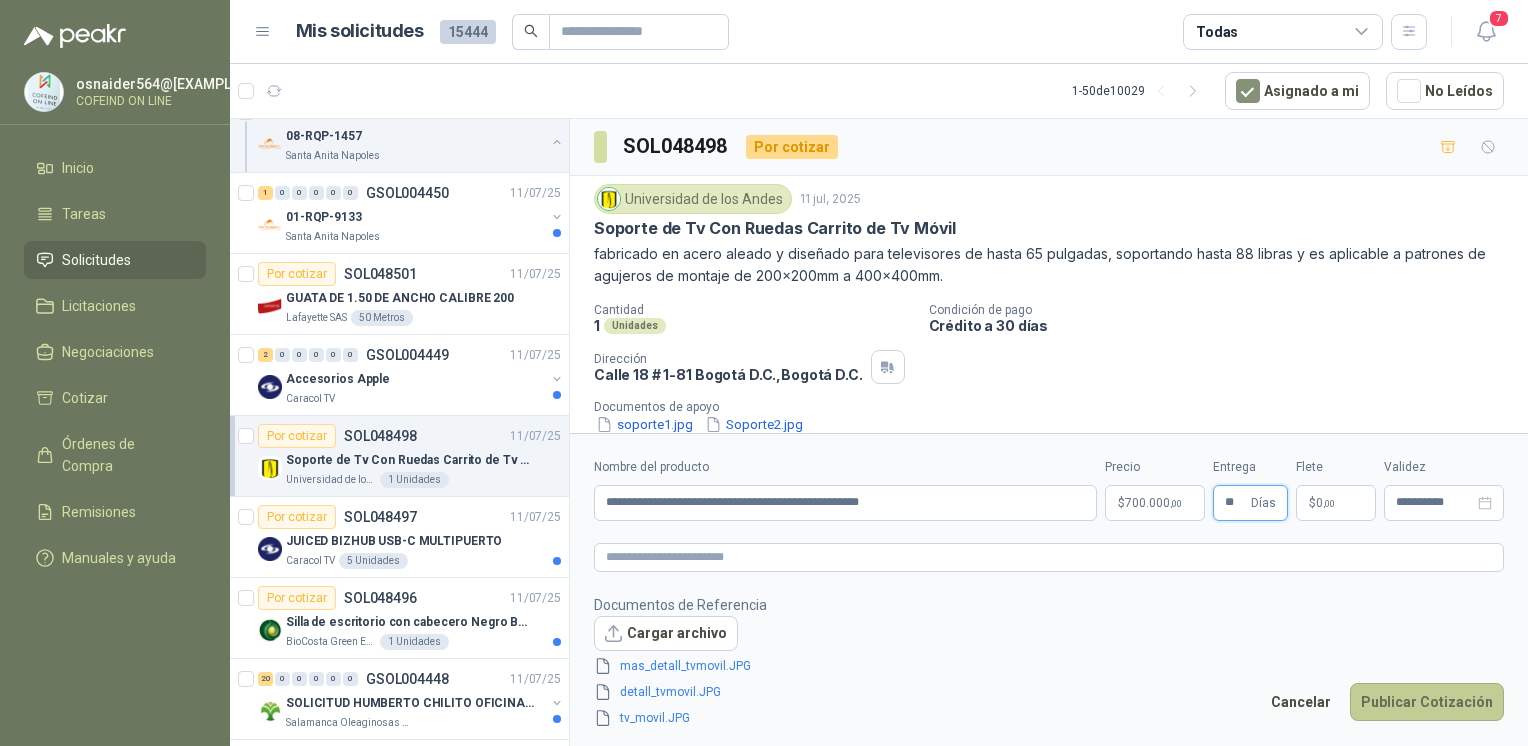 type on "**" 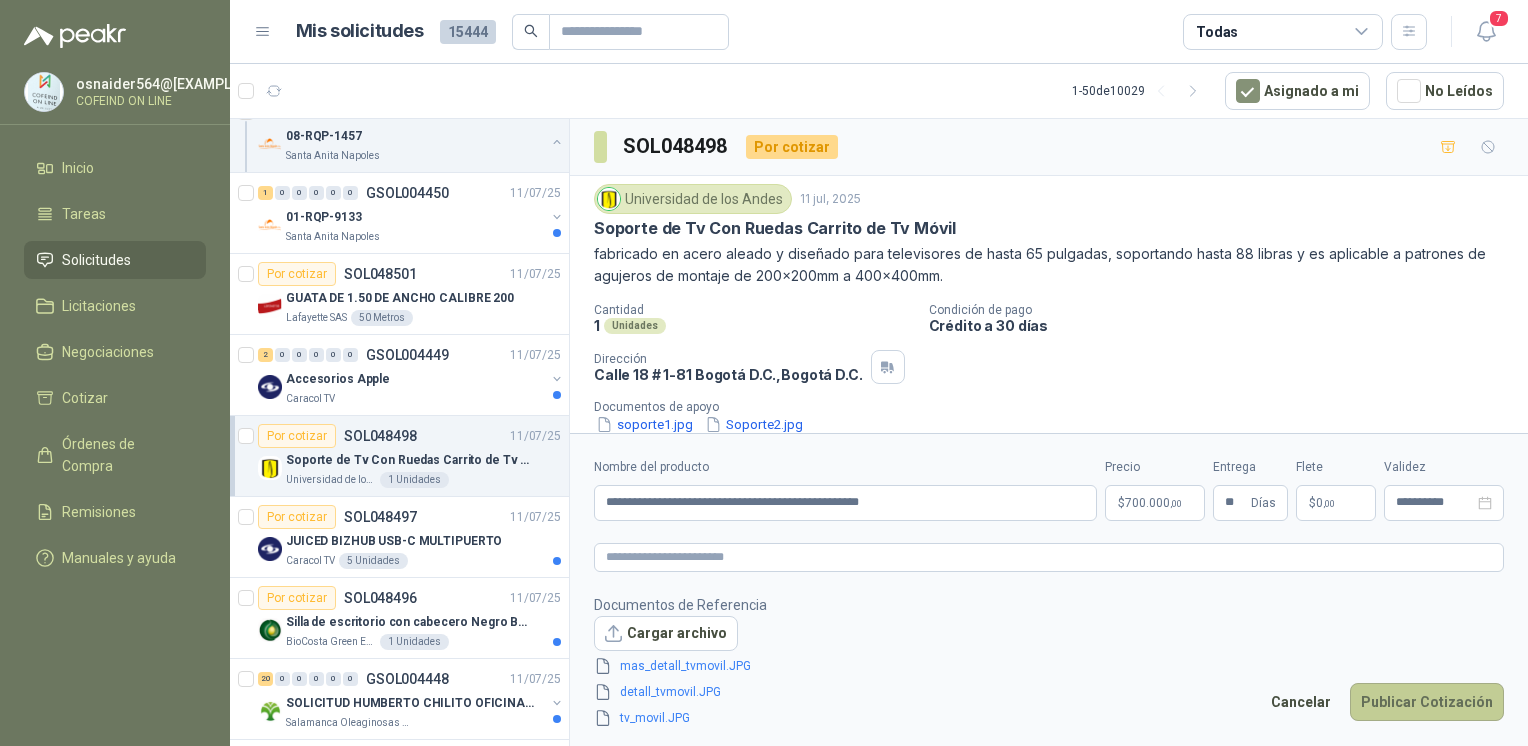 click on "Publicar Cotización" at bounding box center (1427, 702) 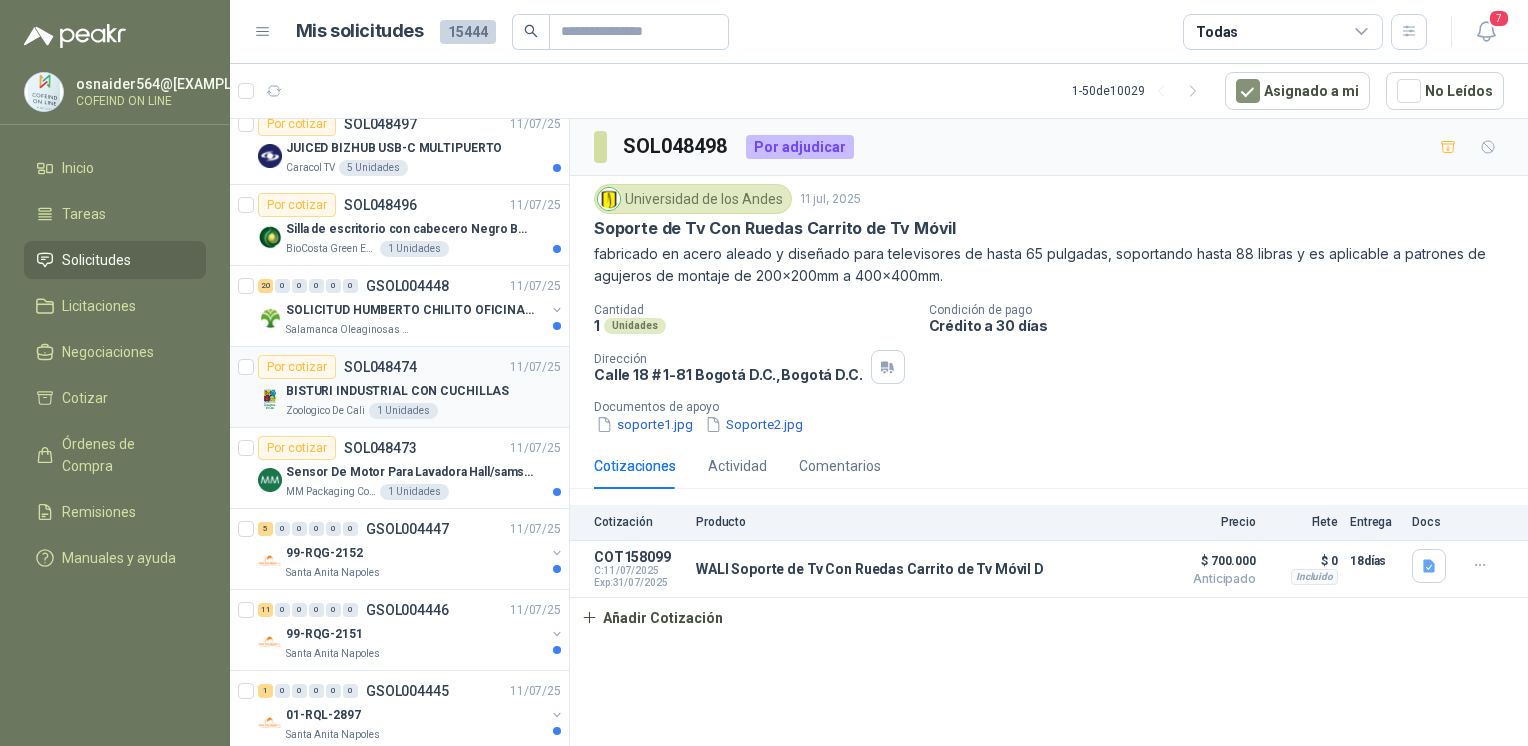 scroll, scrollTop: 988, scrollLeft: 0, axis: vertical 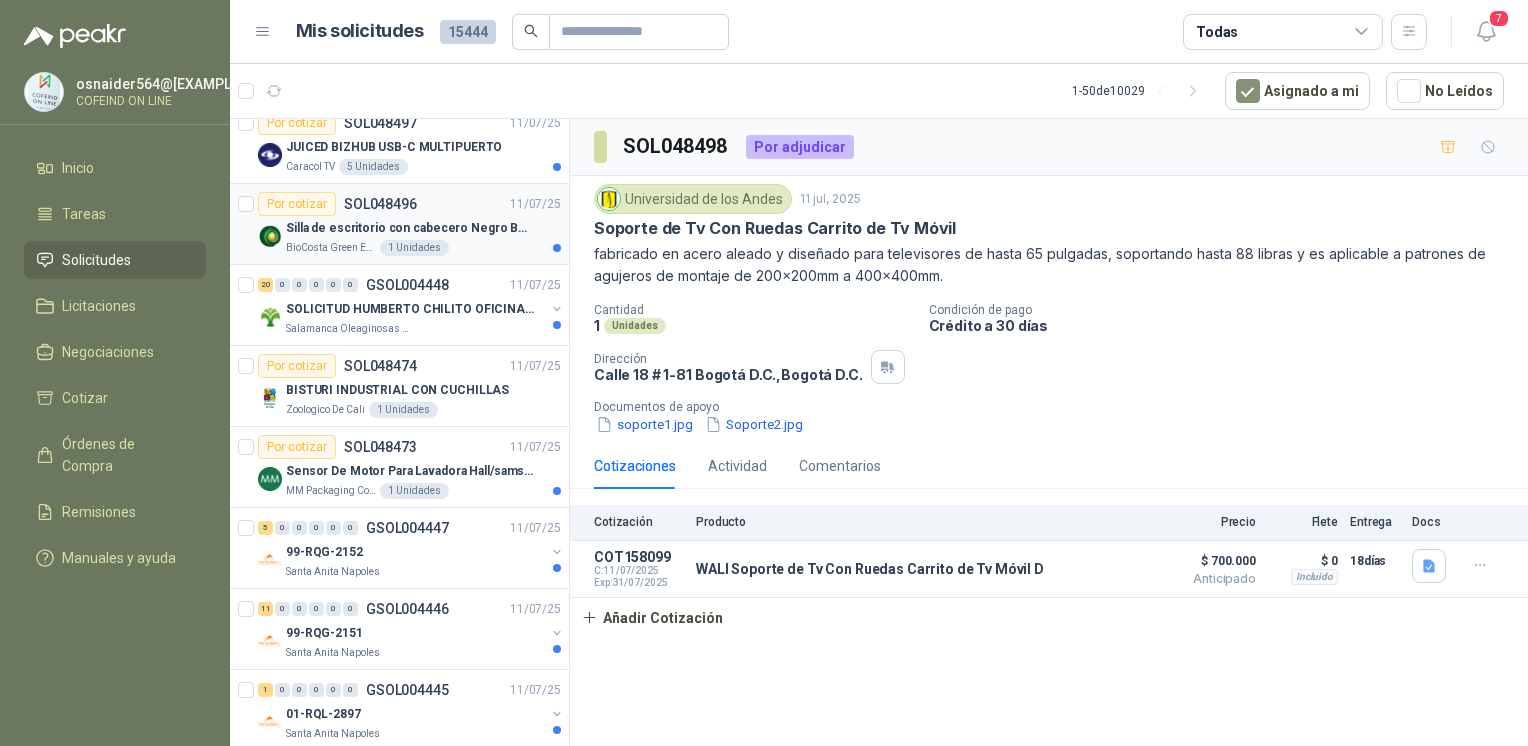 click on "Silla de escritorio con cabecero Negro Bonno Sam Syncro" at bounding box center (423, 228) 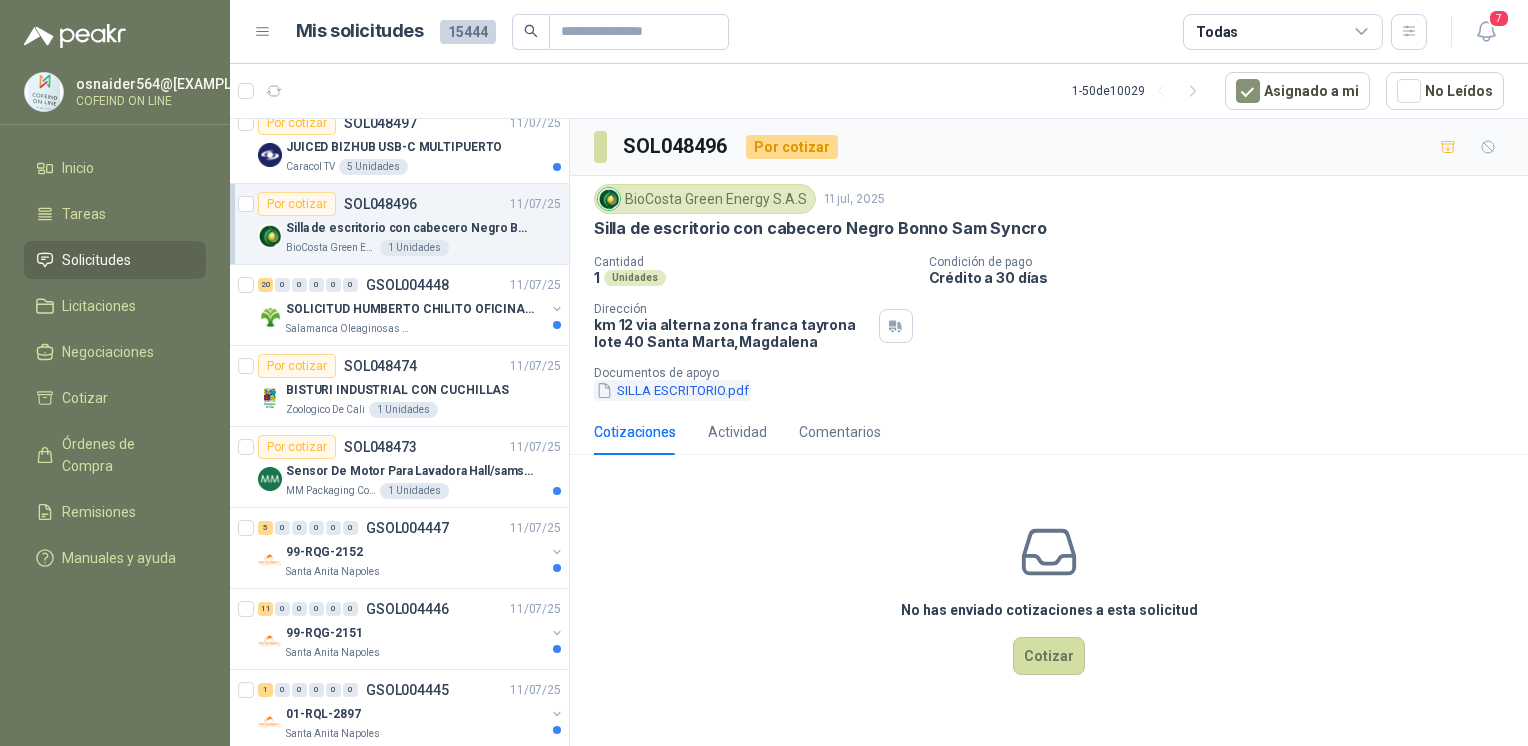 click on "SILLA ESCRITORIO.pdf" at bounding box center (672, 390) 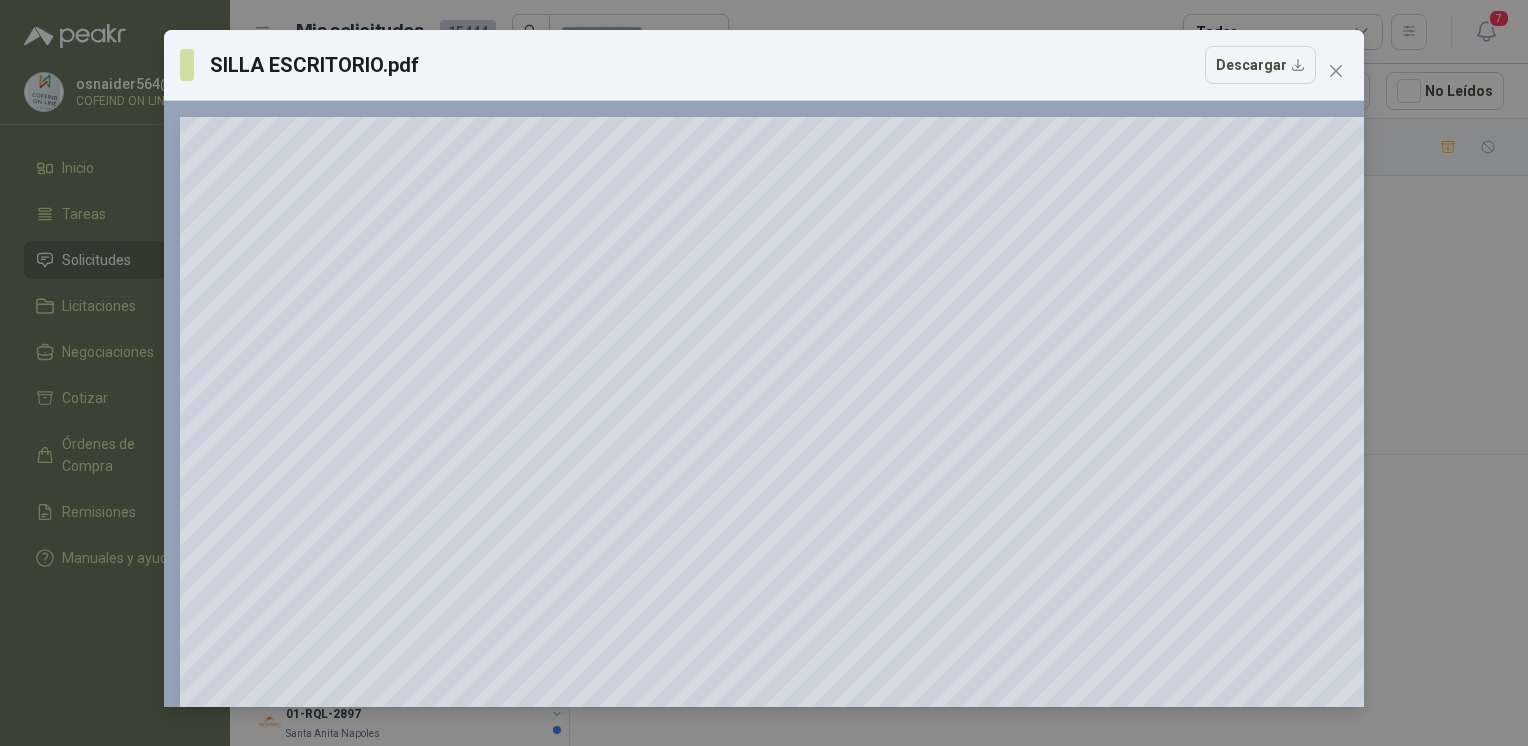 click on "SILLA ESCRITORIO.pdf   Descargar  150 %" at bounding box center (764, 373) 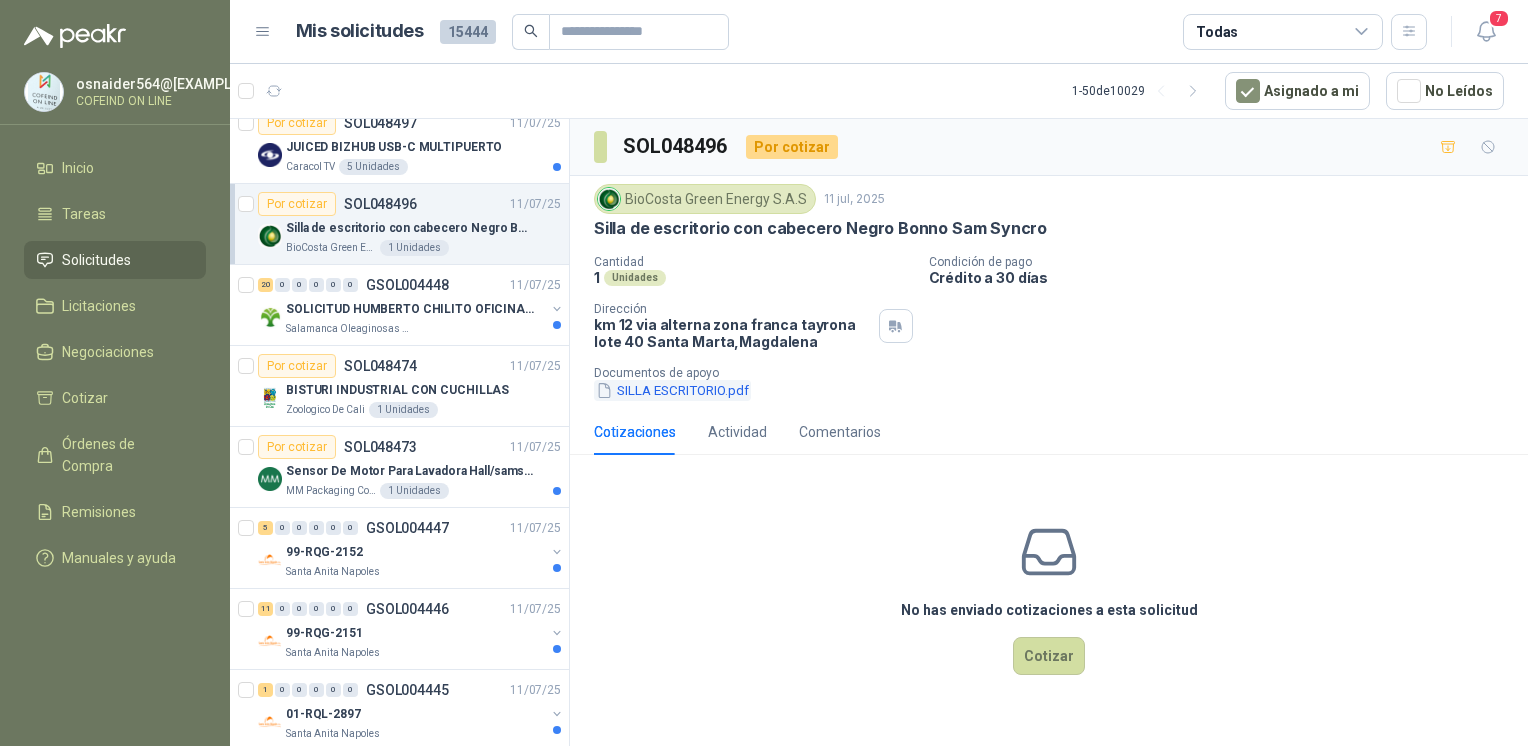 click on "SILLA ESCRITORIO.pdf" at bounding box center (672, 390) 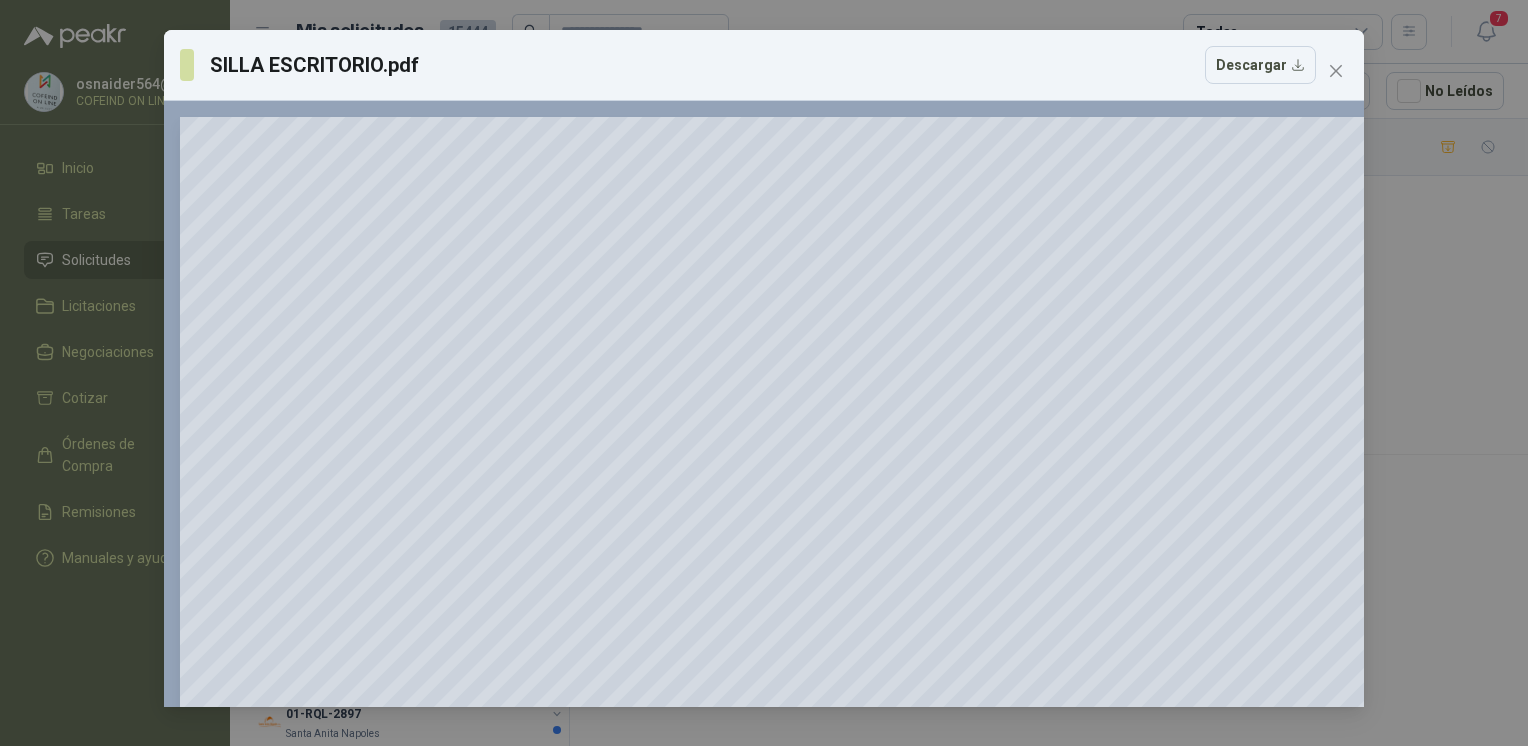 click on "SILLA ESCRITORIO.pdf   Descargar  150 %" at bounding box center [764, 373] 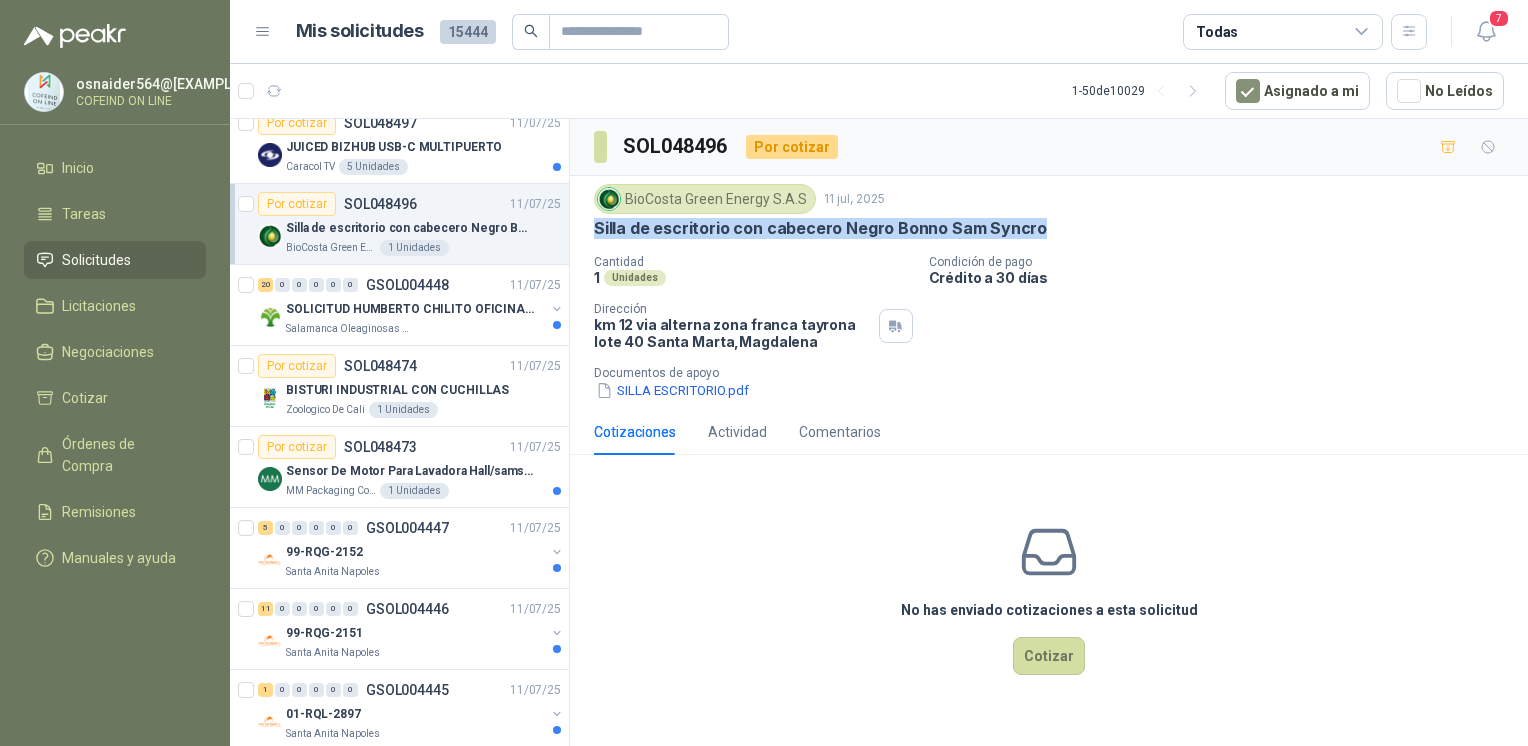 drag, startPoint x: 1048, startPoint y: 222, endPoint x: 582, endPoint y: 226, distance: 466.01718 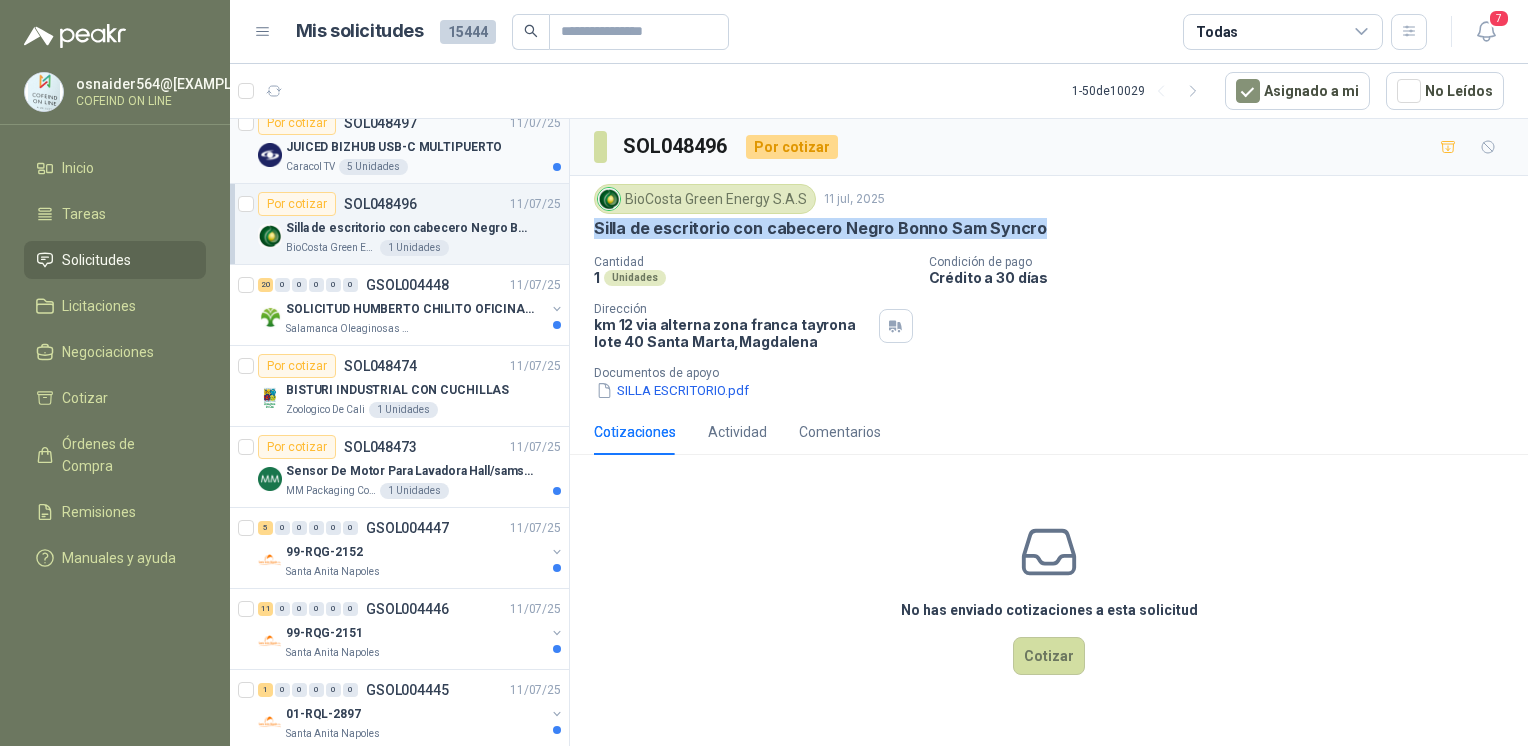 copy on "Silla de escritorio con cabecero Negro Bonno Sam Syncro" 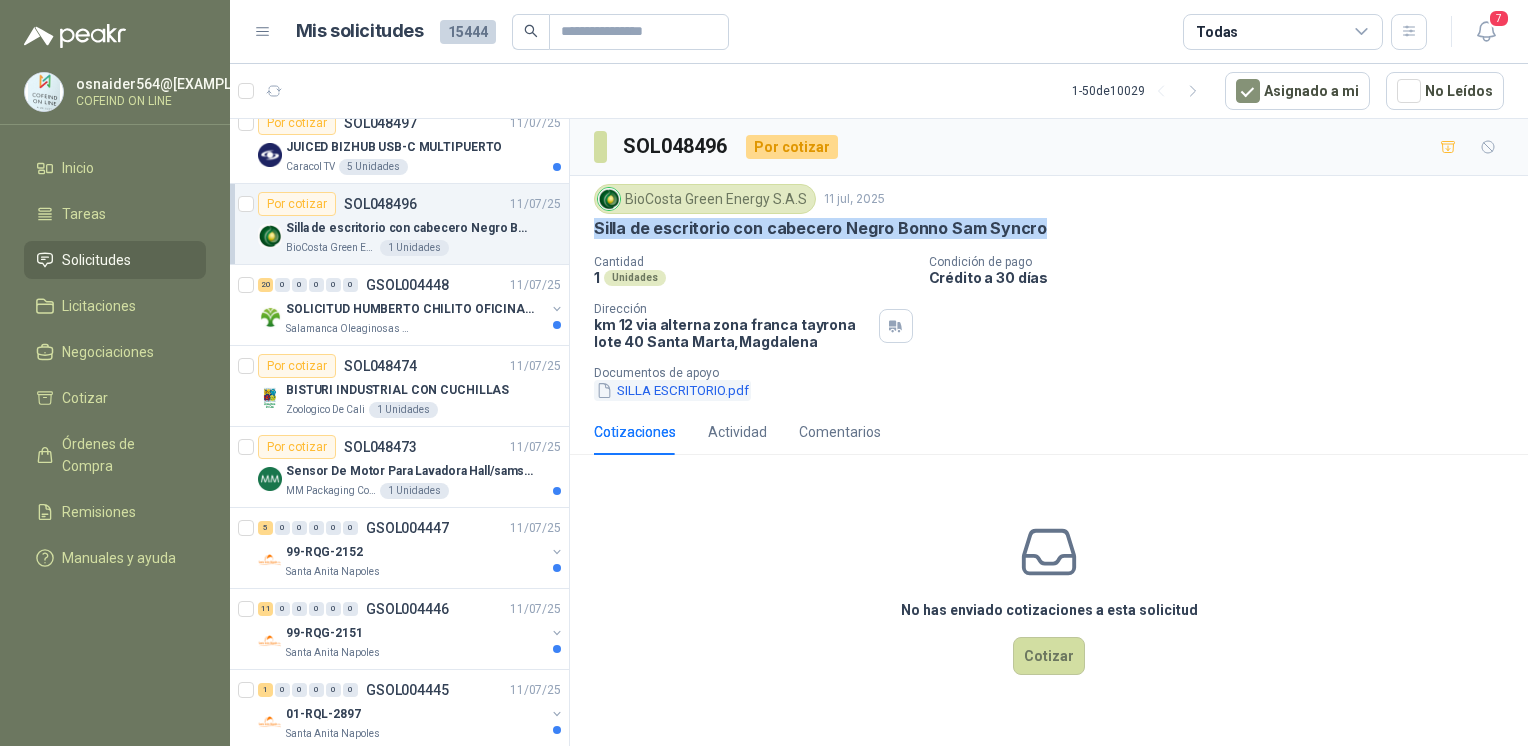 click on "SILLA ESCRITORIO.pdf" at bounding box center (672, 390) 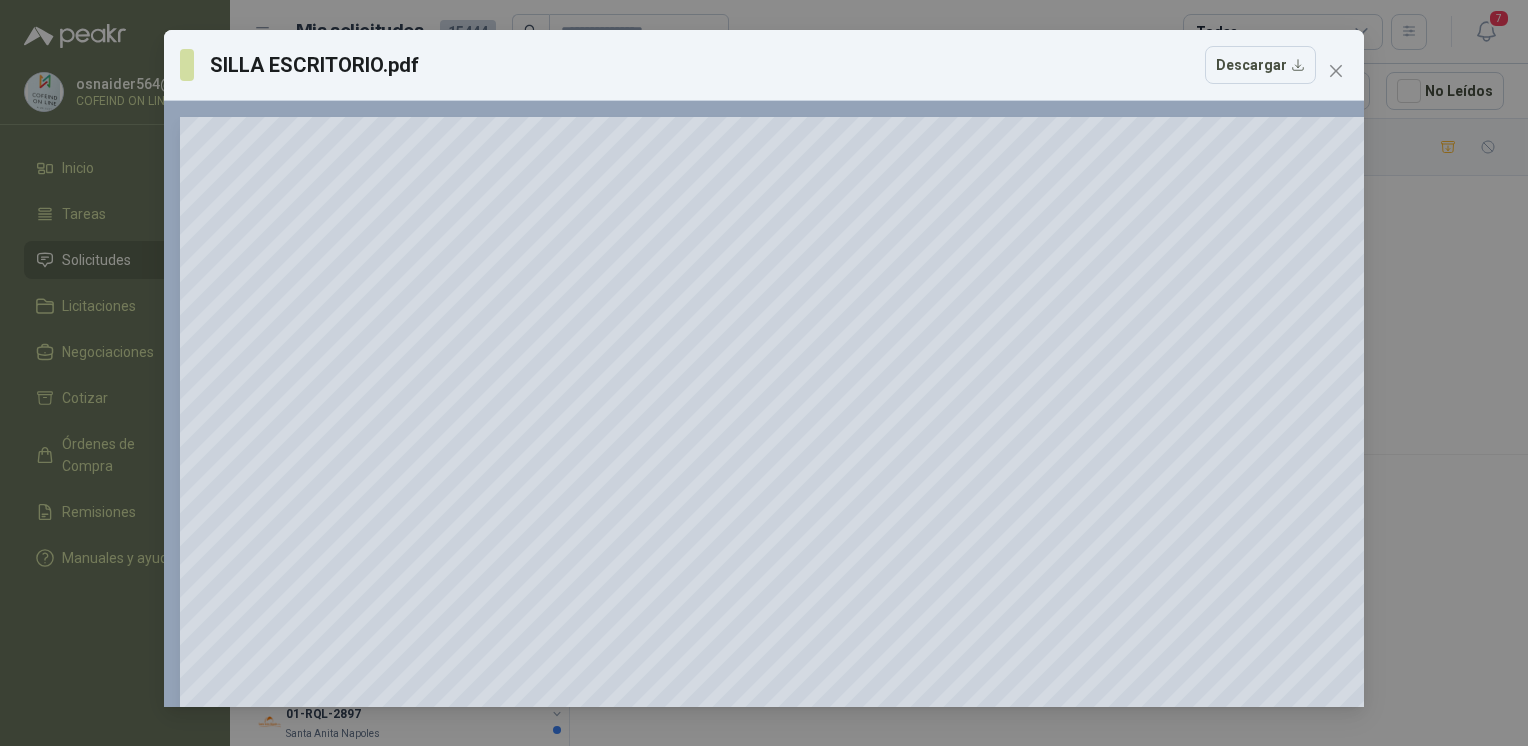 click on "SILLA ESCRITORIO.pdf   Descargar  150 %" at bounding box center [764, 373] 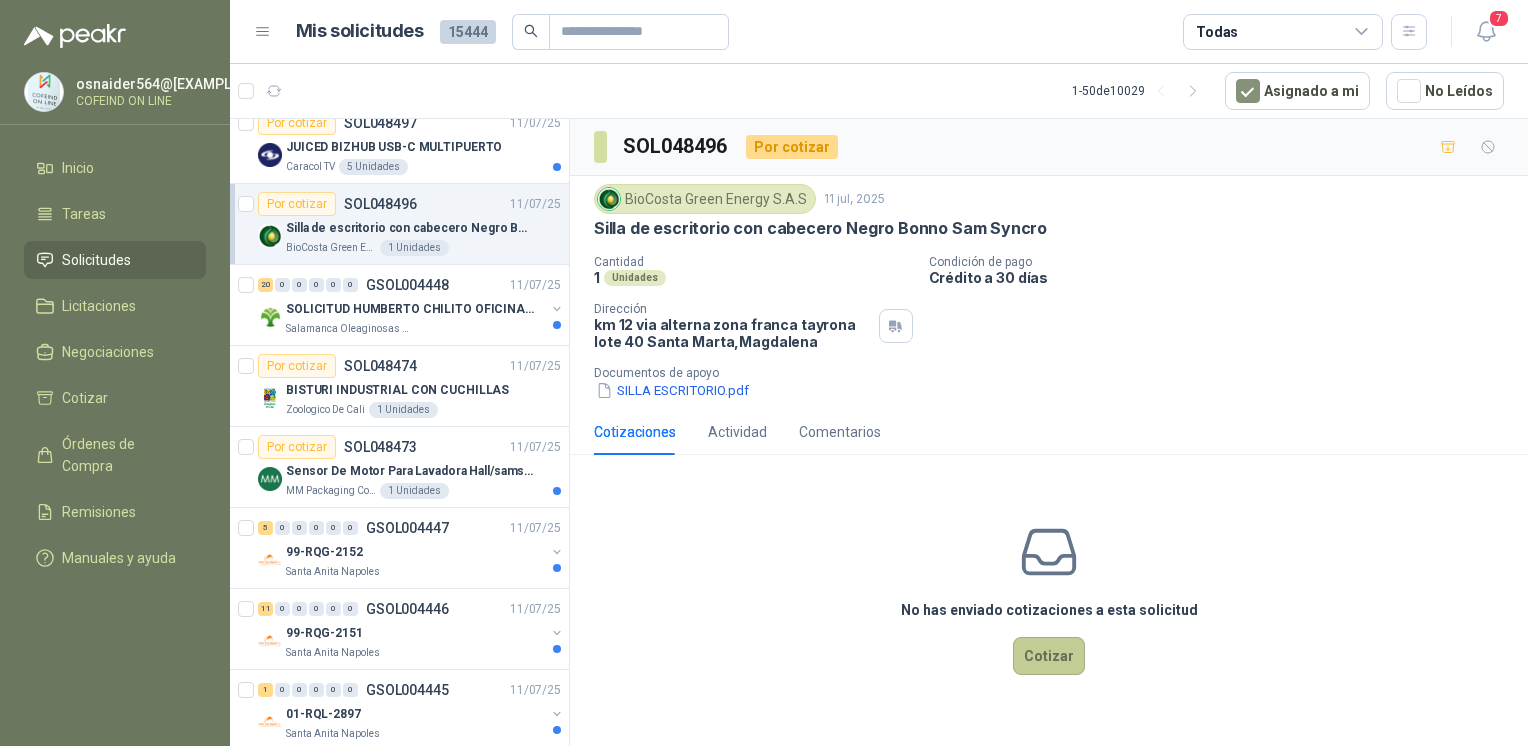 click on "Cotizar" at bounding box center [1049, 656] 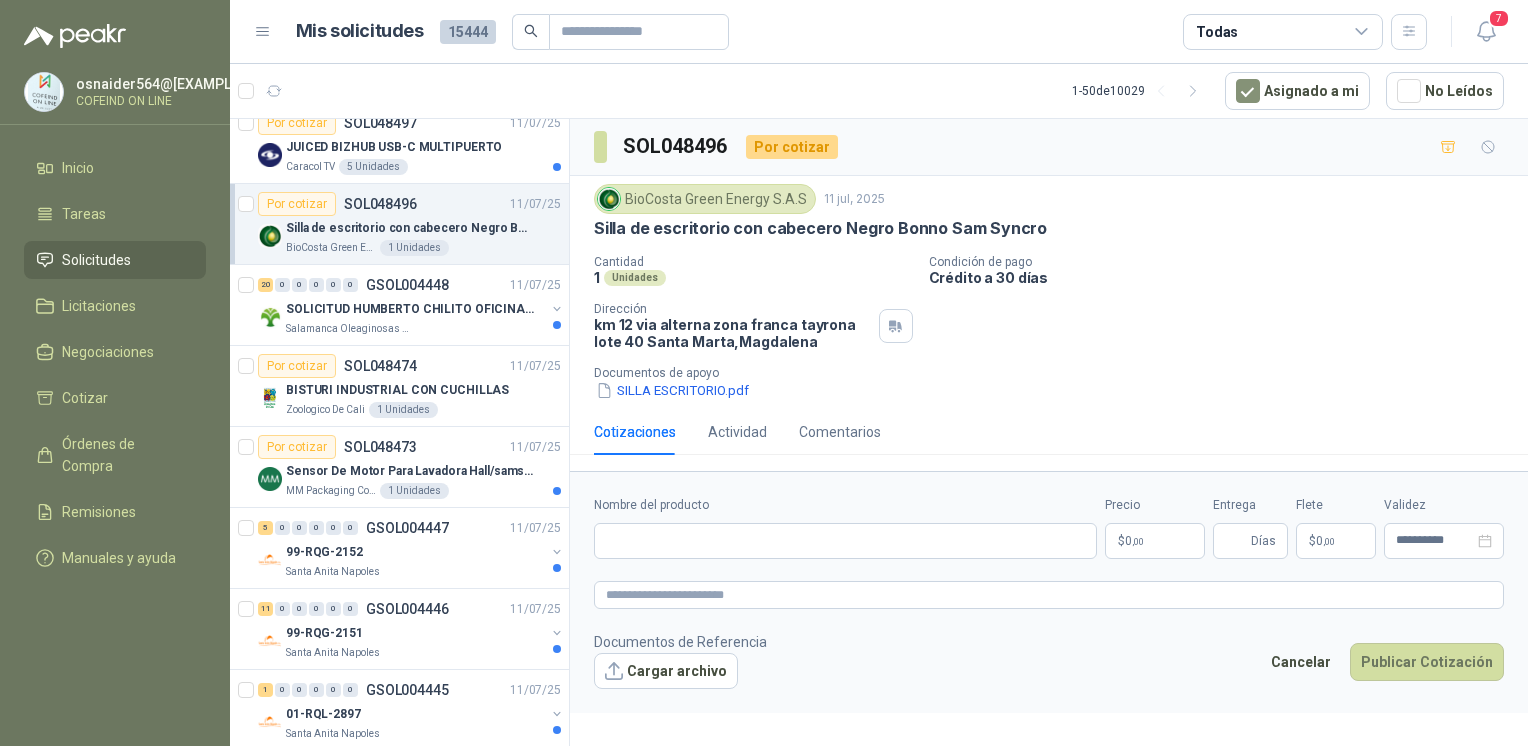 type 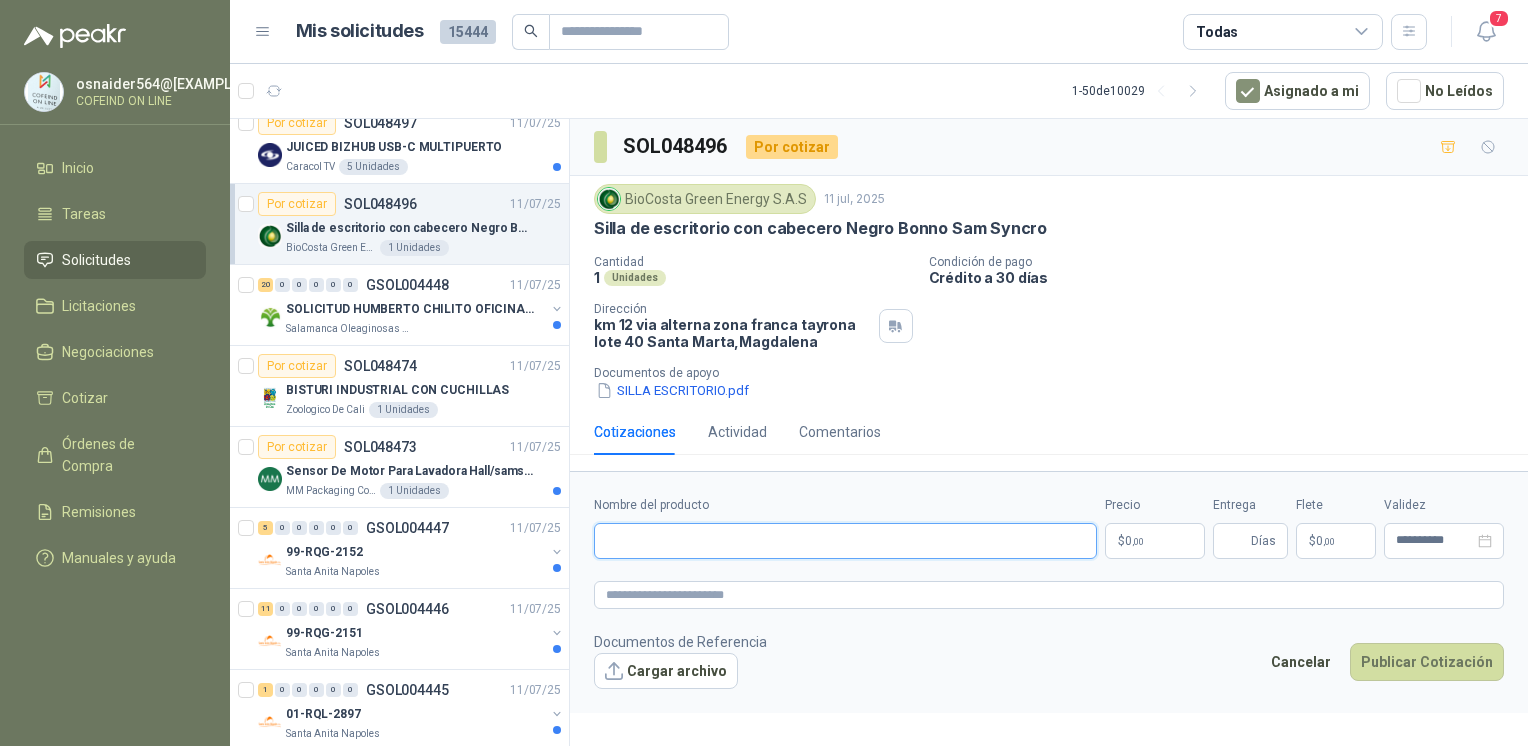 click on "Nombre del producto" at bounding box center [845, 541] 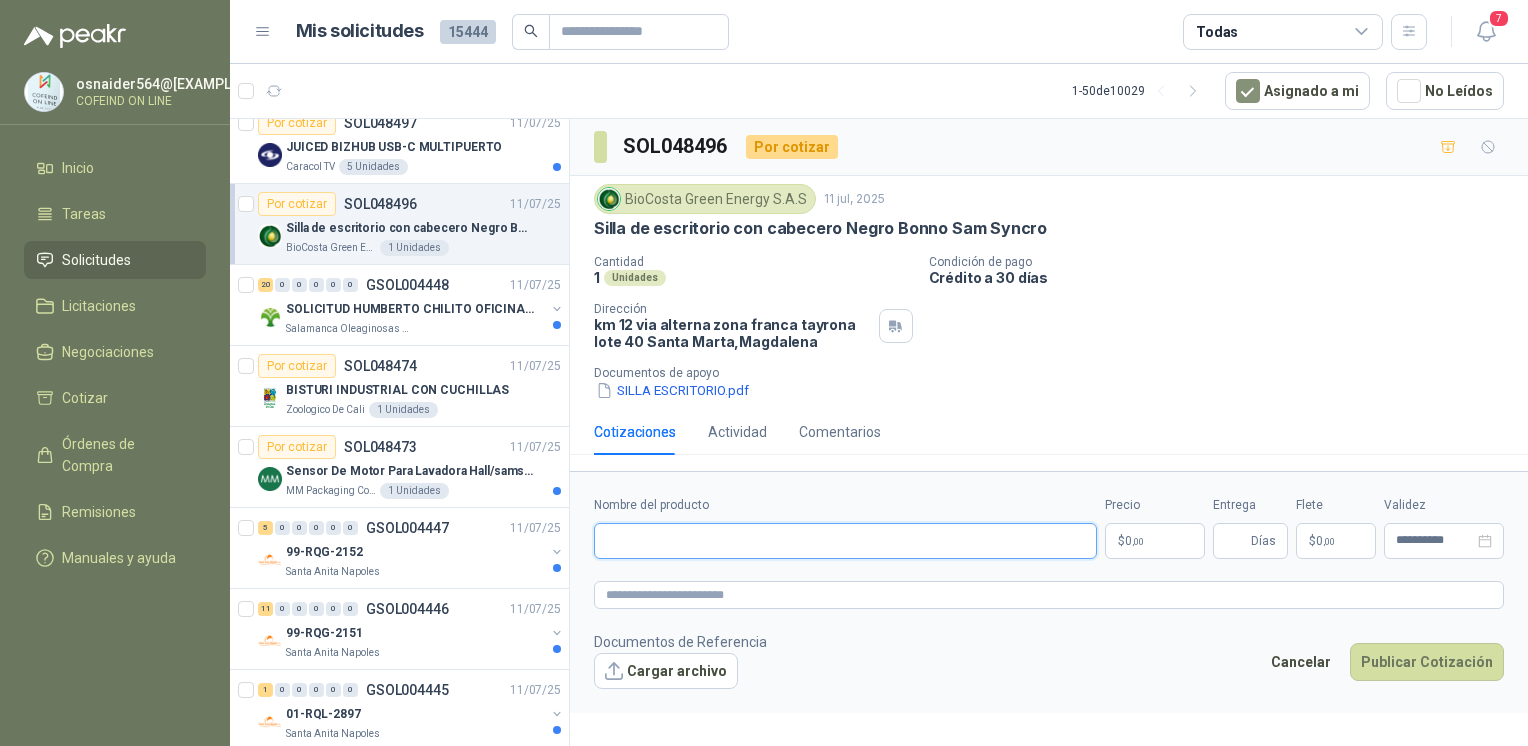paste on "**********" 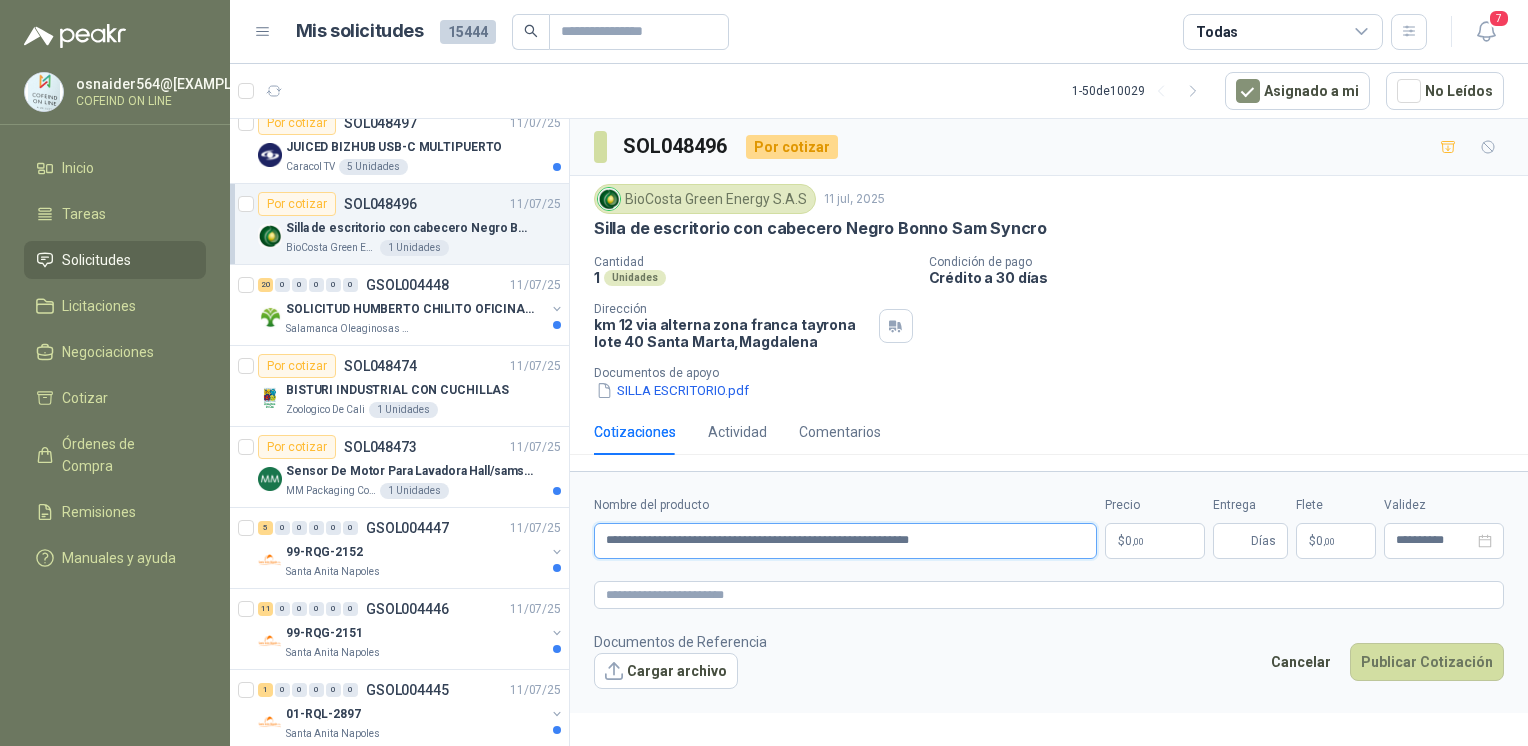 type on "**********" 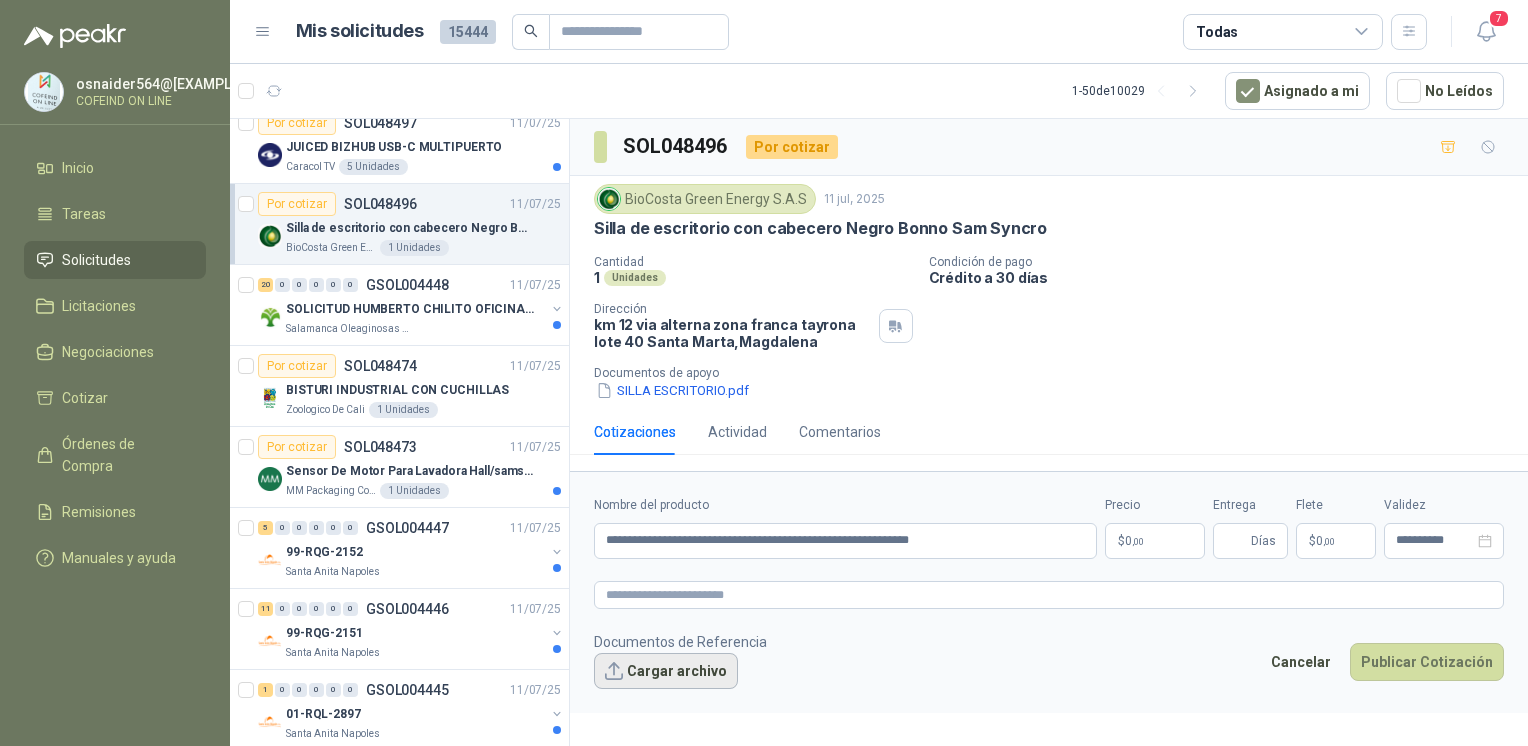 click on "Cargar archivo" at bounding box center (666, 671) 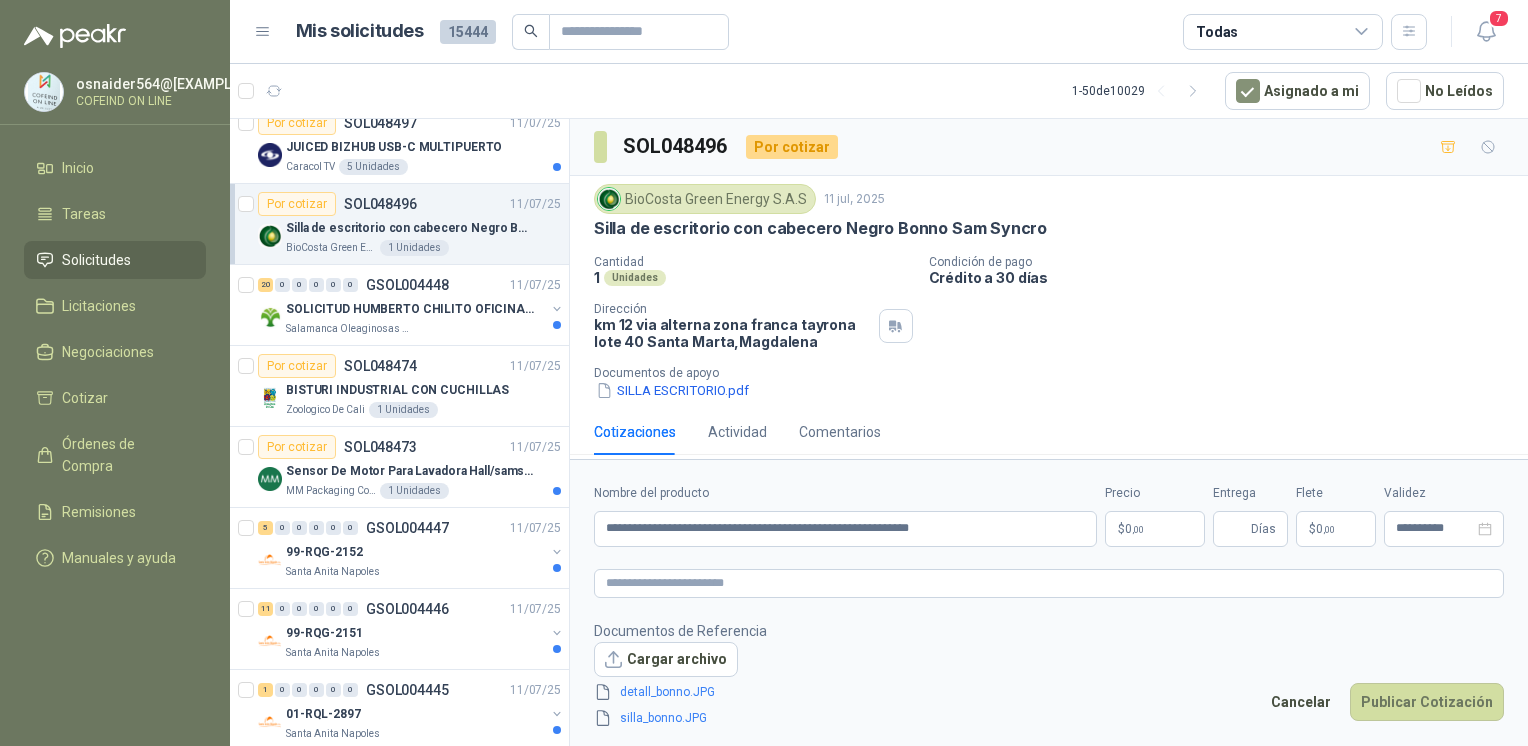 click on "$  0 ,00" at bounding box center (1155, 529) 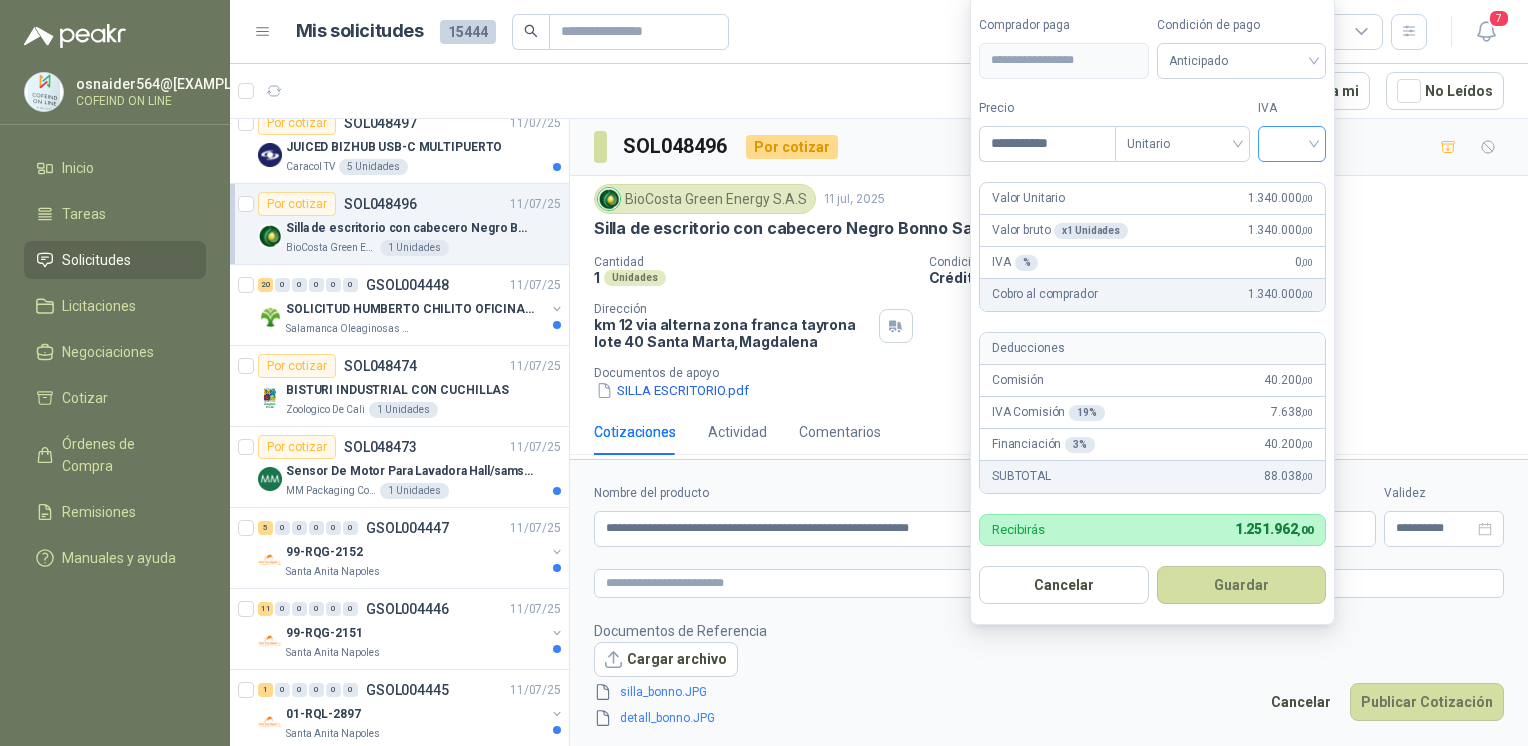 type on "**********" 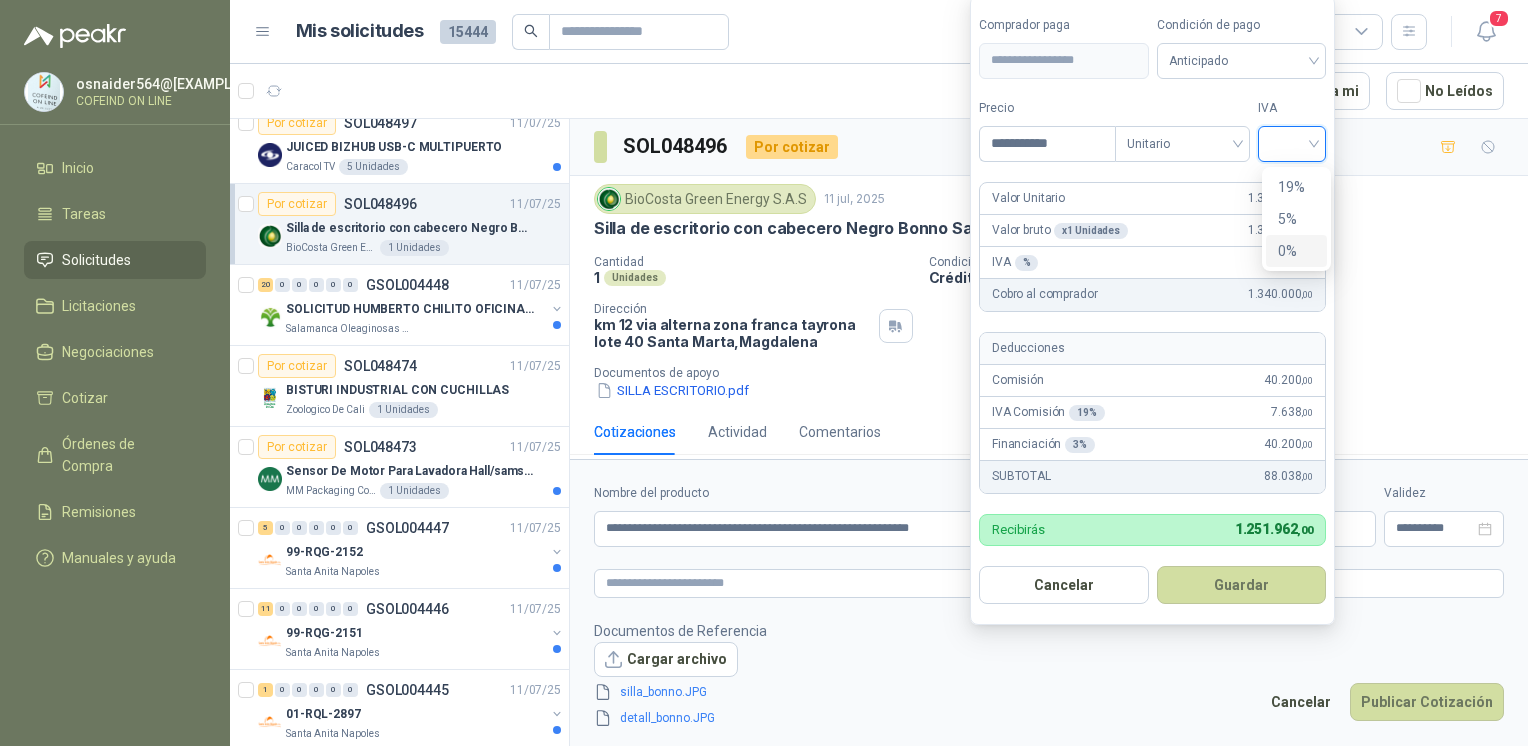click on "0%" at bounding box center (1296, 251) 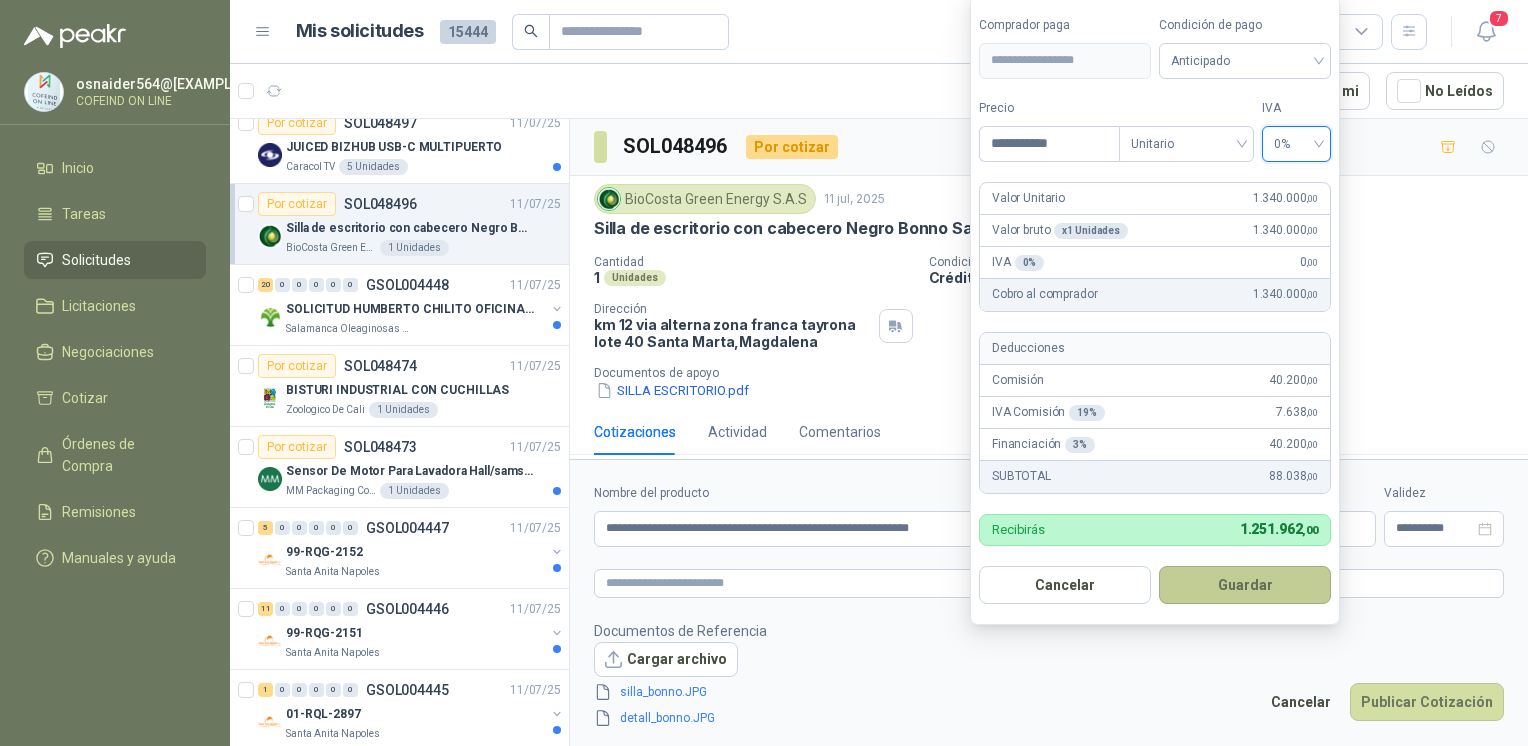 click on "Guardar" at bounding box center [1245, 585] 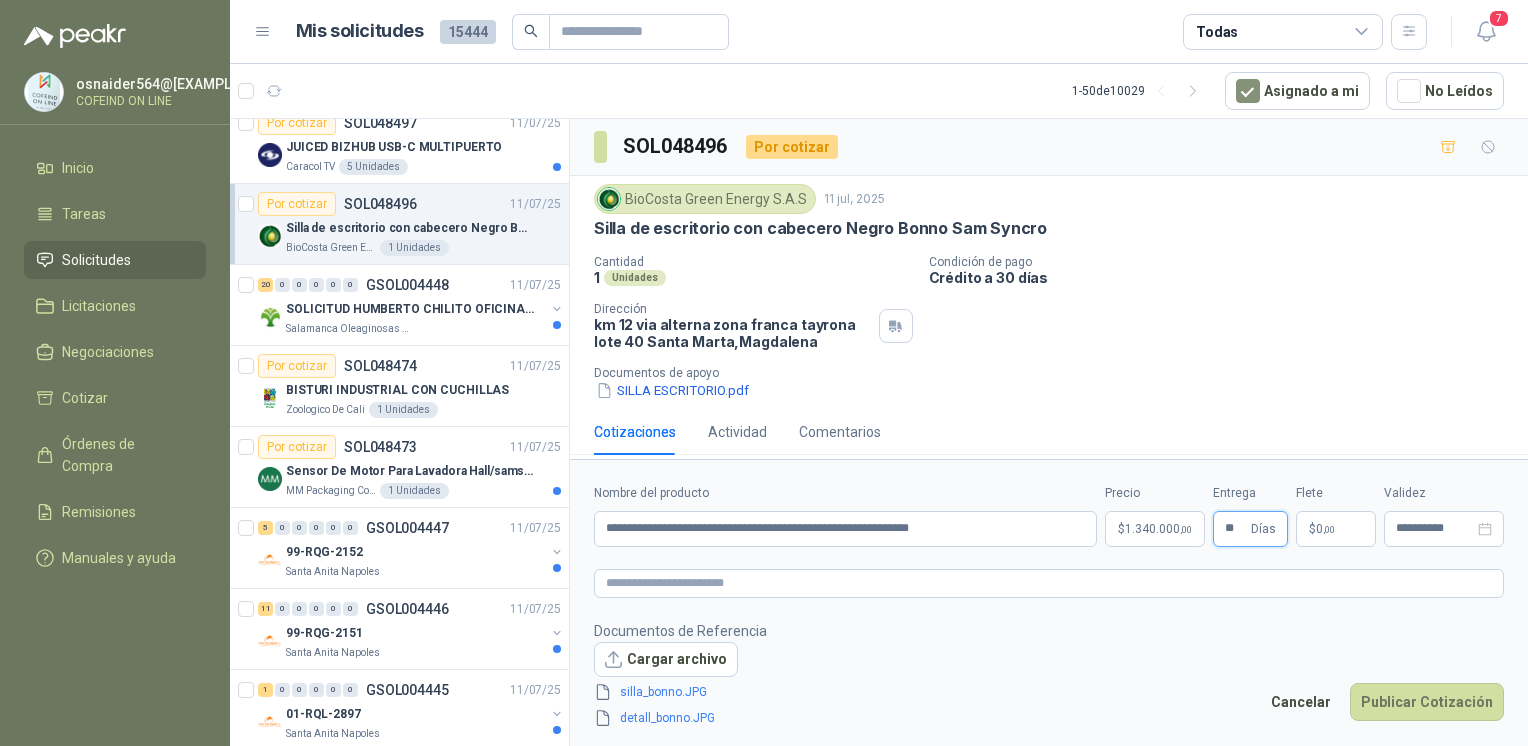 type on "**" 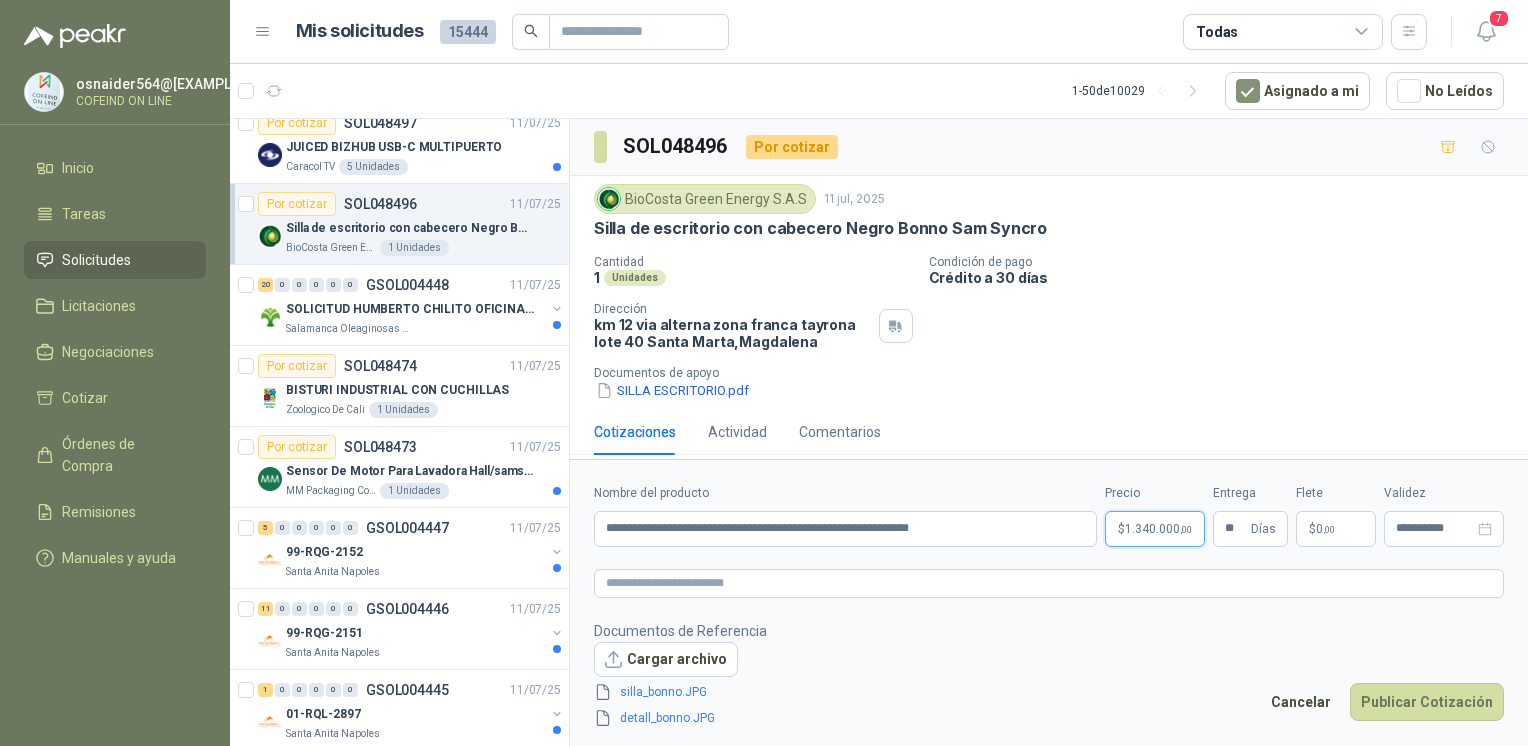 click on "osnaider564@[EXAMPLE.COM]   COFEIND ON LINE   Inicio   Tareas   Solicitudes   Licitaciones   Negociaciones   Cotizar   Órdenes de Compra   Remisiones   Manuales y ayuda Mis solicitudes 15444 Todas 7 1 - 50  de  10029 Asignado a mi No Leídos Por adjudicar SOL048509 11/07/25   TABLERO ACRILICO CUADRICULADO 1,20 x 0,80m Grupo Normandía 1   Unidades Por cotizar SOL048508 11/07/25   SILLAS ERGONOMICAS Grupo Normandía 4   Unidades Por cotizar SOL048507 11/07/25   BORRADOR TABLERO ACRILICO Grupo Normandía 1   Unidades Por adjudicar SOL048506 11/07/25   MARCADORES BORRABLES (AZUL, NEGRO, ROJO, VERDE) Grupo Normandía 4   Unidades Por adjudicar SOL048505 11/07/25   ESCRITORIOS 1,20 x 0,60m Grupo Normandía 4   Unidades Por cotizar SOL048504 11/07/25   HIDROLAVADORA KARCHER HD 10/25 Santa Anita Napoles 1   Unidades 1   0   0   0   0   0   GSOL004451 11/07/25   08-RQP-1457 Santa Anita Napoles   Por cotizar SOL048503 TOALLAS 35   Unidades 1   0   0   0   0   0   GSOL004450 11/07/25   01-RQP-9133 Santa Anita Napoles" at bounding box center [764, 373] 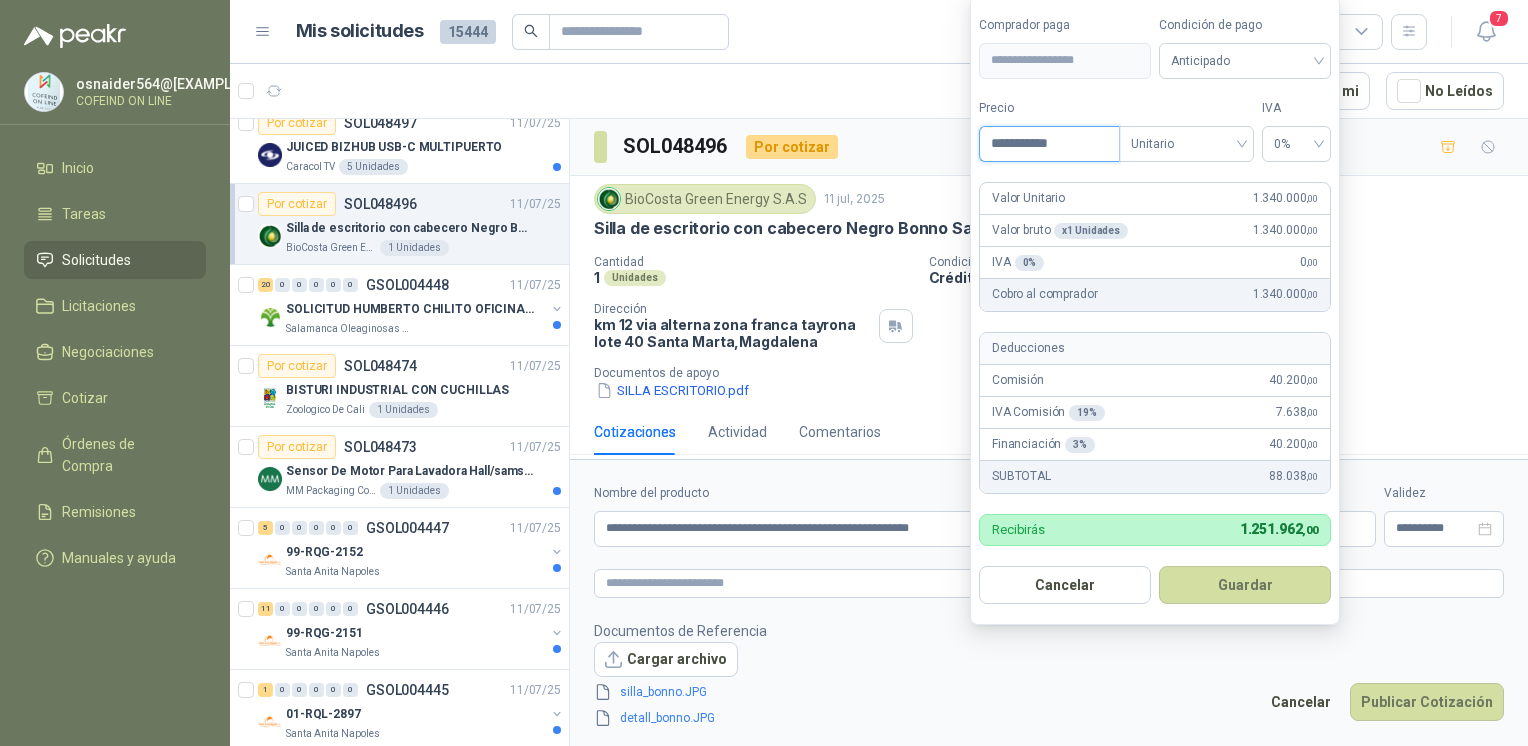 click on "**********" at bounding box center [1049, 144] 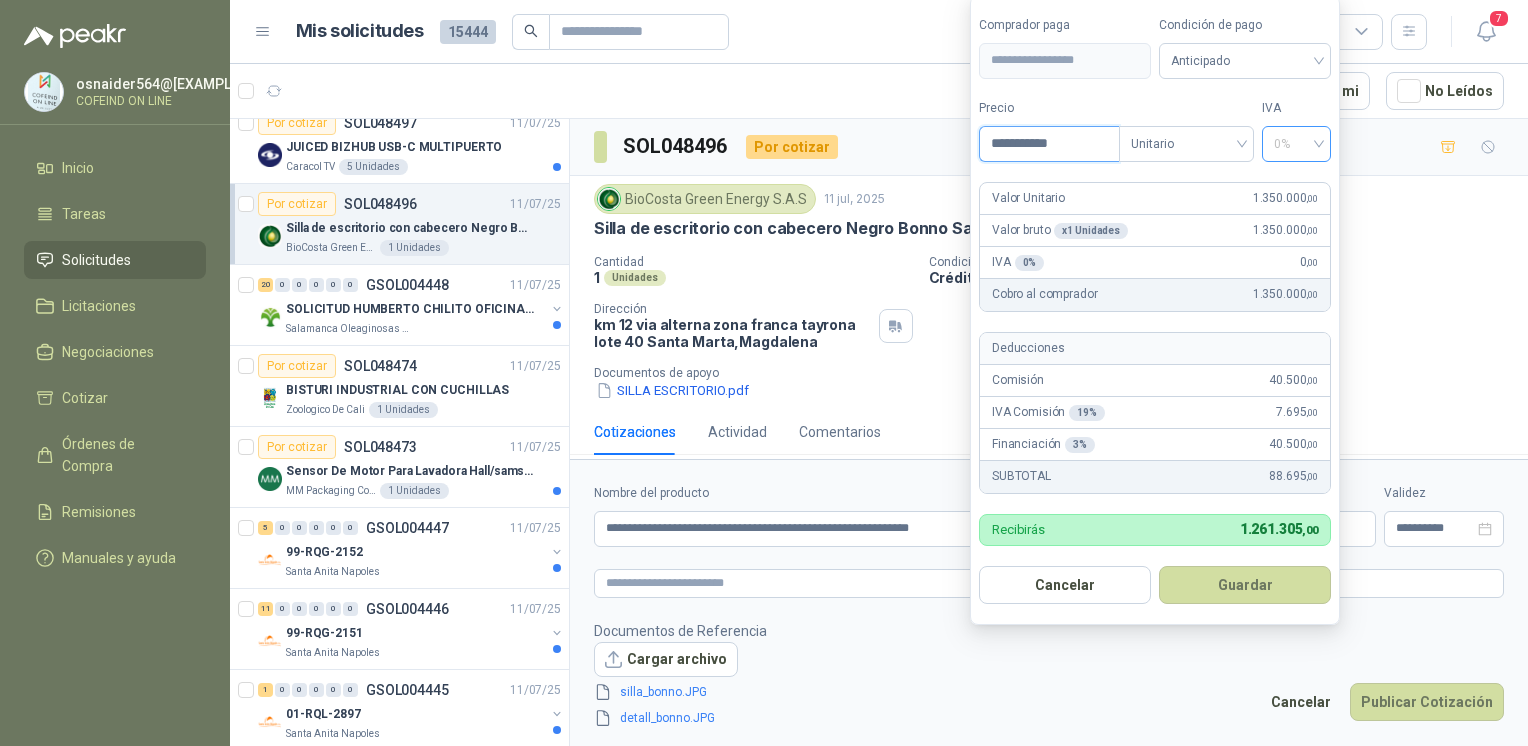 click on "0%" at bounding box center [1296, 144] 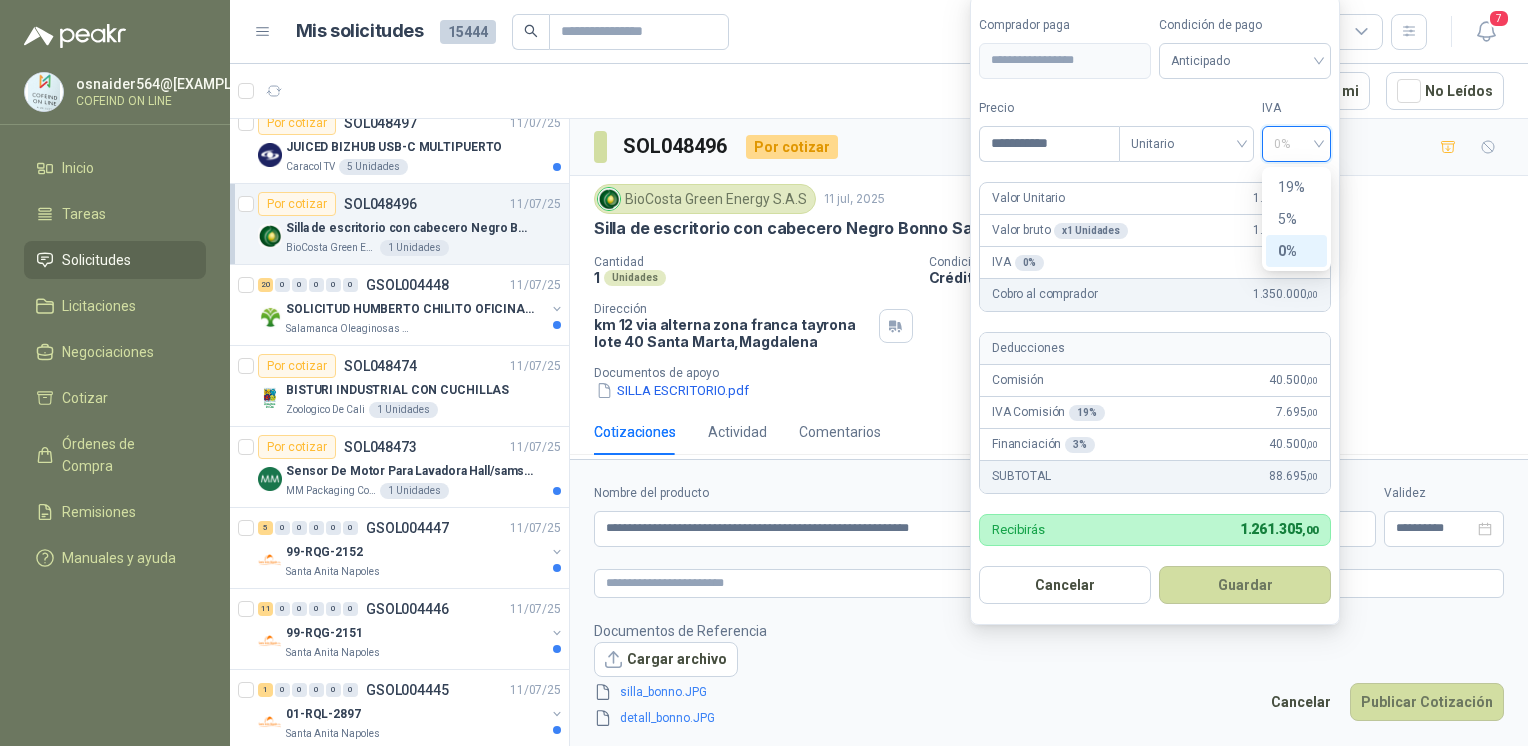 click on "0%" at bounding box center [1296, 251] 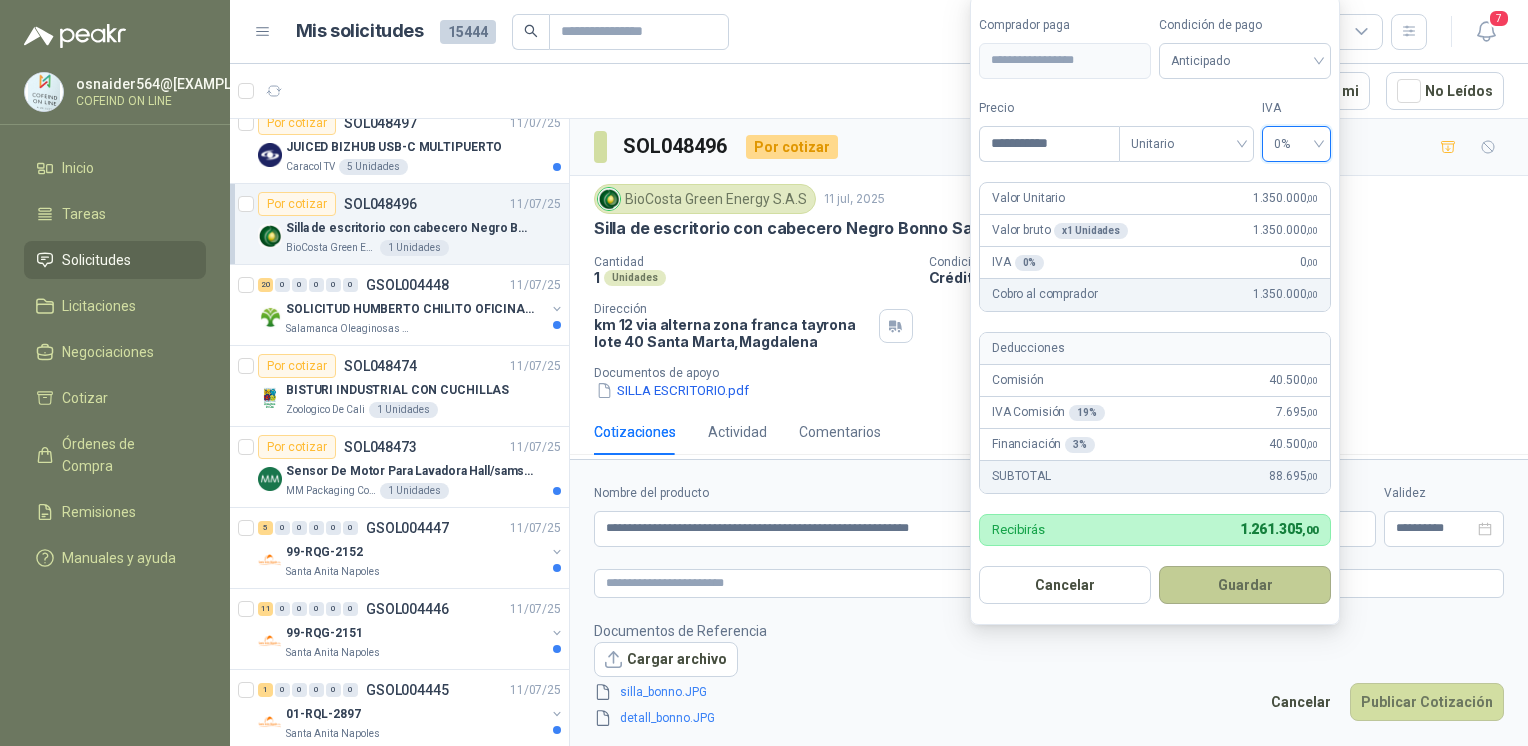 click on "Guardar" at bounding box center (1245, 585) 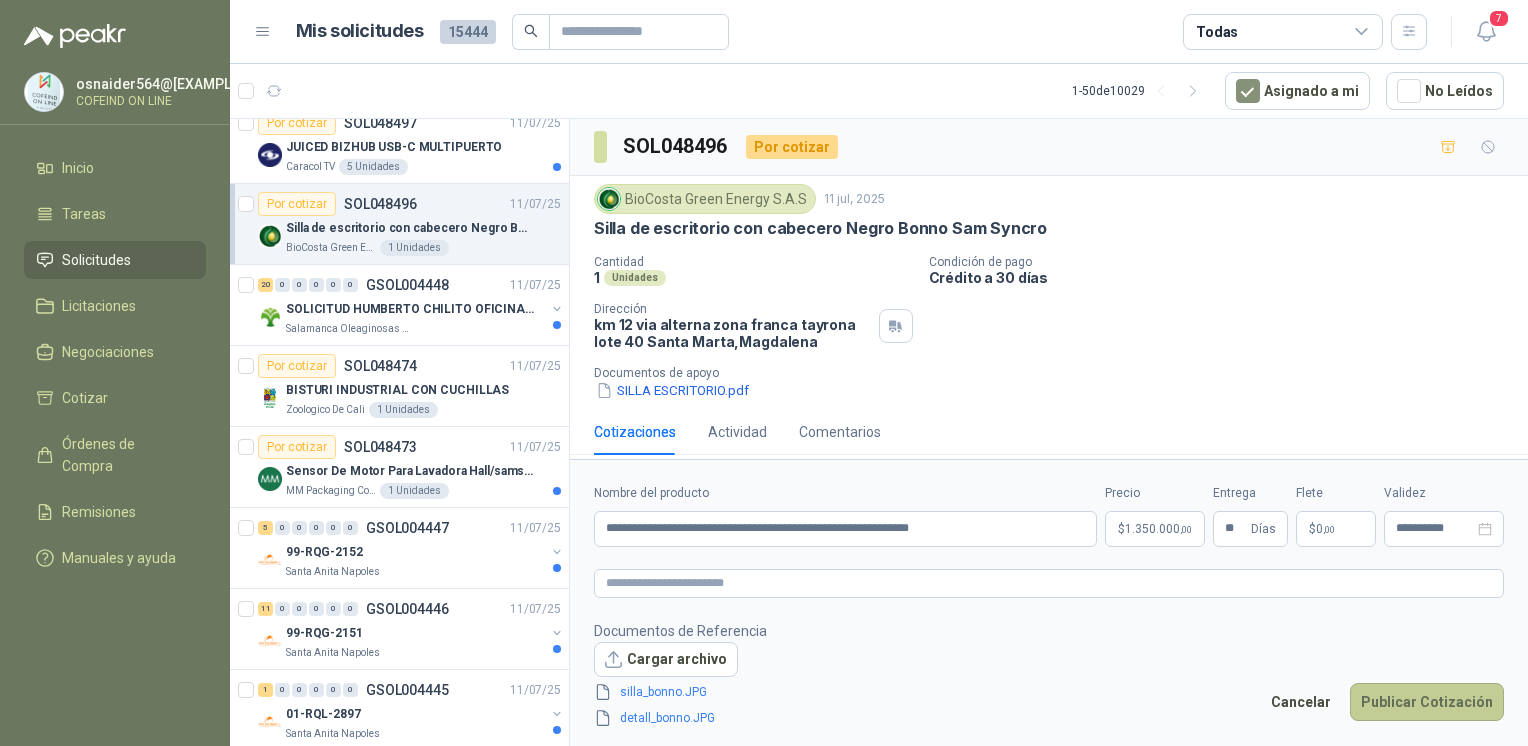 click on "Publicar Cotización" at bounding box center (1427, 702) 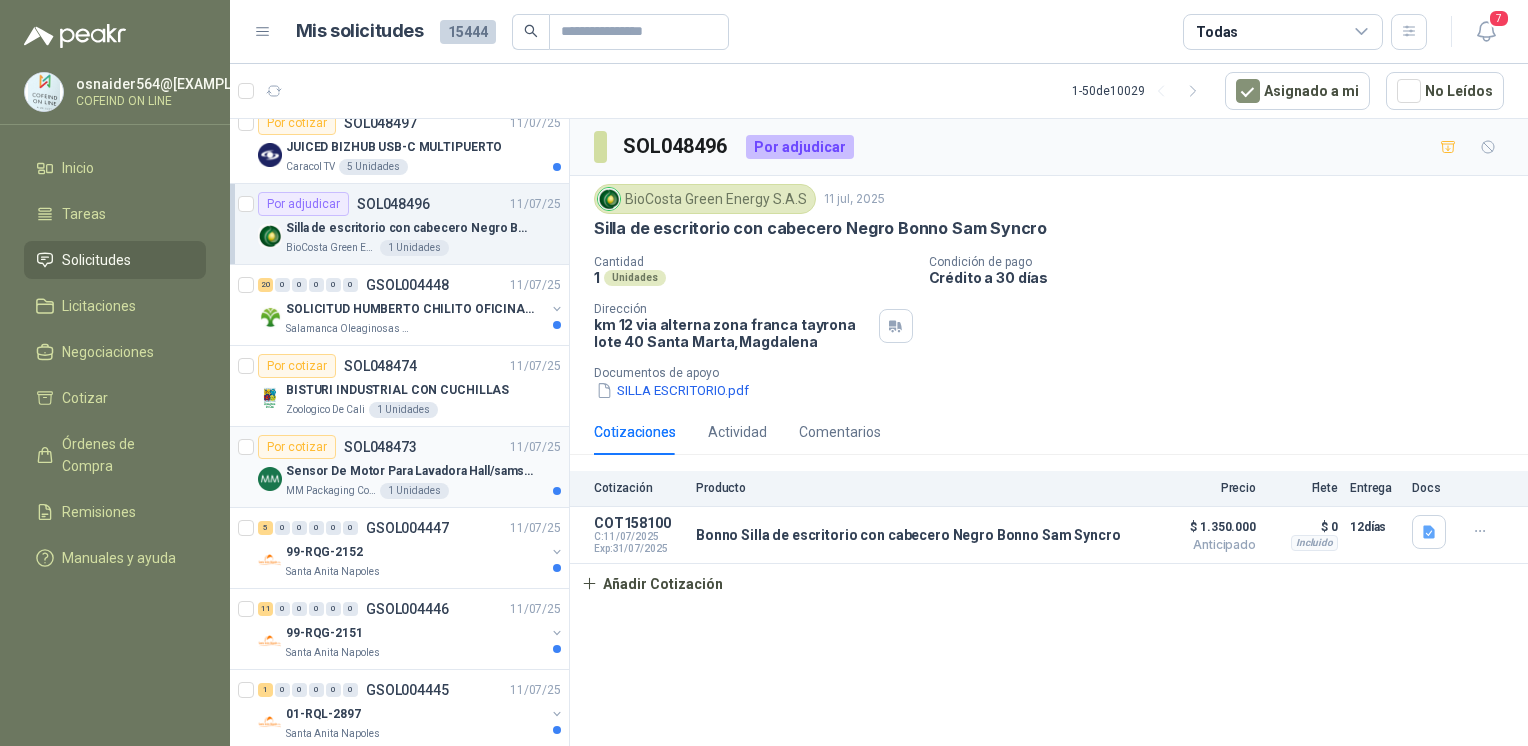 click on "MM Packaging Colombia 1   Unidades" at bounding box center [423, 491] 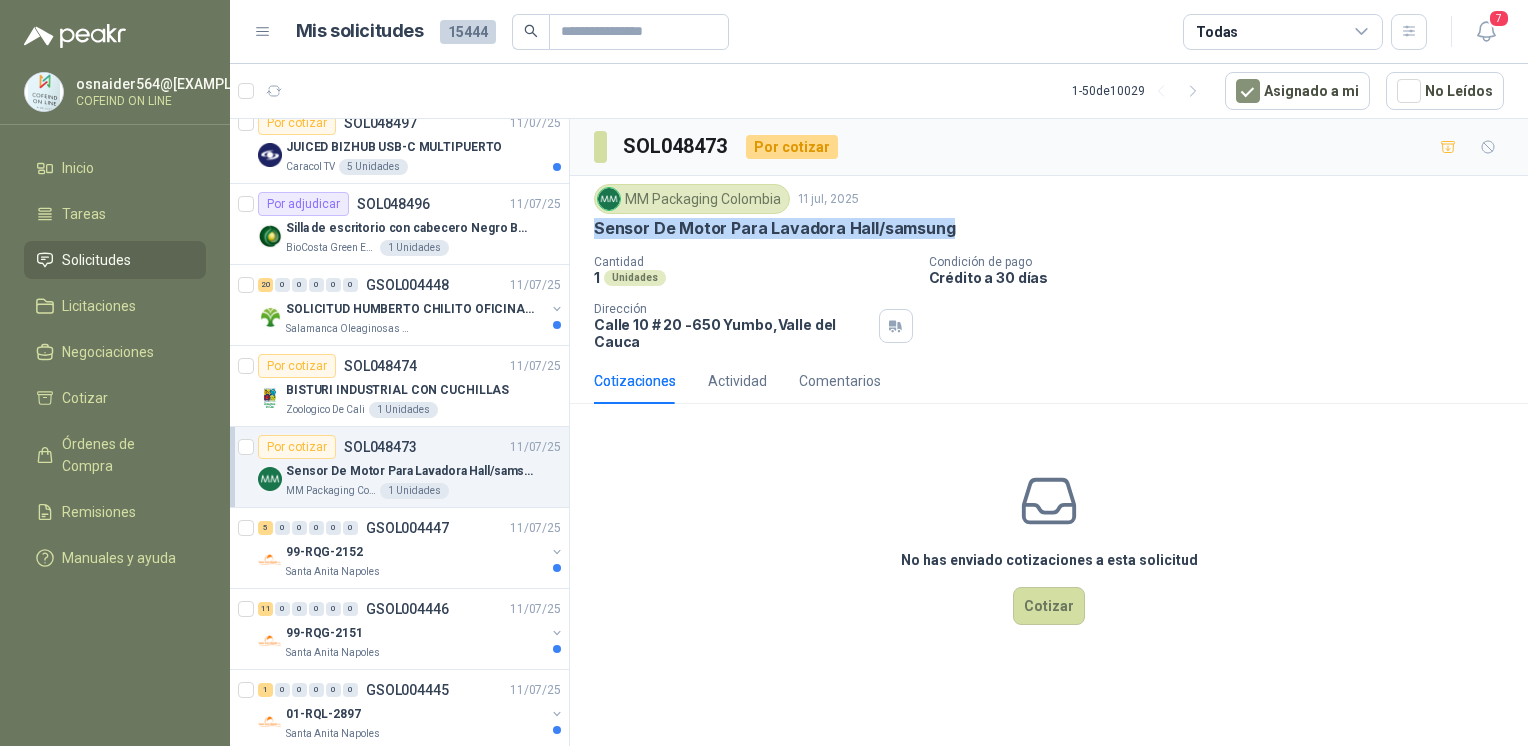 drag, startPoint x: 867, startPoint y: 246, endPoint x: 586, endPoint y: 235, distance: 281.2152 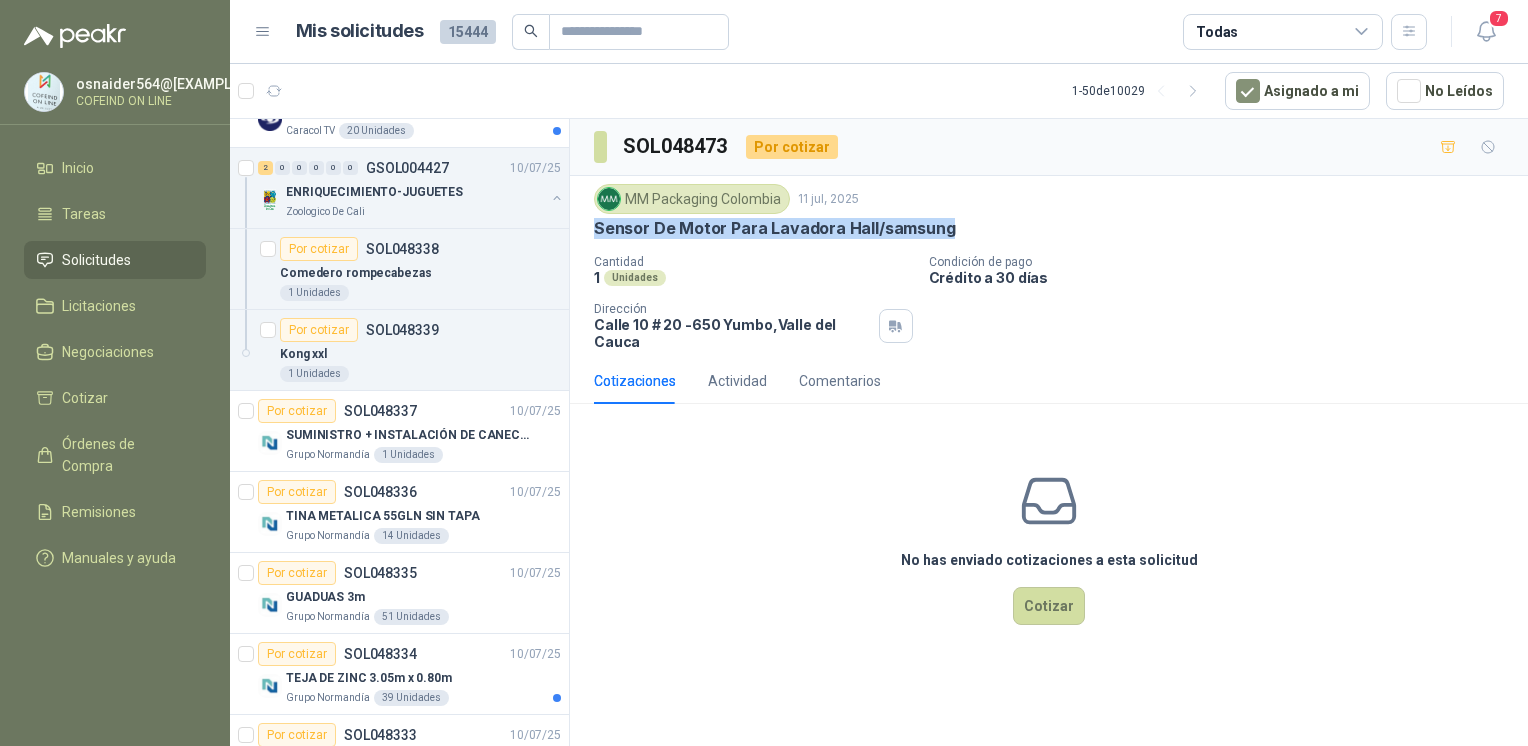 scroll, scrollTop: 3772, scrollLeft: 0, axis: vertical 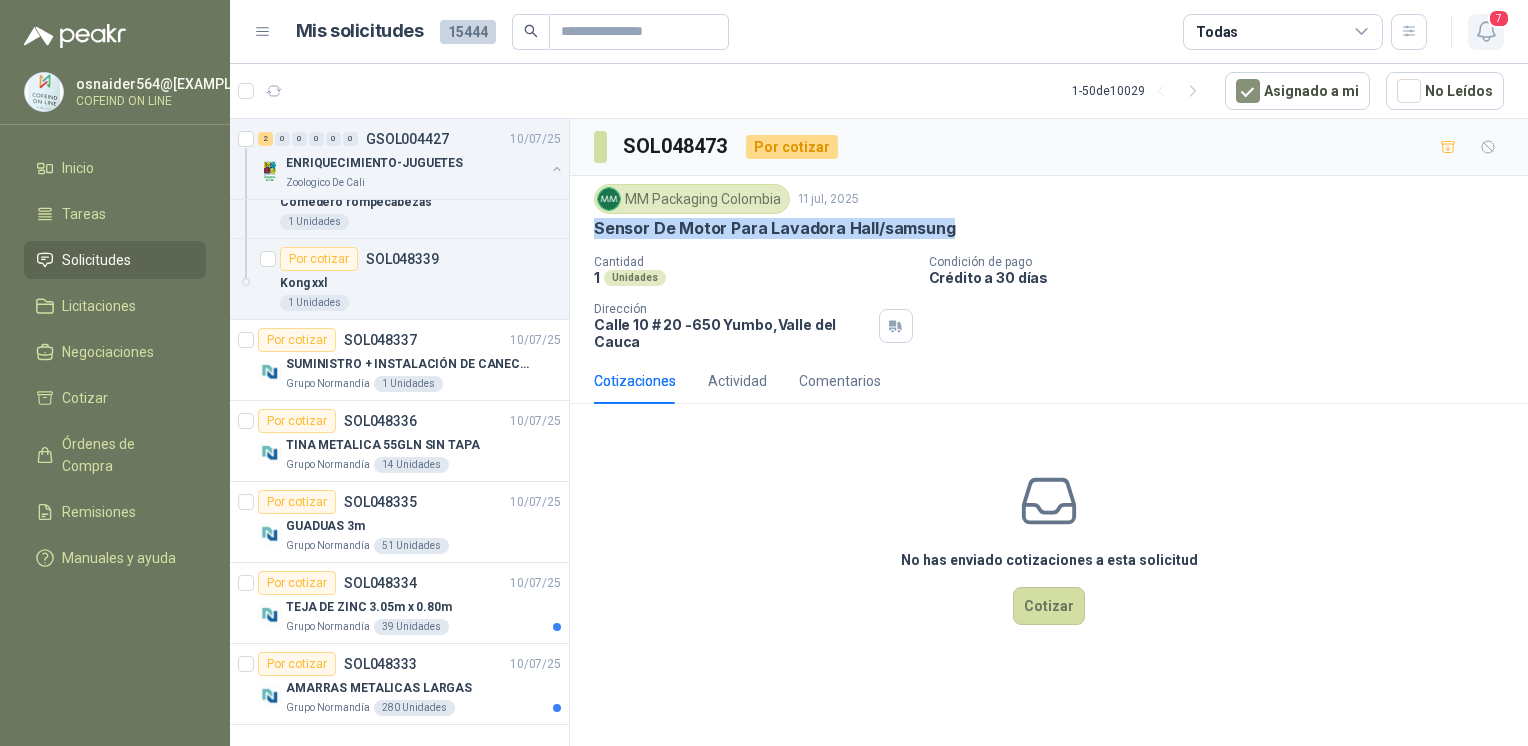 click 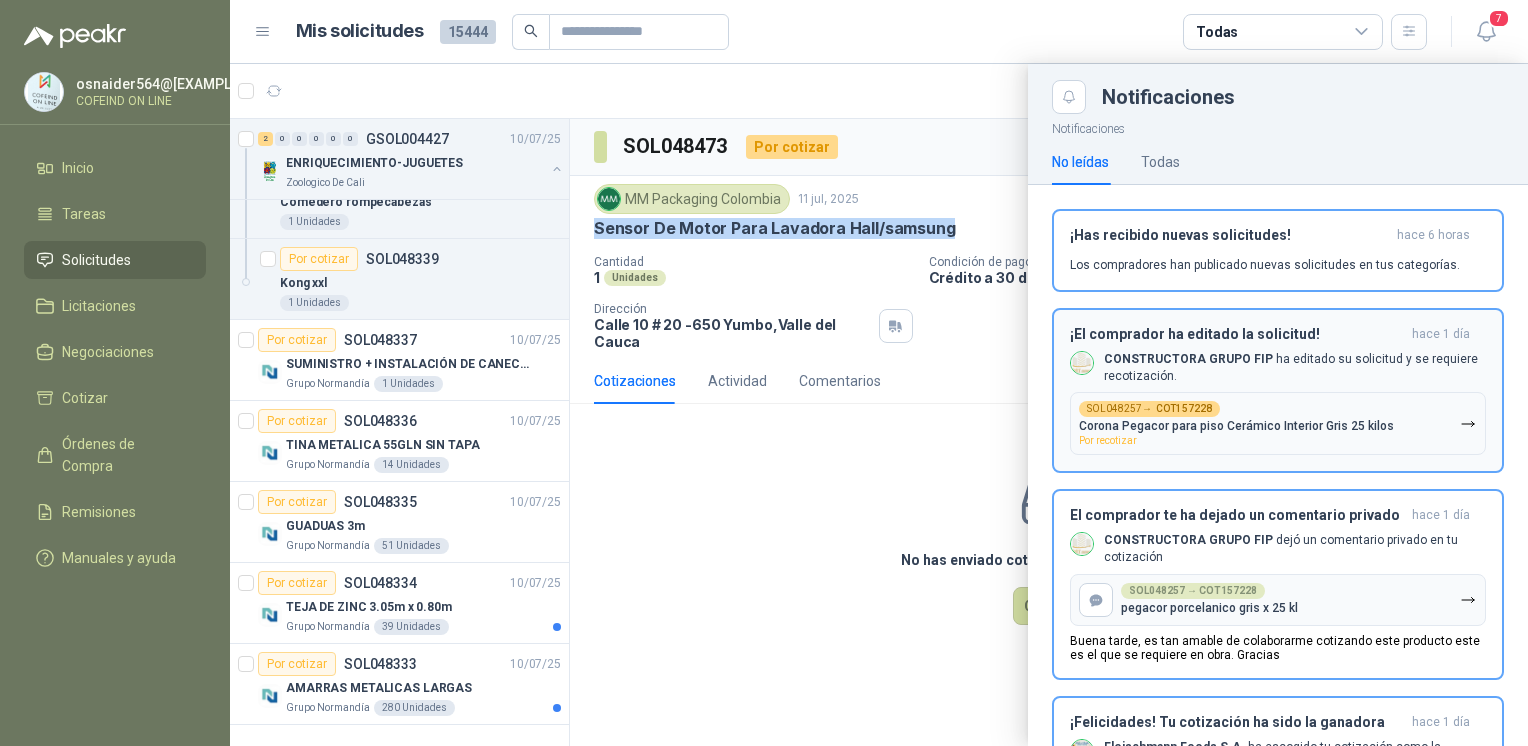 click on "¡El comprador ha editado la solicitud! hace 1 día   CONSTRUCTORA GRUPO FIP   ha editado su solicitud y se requiere recotización. SOL048257  →  COT157228 Corona Pegacor para piso Cerámico Interior Gris 25 kilos Por recotizar" at bounding box center [1278, 391] 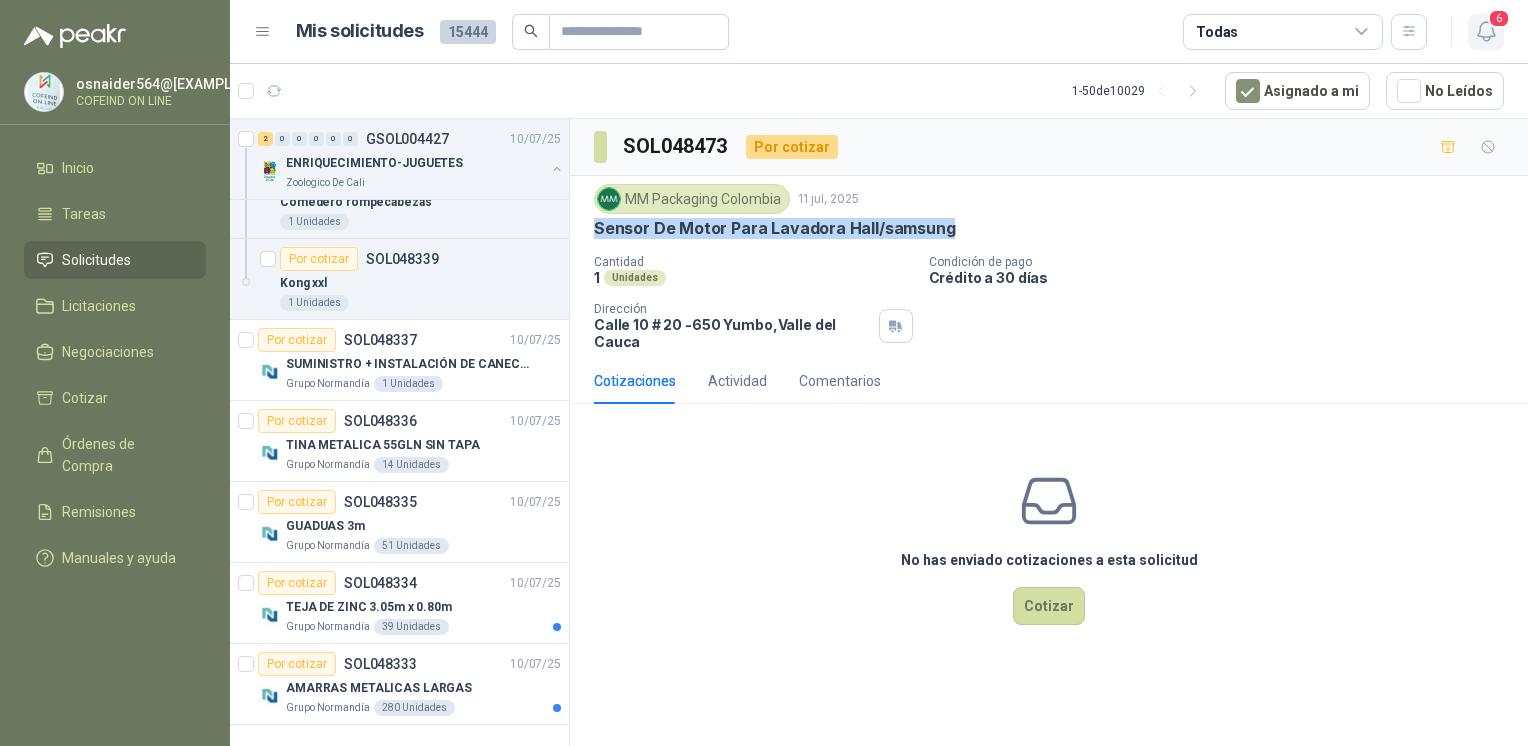 click 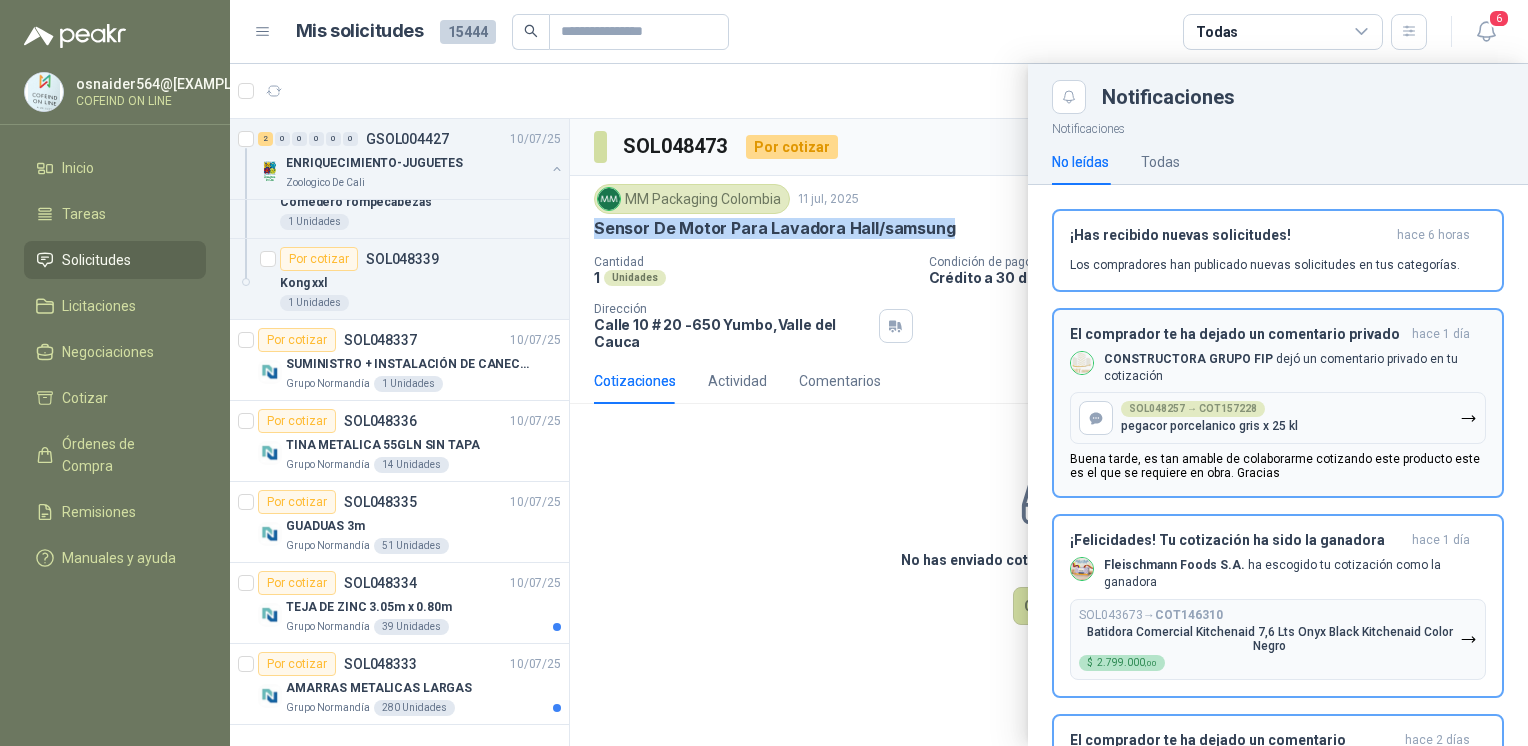 click on "CONSTRUCTORA GRUPO FIP    dejó un comentario privado en tu cotización" at bounding box center [1295, 368] 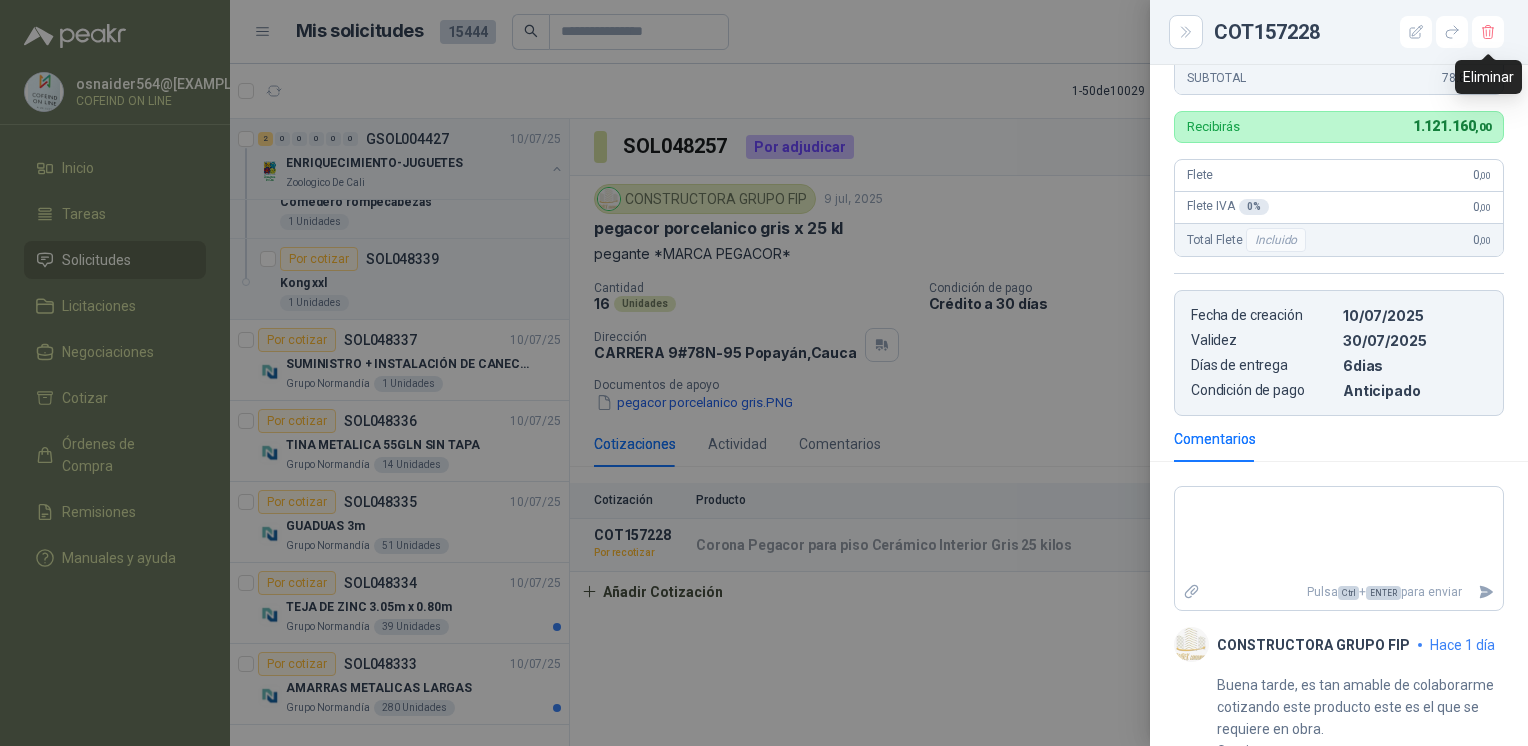 scroll, scrollTop: 578, scrollLeft: 0, axis: vertical 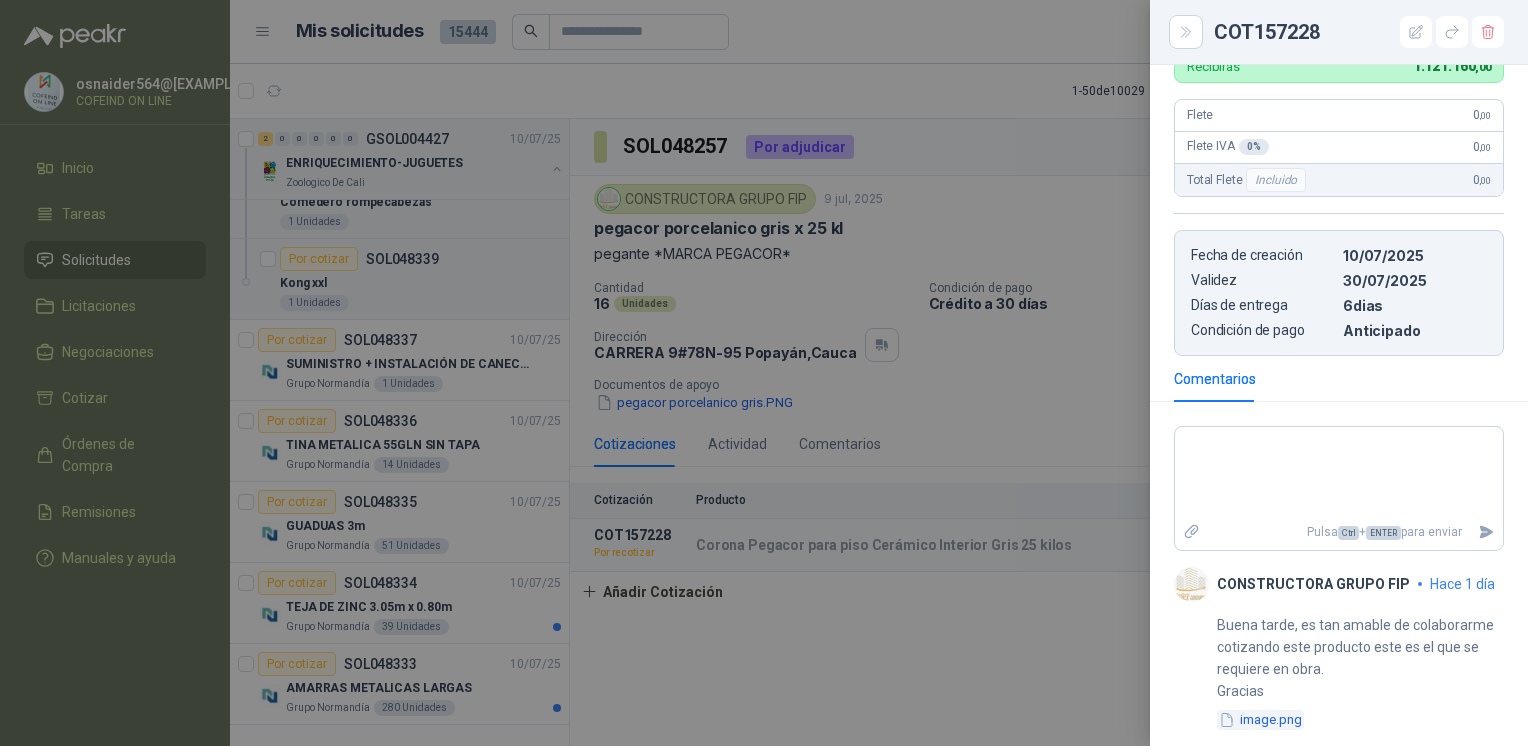 click on "image.png" at bounding box center [1260, 720] 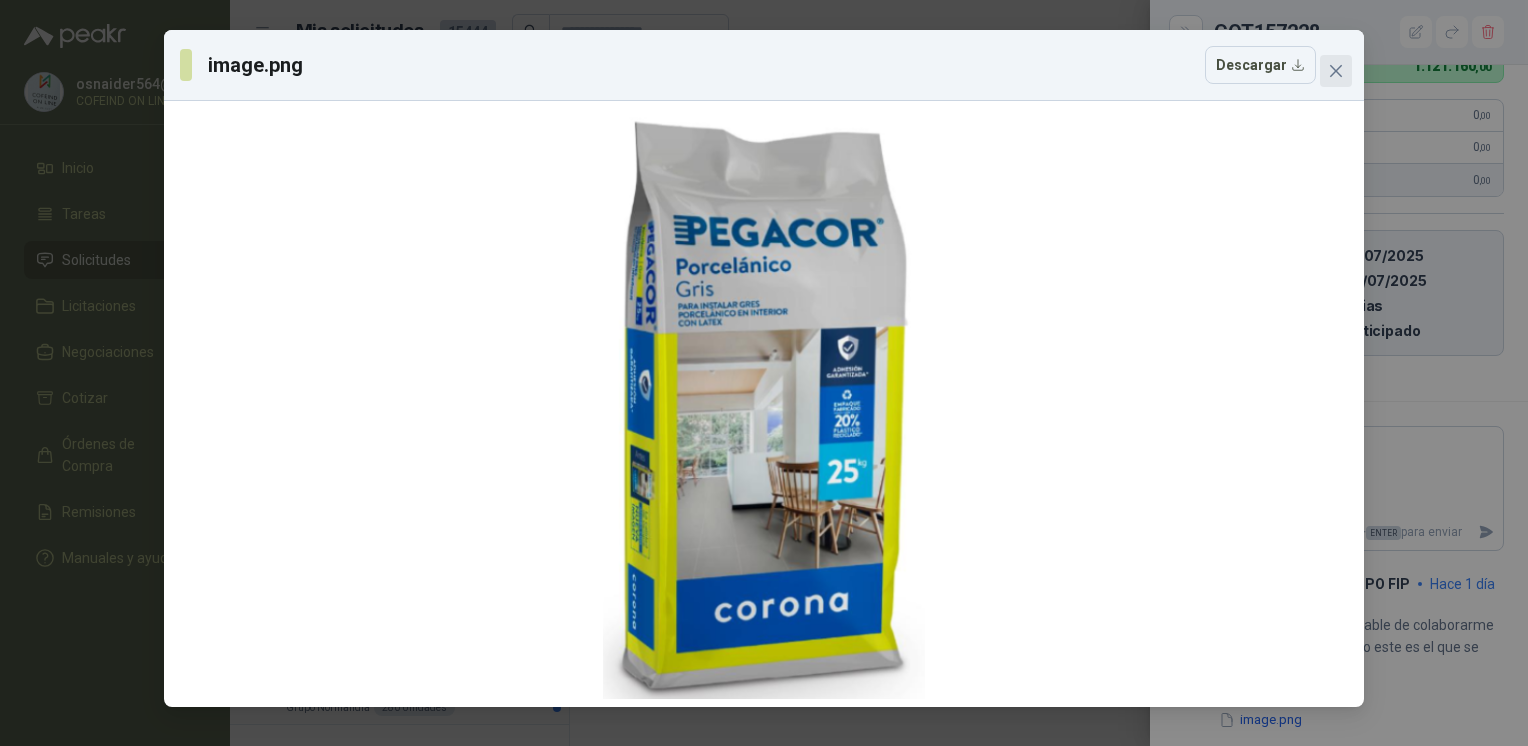 click 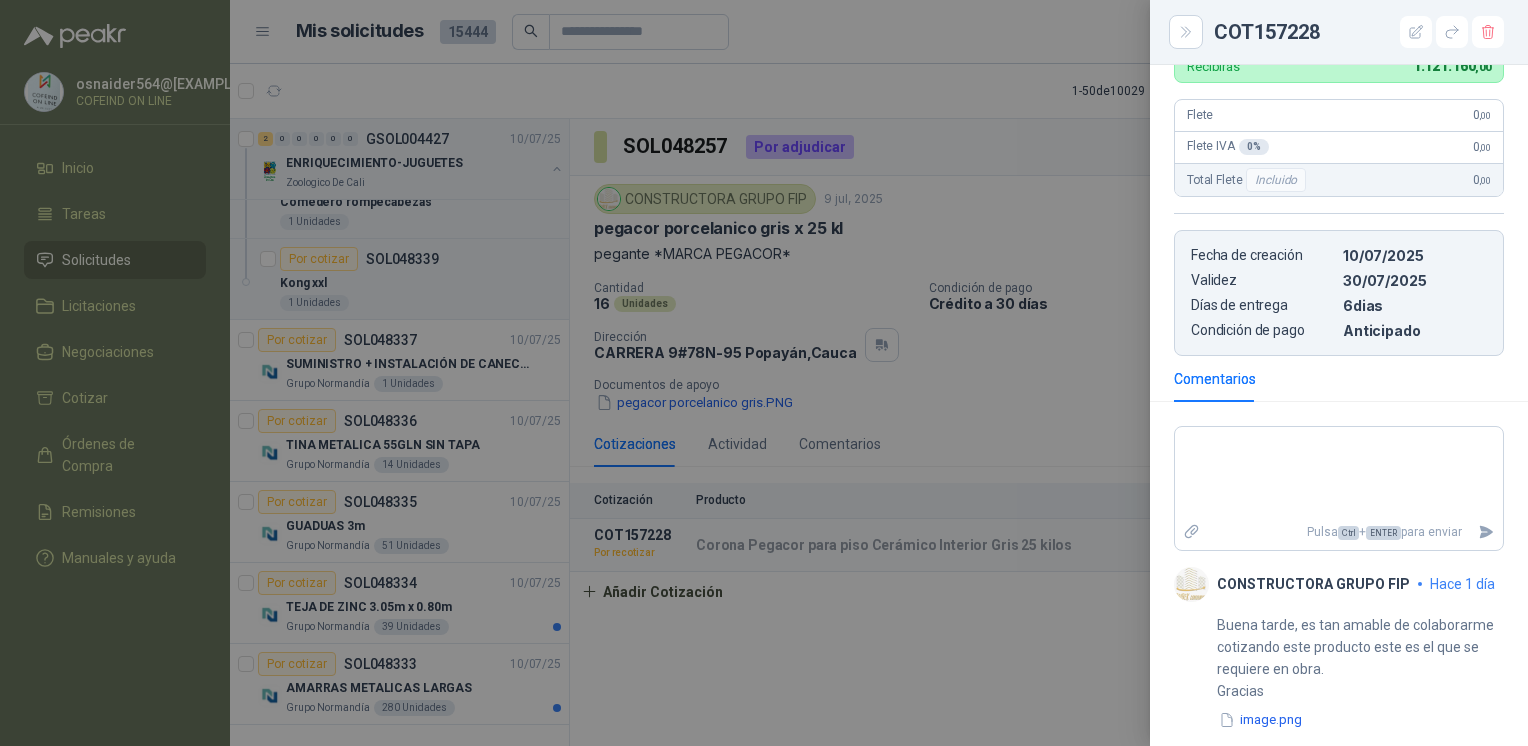 scroll, scrollTop: 578, scrollLeft: 0, axis: vertical 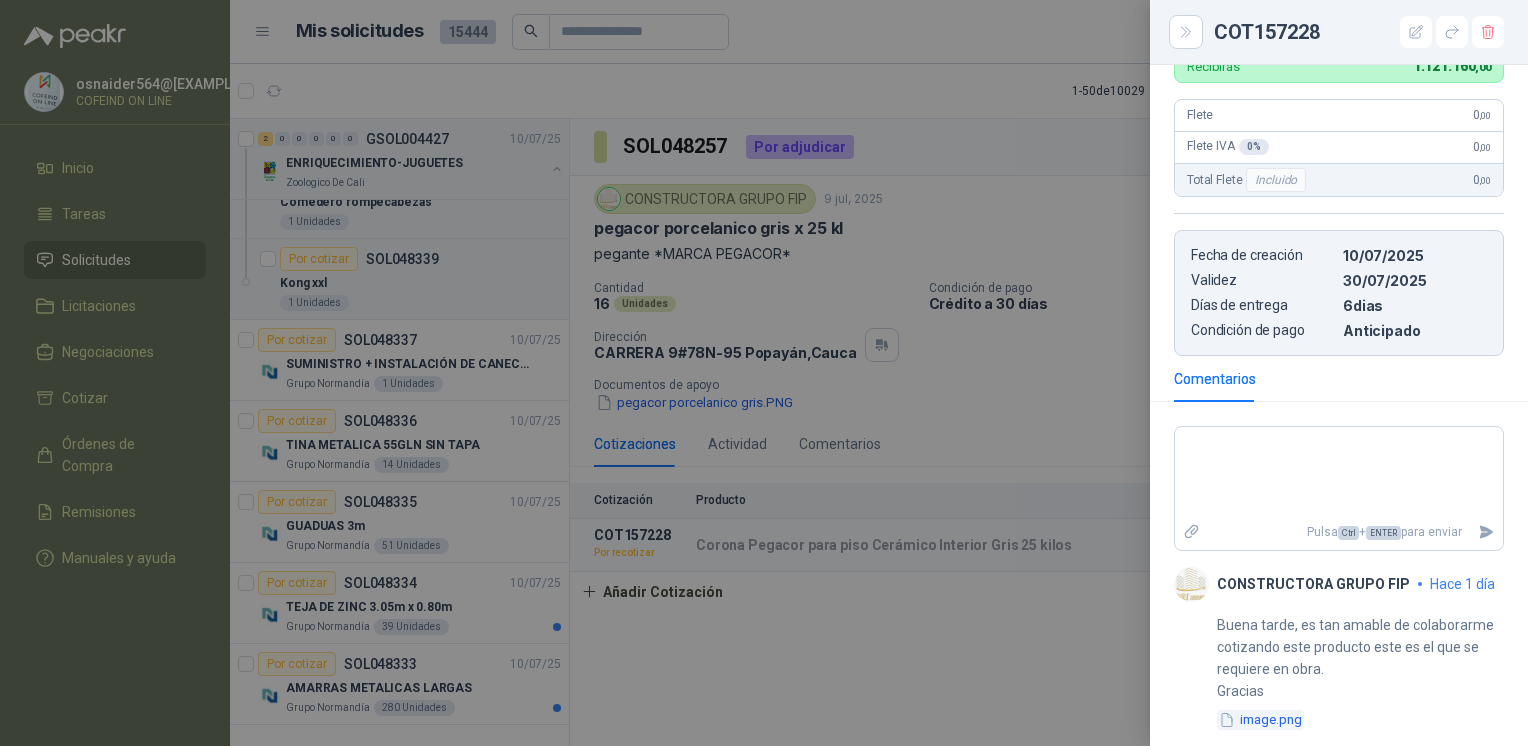 click on "image.png" at bounding box center (1260, 720) 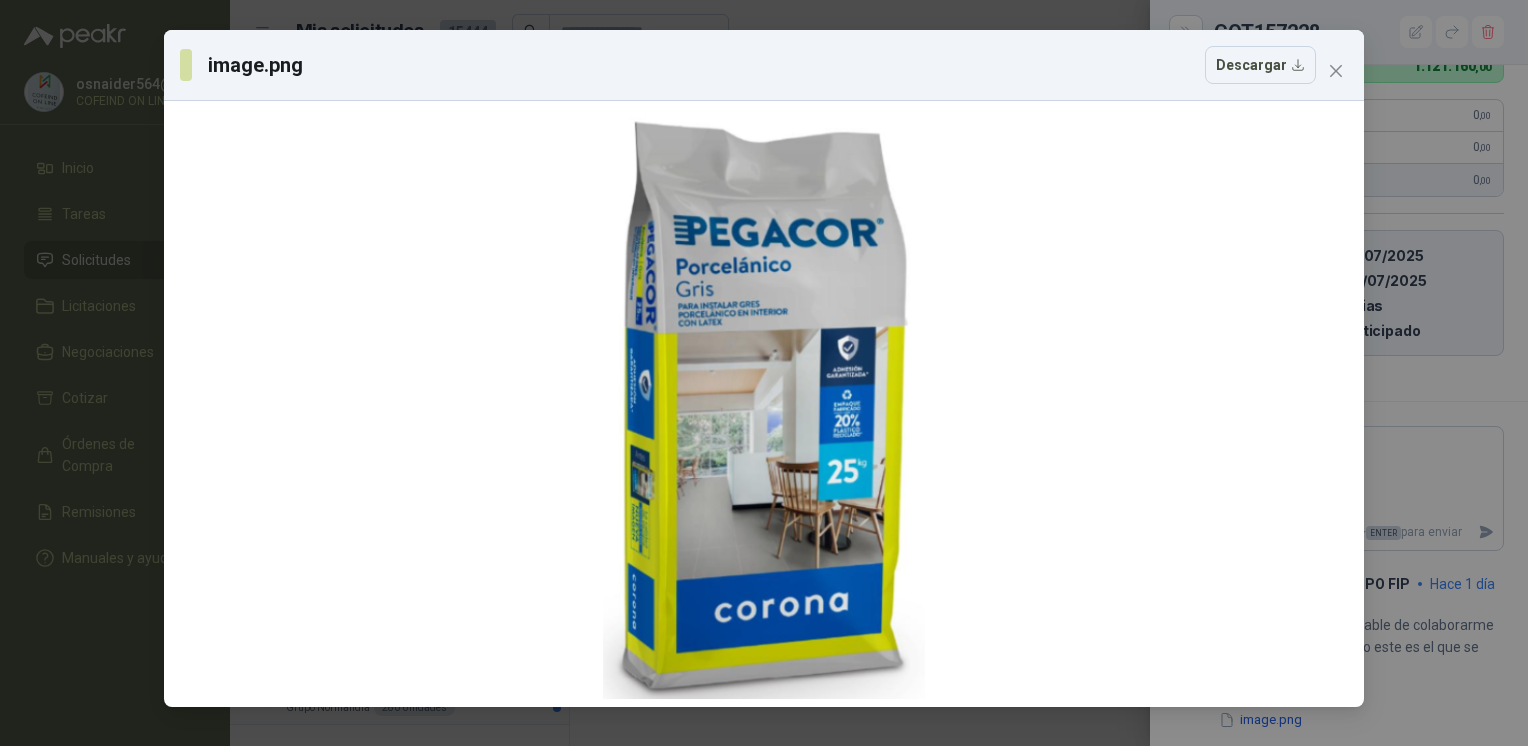 click on "image.png   Descargar" at bounding box center (764, 373) 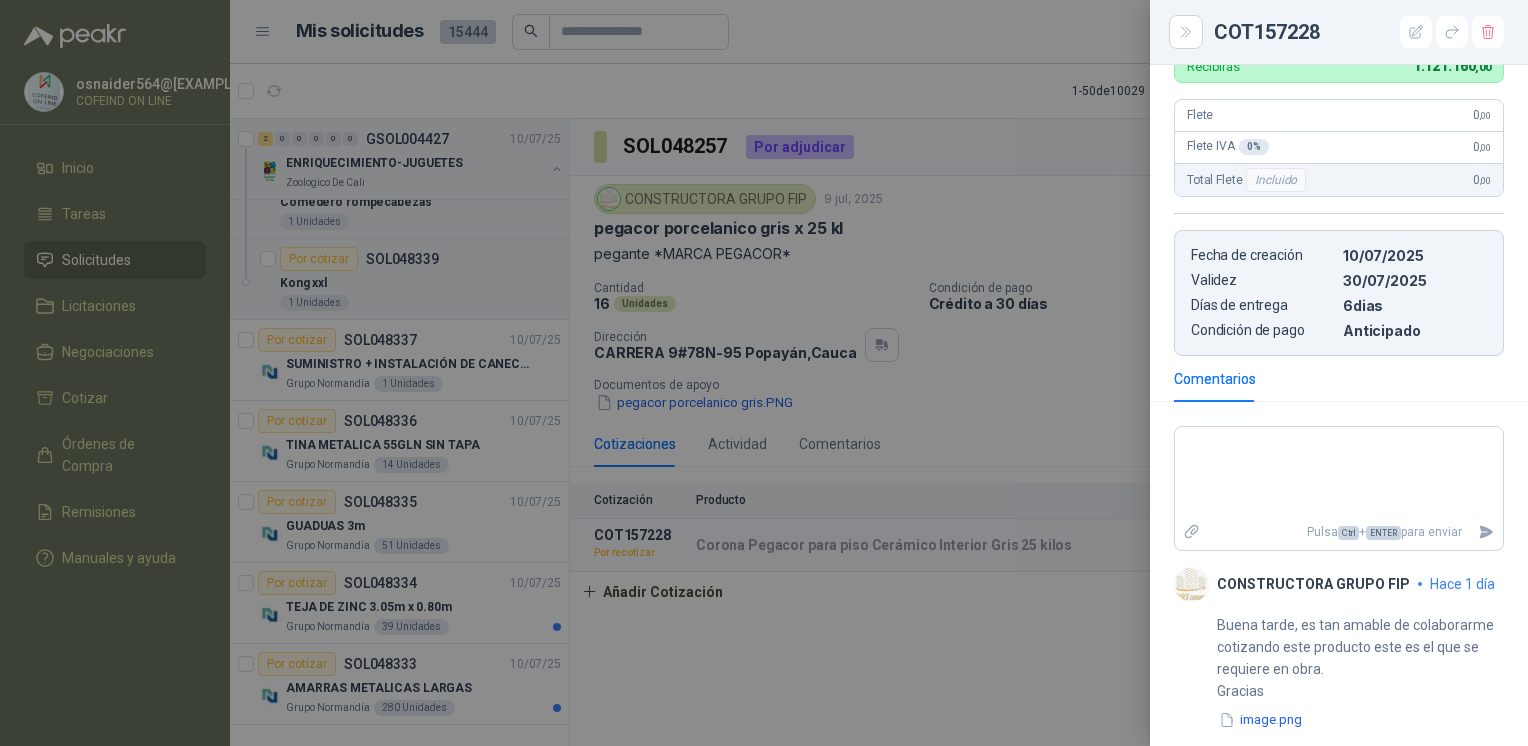 click at bounding box center (764, 373) 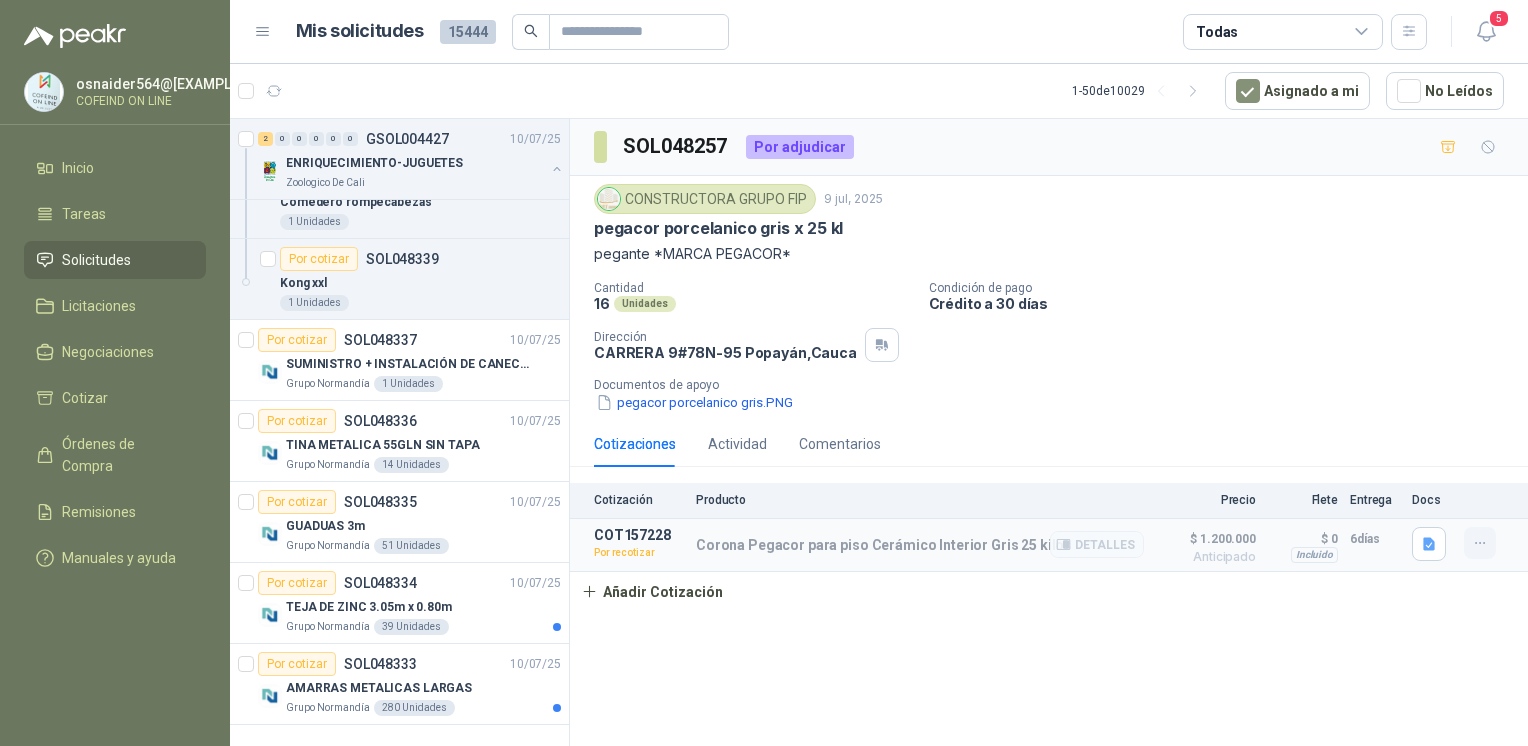 click 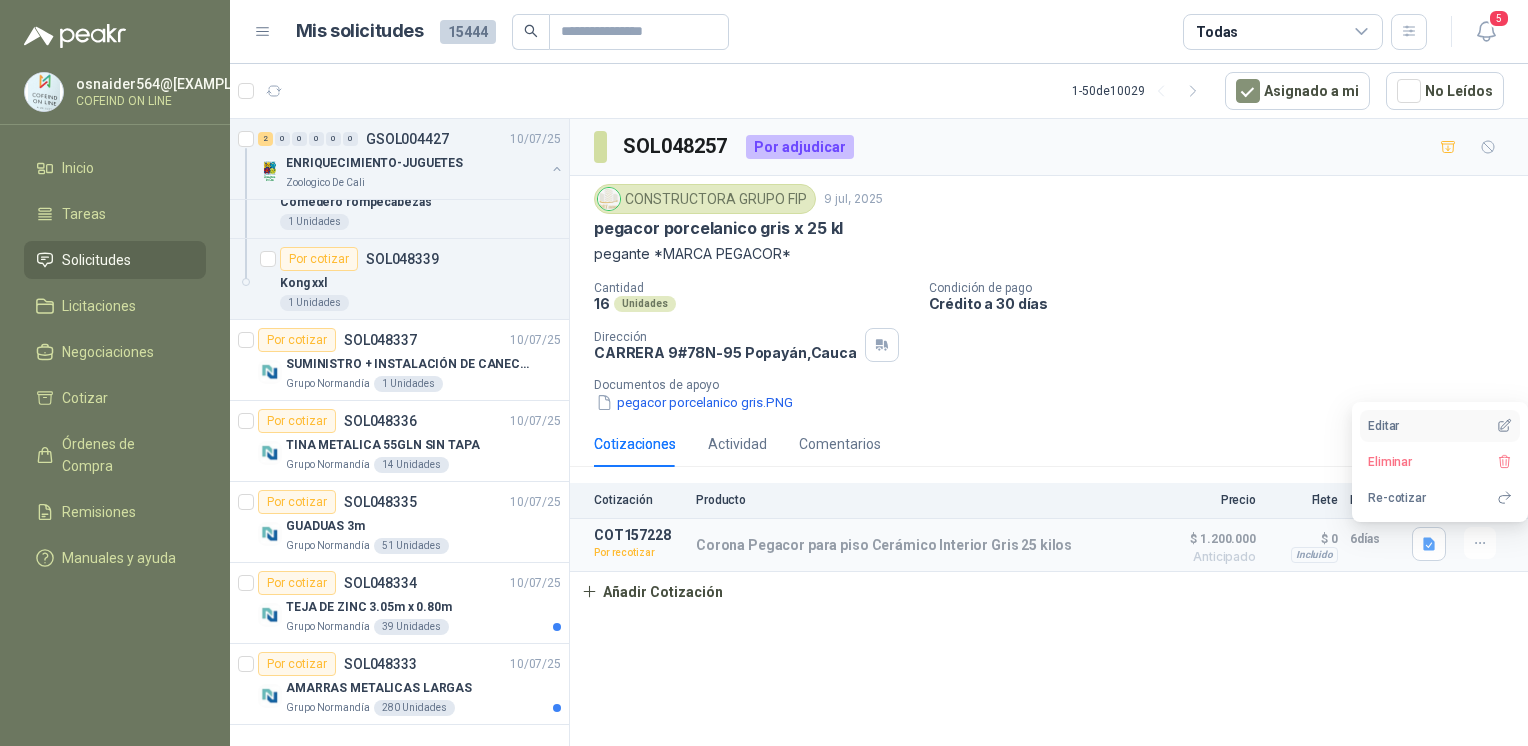 click on "Editar" at bounding box center (1440, 426) 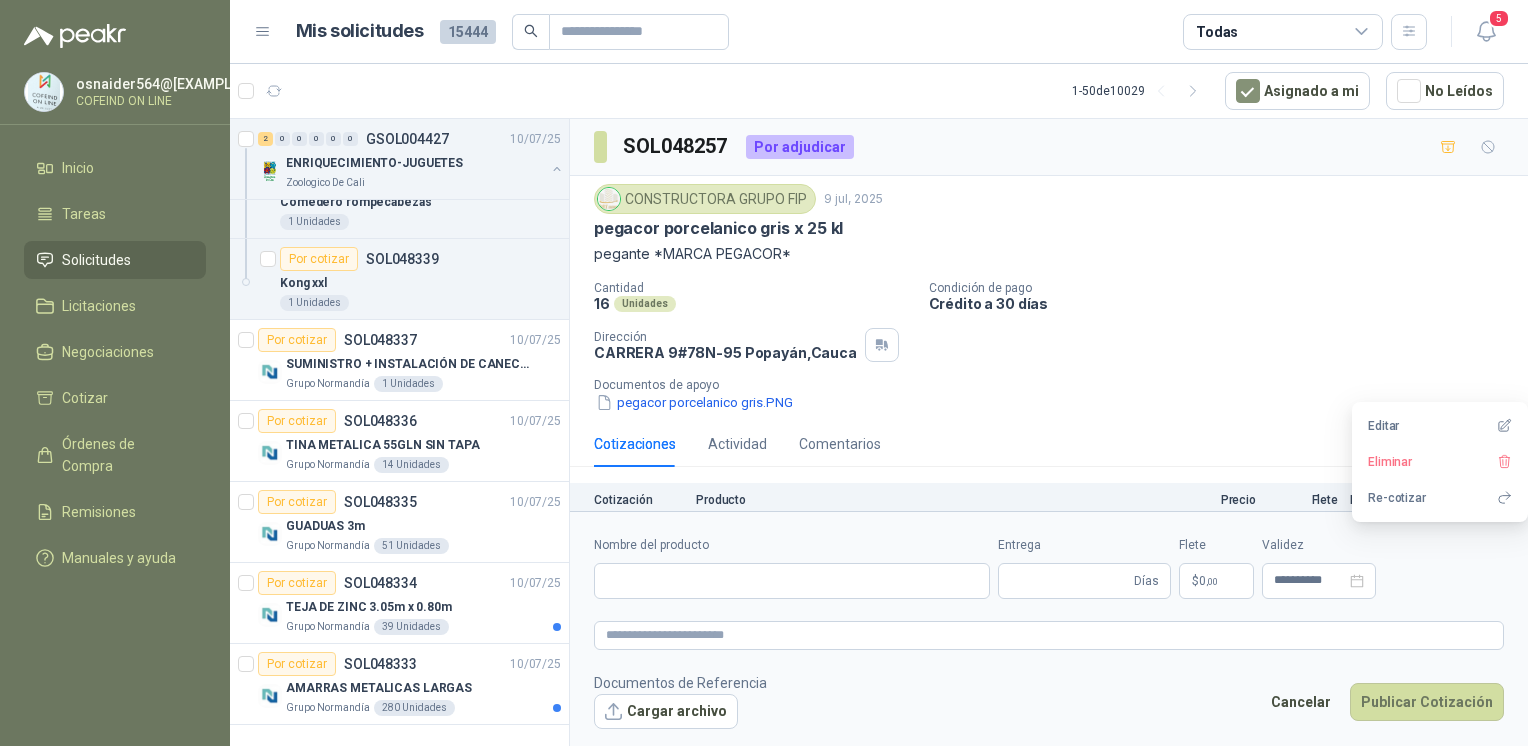 type 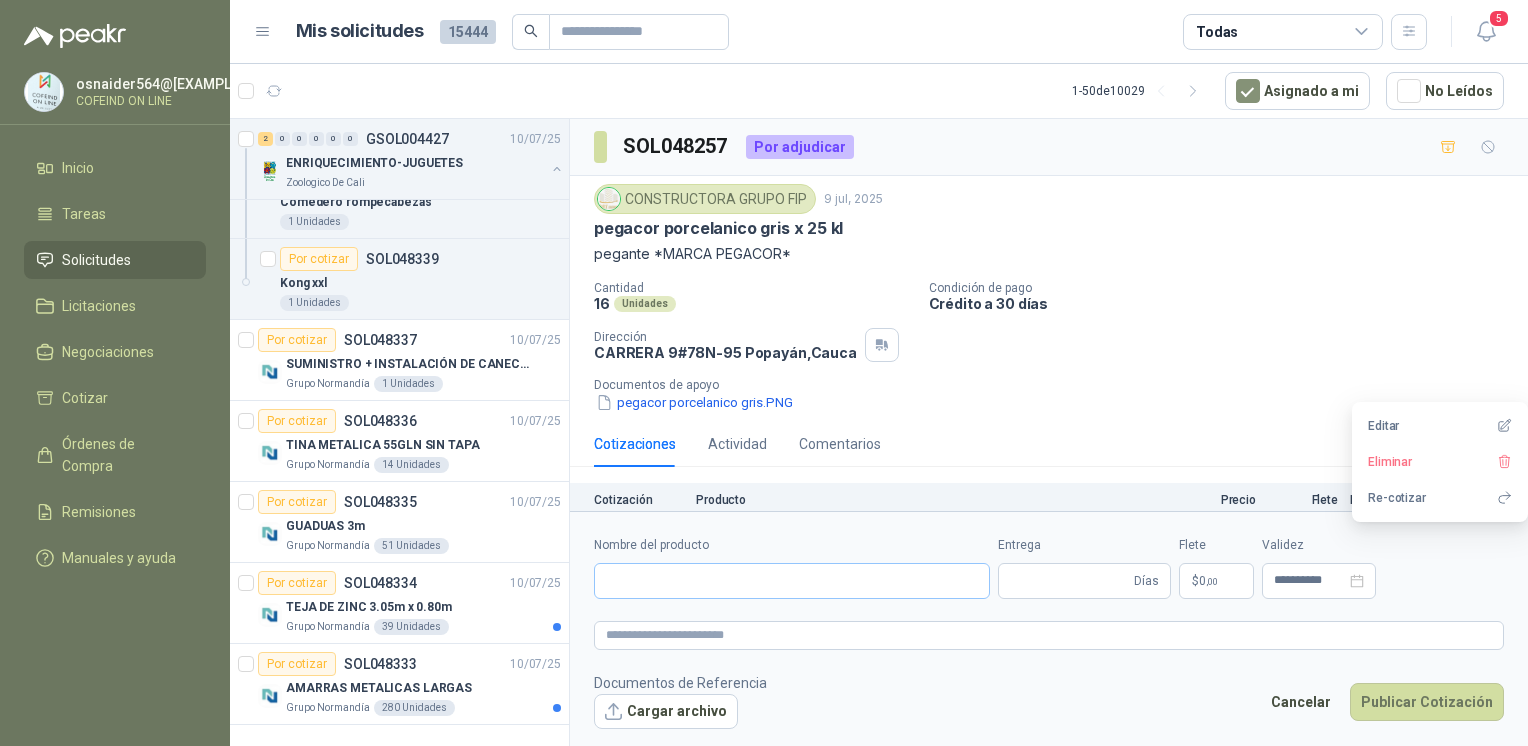 type on "**********" 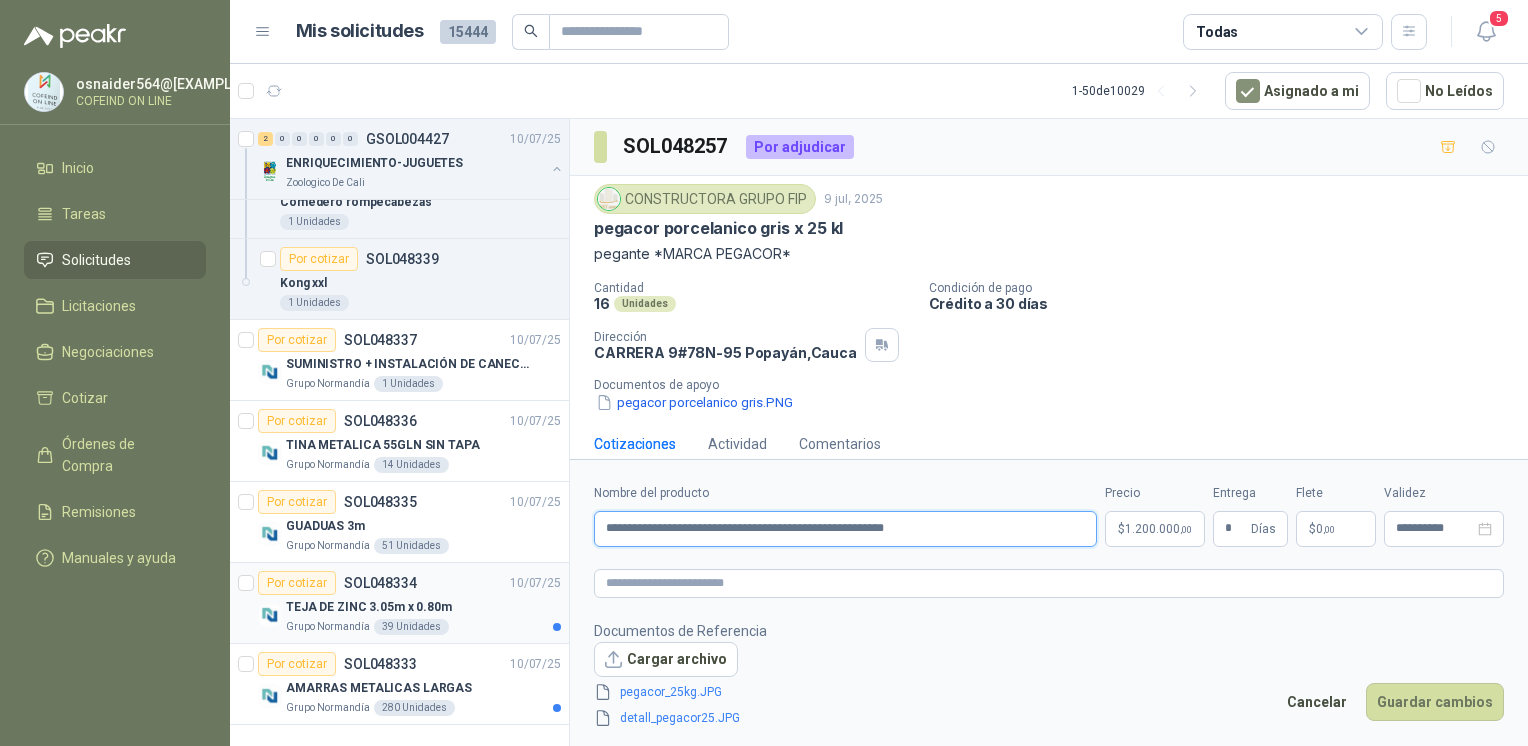 drag, startPoint x: 922, startPoint y: 530, endPoint x: 446, endPoint y: 594, distance: 480.28326 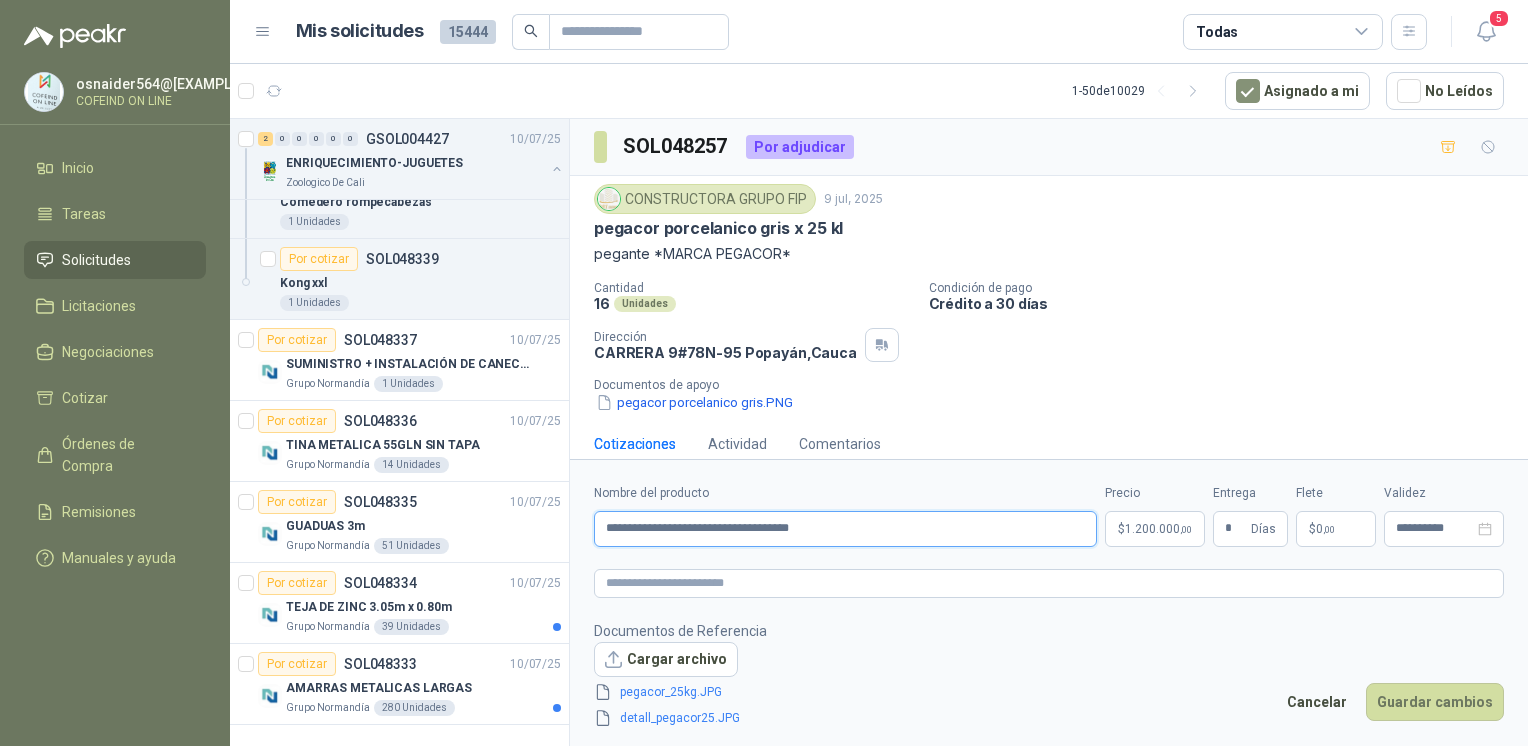 type on "**********" 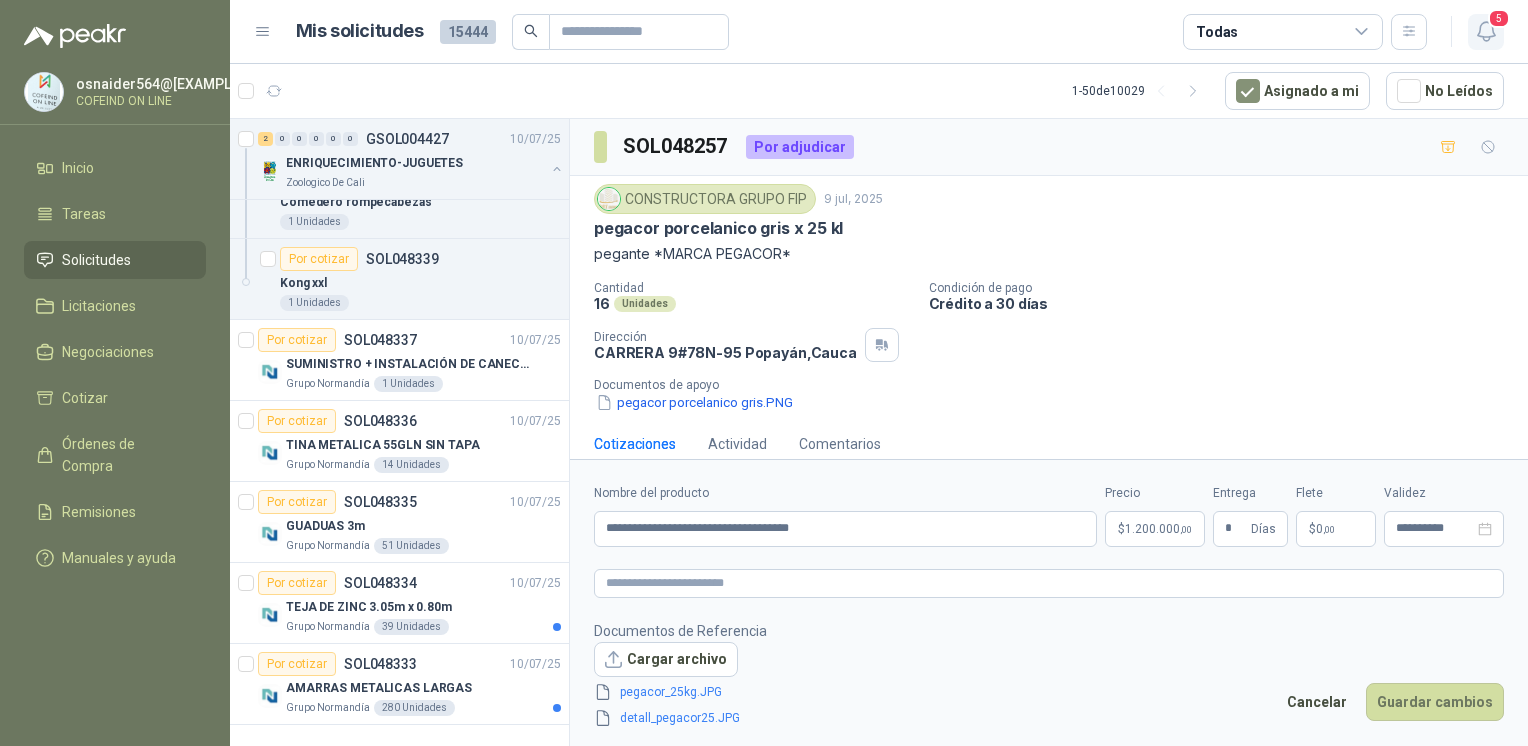 click 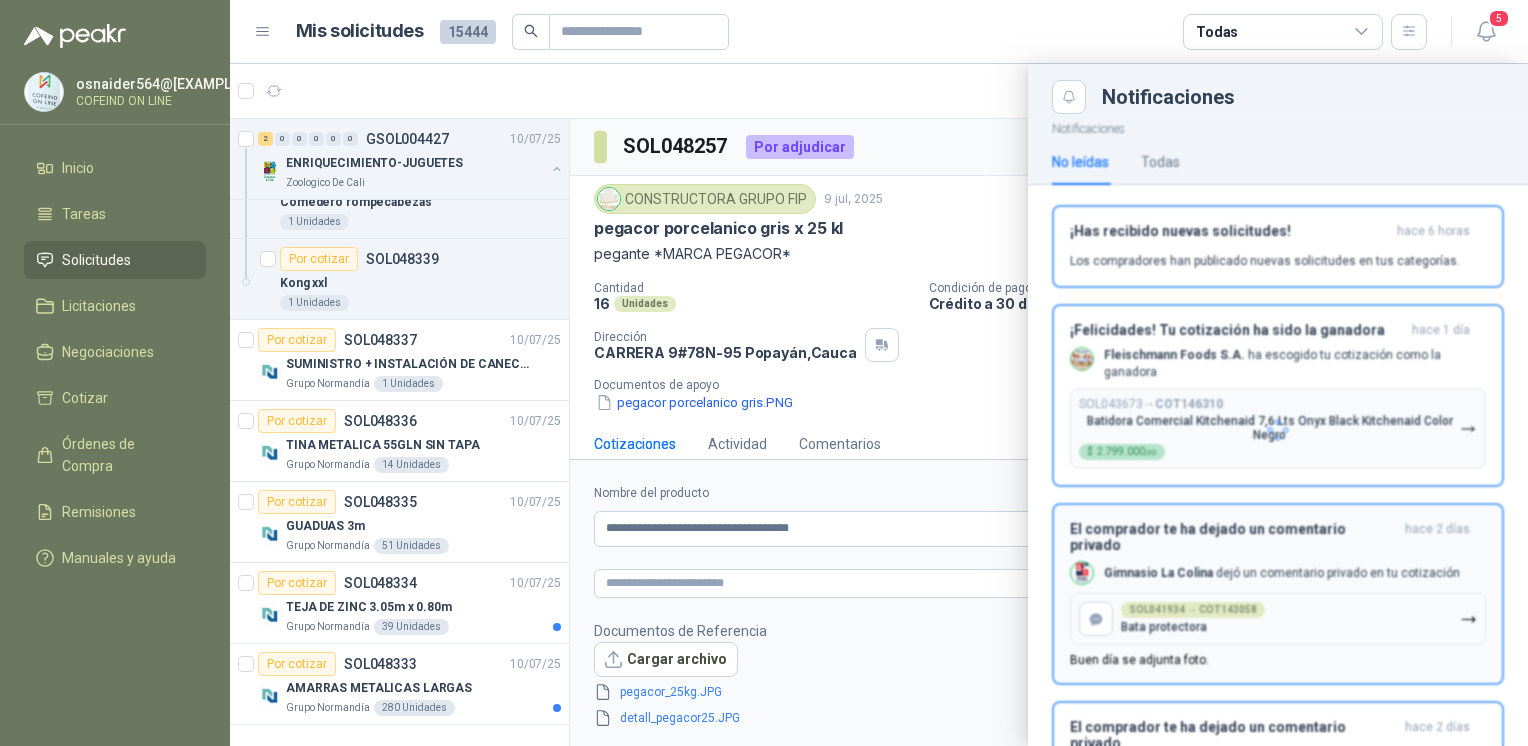 scroll, scrollTop: 0, scrollLeft: 0, axis: both 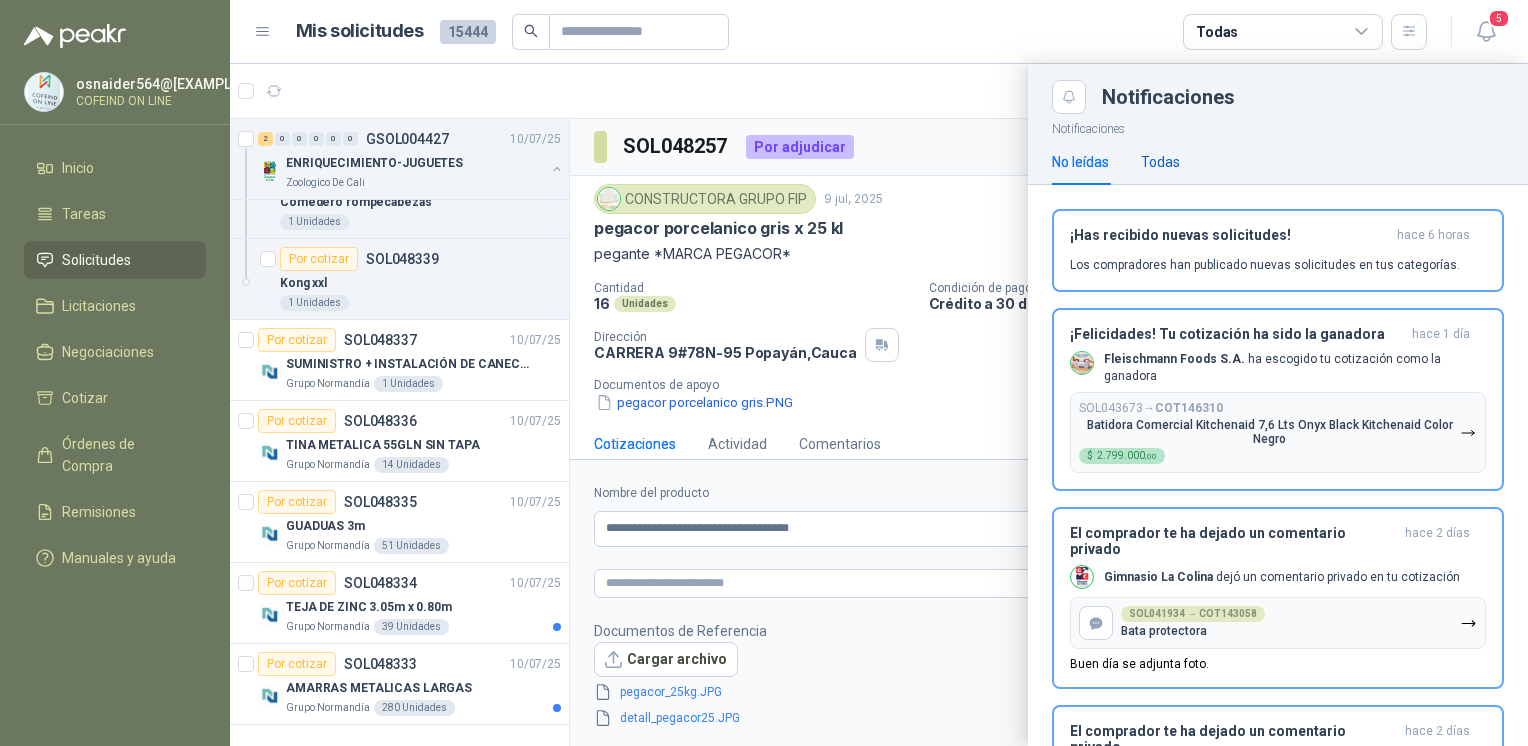 click on "Todas" at bounding box center [1160, 162] 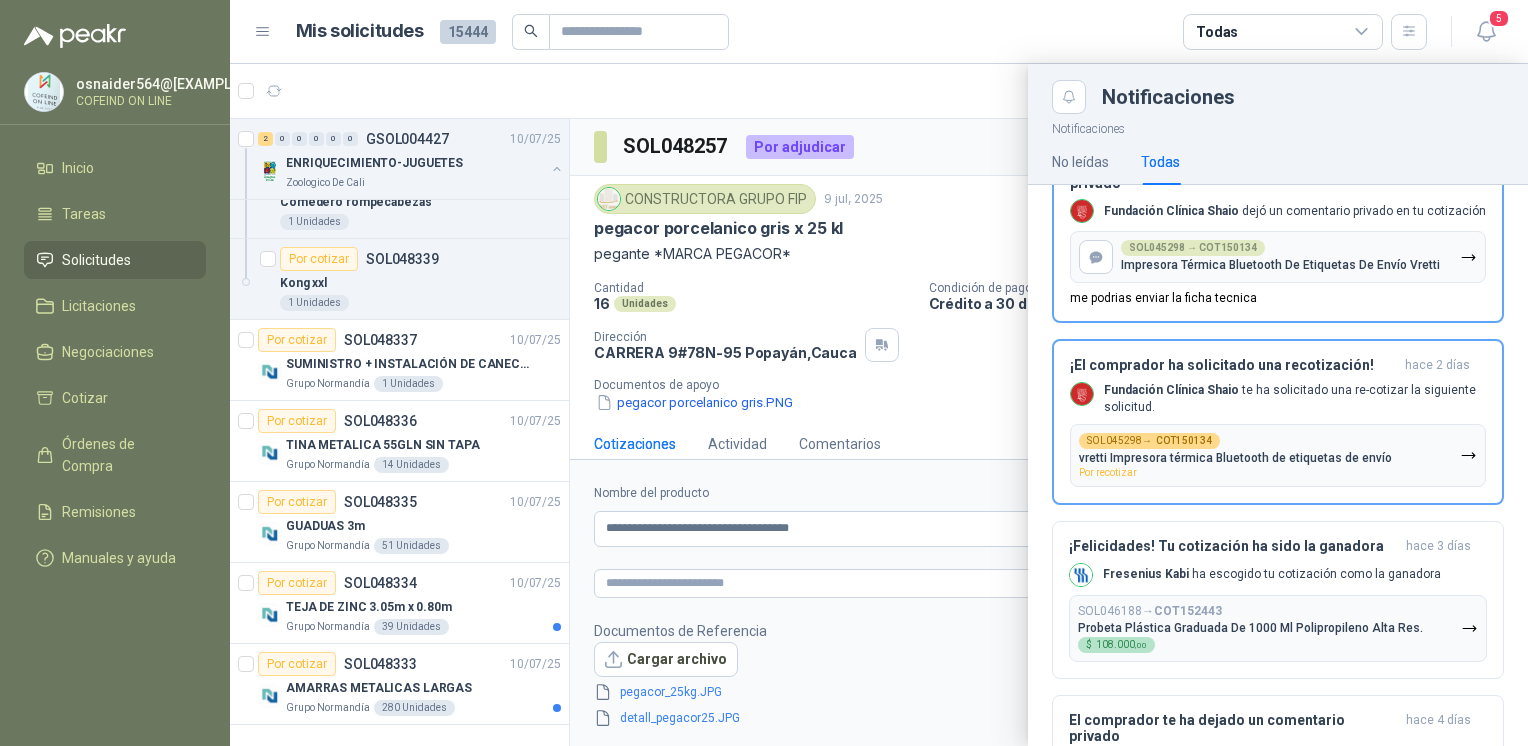 scroll, scrollTop: 1171, scrollLeft: 0, axis: vertical 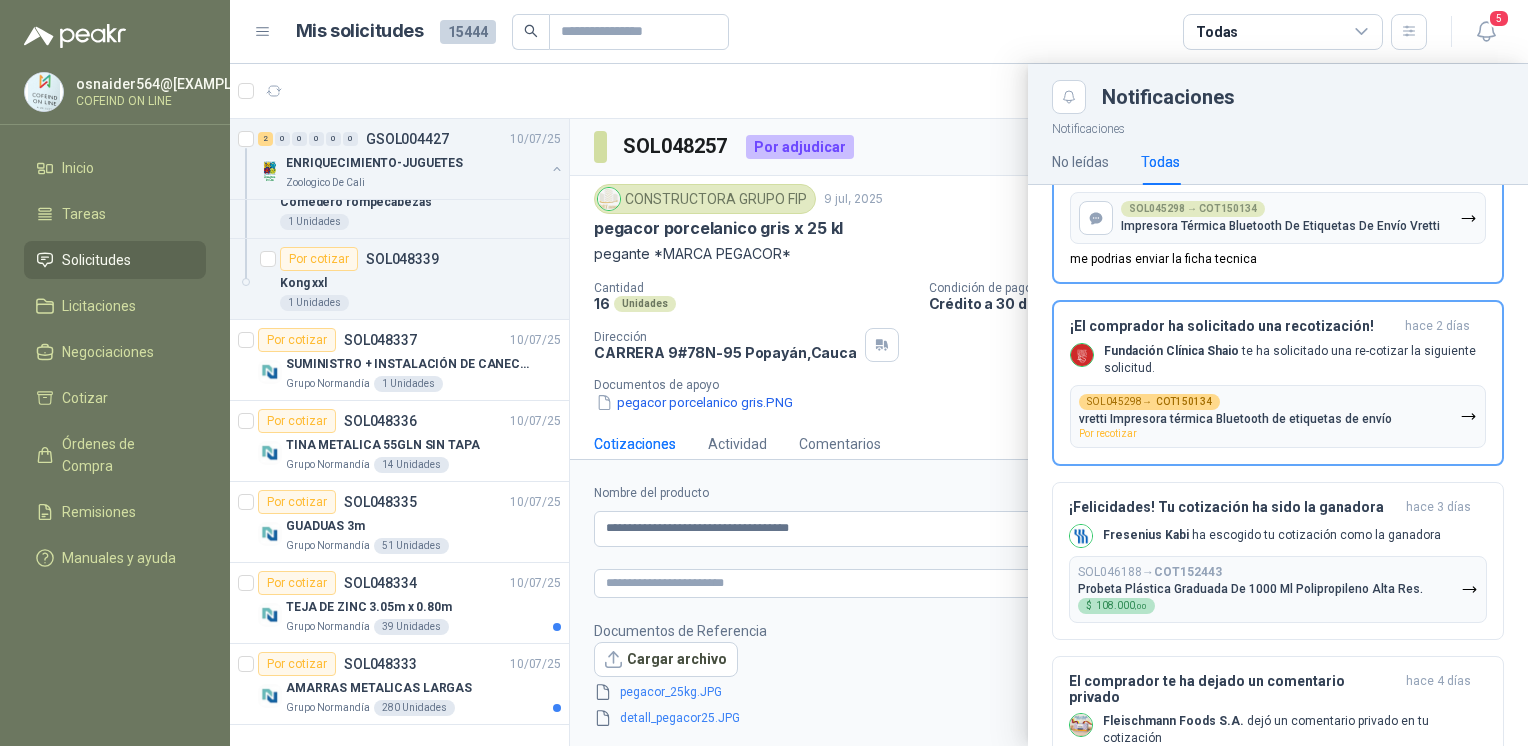 click at bounding box center (879, 405) 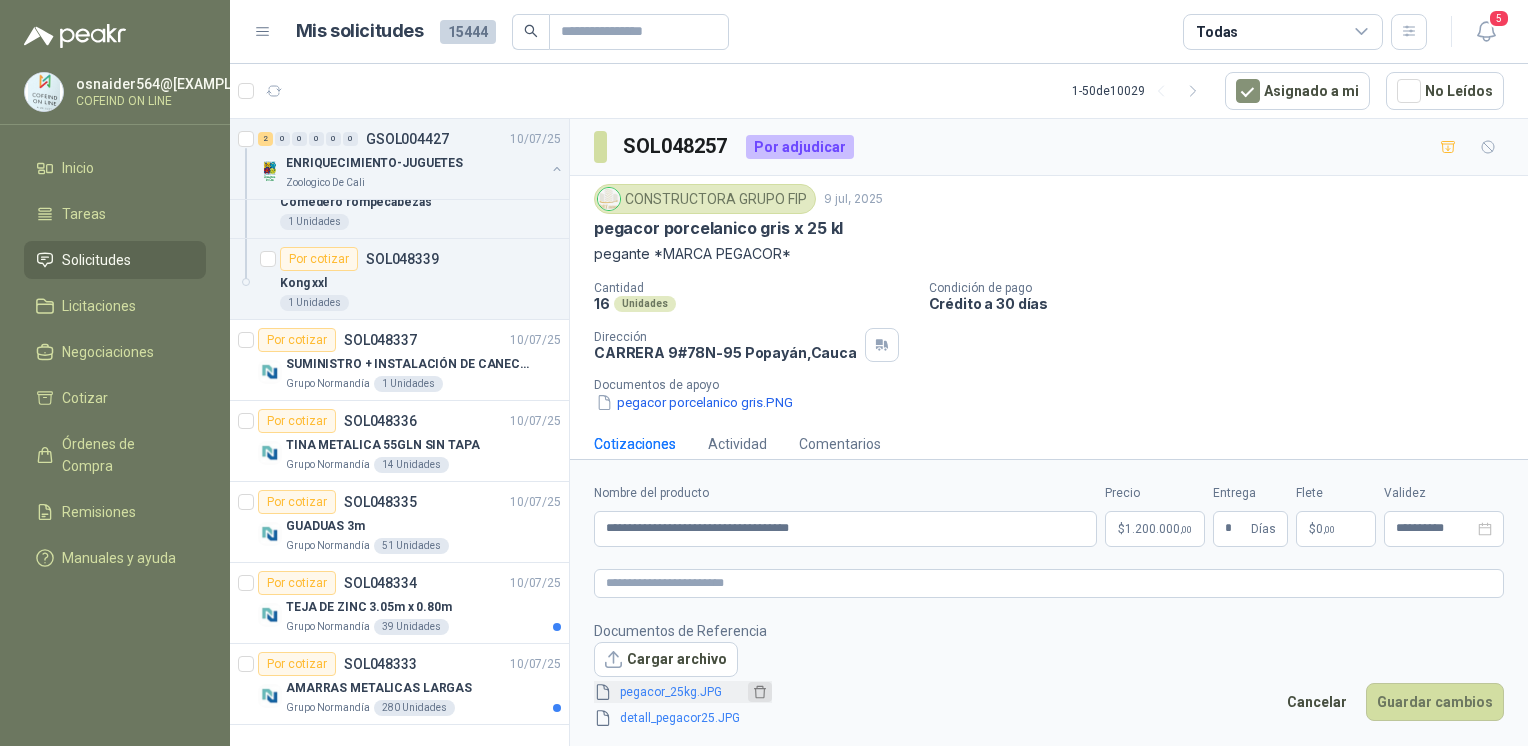 click 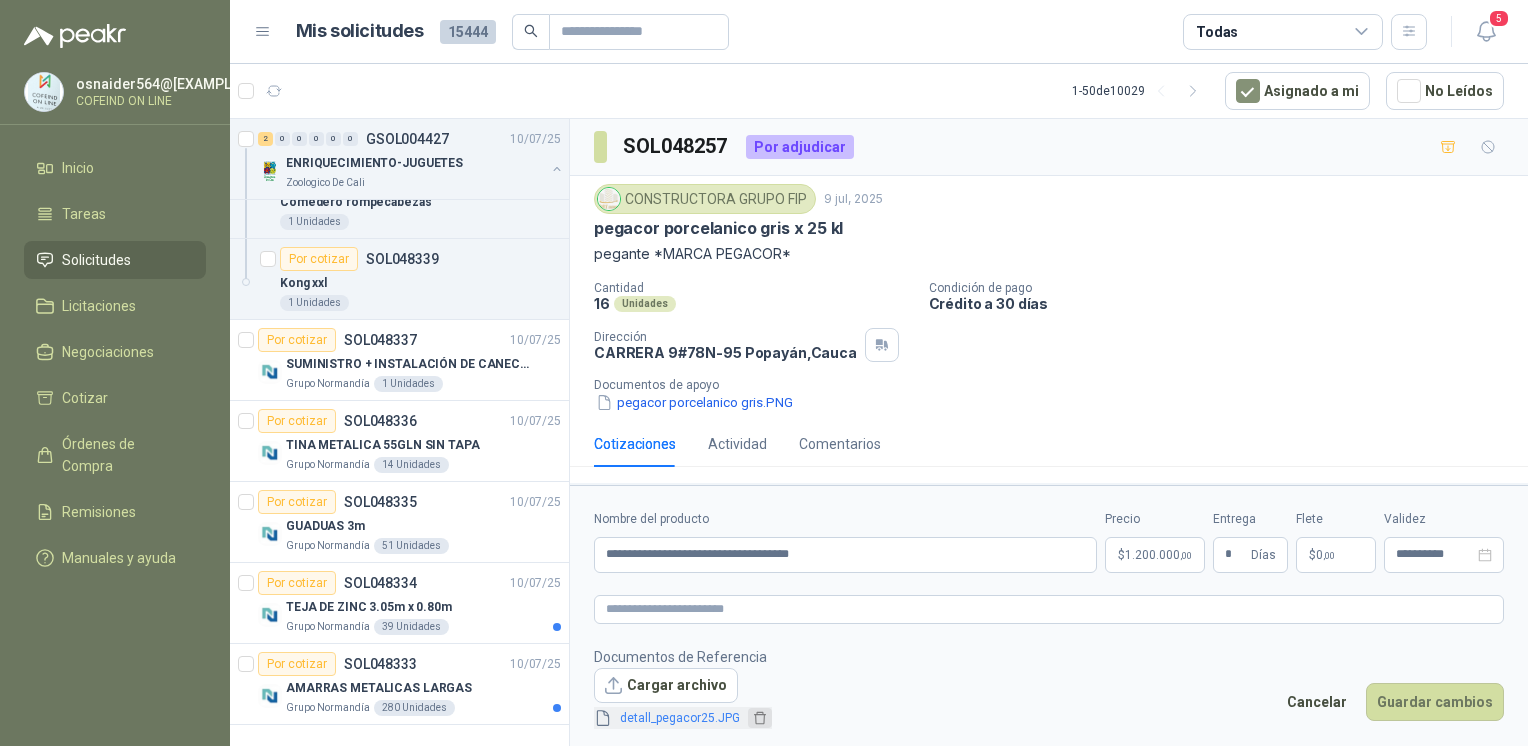 click 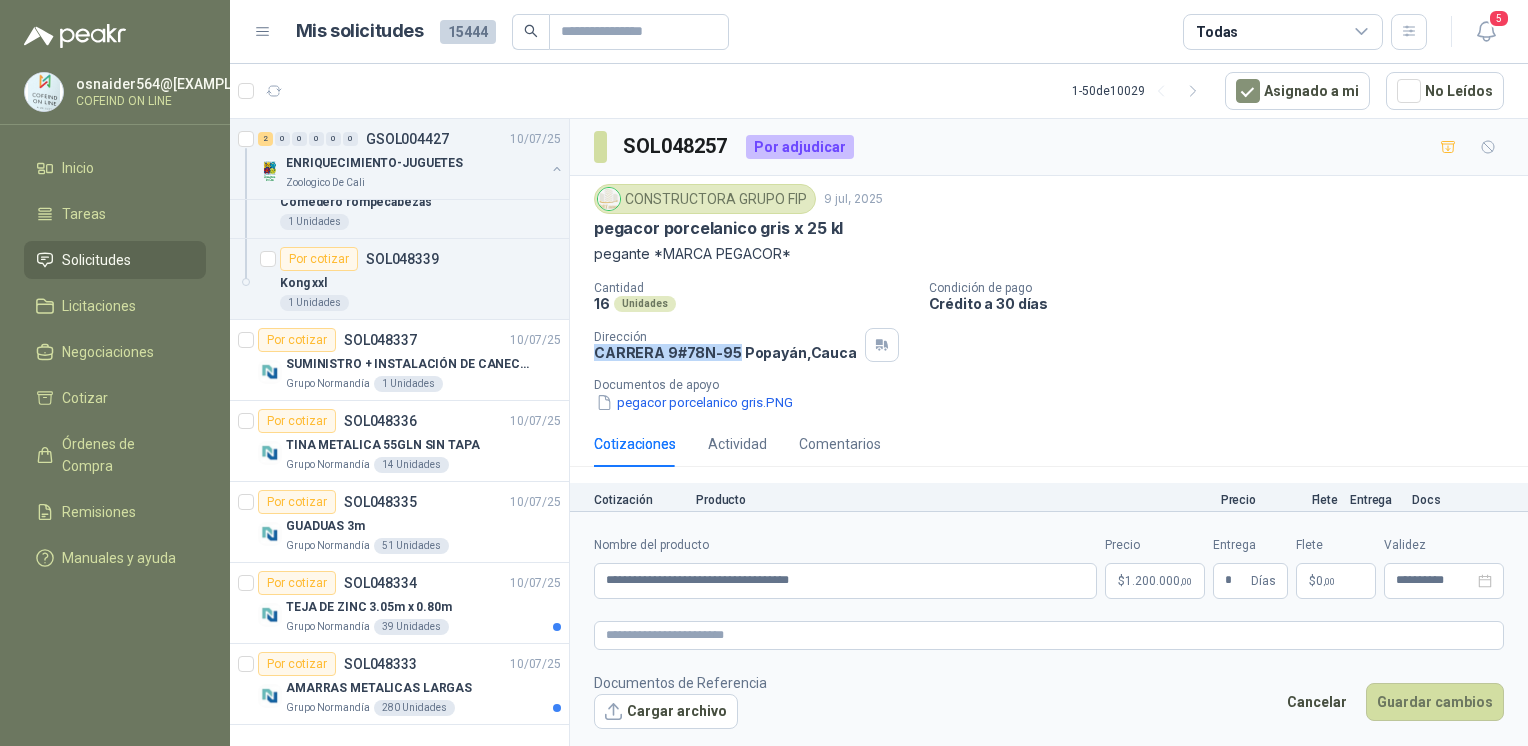 drag, startPoint x: 699, startPoint y: 362, endPoint x: 597, endPoint y: 361, distance: 102.0049 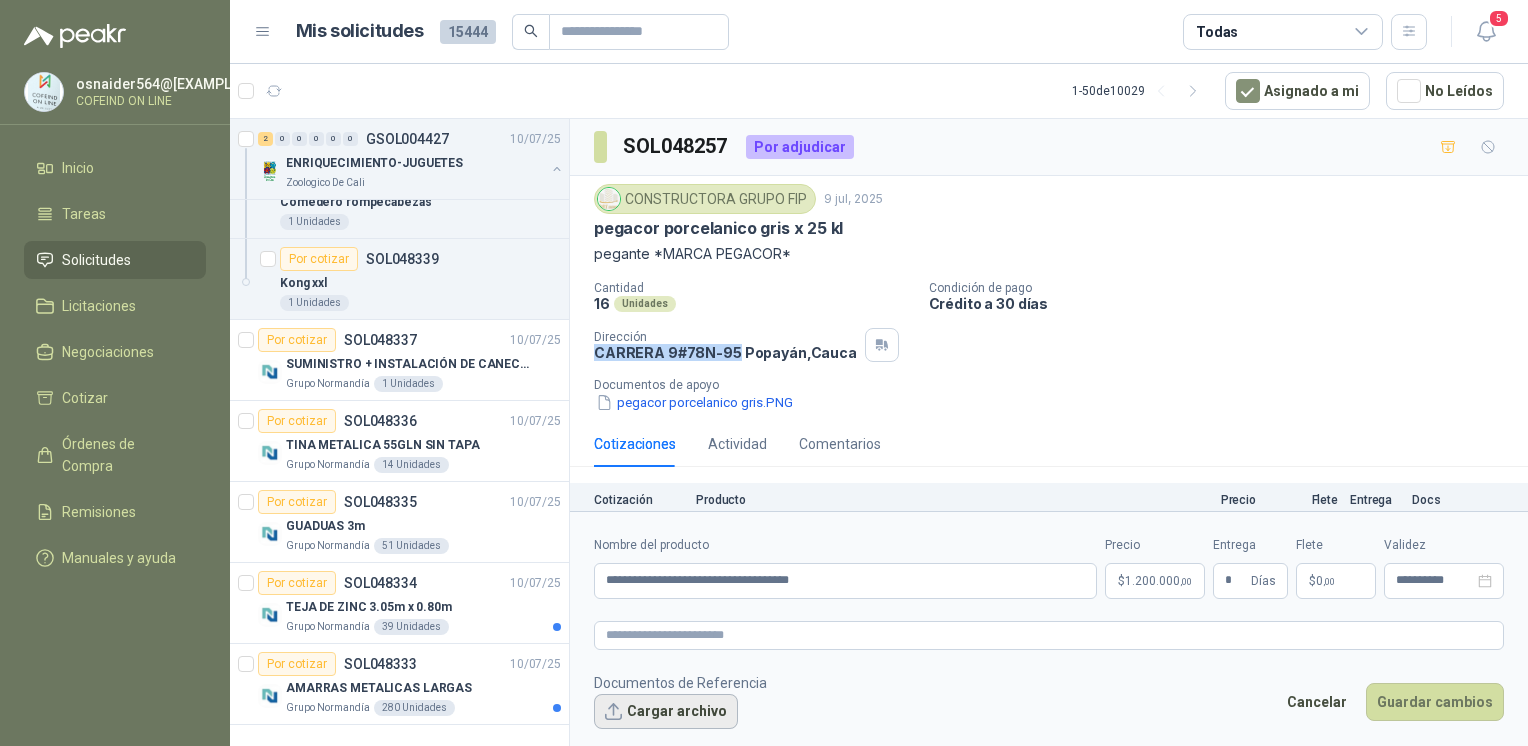 click on "Cargar archivo" at bounding box center (666, 712) 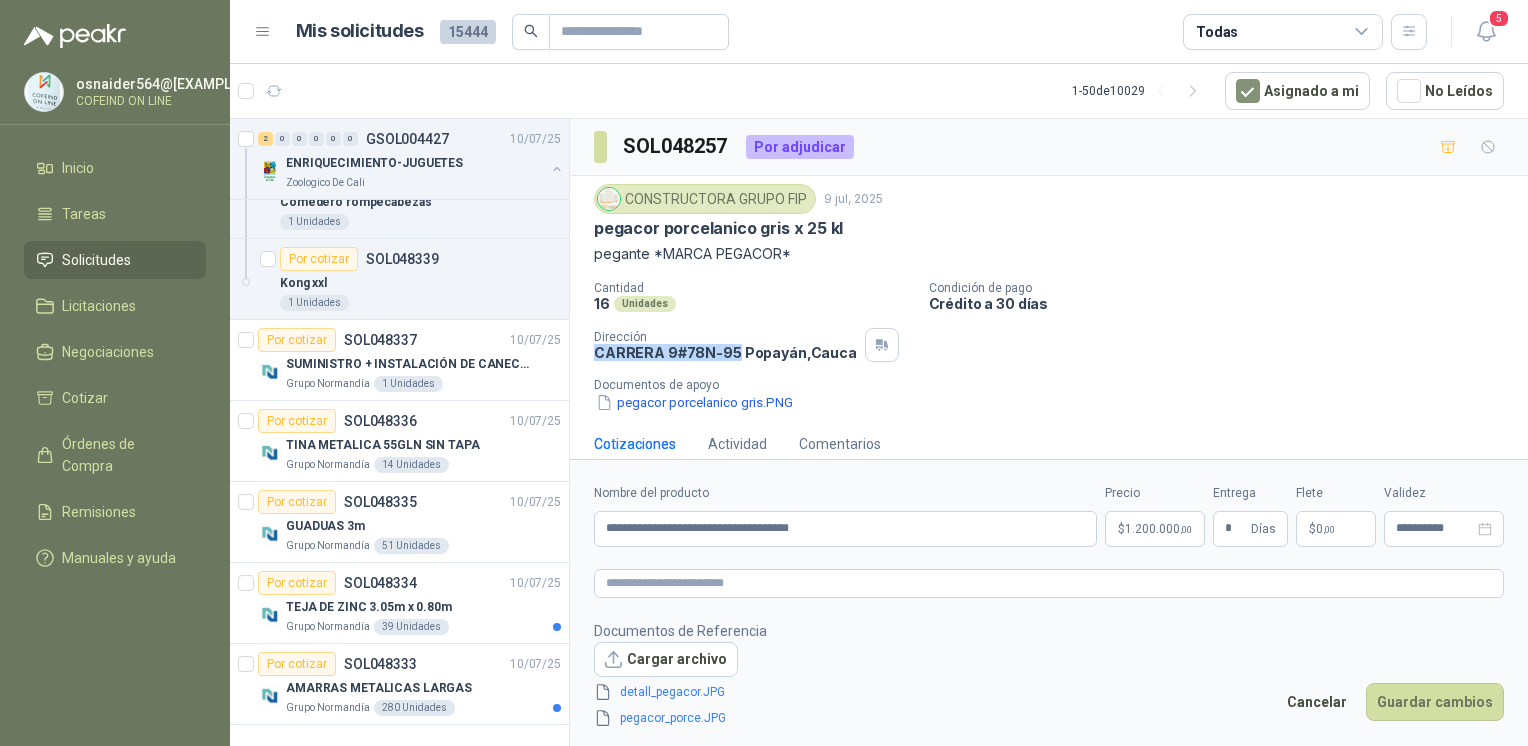 click on "osnaider564@[EXAMPLE.COM]   COFEIND ON LINE   Inicio   Tareas   Solicitudes   Licitaciones   Negociaciones   Cotizar   Órdenes de Compra   Remisiones   Manuales y ayuda Mis solicitudes 15444 Todas 5 1 - 50  de  10029 Asignado a mi No Leídos Por adjudicar SOL048509 11/07/25   TABLERO ACRILICO CUADRICULADO 1,20 x 0,80m Grupo Normandía 1   Unidades Por cotizar SOL048508 11/07/25   SILLAS ERGONOMICAS Grupo Normandía 4   Unidades Por cotizar SOL048507 11/07/25   BORRADOR TABLERO ACRILICO Grupo Normandía 1   Unidades Por adjudicar SOL048506 11/07/25   MARCADORES BORRABLES (AZUL, NEGRO, ROJO, VERDE) Grupo Normandía 4   Unidades Por adjudicar SOL048505 11/07/25   ESCRITORIOS 1,20 x 0,60m Grupo Normandía 4   Unidades Por cotizar SOL048504 11/07/25   HIDROLAVADORA KARCHER HD 10/25 Santa Anita Napoles 1   Unidades 1   0   0   0   0   0   GSOL004451 11/07/25   08-RQP-1457 Santa Anita Napoles   Por cotizar SOL048503 TOALLAS 35   Unidades 1   0   0   0   0   0   GSOL004450 11/07/25   01-RQP-9133 Santa Anita Napoles" at bounding box center [764, 373] 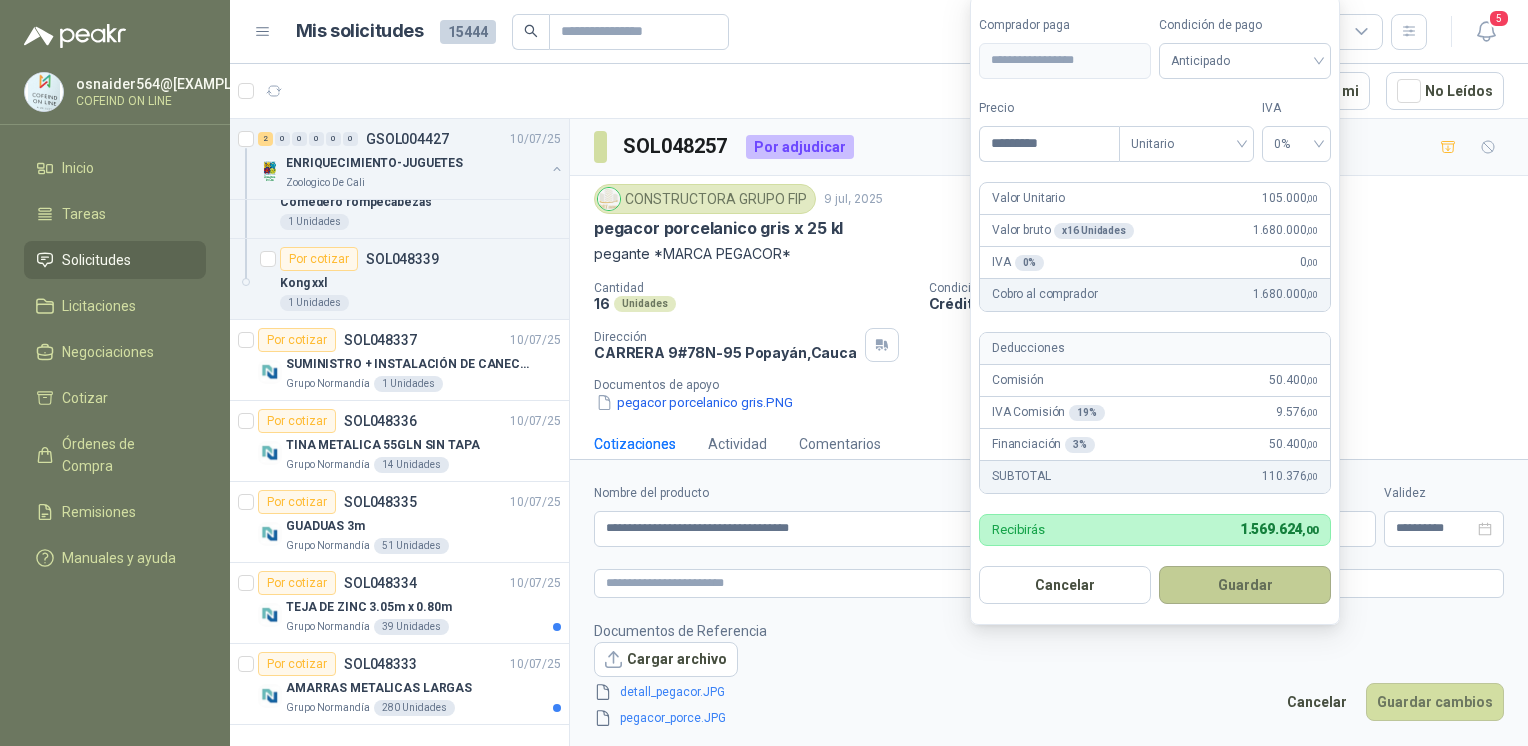 type on "*********" 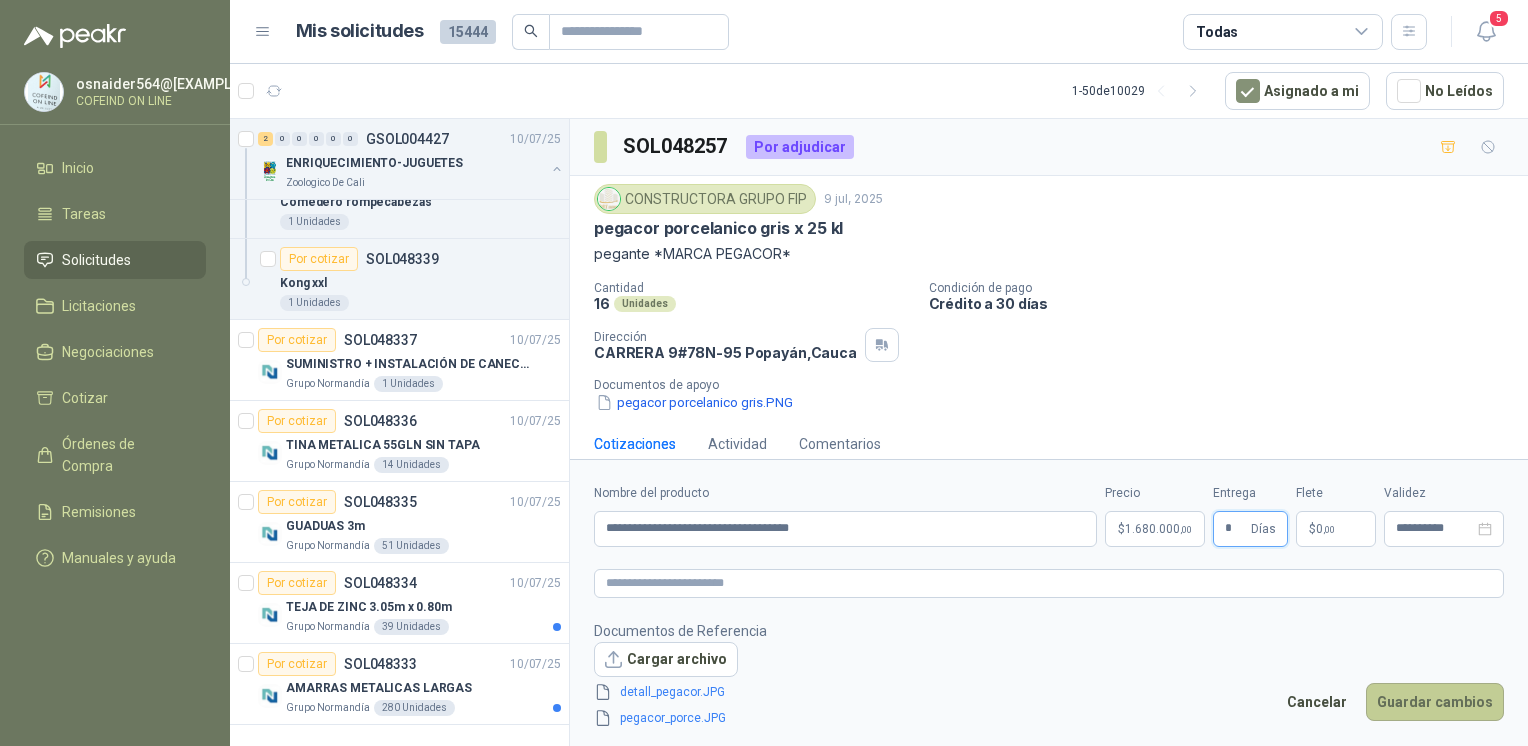 type on "*" 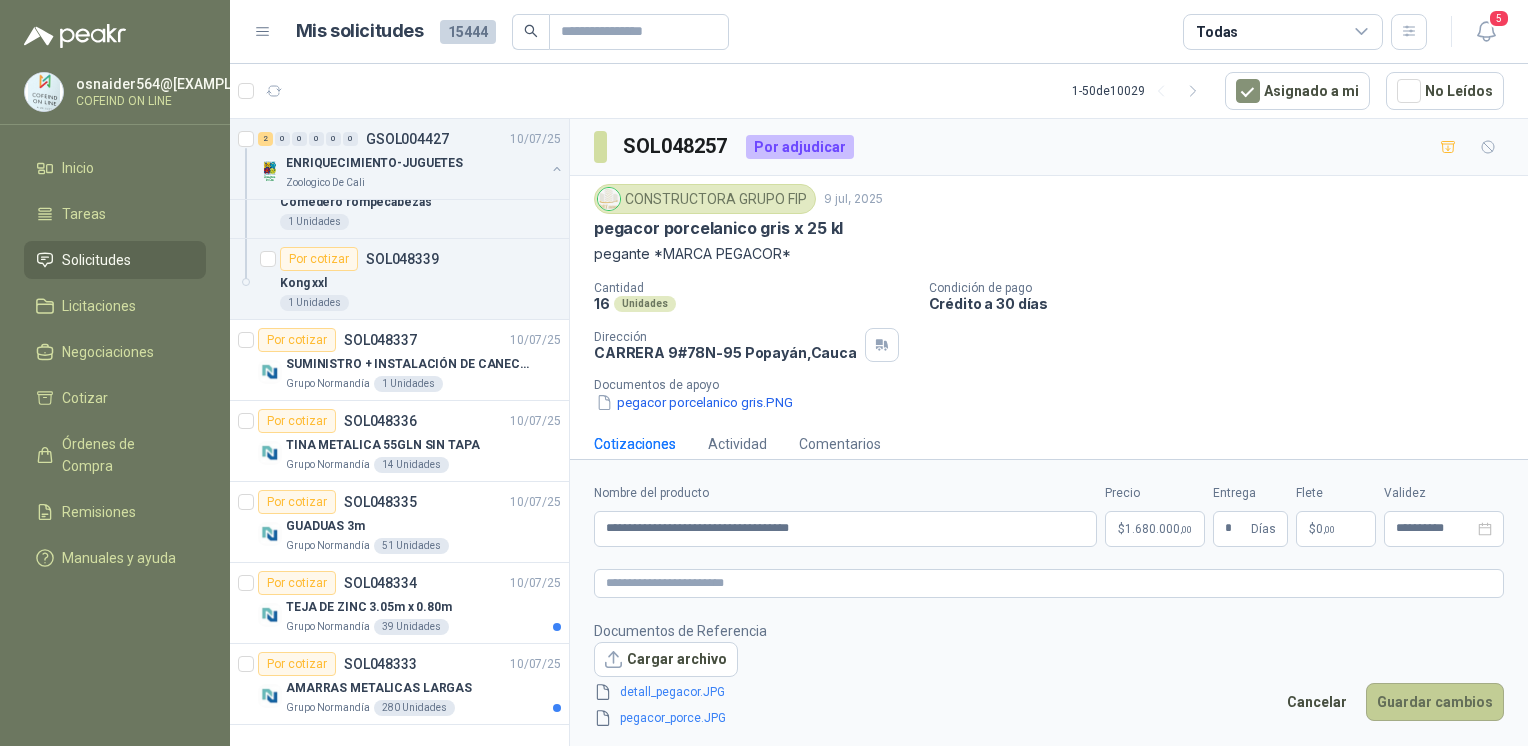 click on "Guardar cambios" at bounding box center (1435, 702) 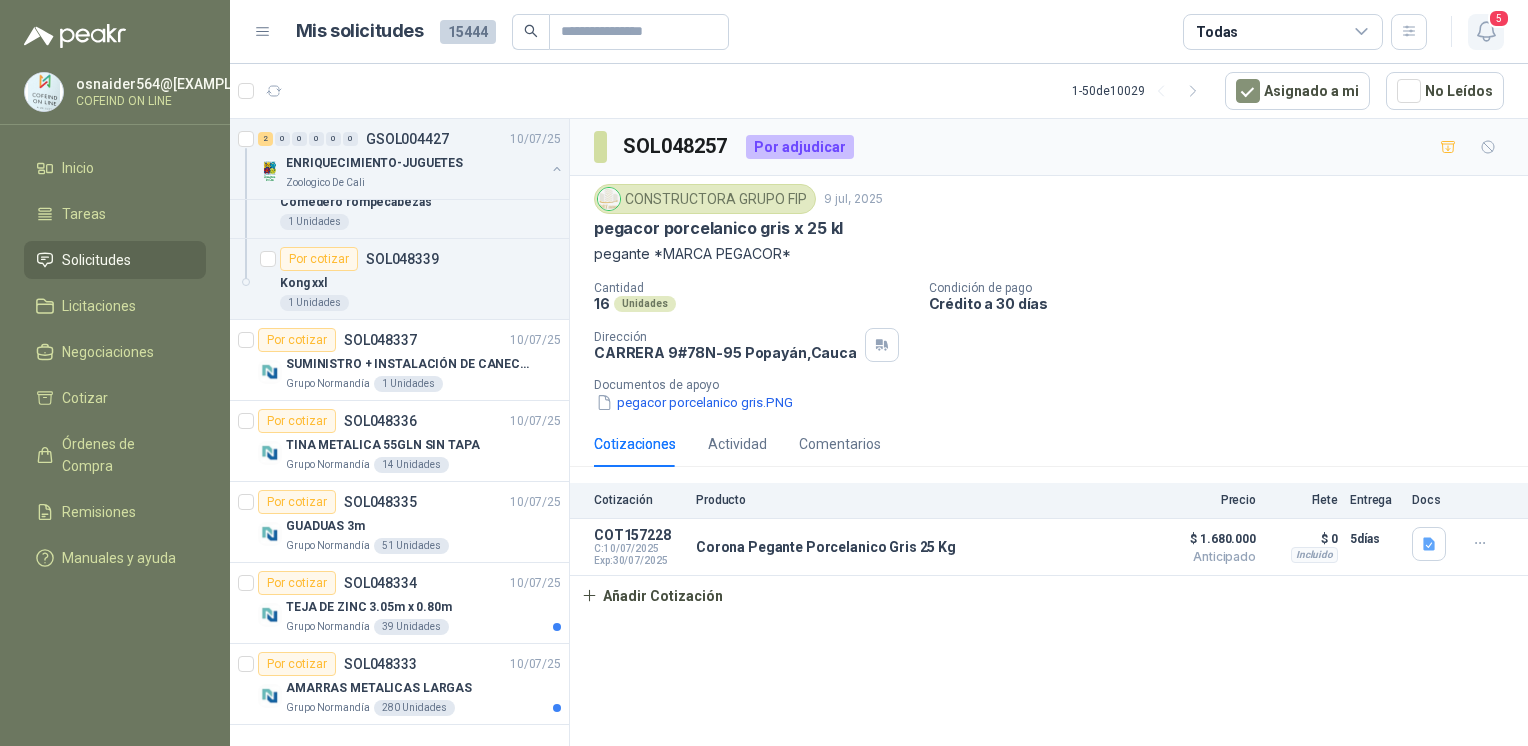 click 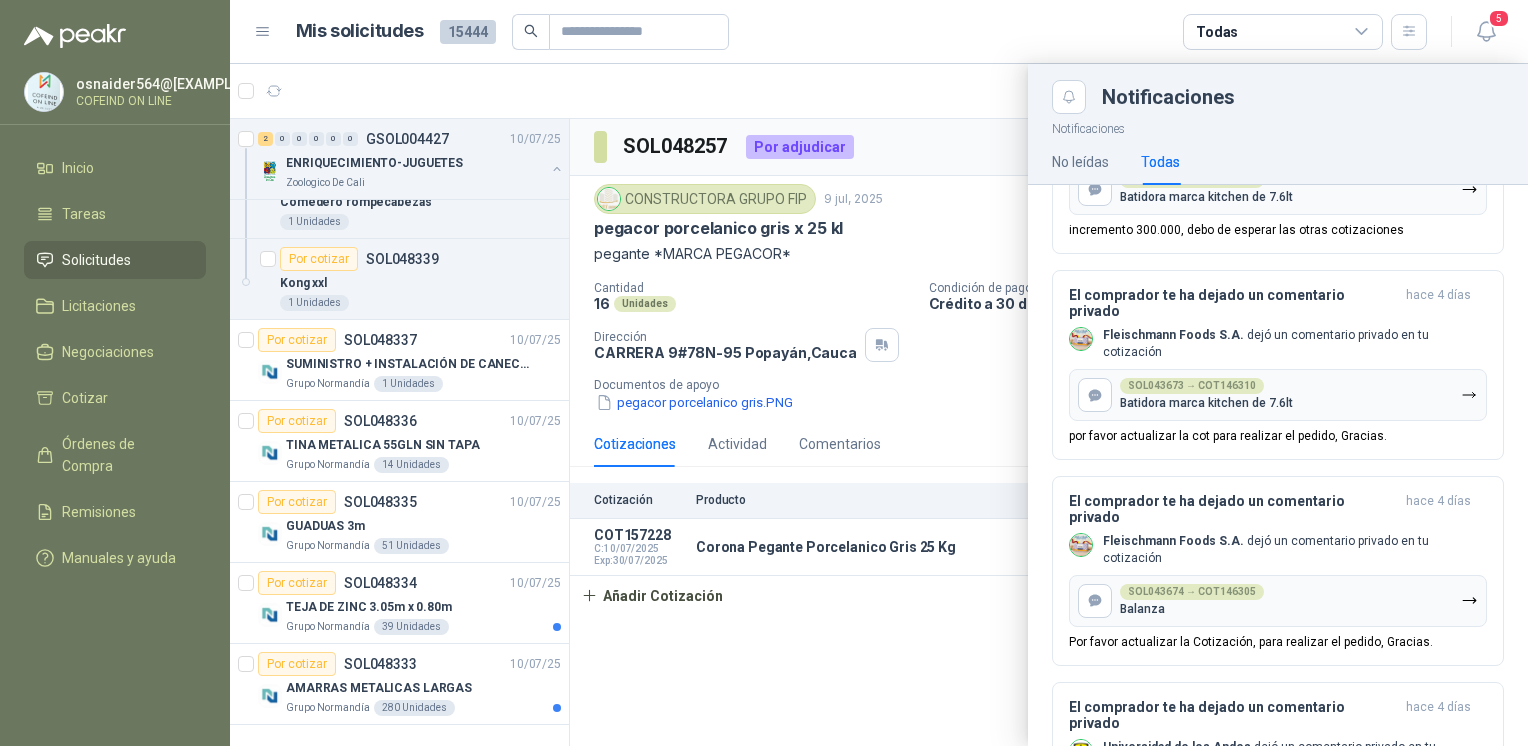 scroll, scrollTop: 1768, scrollLeft: 0, axis: vertical 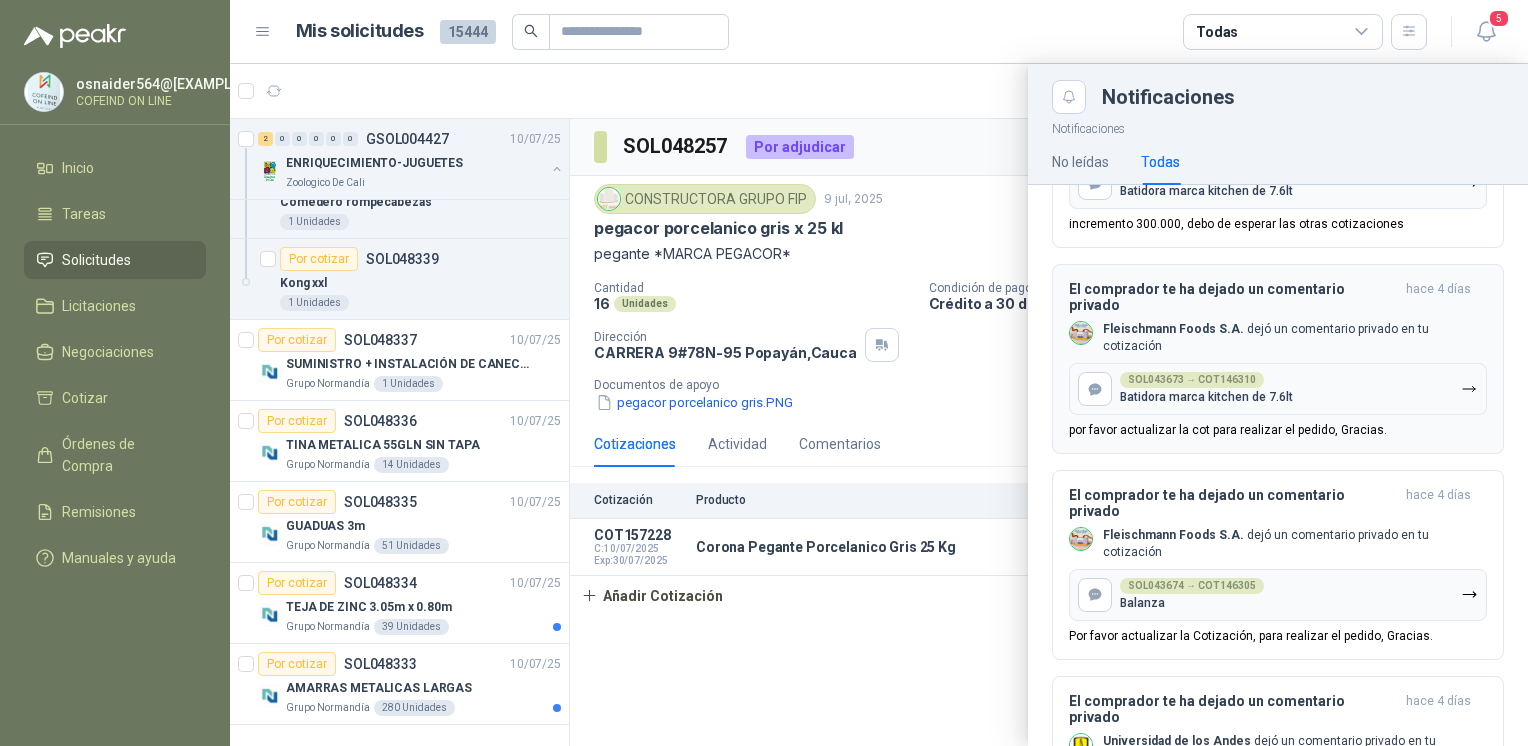 click on "por favor actualizar la cot para realizar el pedido, Gracias." at bounding box center (1228, 430) 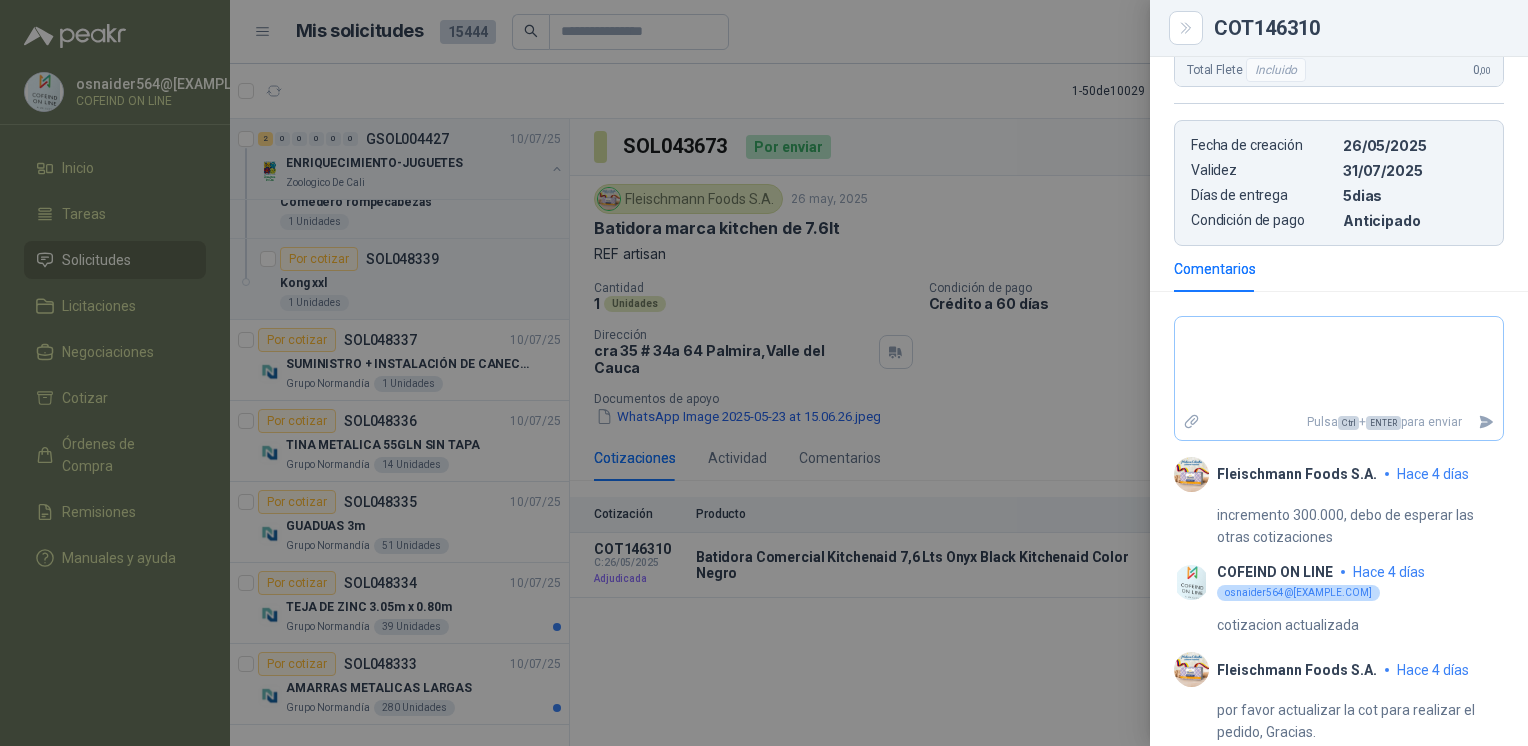 scroll, scrollTop: 696, scrollLeft: 0, axis: vertical 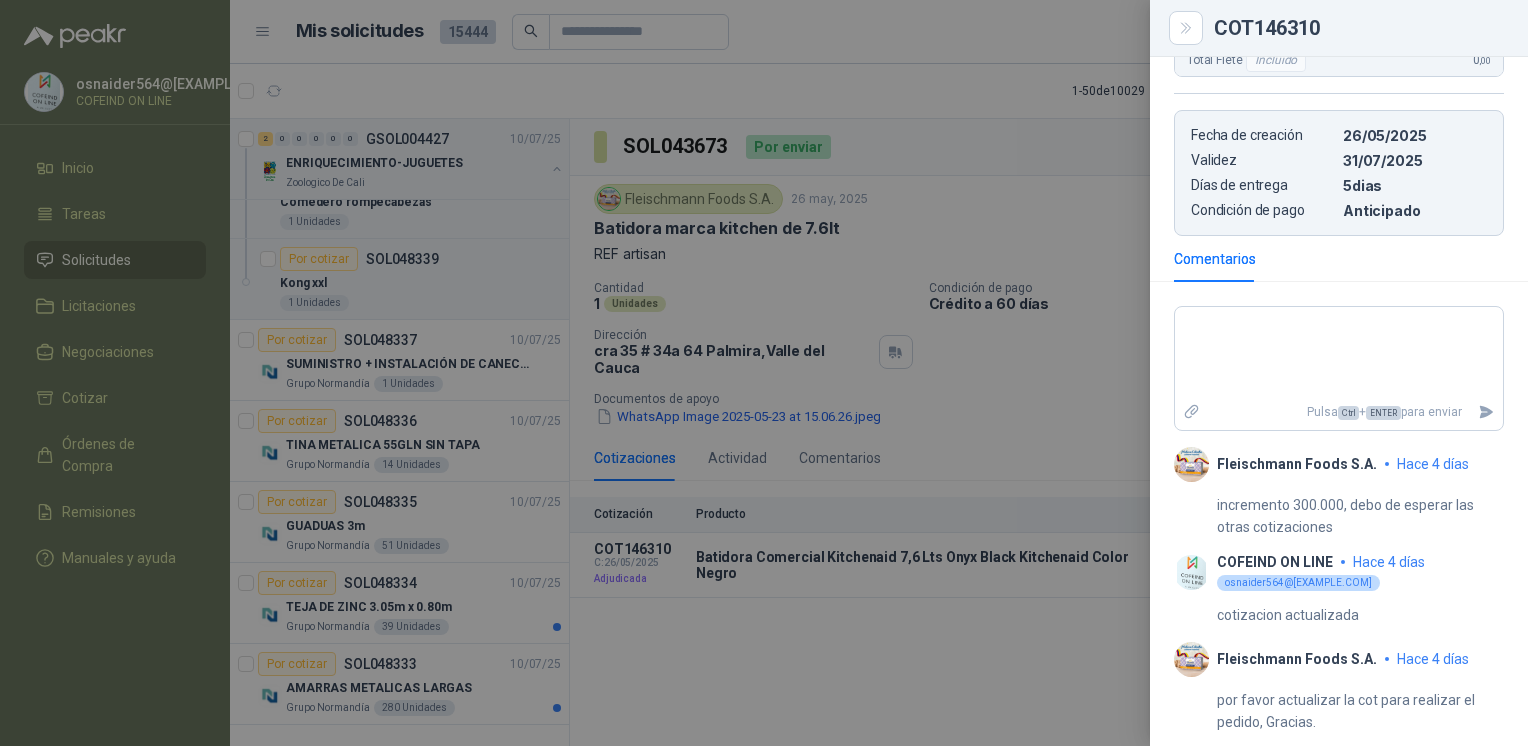 click at bounding box center (764, 373) 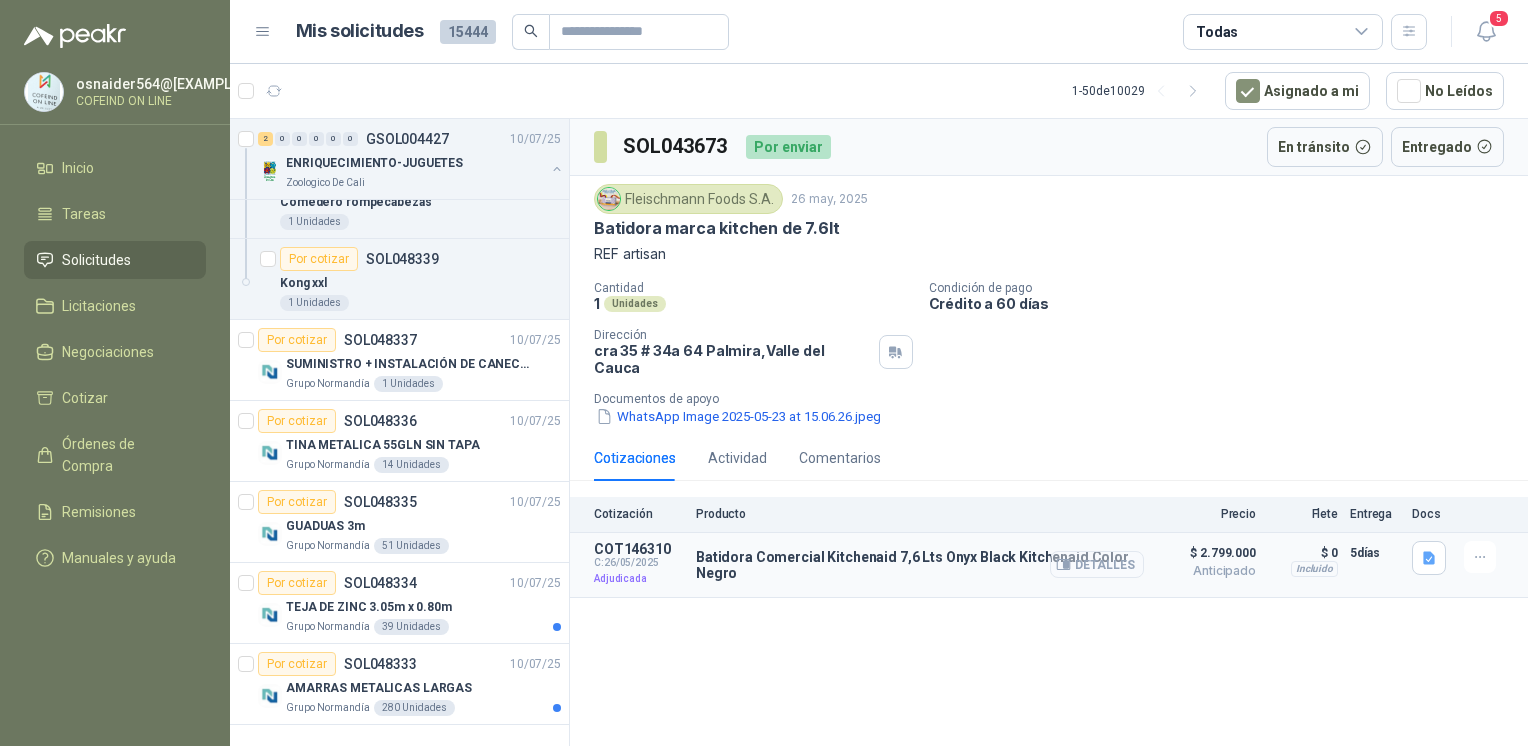 click on "Detalles" at bounding box center [1097, 564] 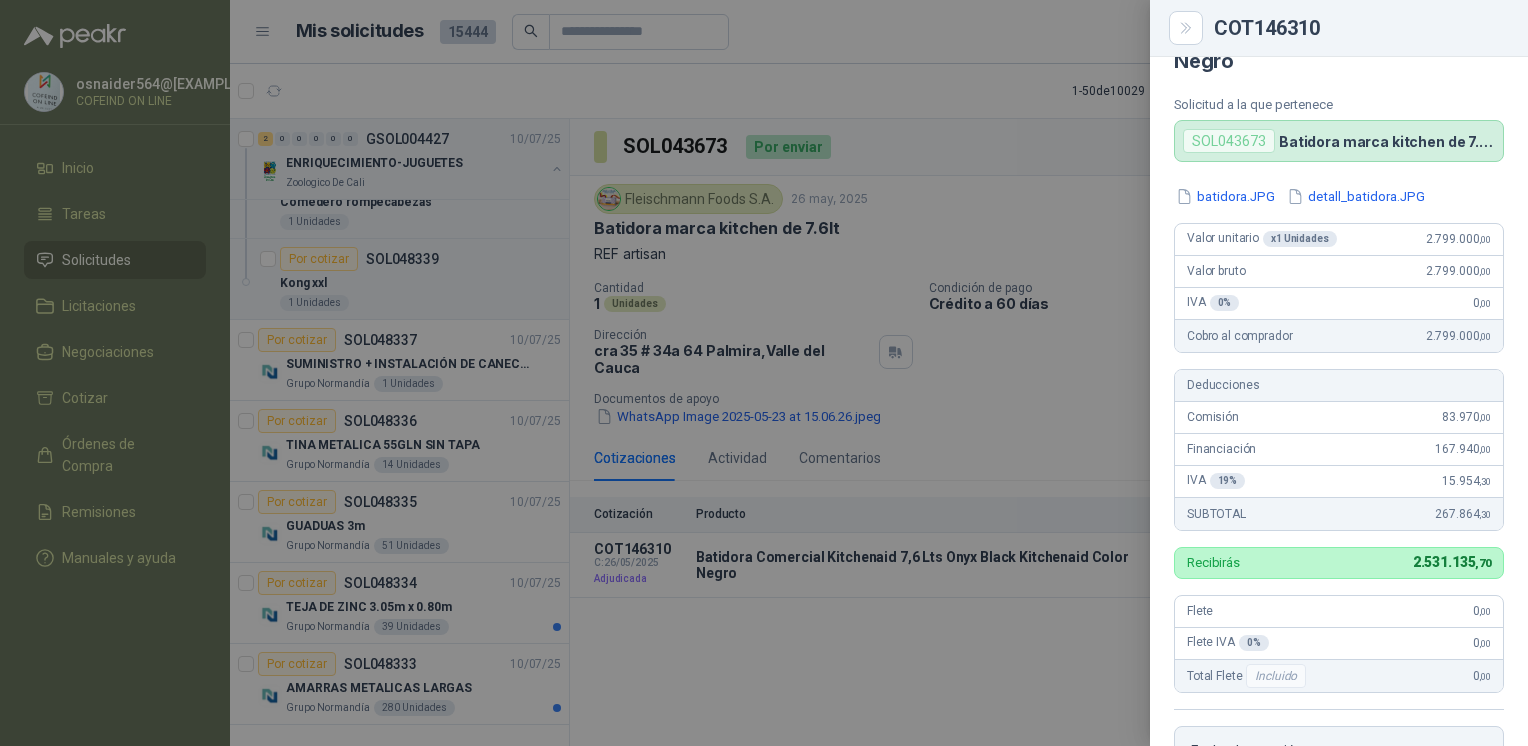 scroll, scrollTop: 0, scrollLeft: 0, axis: both 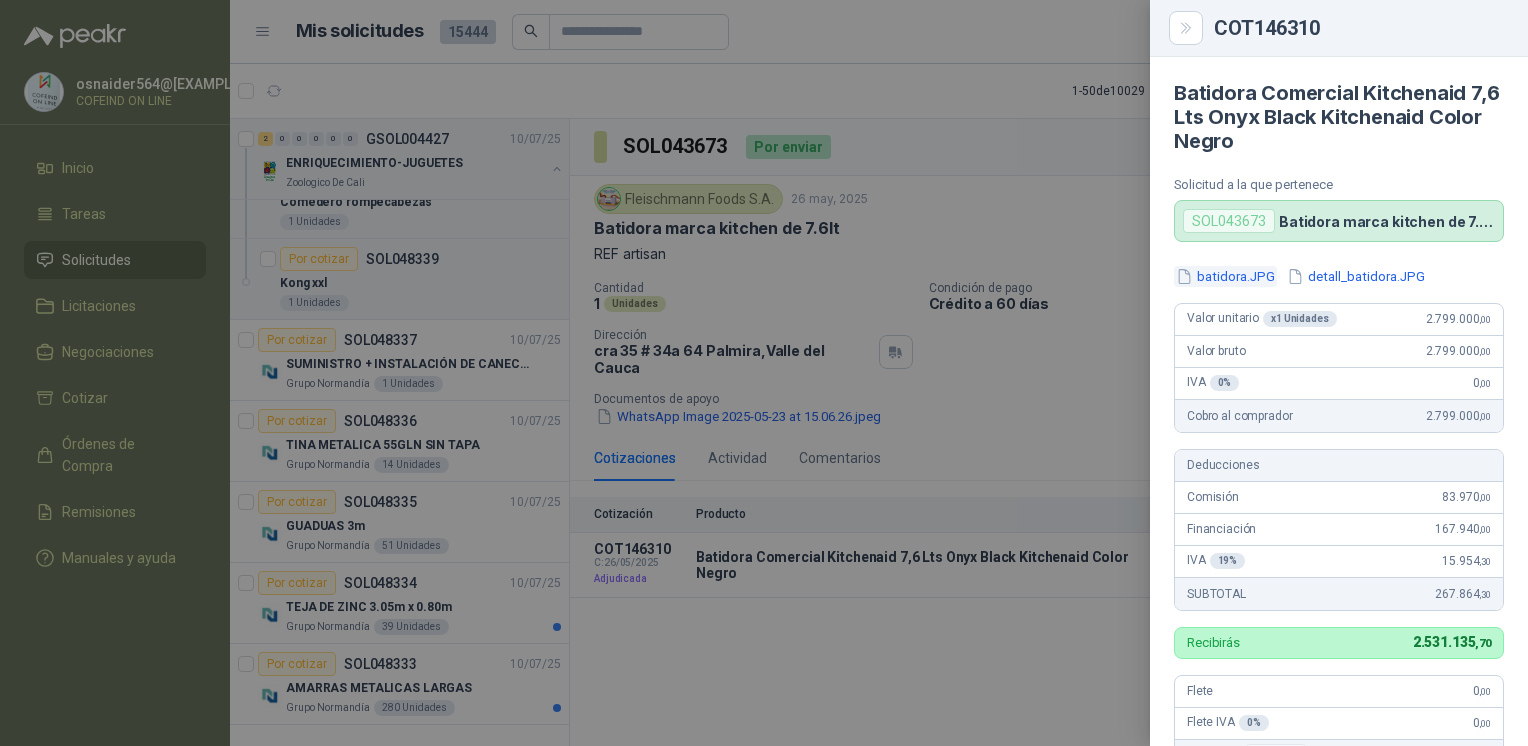 click on "batidora.JPG" at bounding box center [1225, 276] 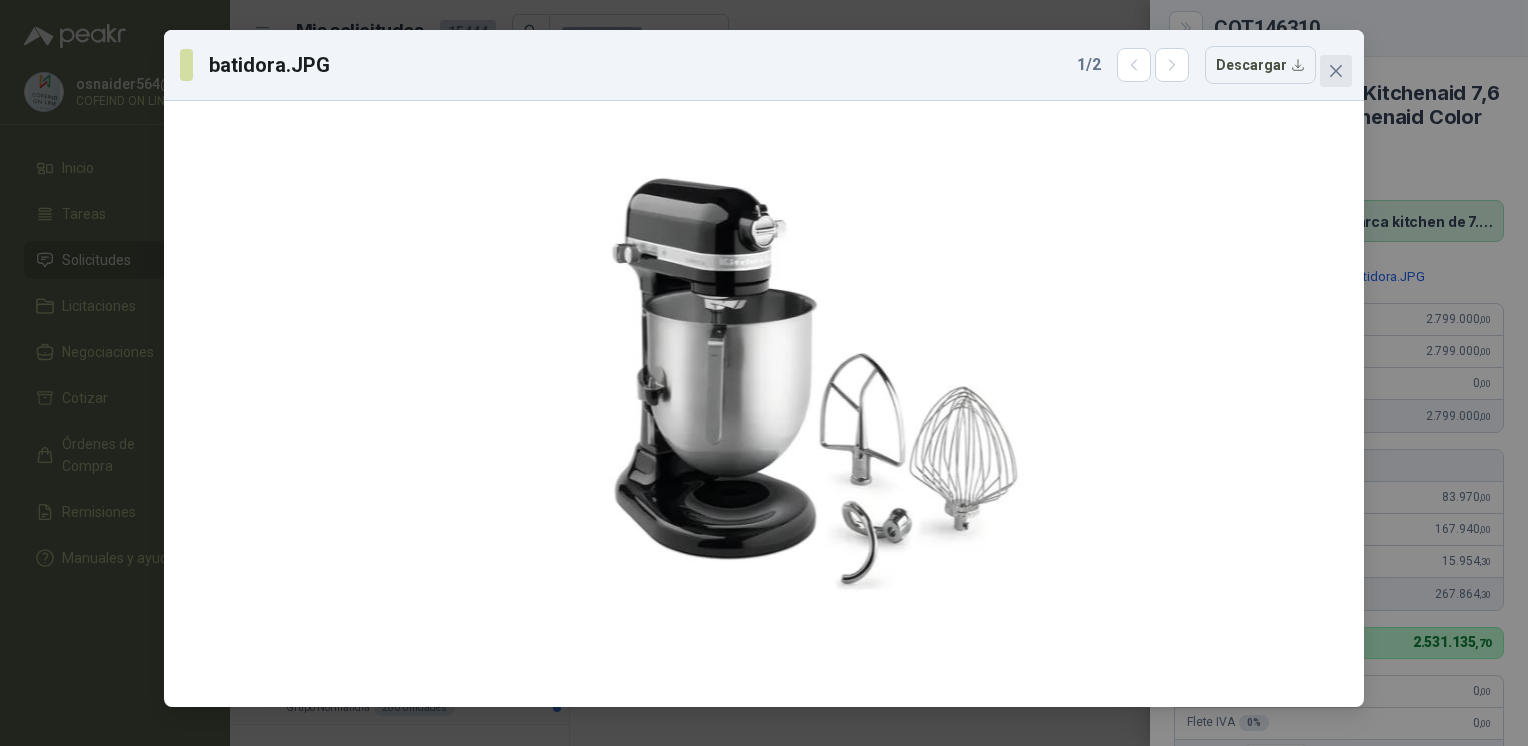click 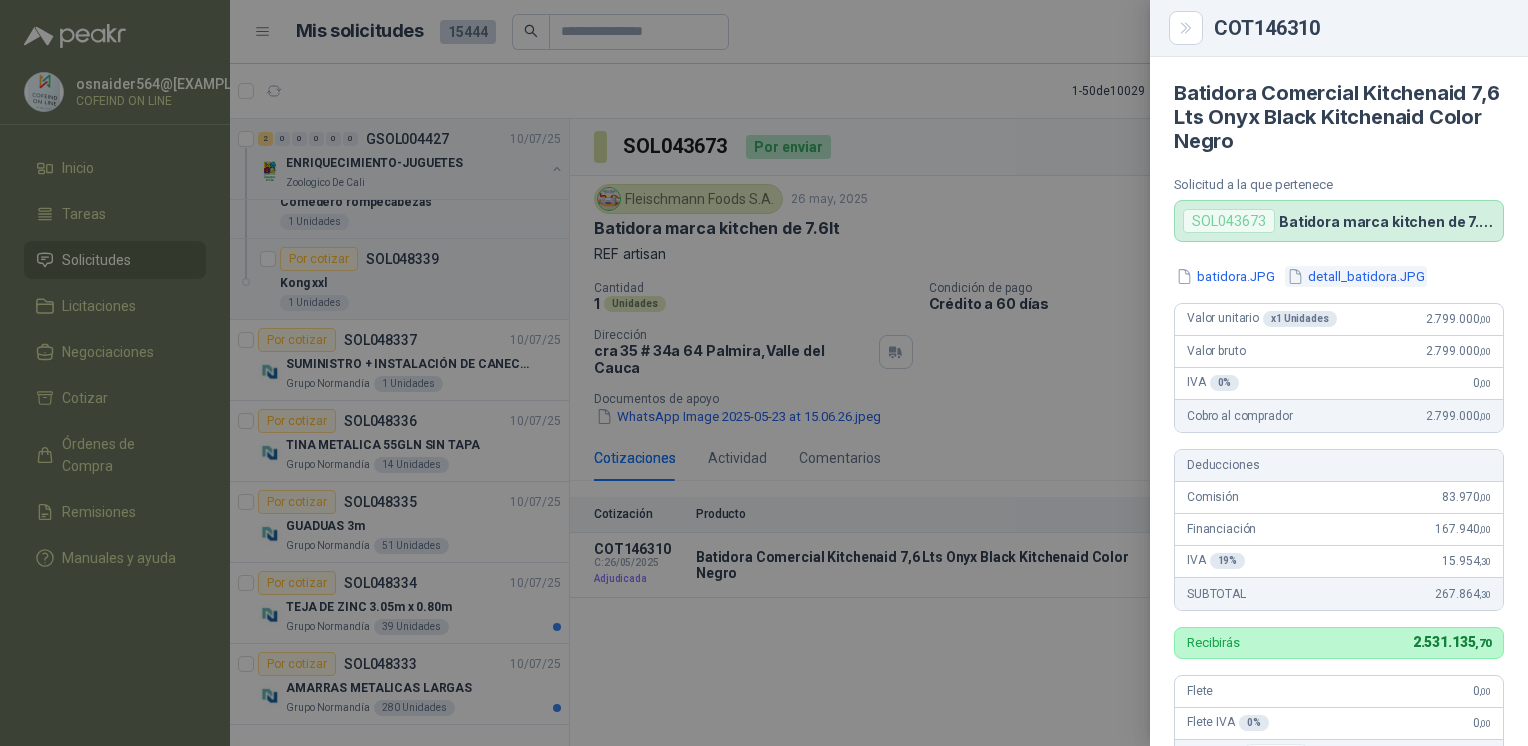 click on "detall_batidora.JPG" at bounding box center (1356, 276) 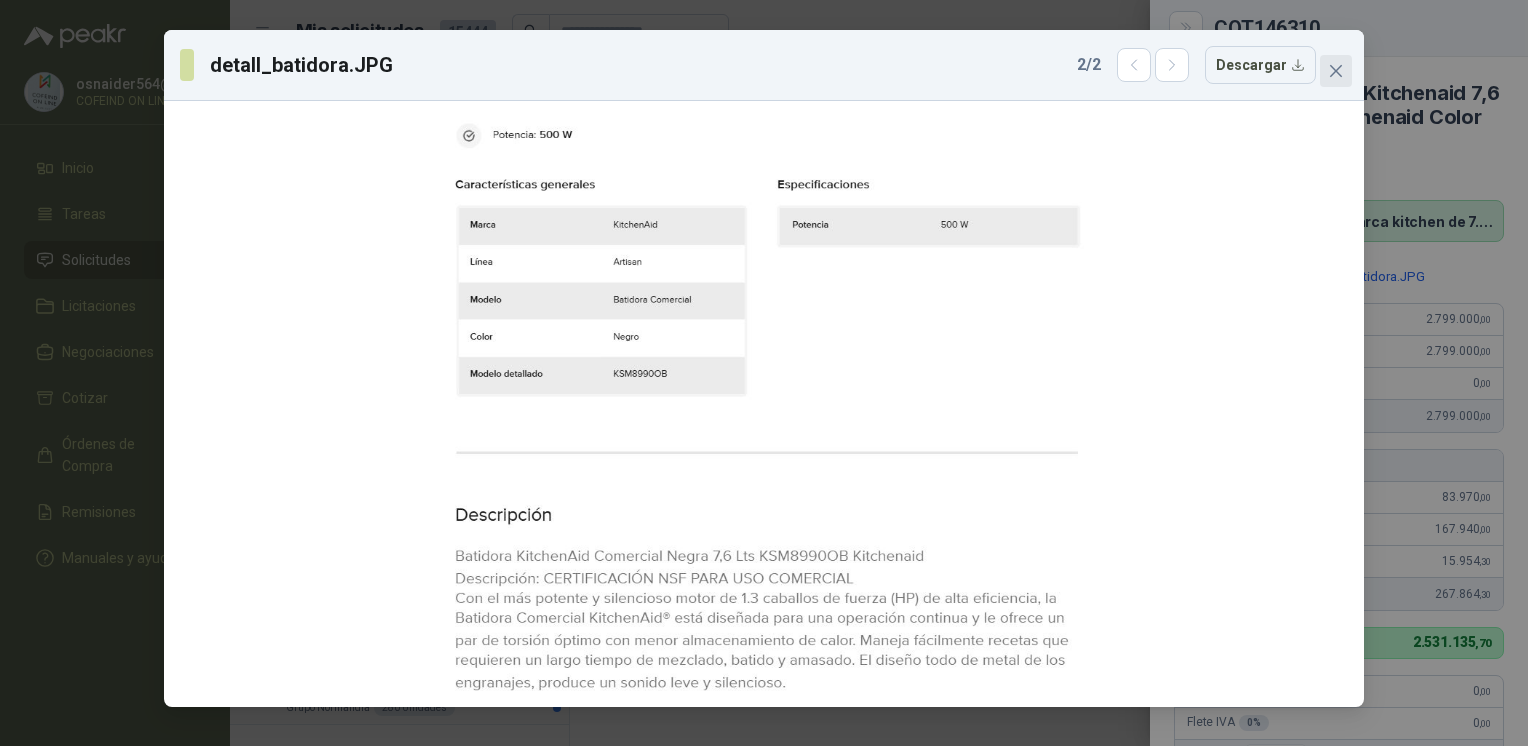 click 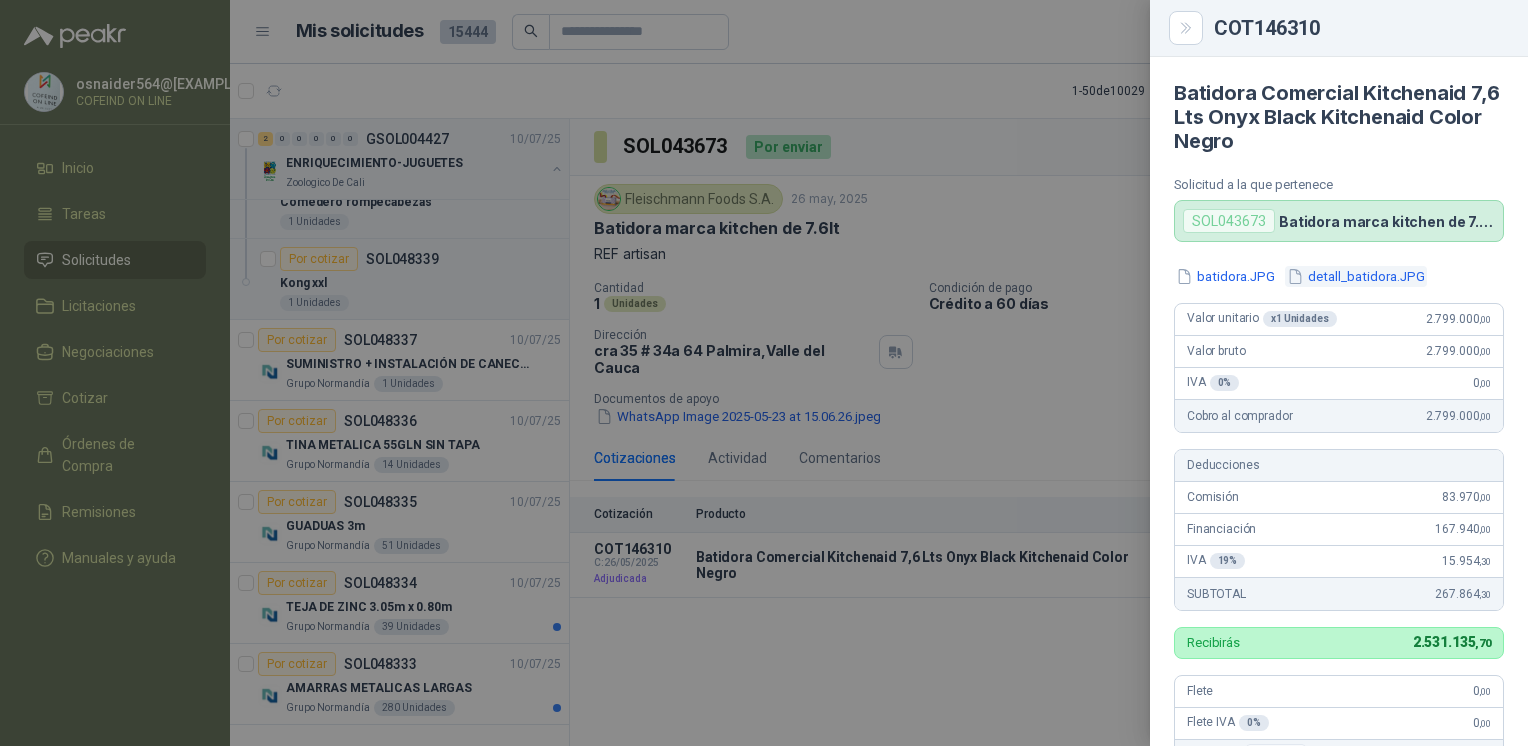 click on "detall_batidora.JPG" at bounding box center [1356, 276] 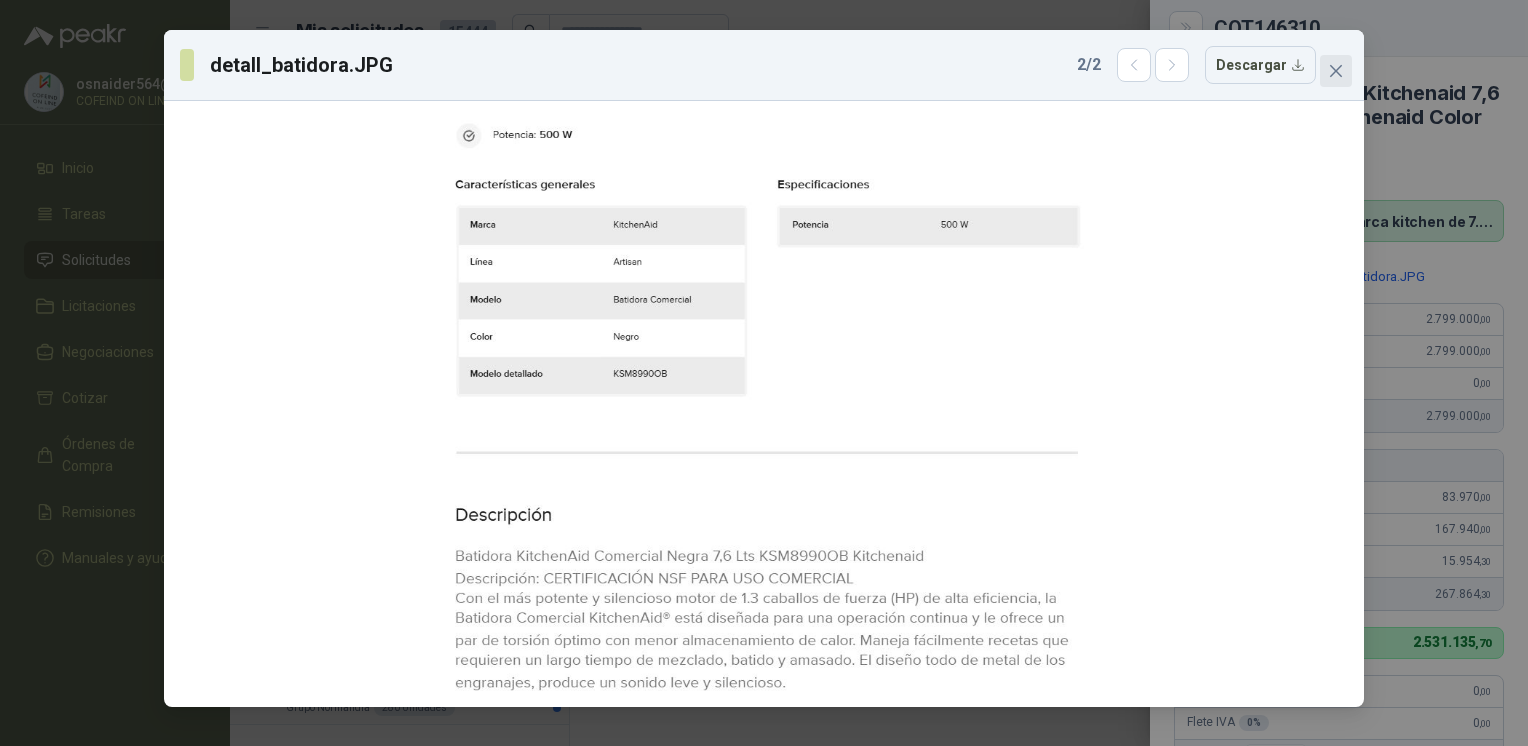click 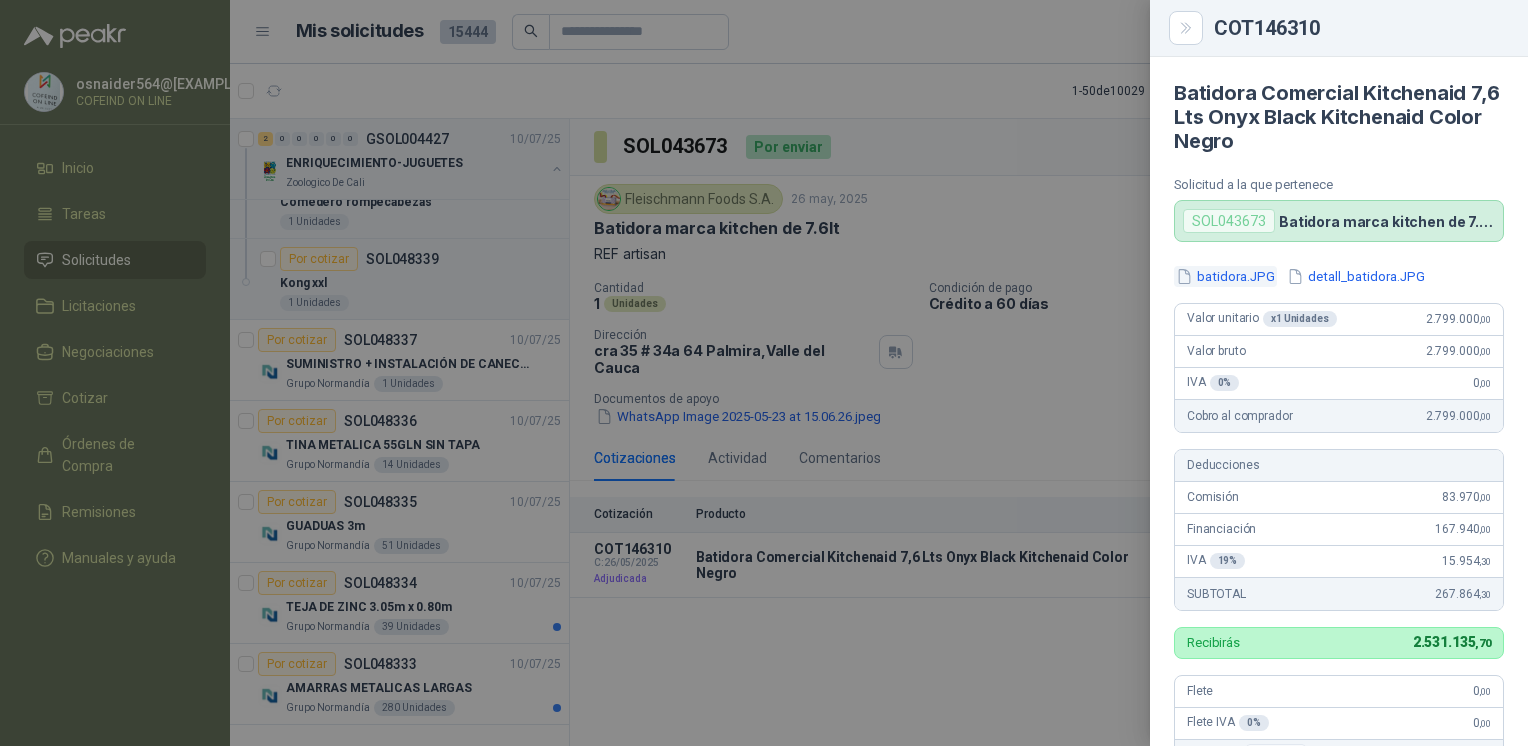 click on "batidora.JPG" at bounding box center [1225, 276] 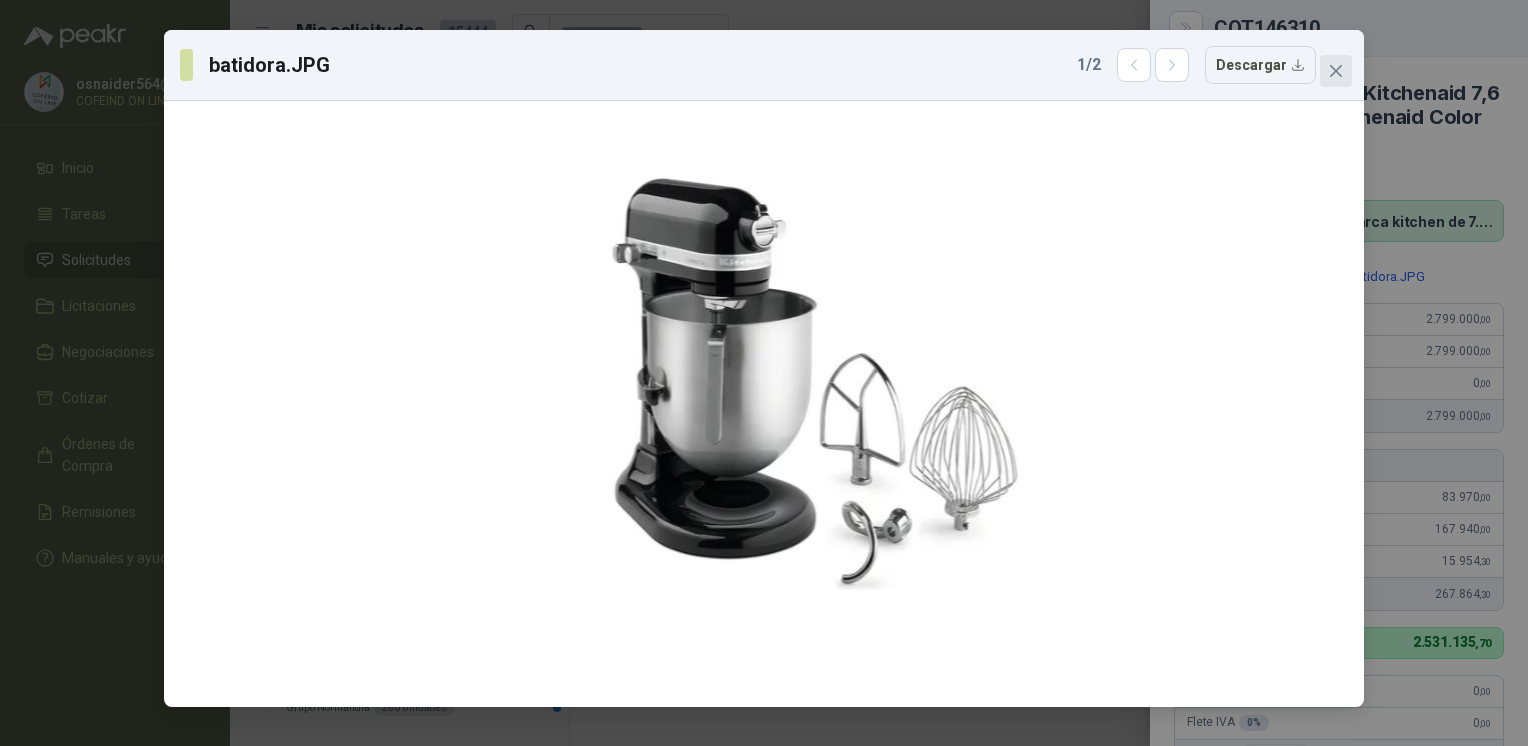 click 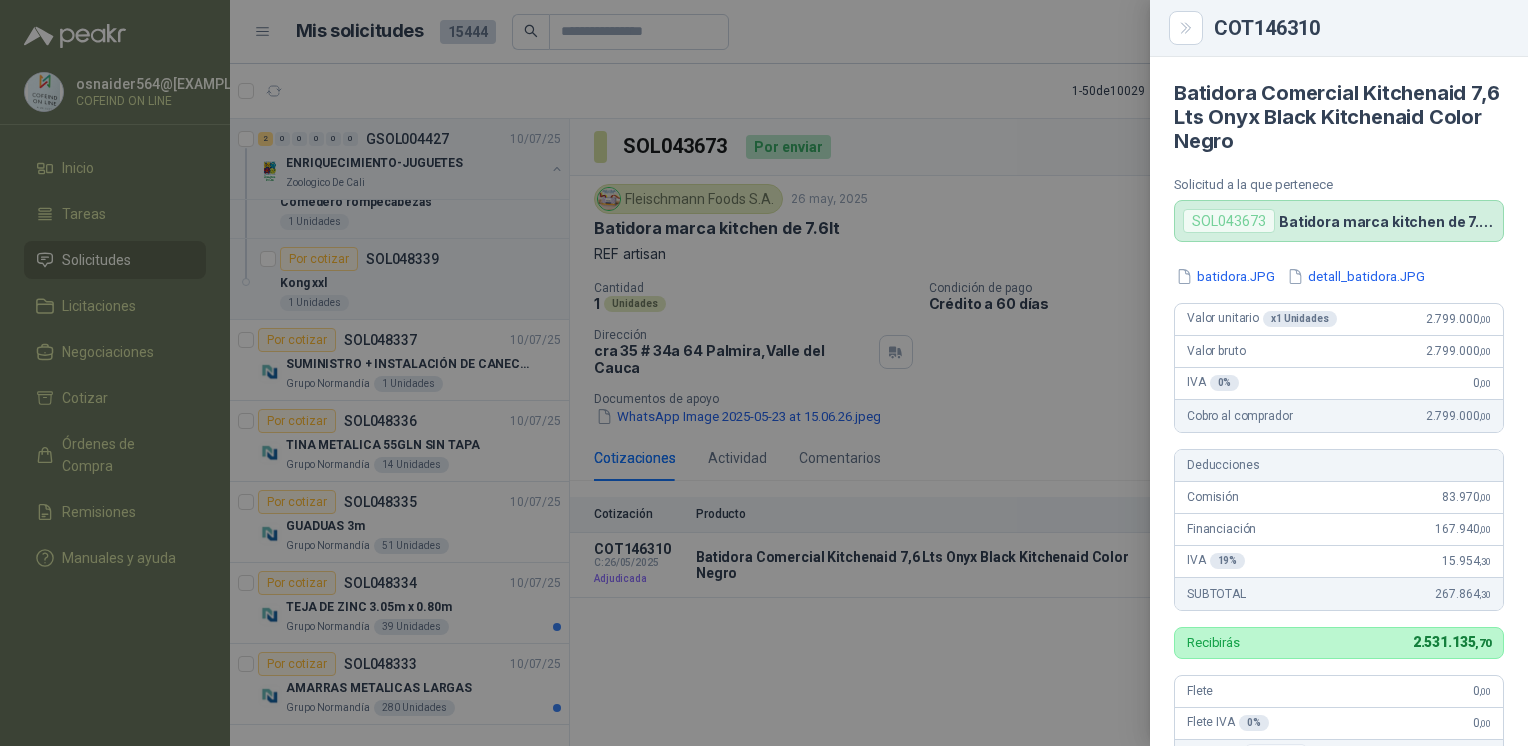 click at bounding box center [764, 373] 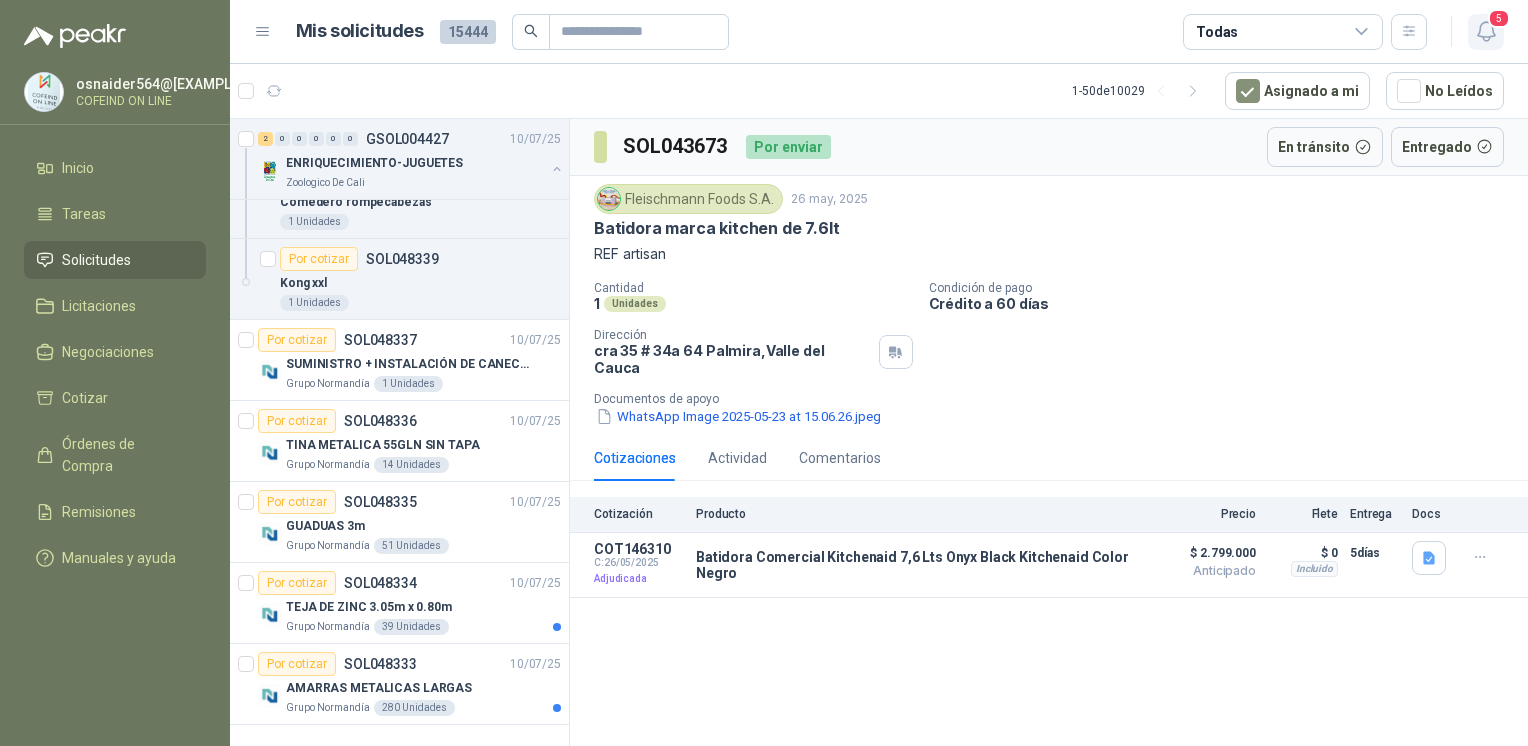click 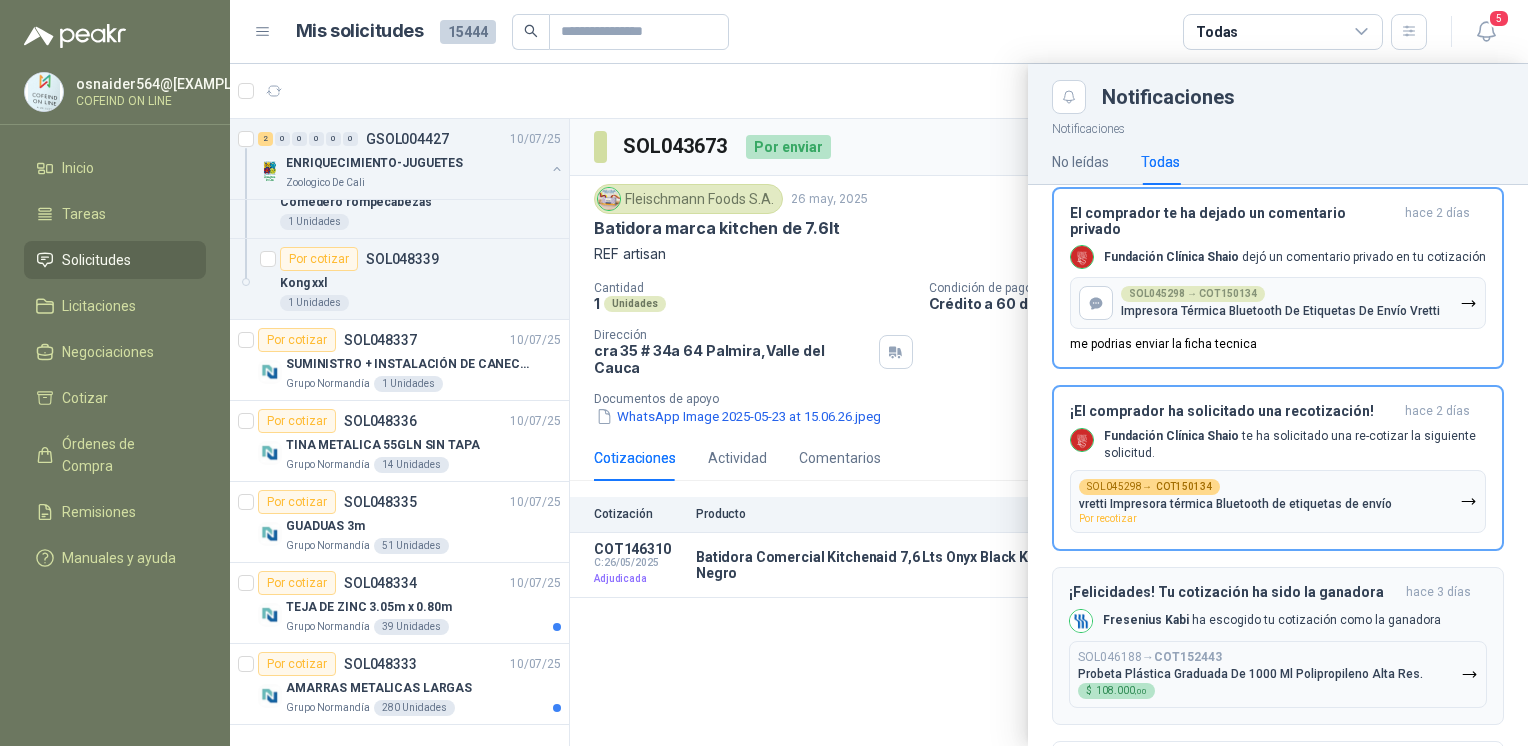 scroll, scrollTop: 1028, scrollLeft: 0, axis: vertical 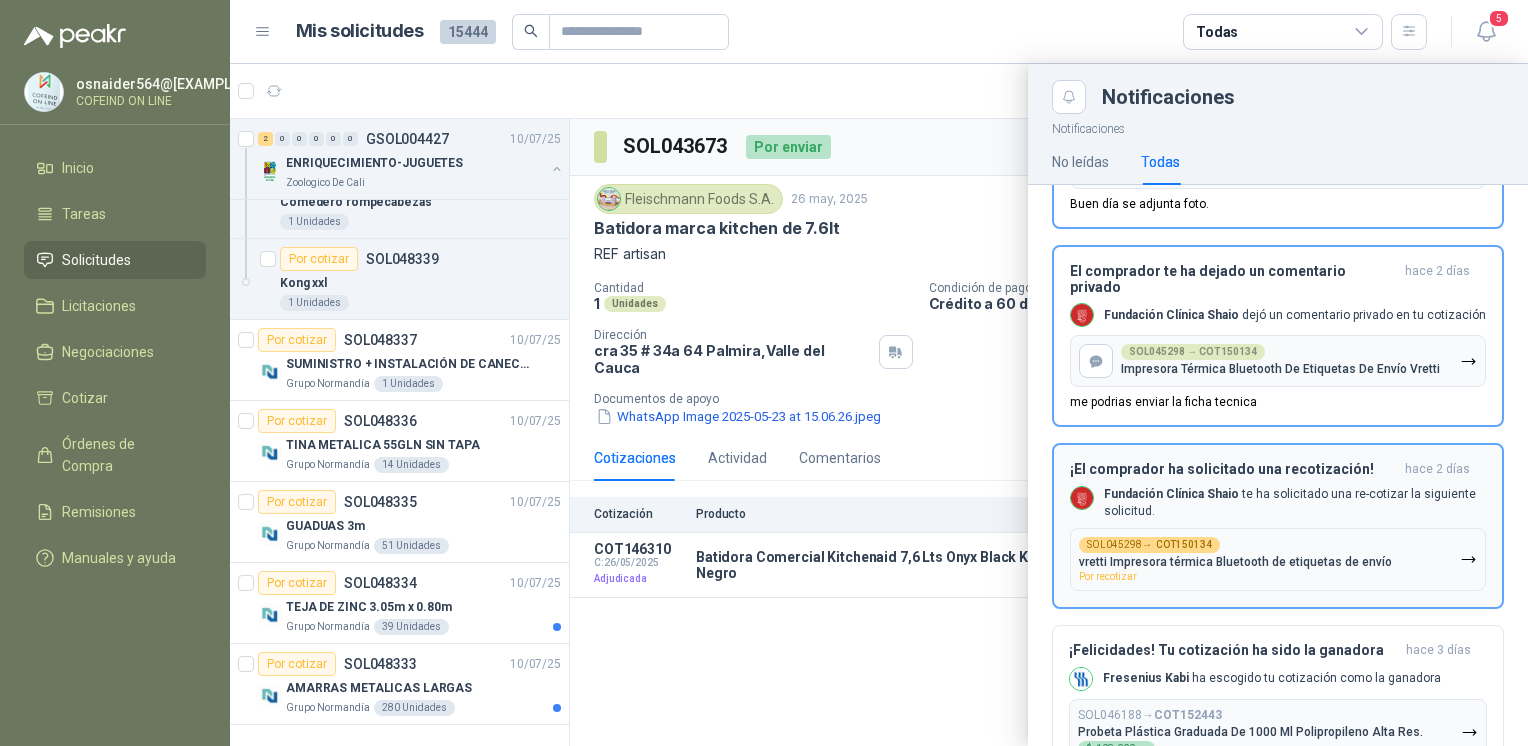 click on "¡El comprador ha solicitado una recotización! hace 2 días   Fundación Clínica Shaio    te ha solicitado una re-cotizar la siguiente solicitud. SOL045298  →  COT150134 vretti Impresora térmica Bluetooth de etiquetas de envío Por recotizar" at bounding box center (1278, 526) 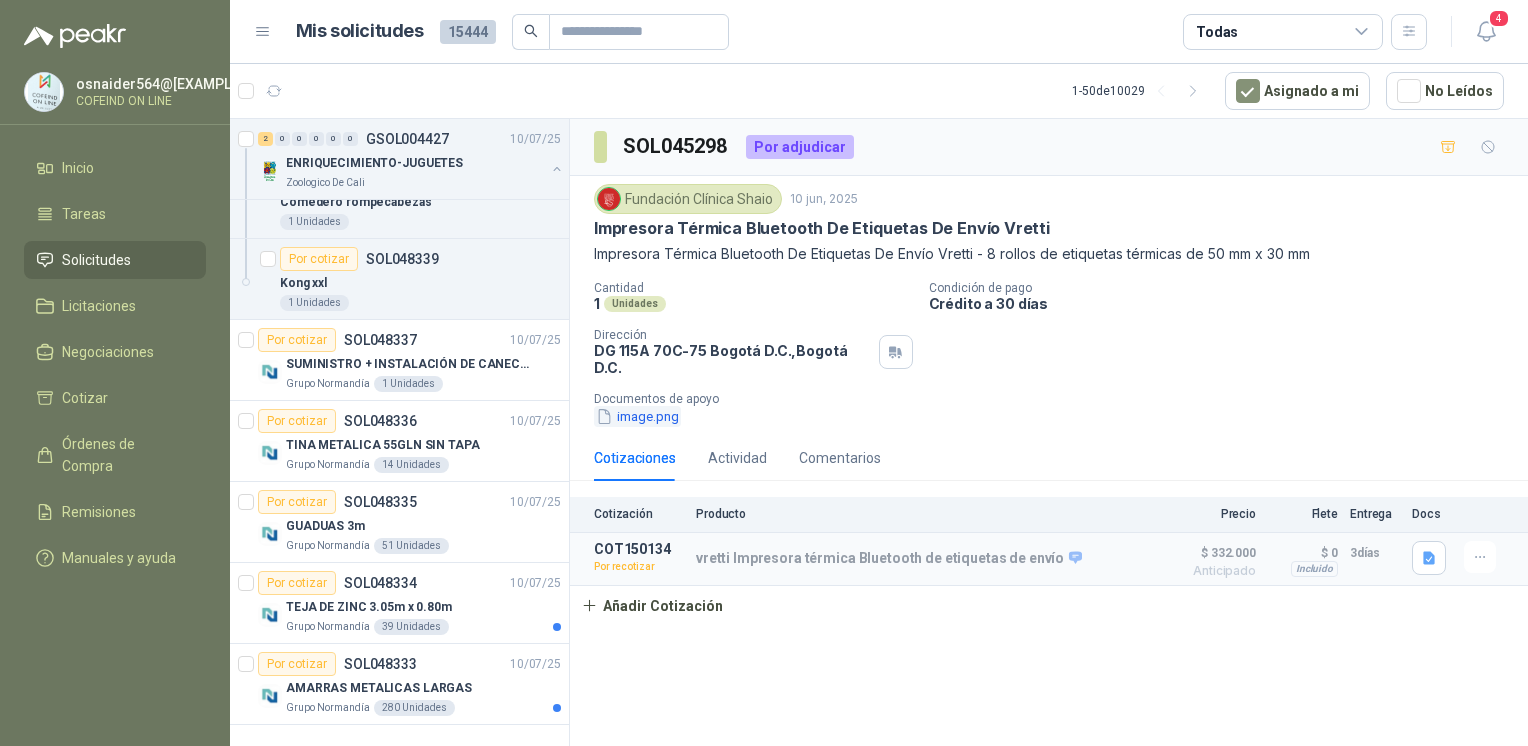 click on "image.png" at bounding box center [637, 416] 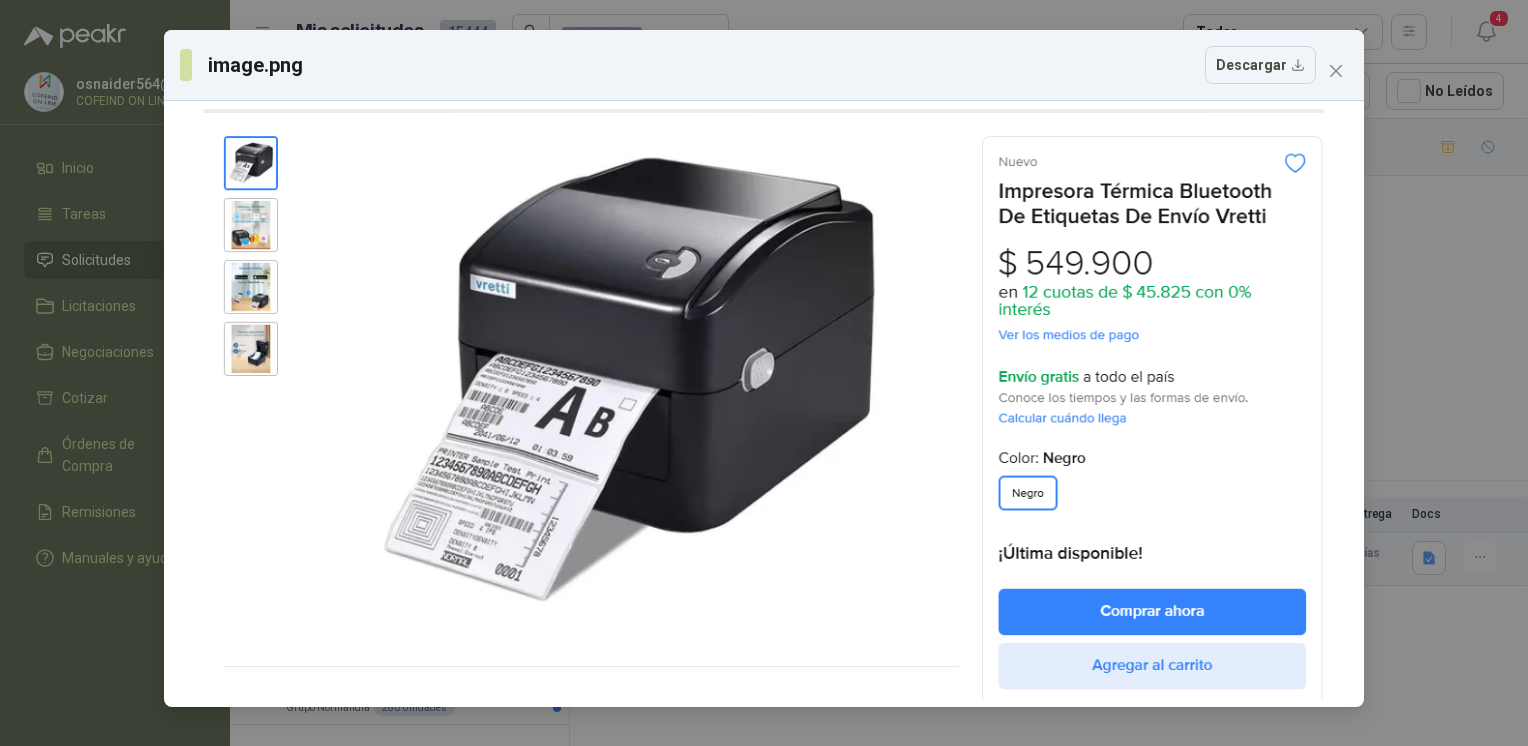 click on "image.png   Descargar" at bounding box center [764, 373] 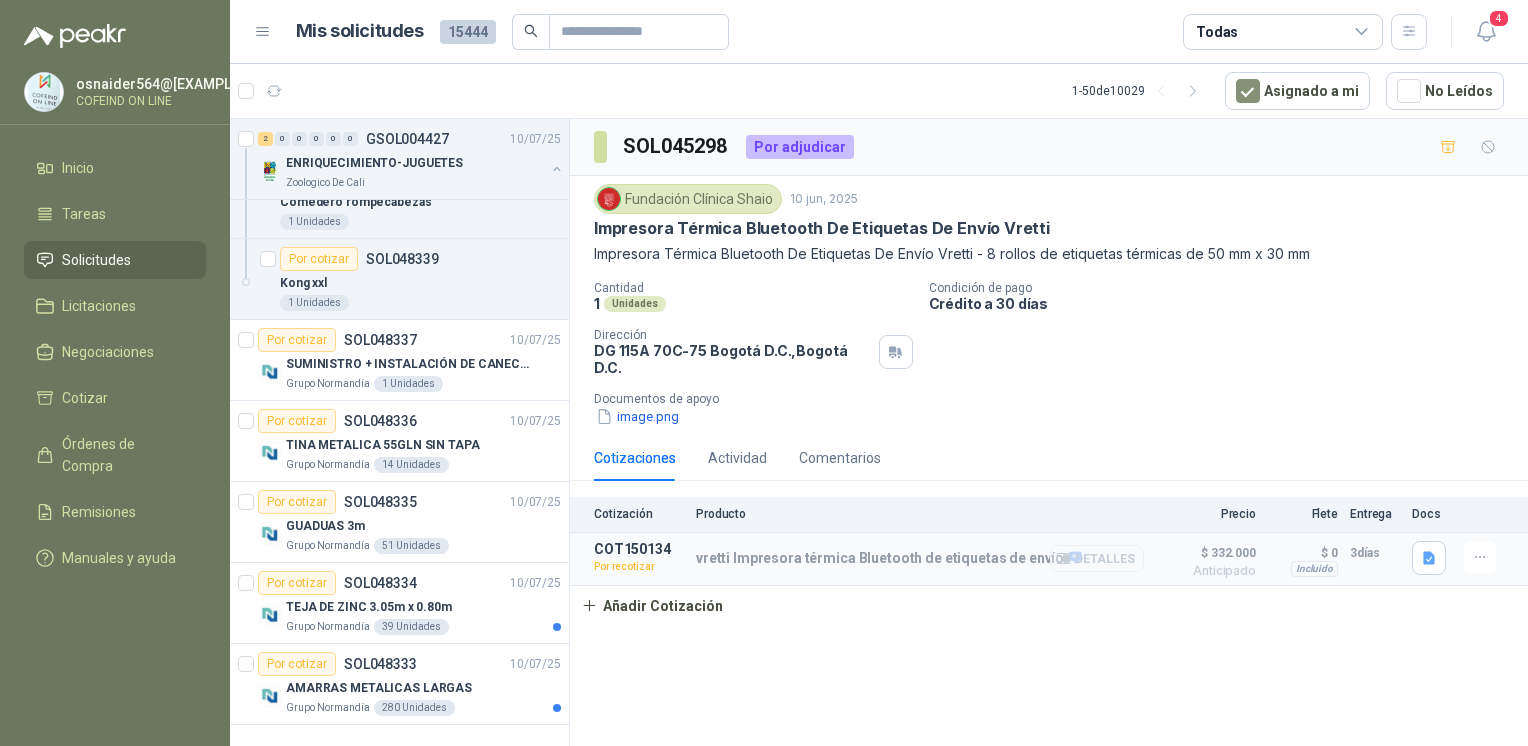click 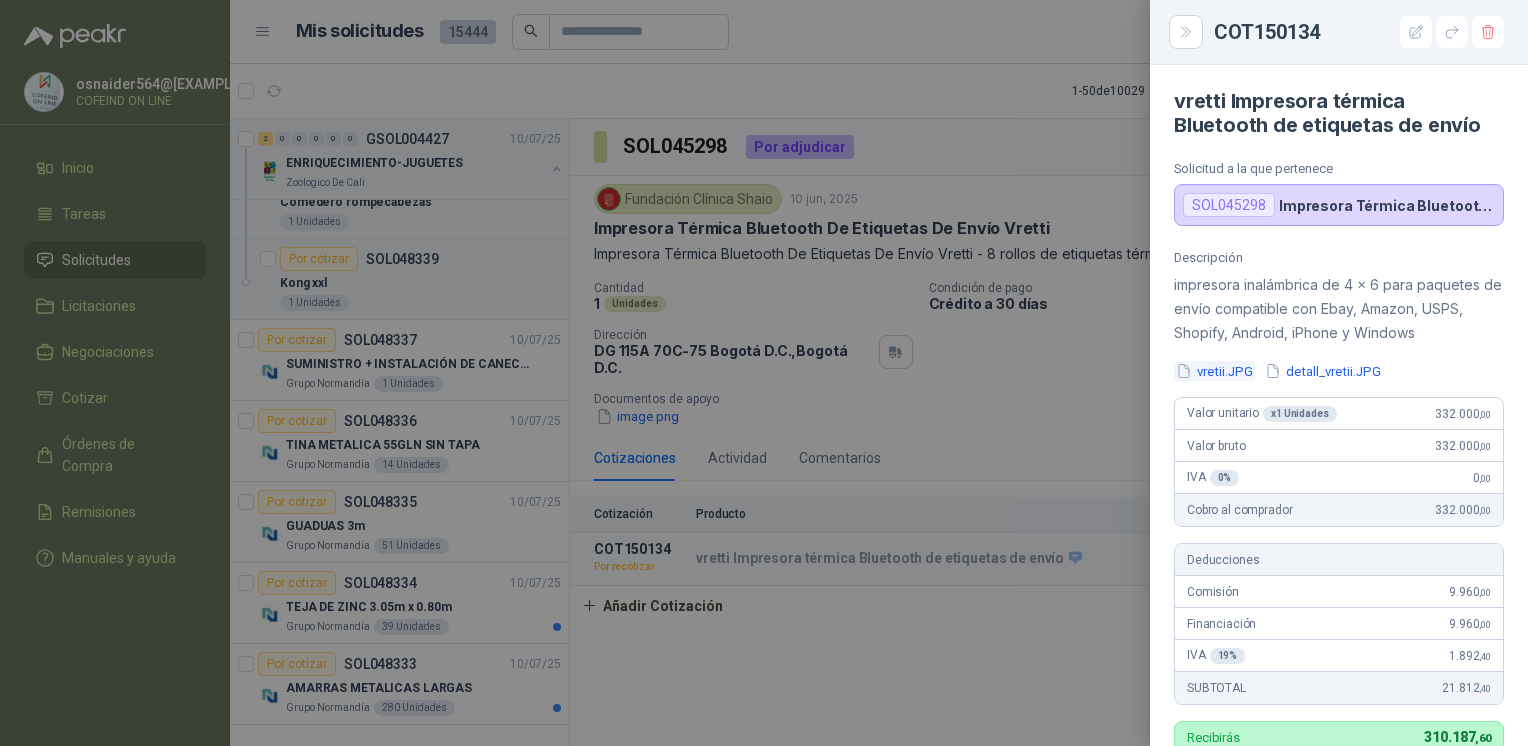 click on "vretii.JPG" at bounding box center [1214, 371] 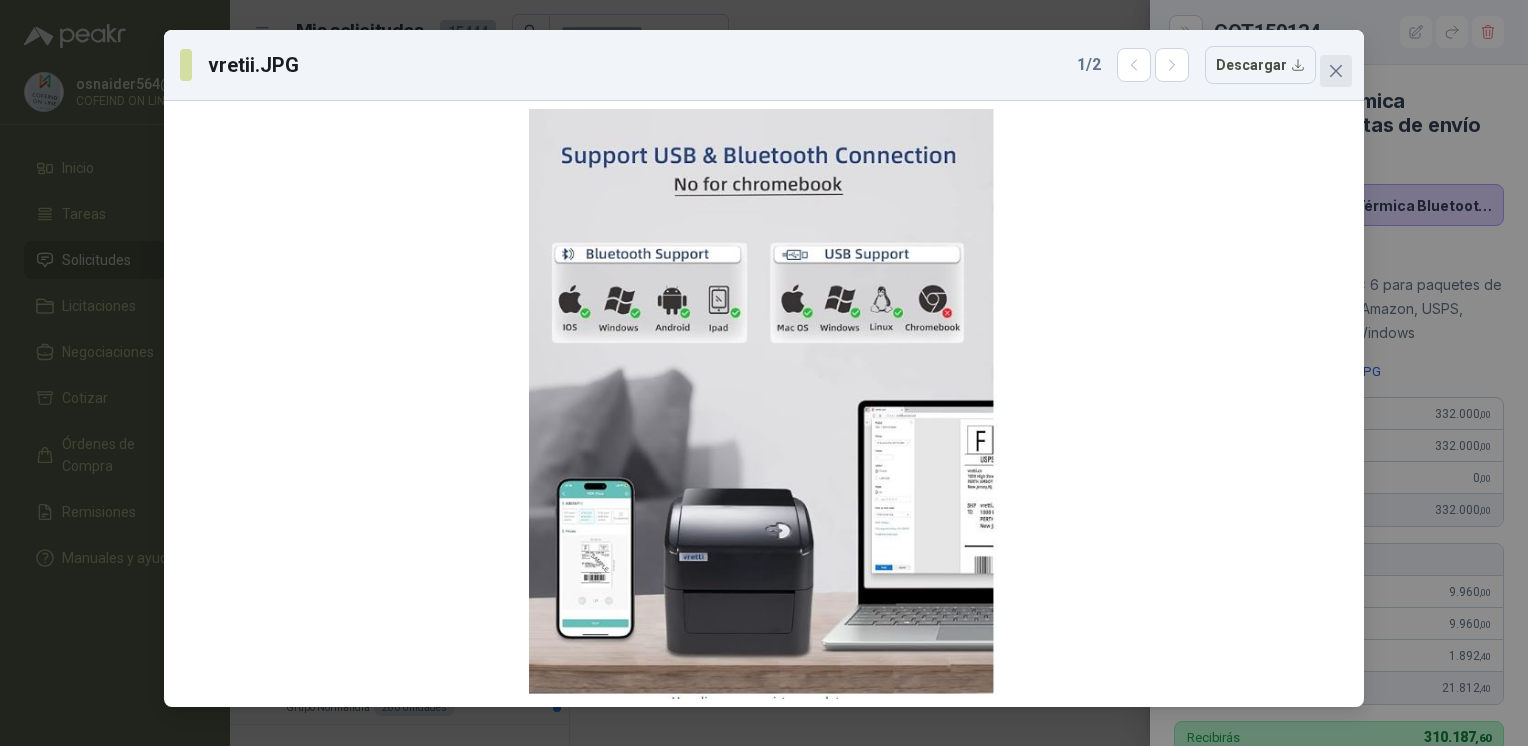 click at bounding box center (1336, 71) 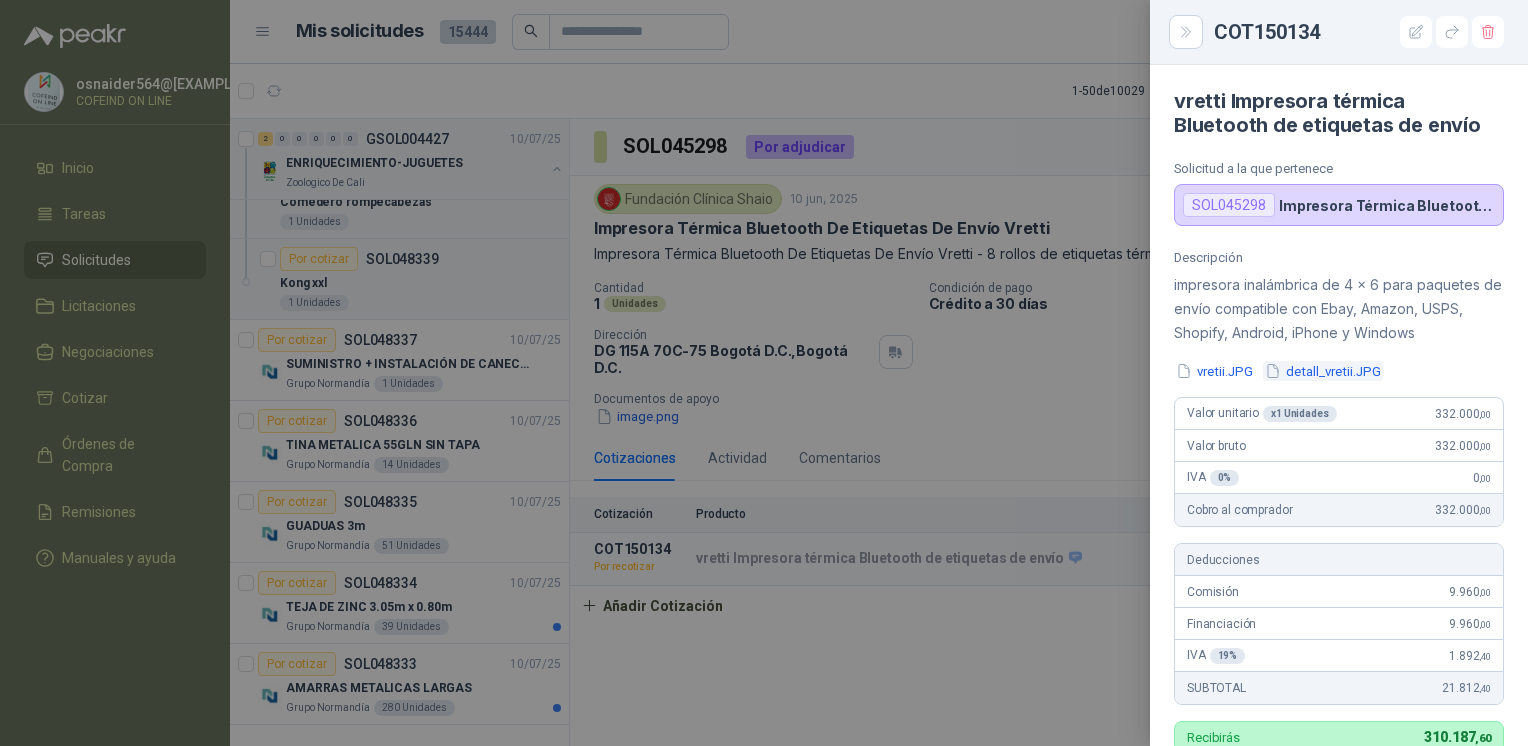 click on "detall_vretii.JPG" at bounding box center [1323, 371] 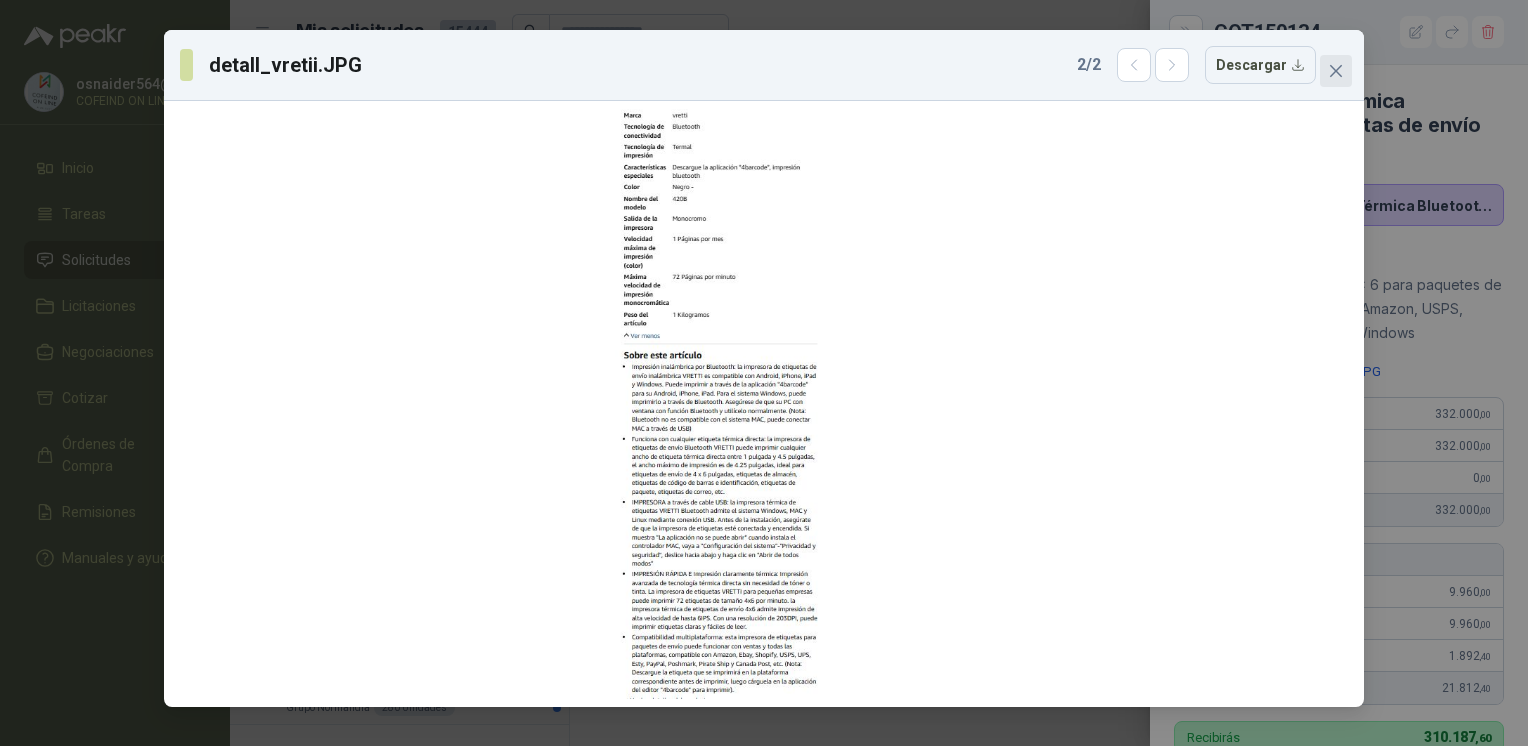 click 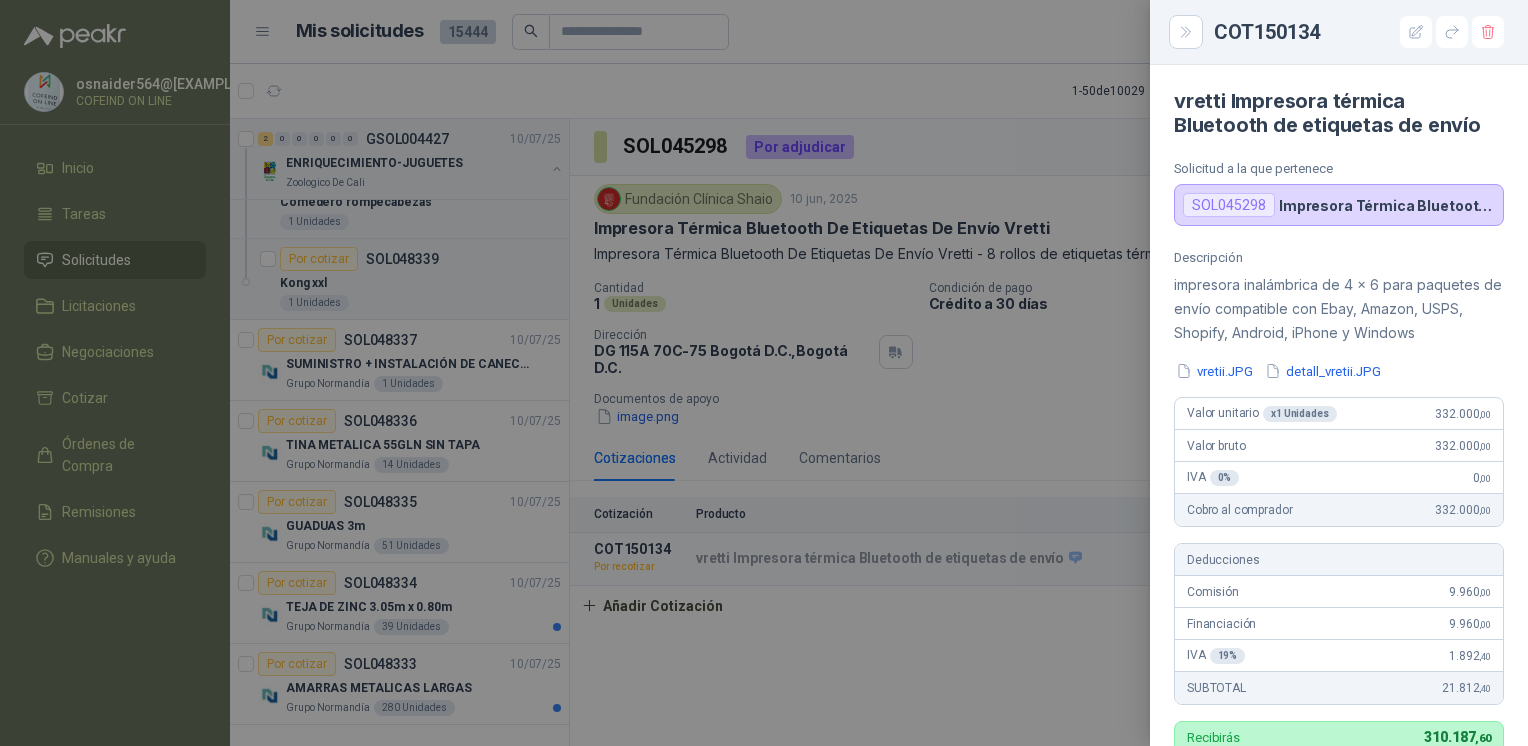 click at bounding box center (764, 373) 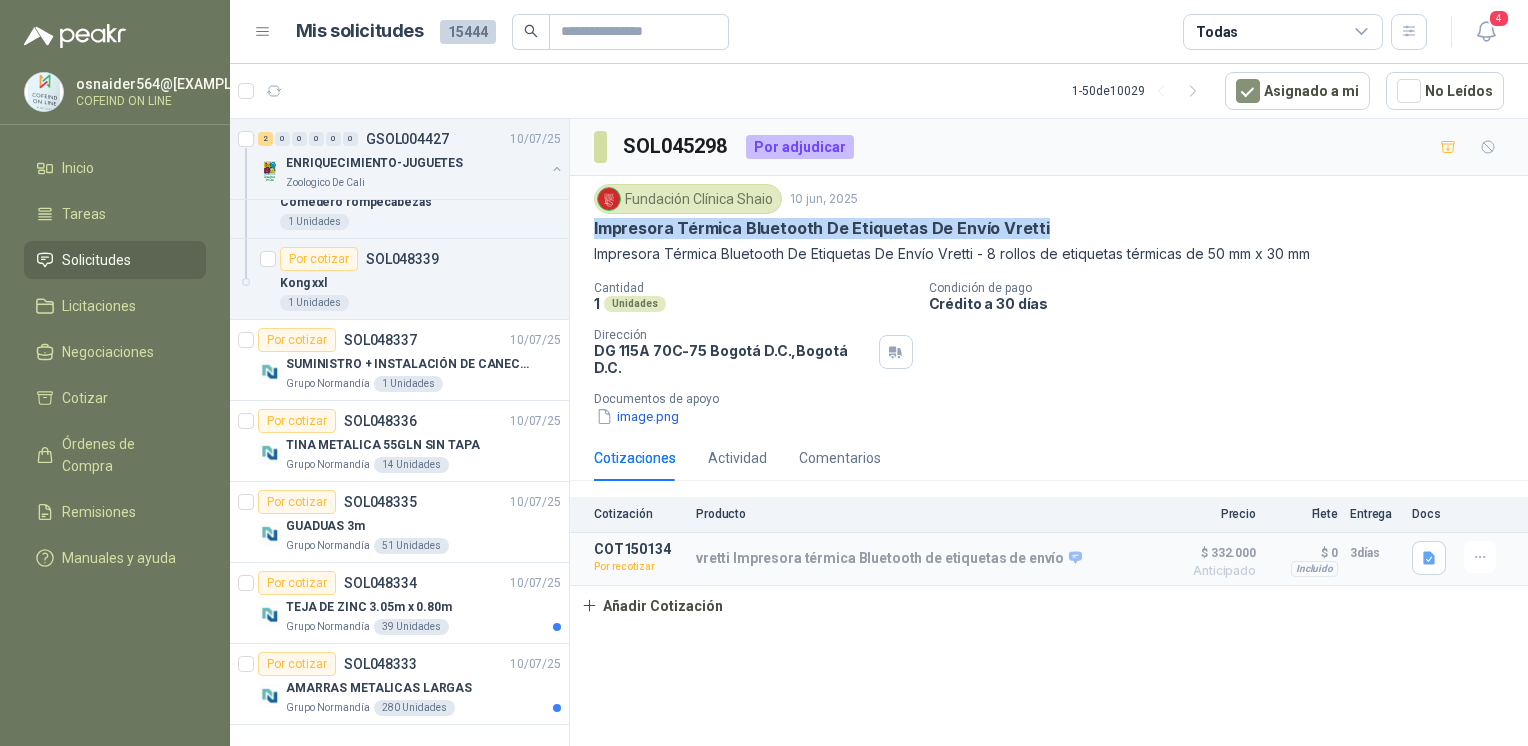 drag, startPoint x: 1032, startPoint y: 222, endPoint x: 589, endPoint y: 218, distance: 443.01807 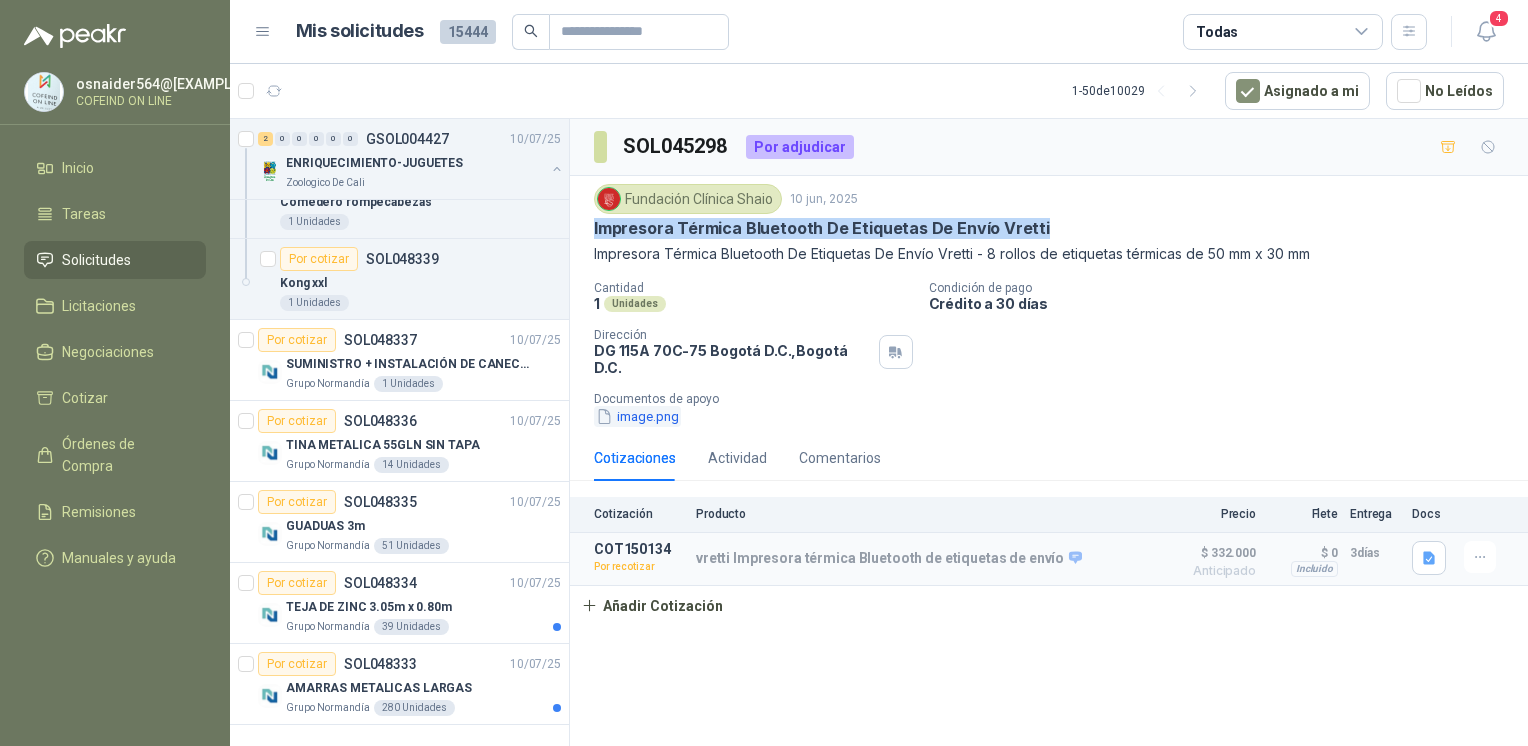 click on "image.png" at bounding box center (637, 416) 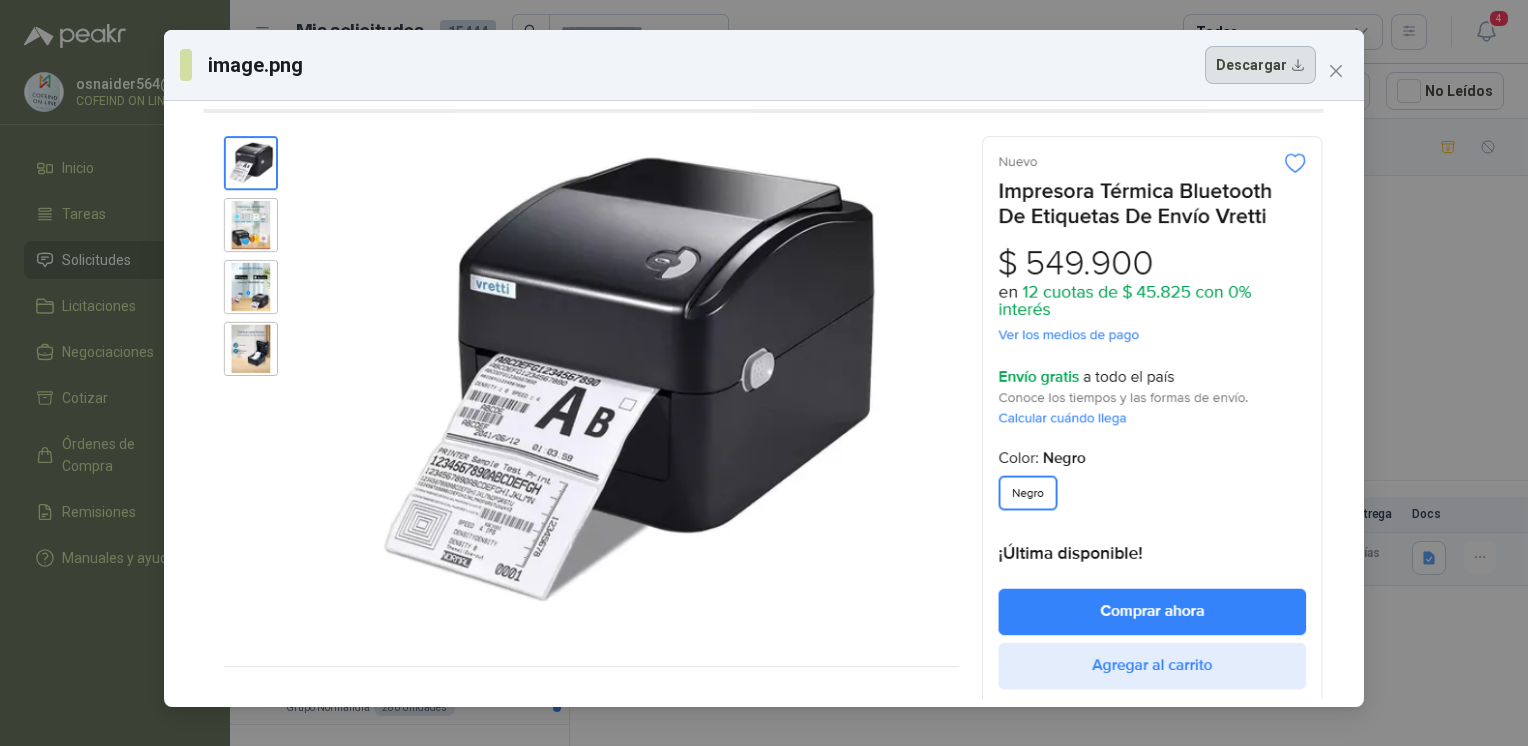 click on "Descargar" at bounding box center [1260, 65] 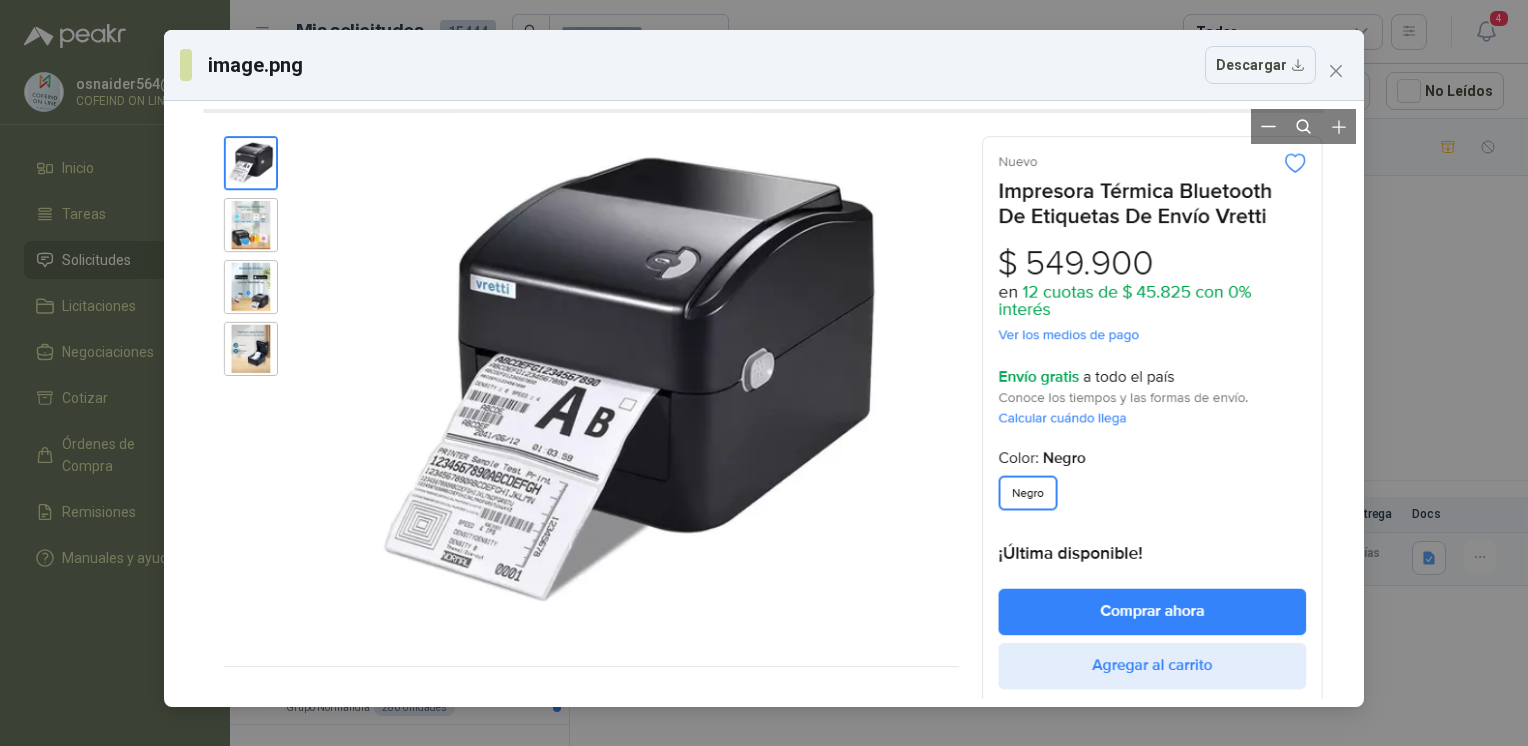click at bounding box center (764, 404) 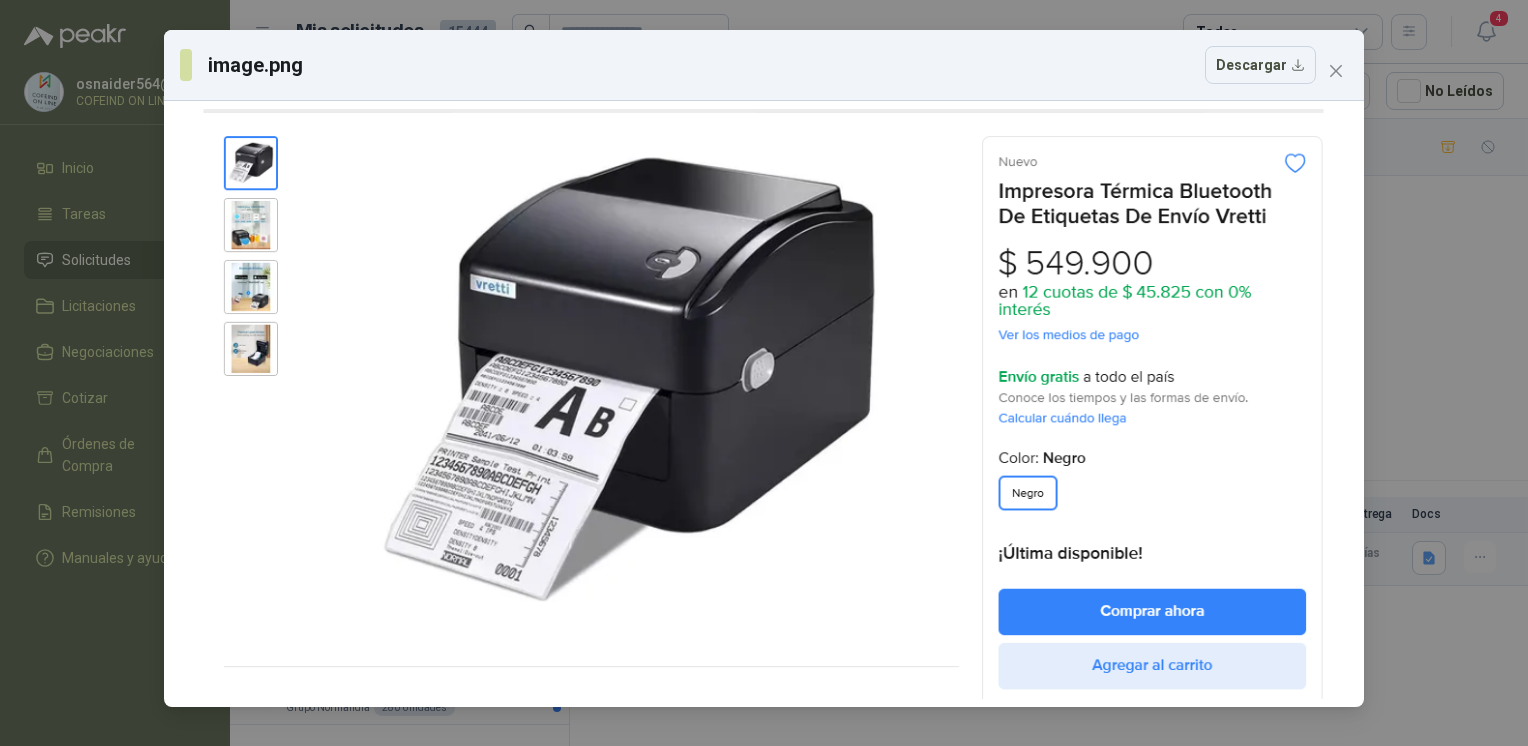 click on "image.png   Descargar" at bounding box center [764, 373] 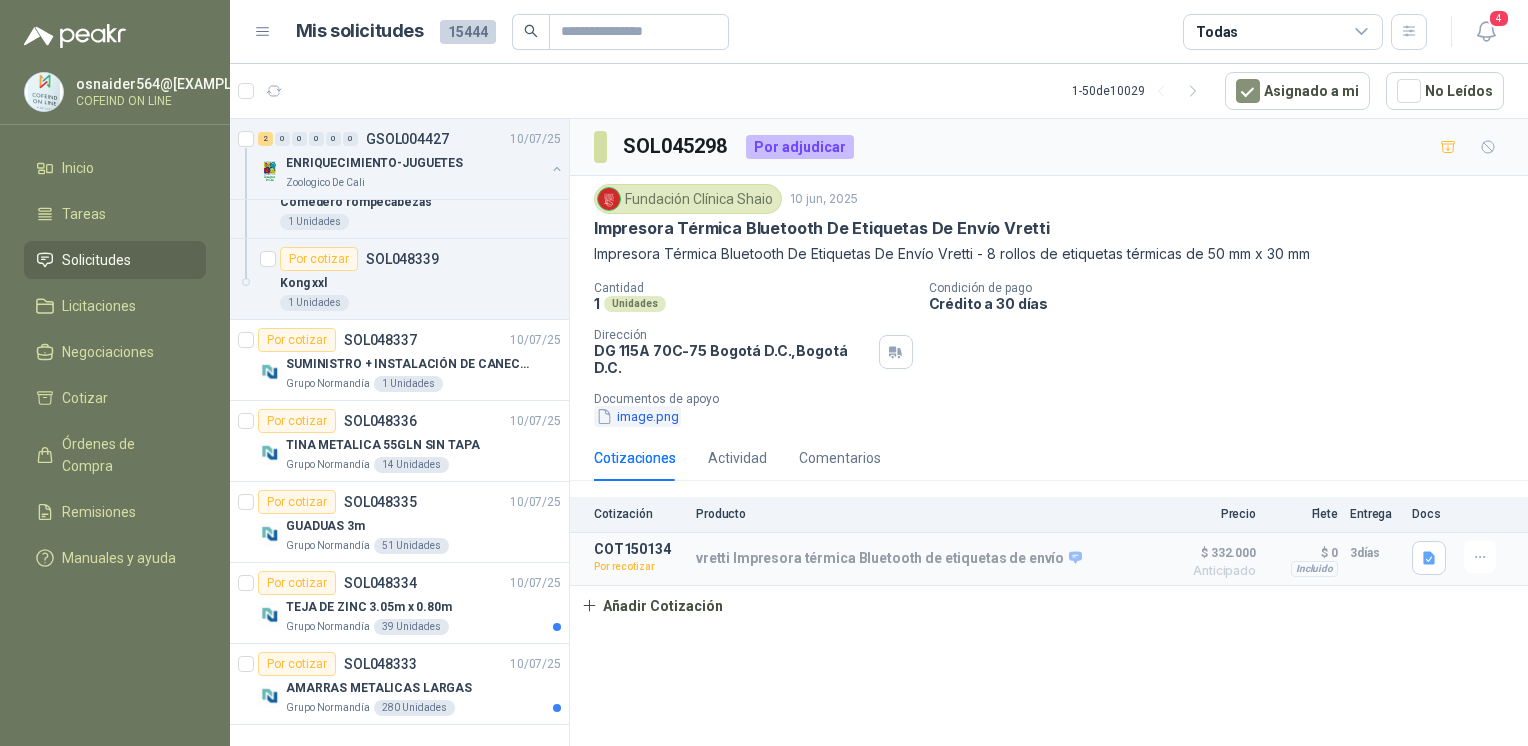 click on "image.png" at bounding box center [637, 416] 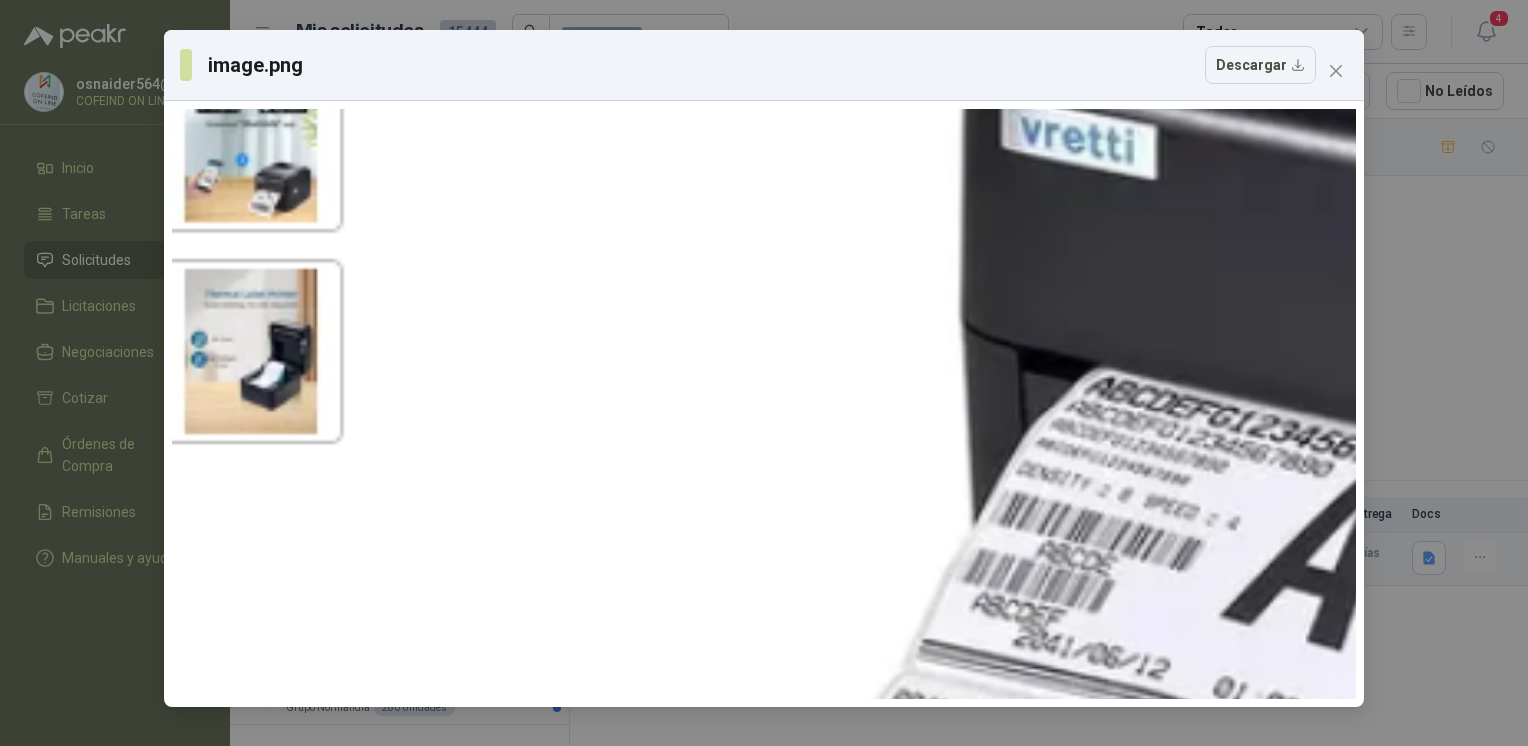 click on "image.png   Descargar" at bounding box center [764, 373] 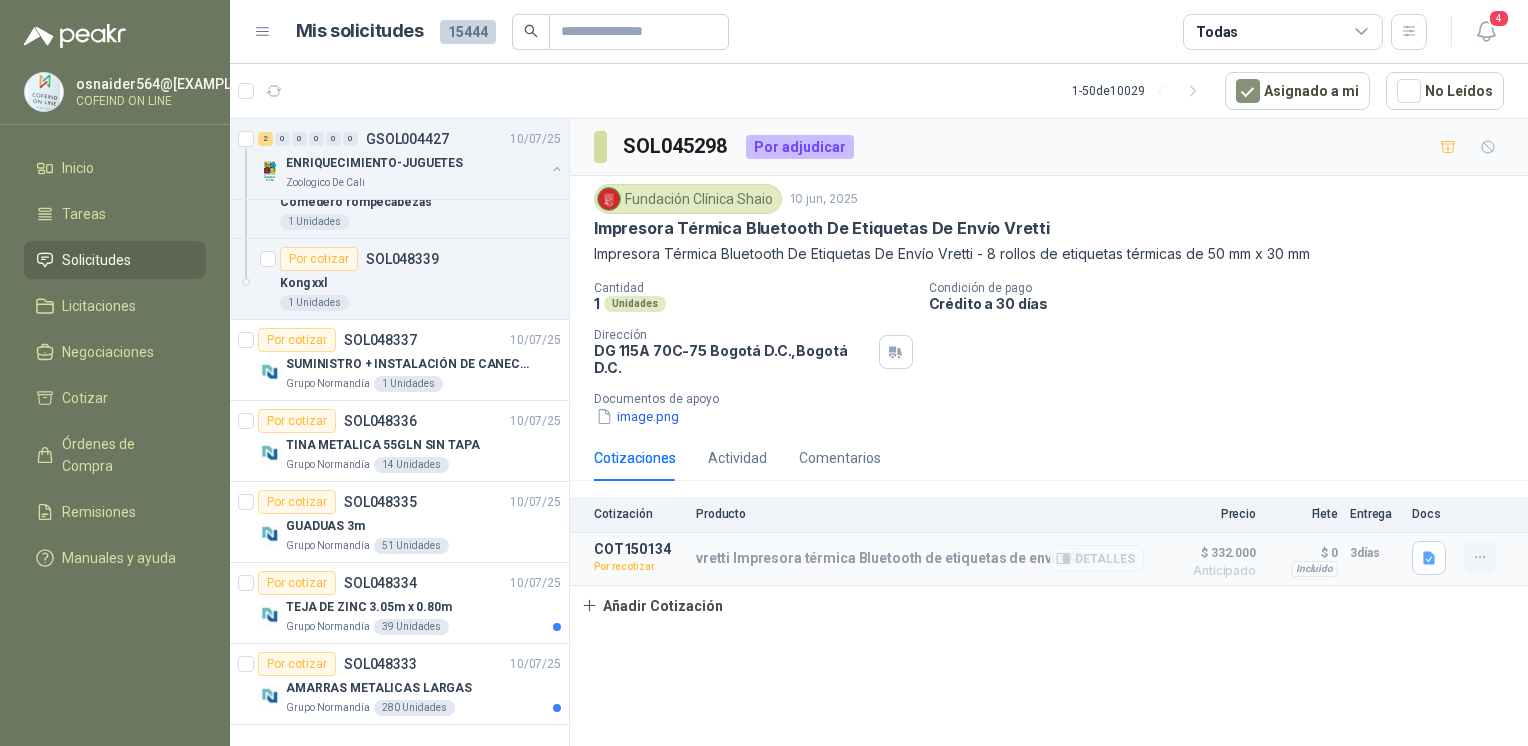 click 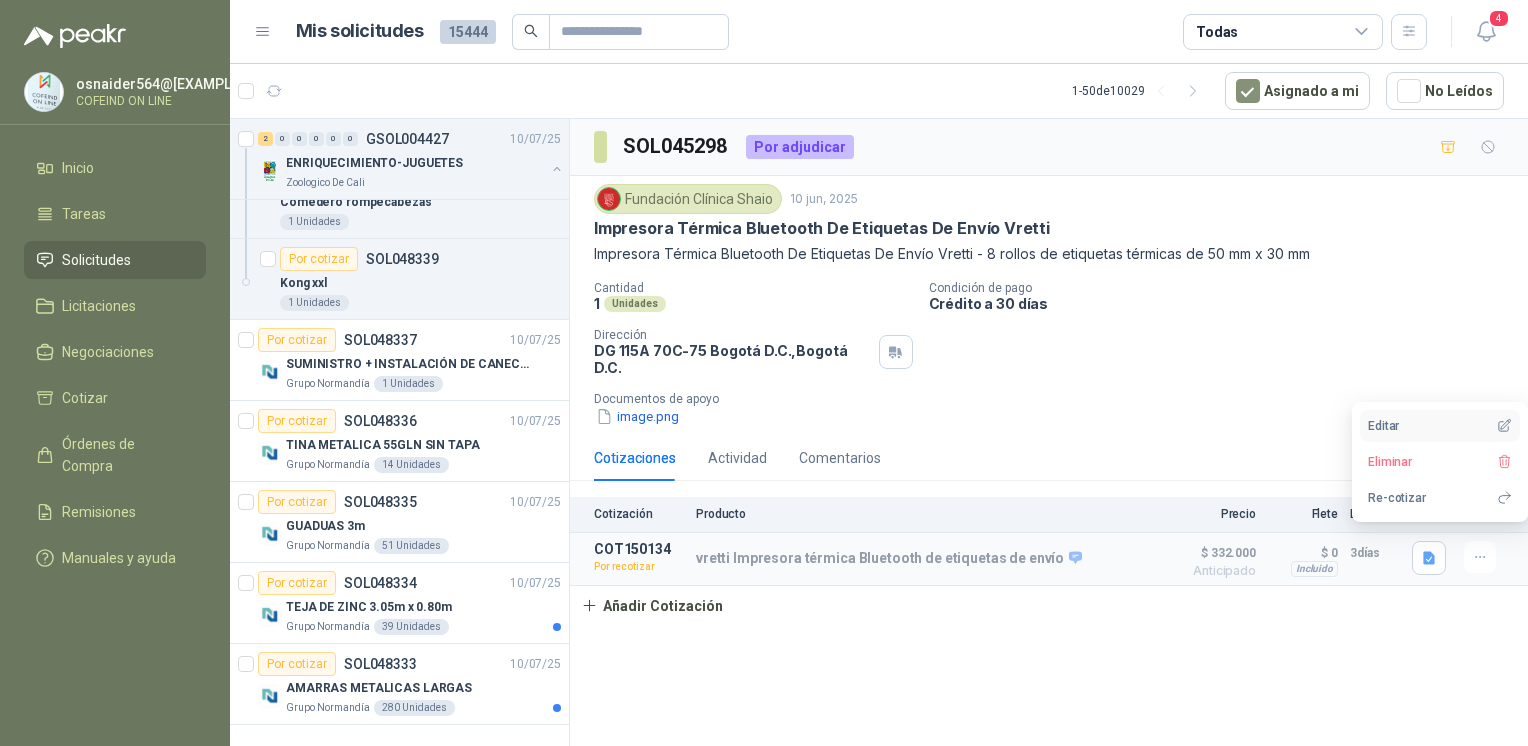click on "Editar" at bounding box center [1440, 426] 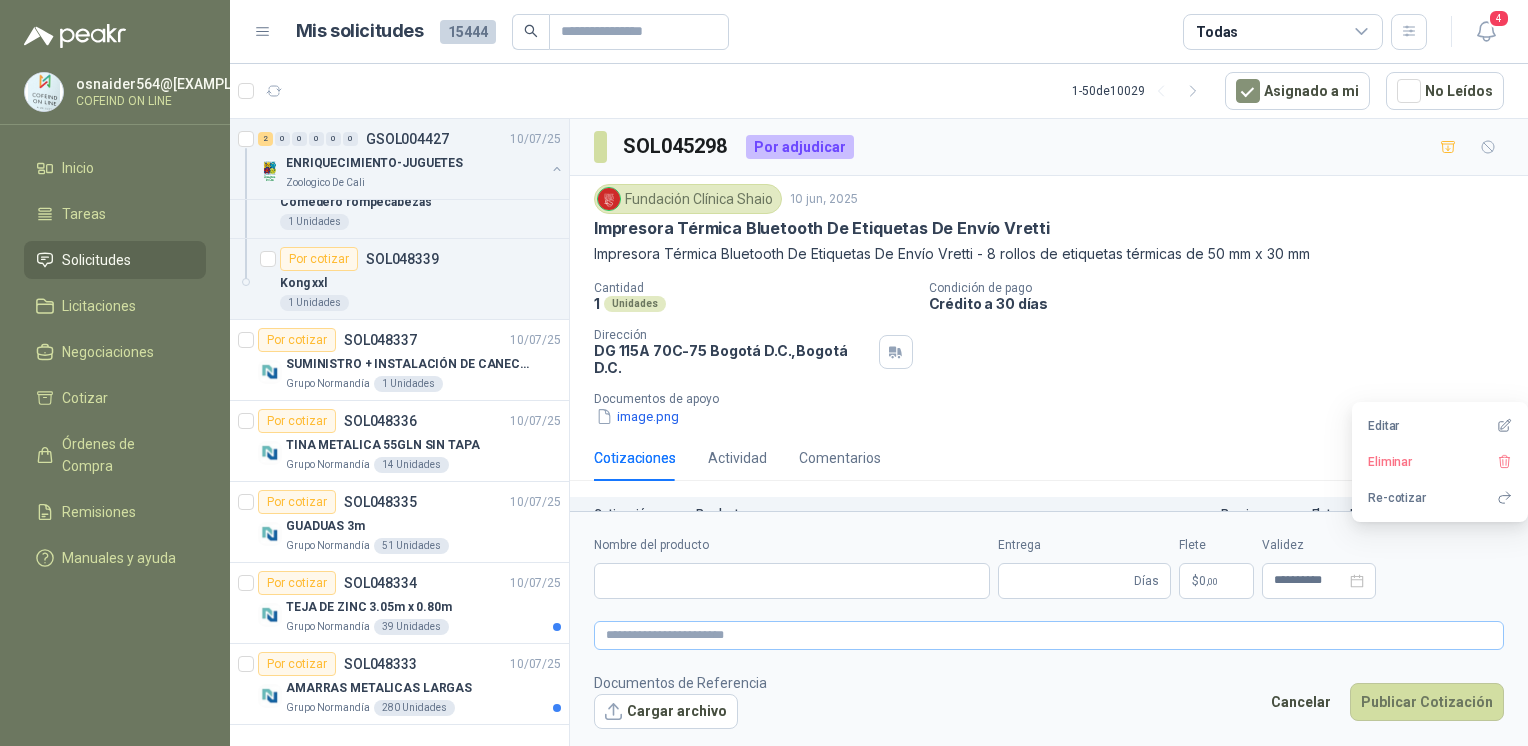 type 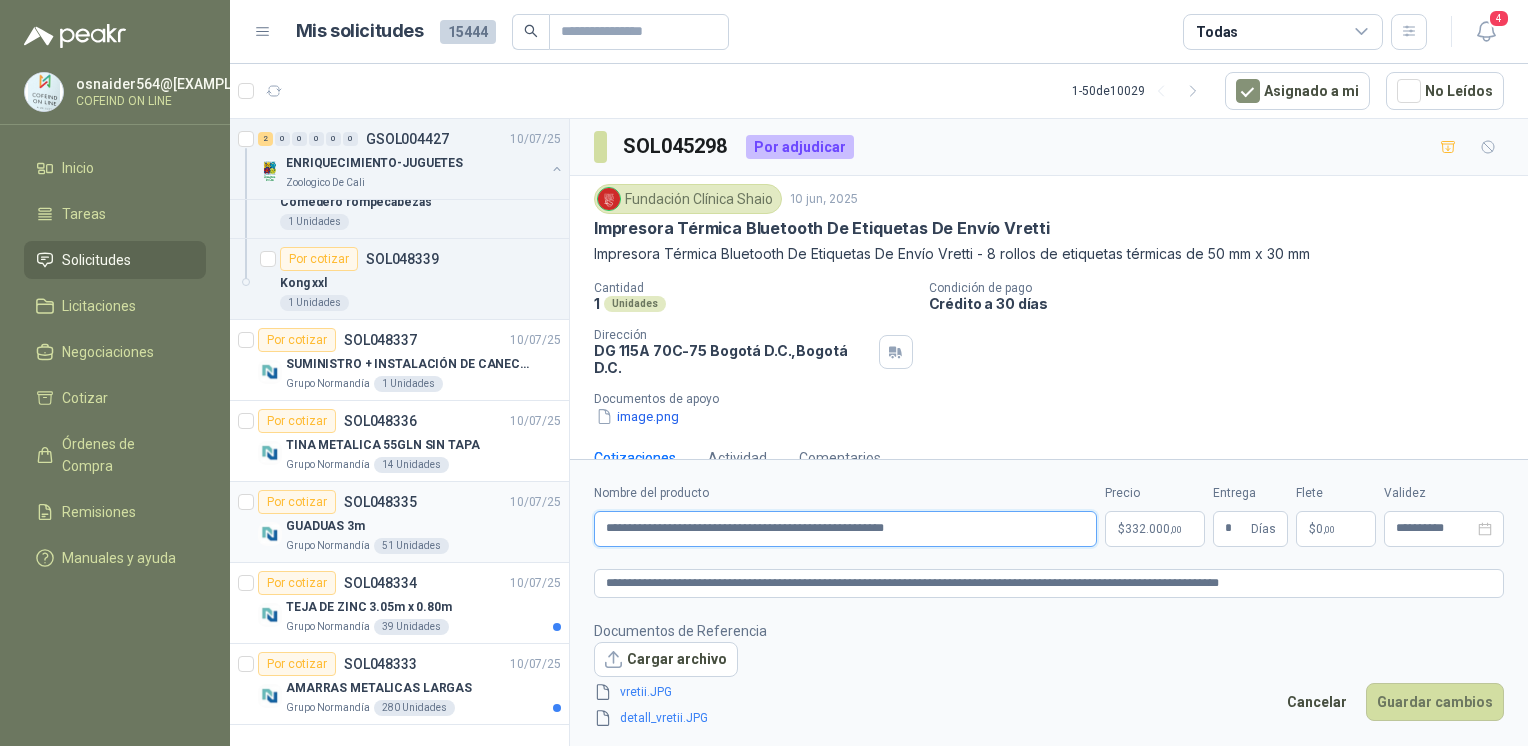 drag, startPoint x: 1005, startPoint y: 527, endPoint x: 482, endPoint y: 513, distance: 523.1873 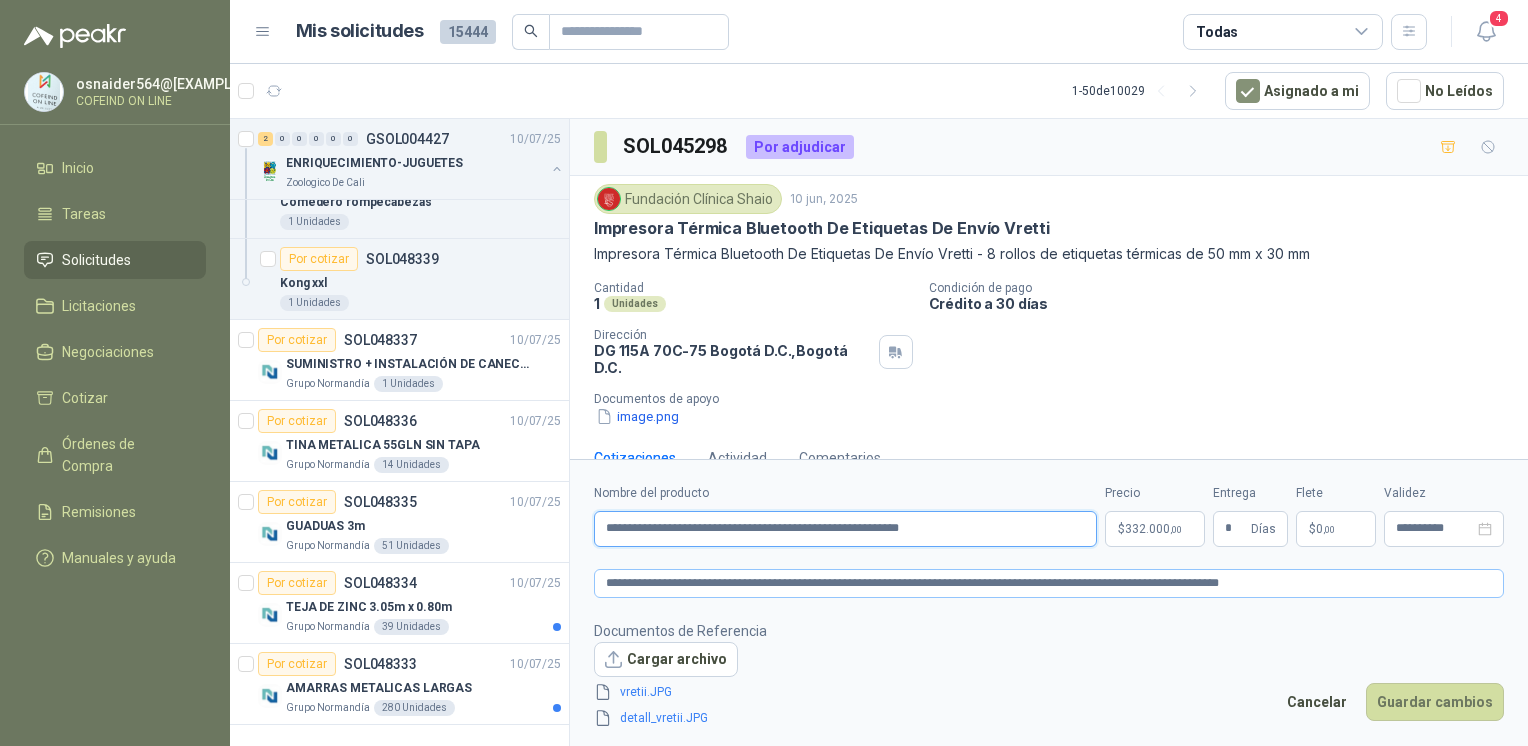 type on "**********" 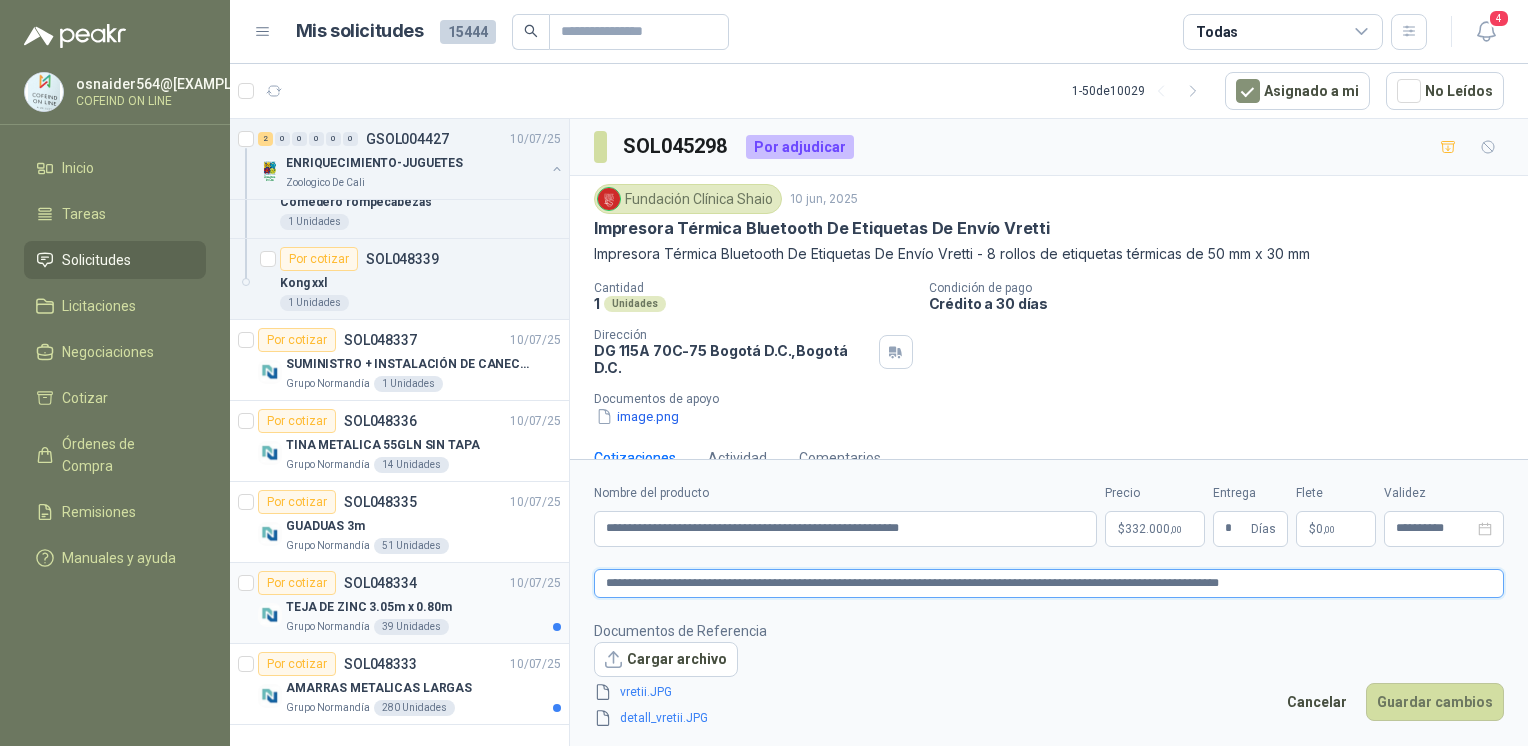 drag, startPoint x: 1296, startPoint y: 577, endPoint x: 448, endPoint y: 580, distance: 848.0053 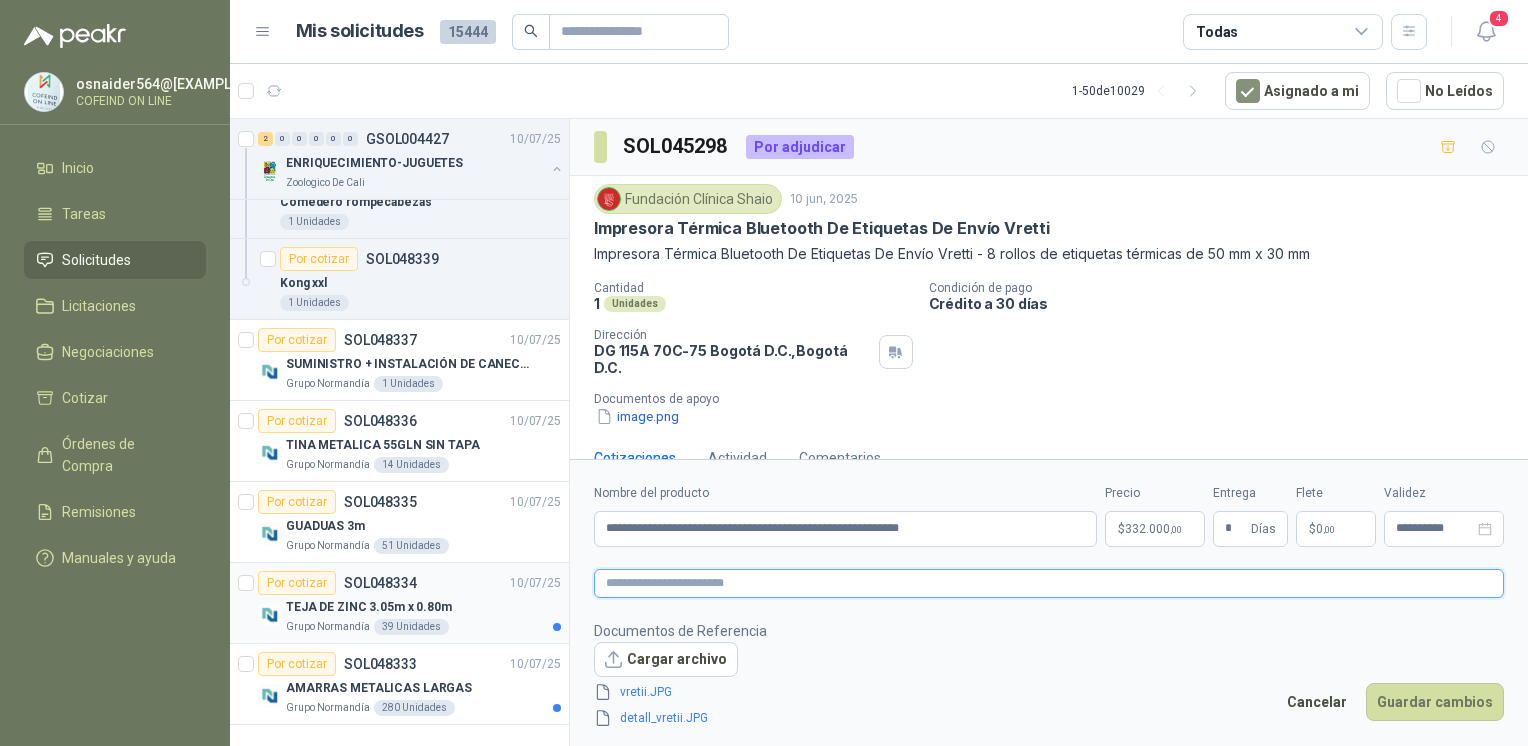 type 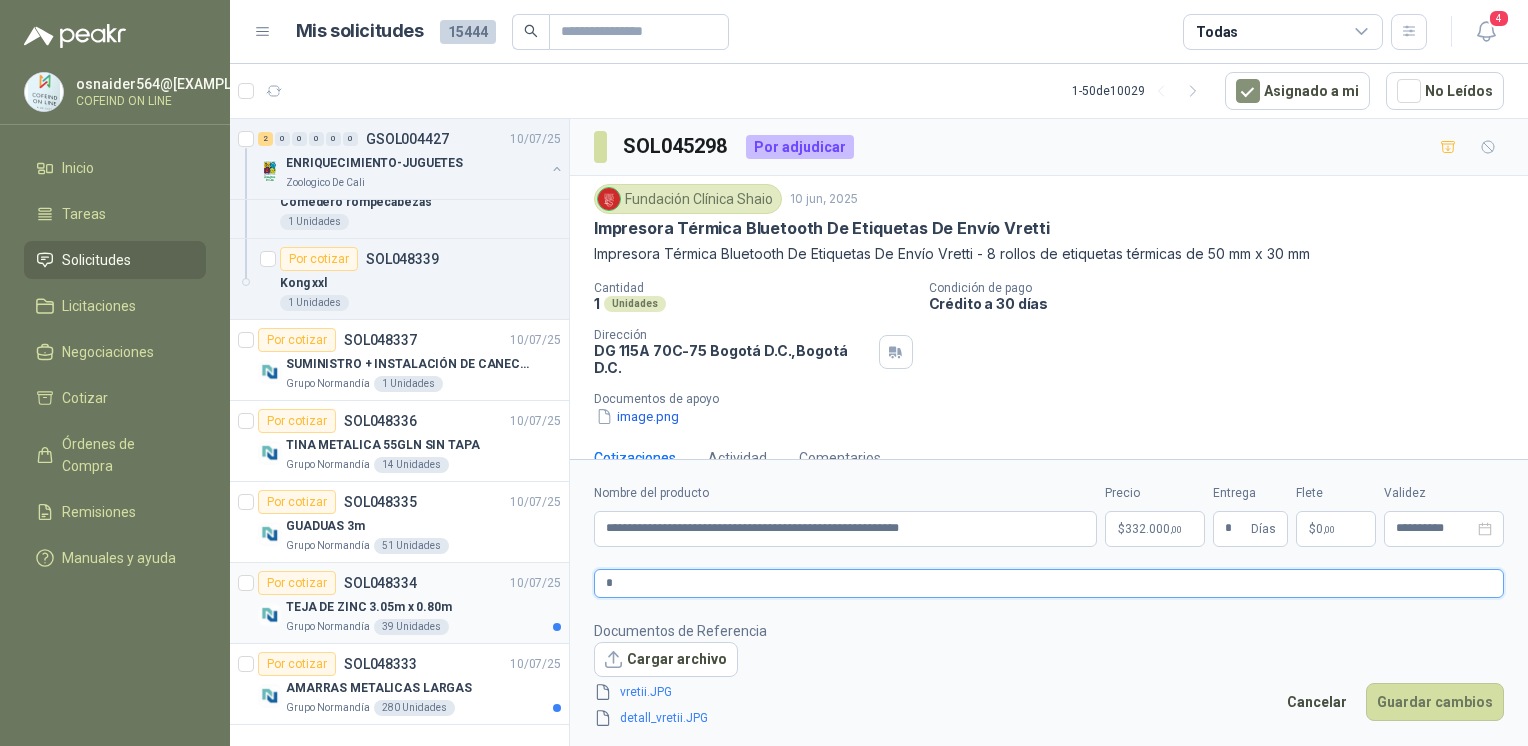 type 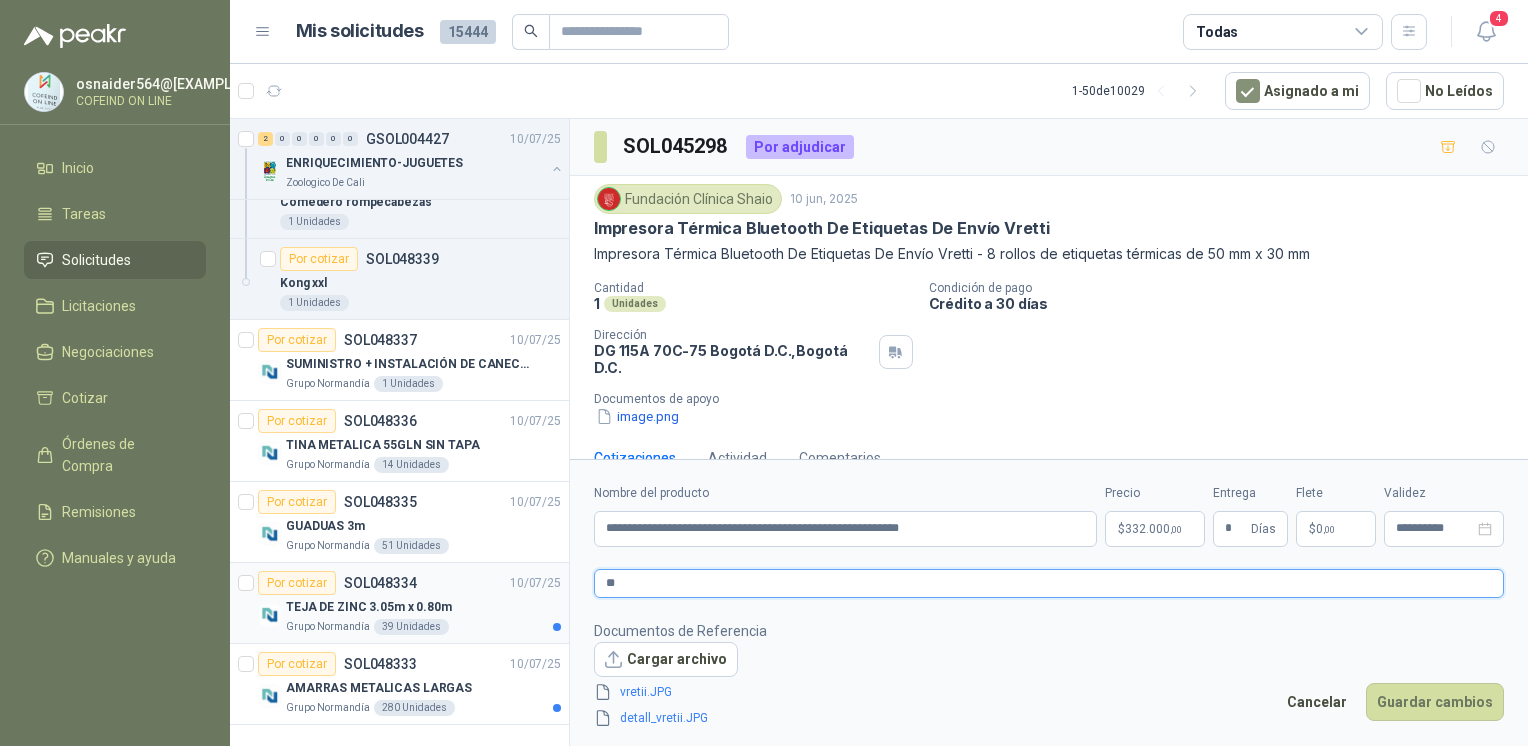 type on "***" 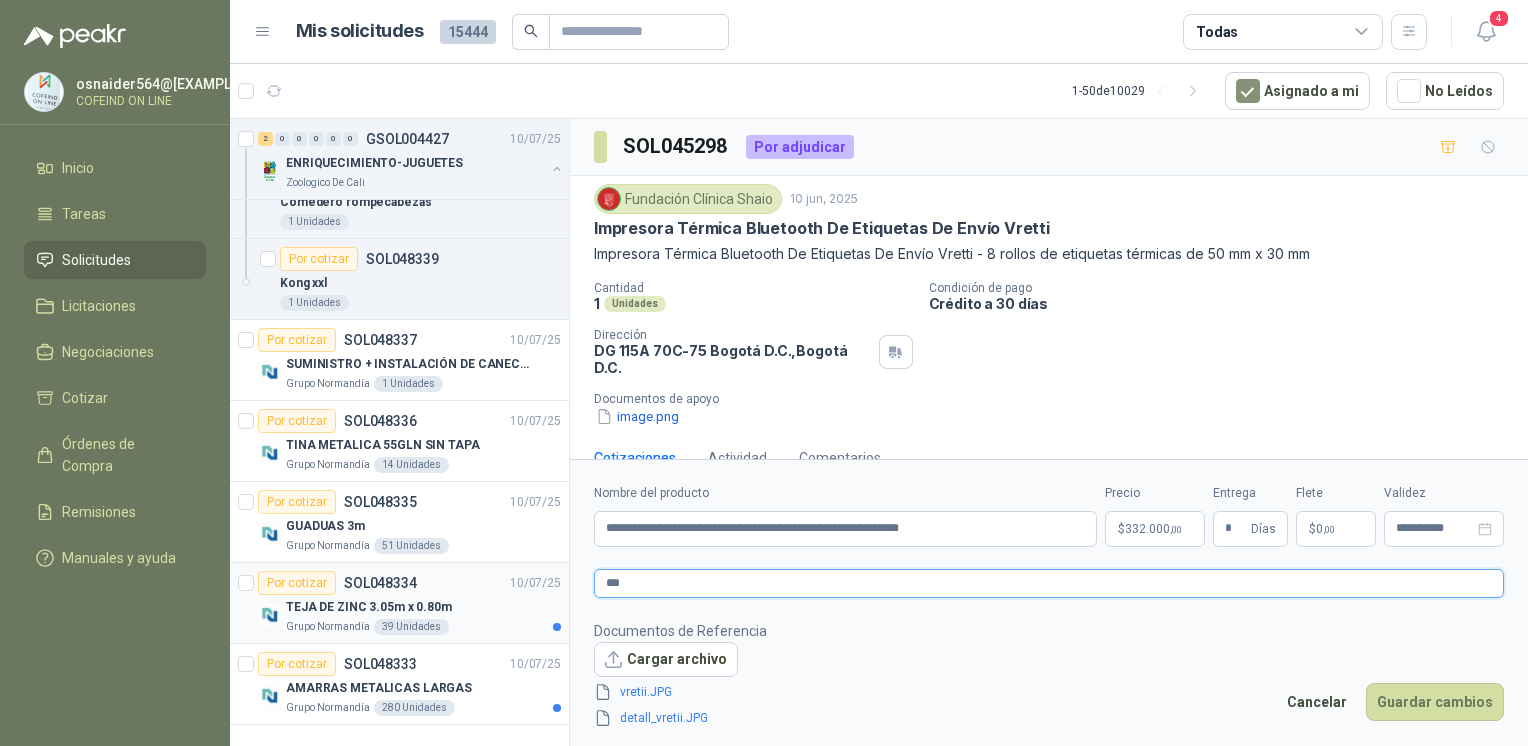 type 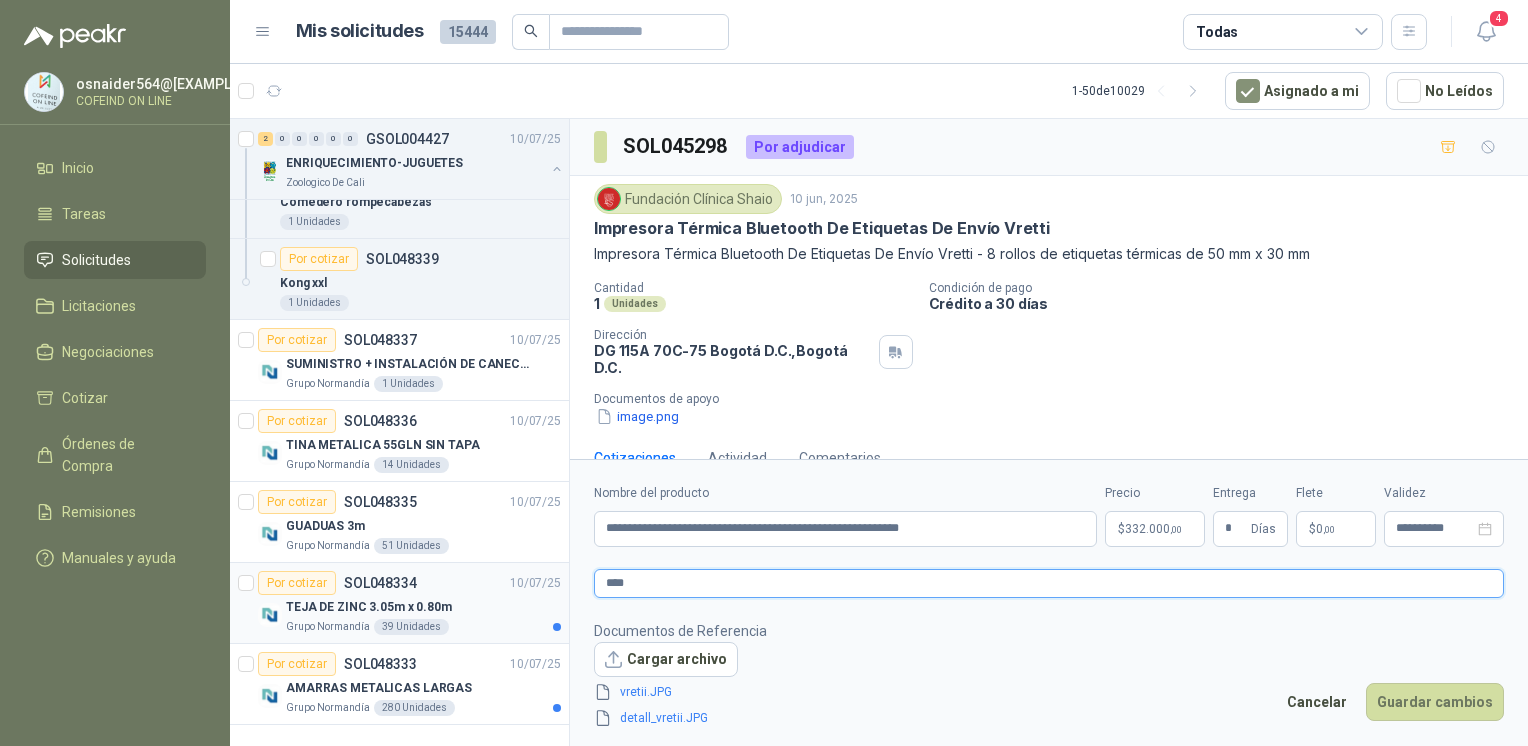 type 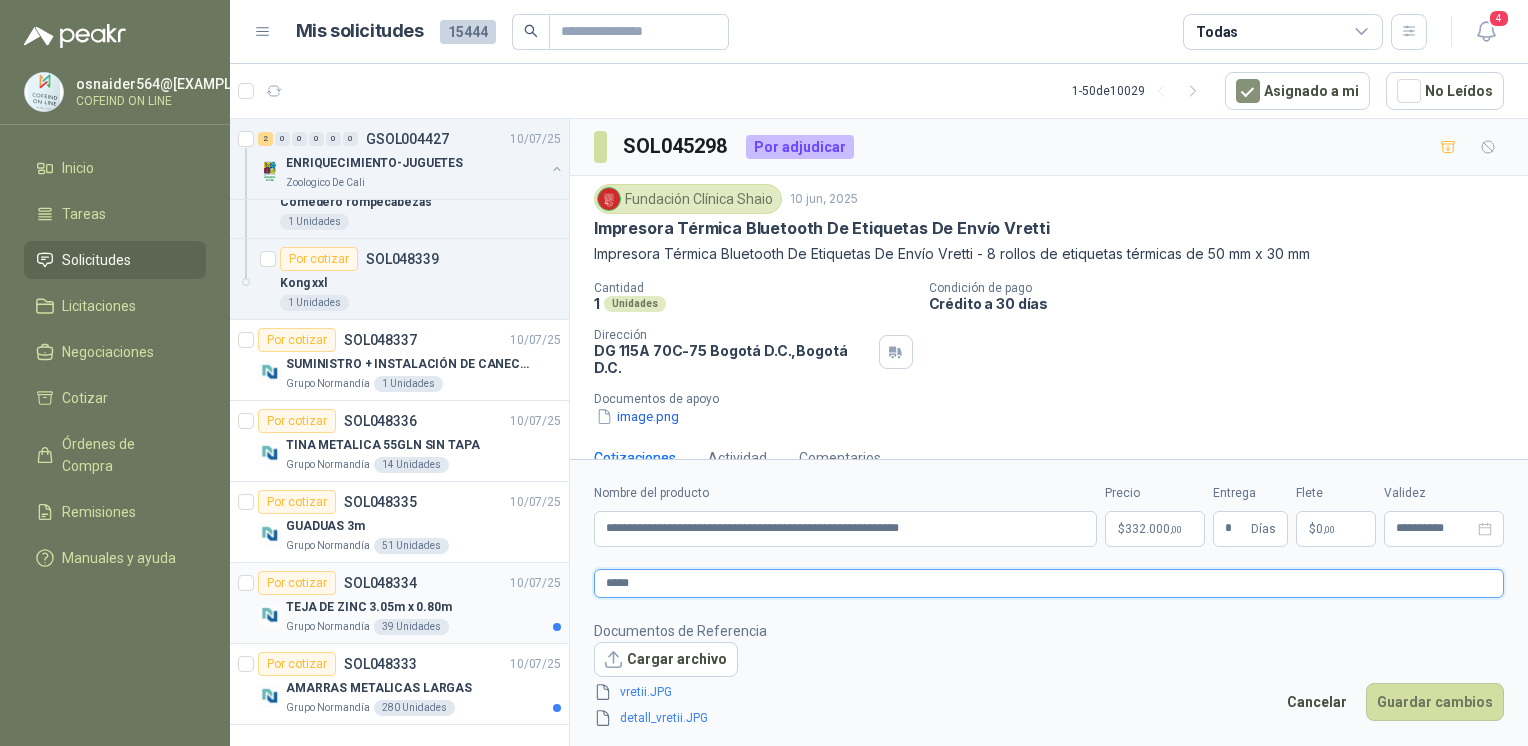 type 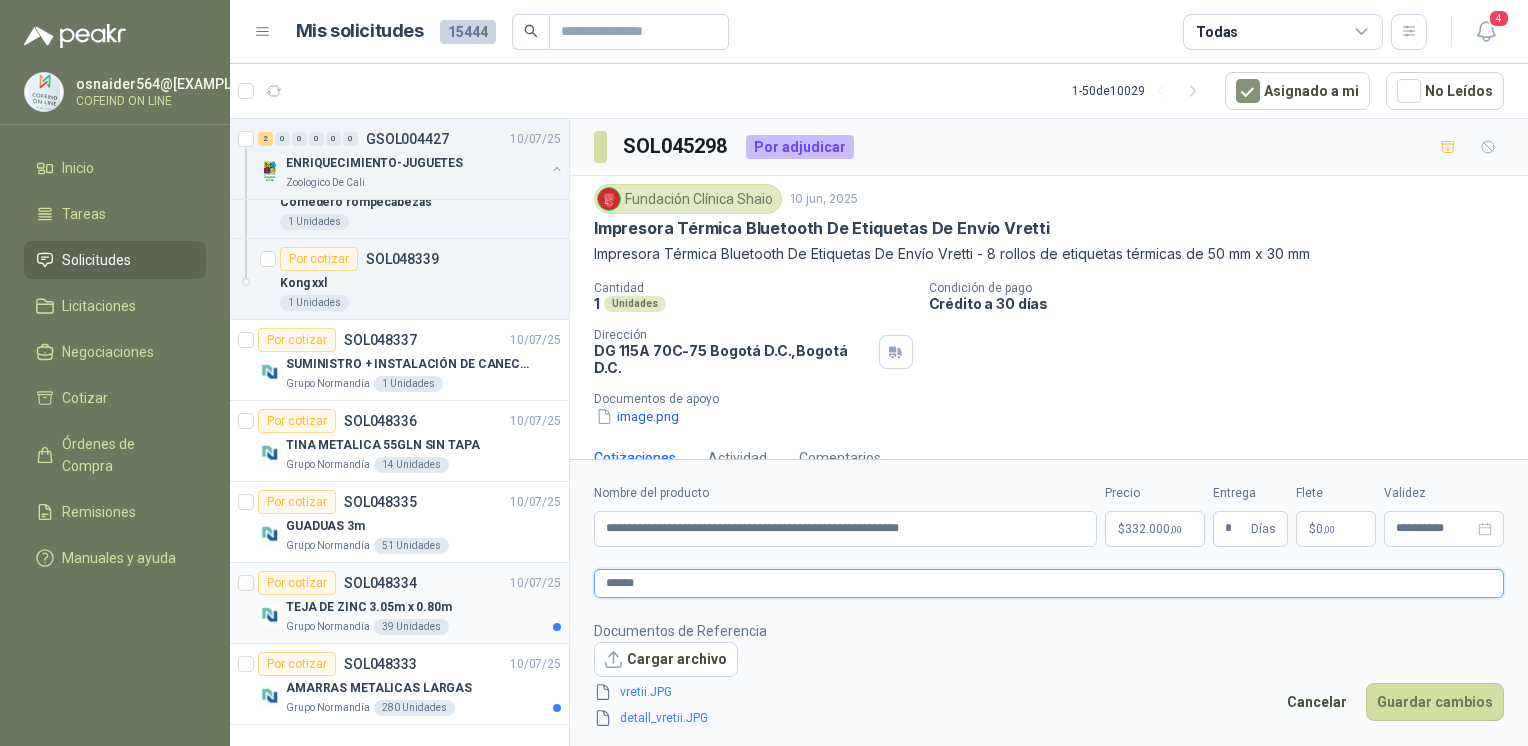 type on "*******" 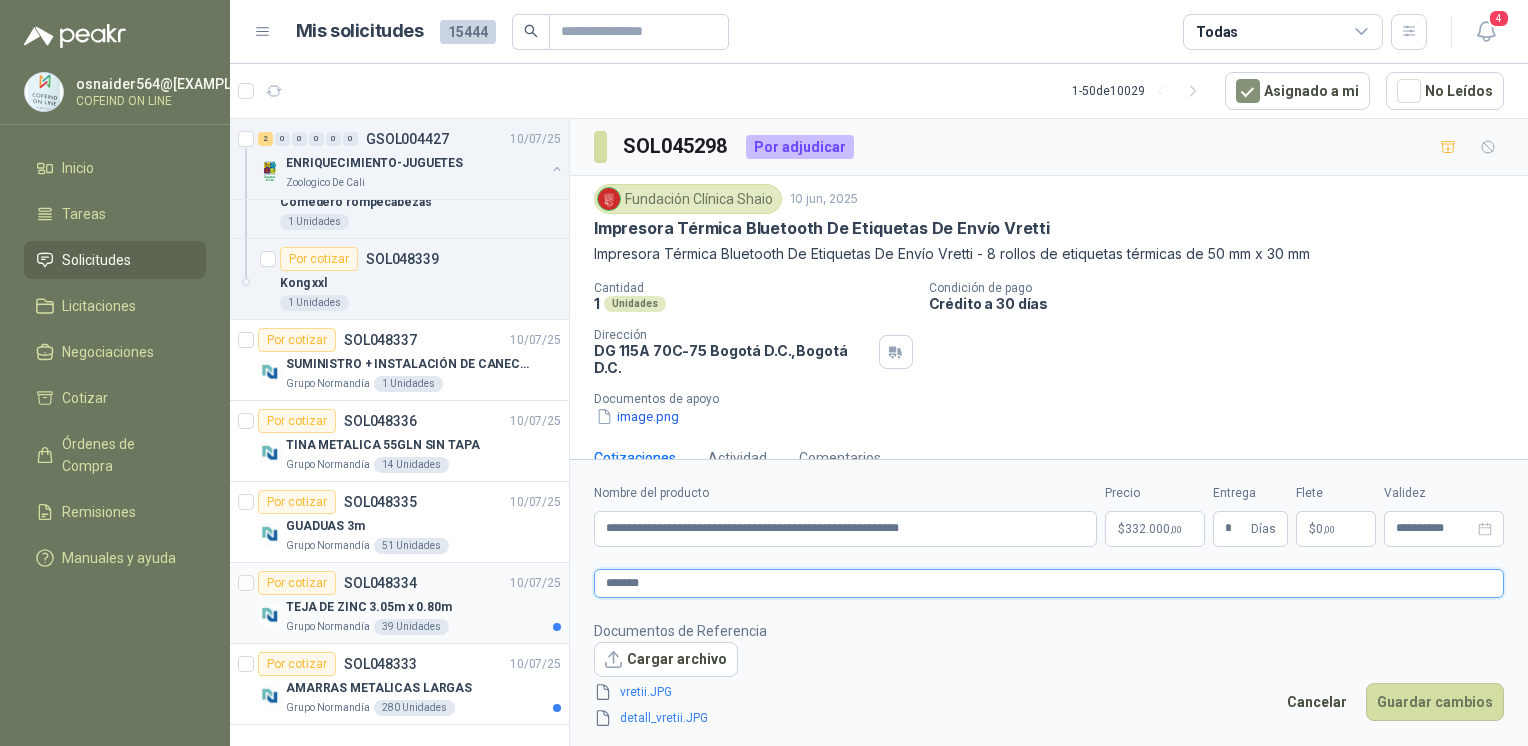 type 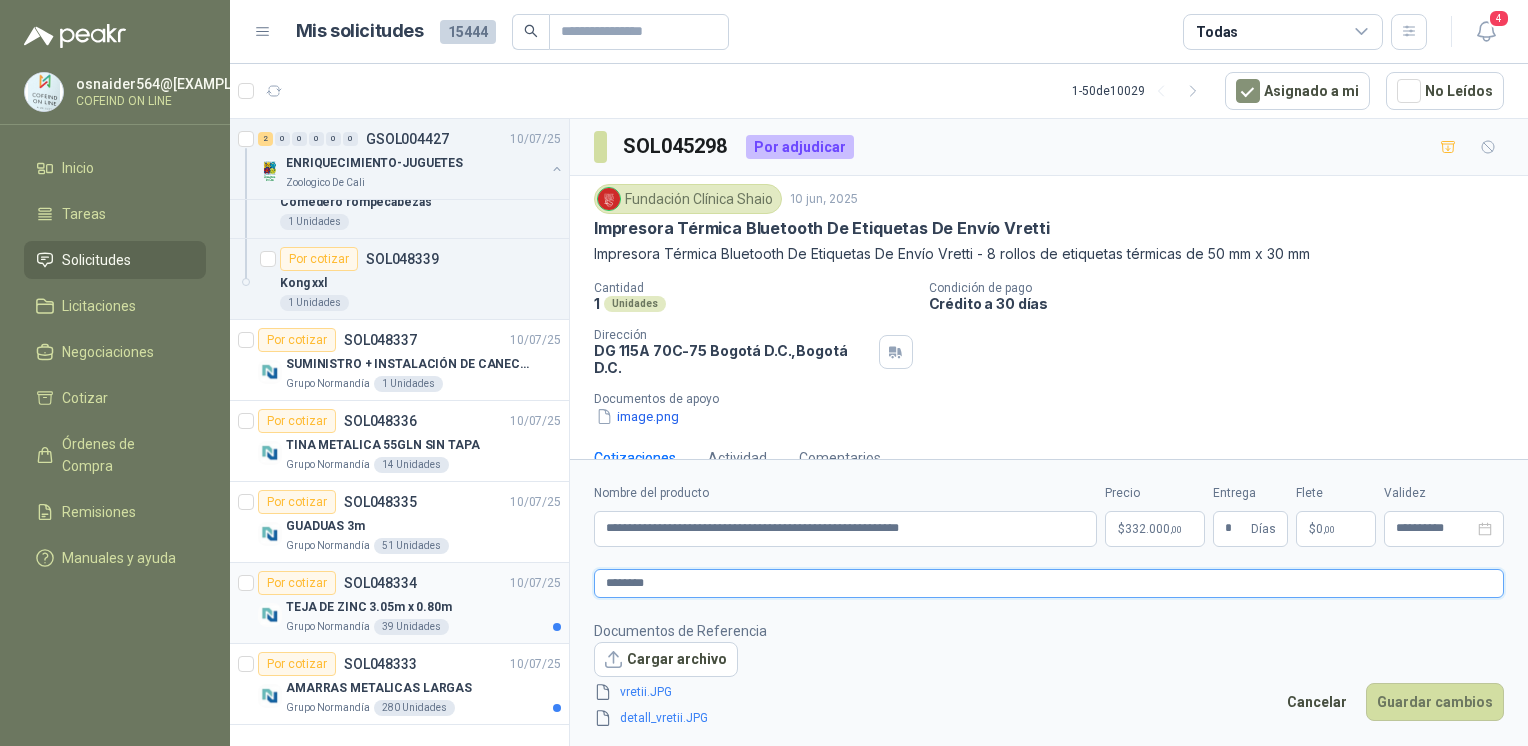 type 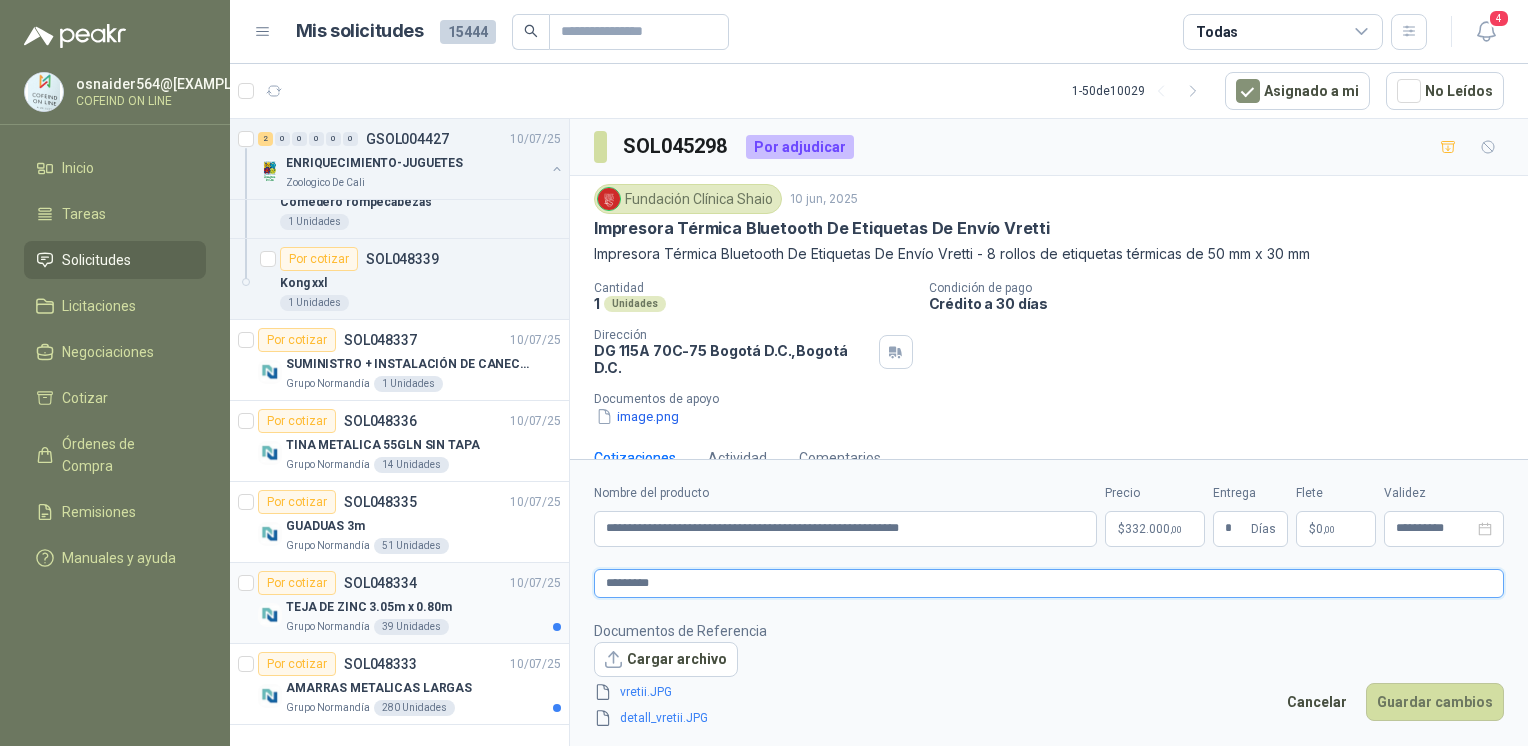 type 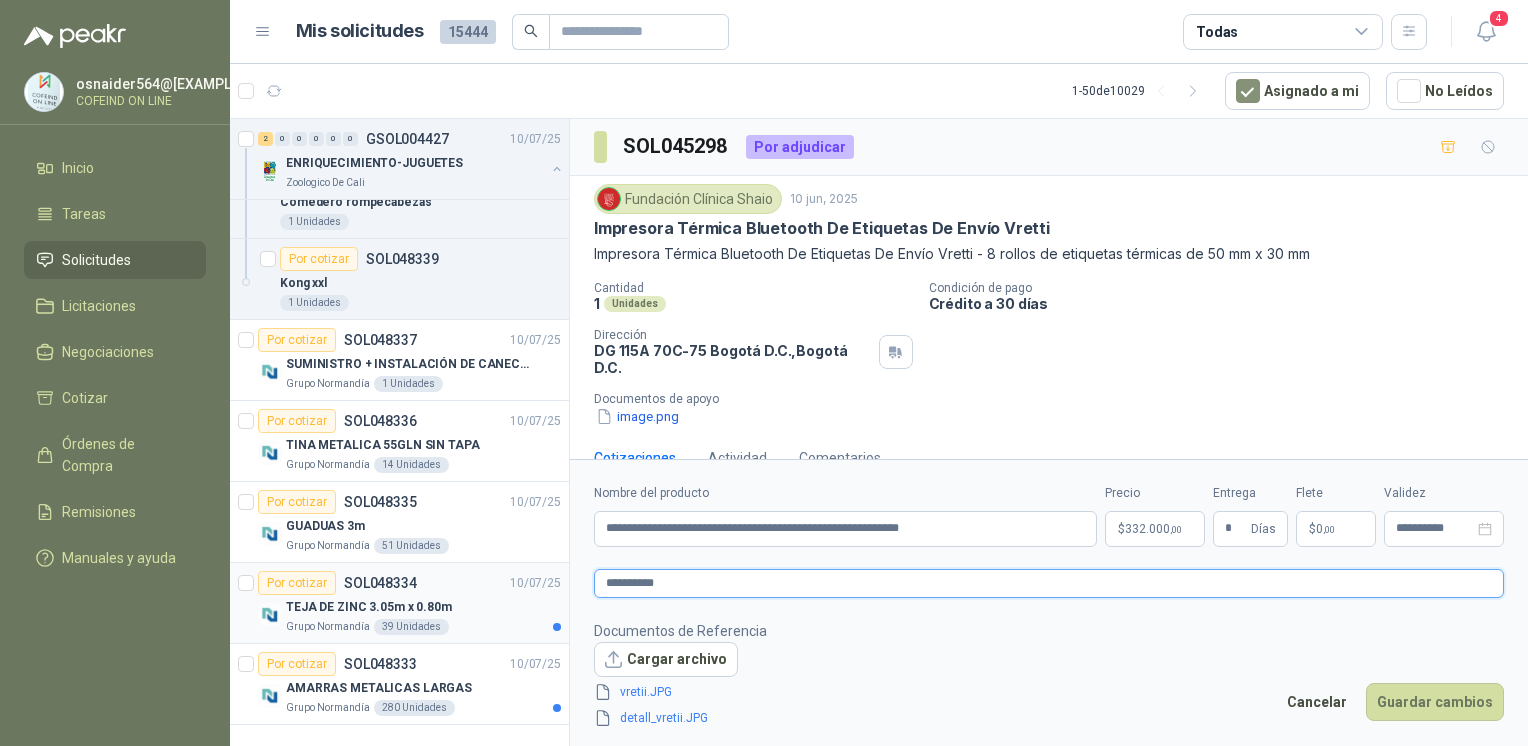 type 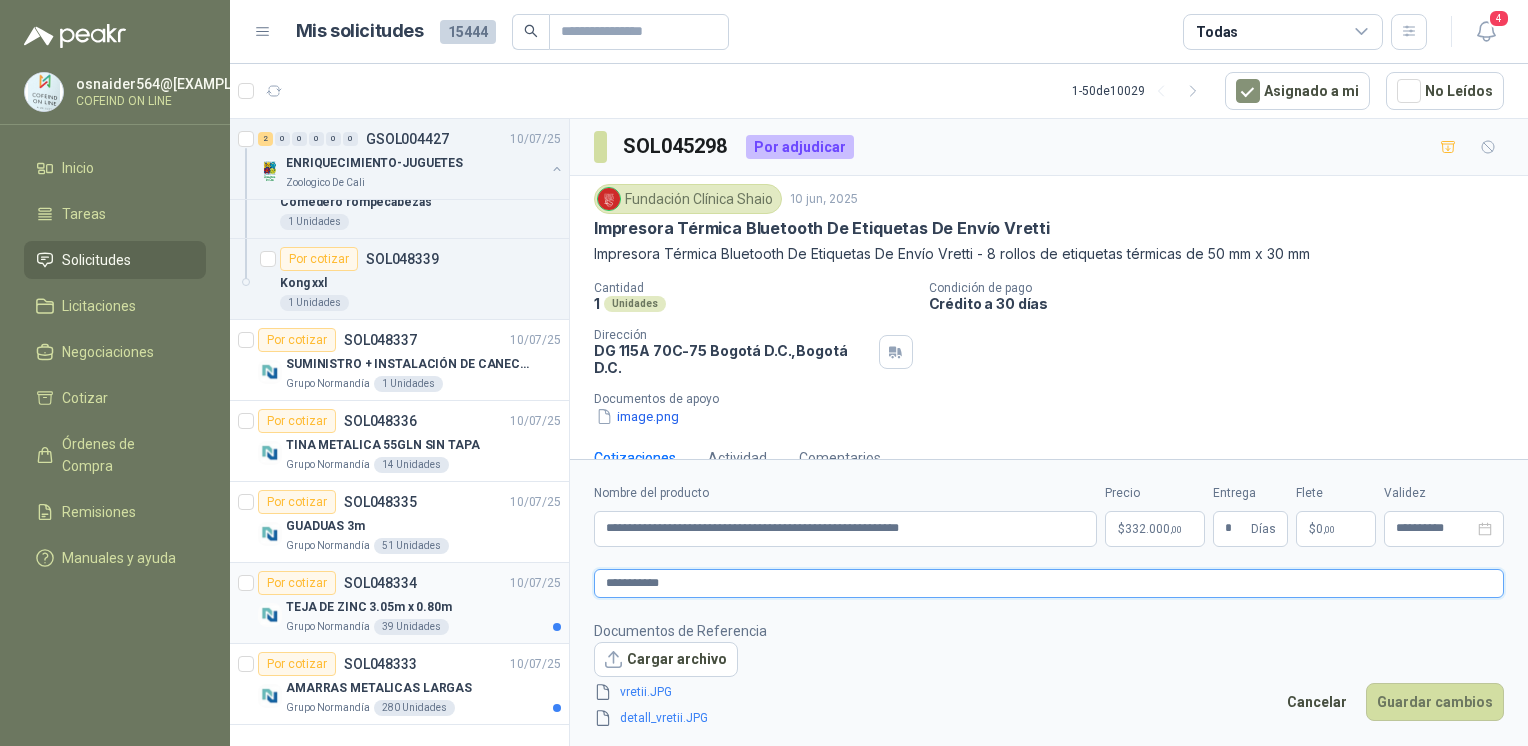 type 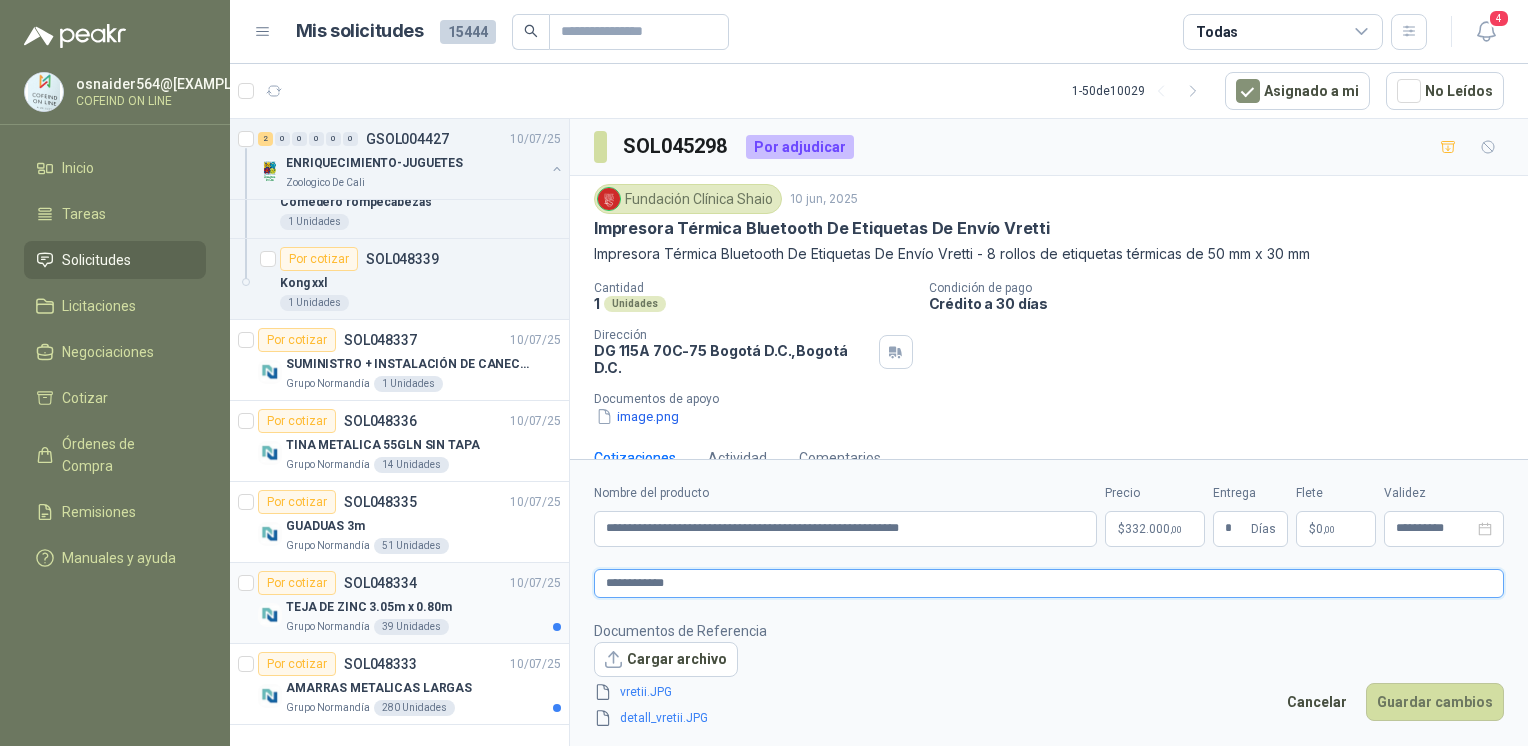 type 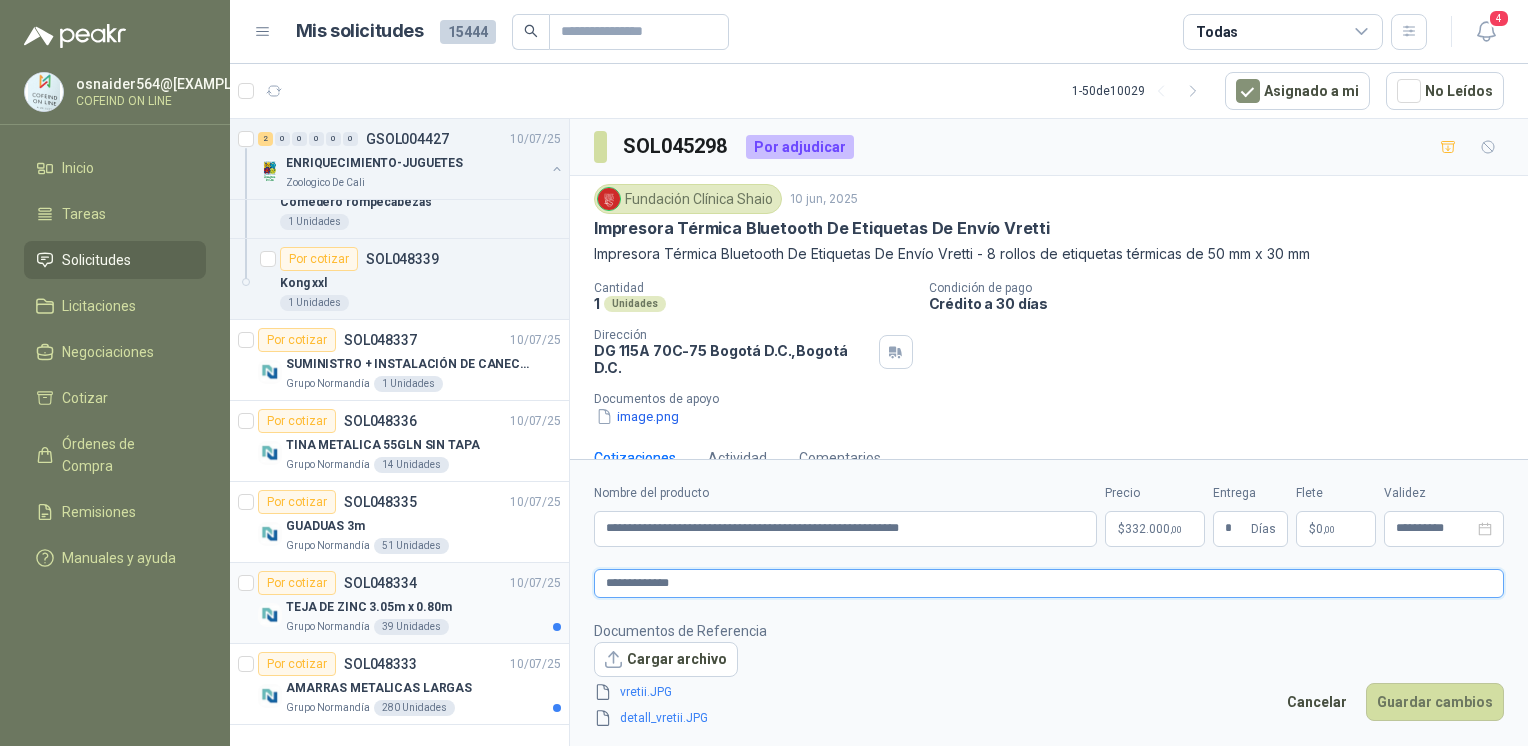 type on "**********" 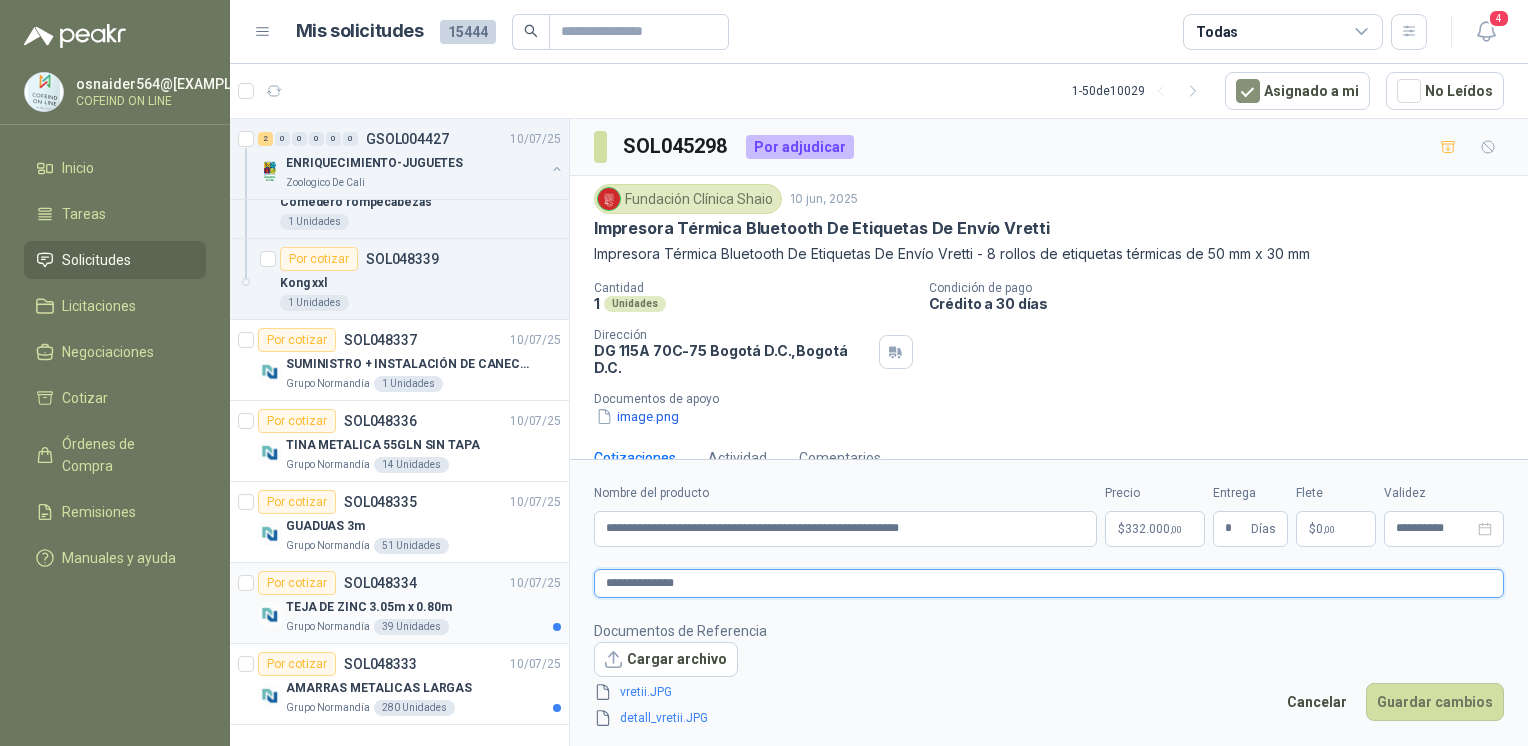 type 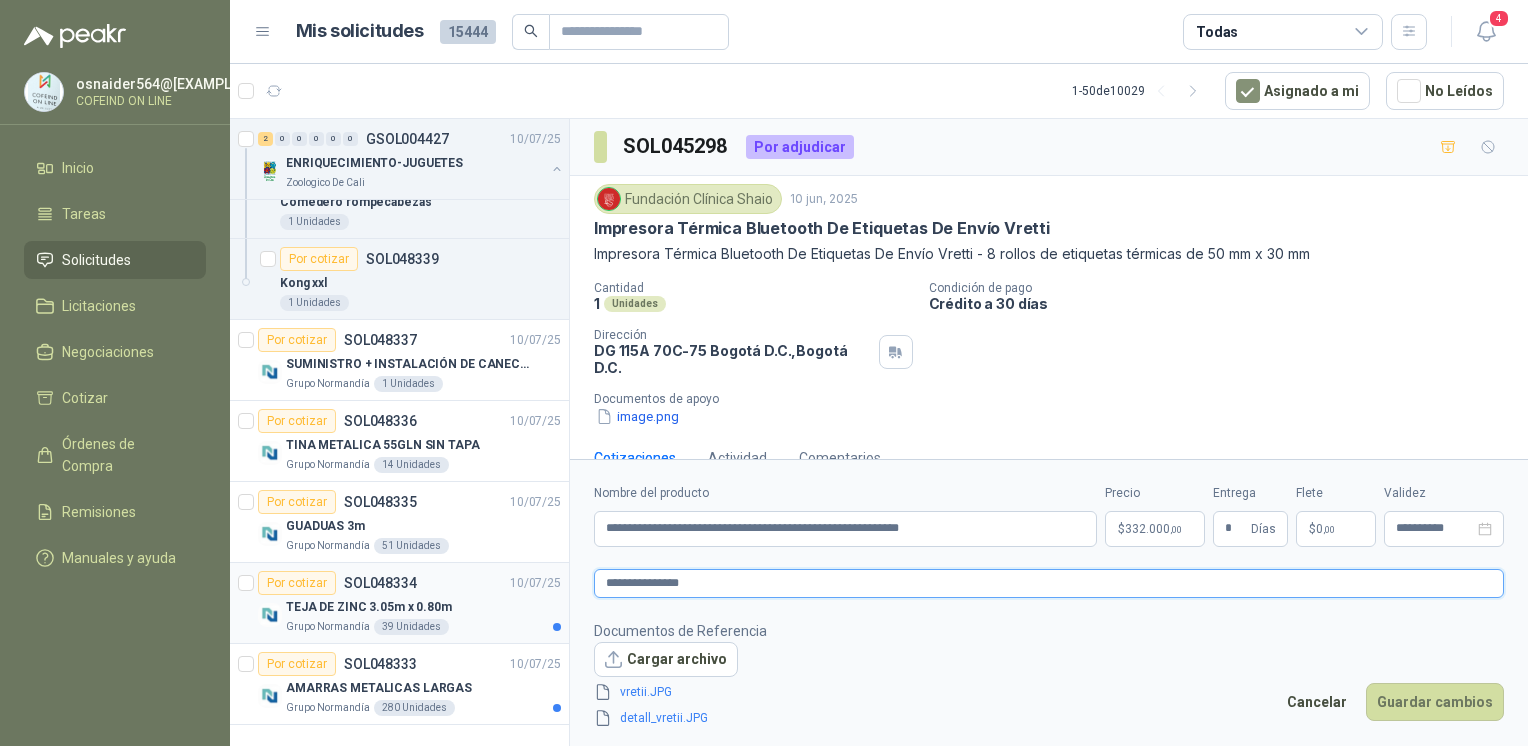 type 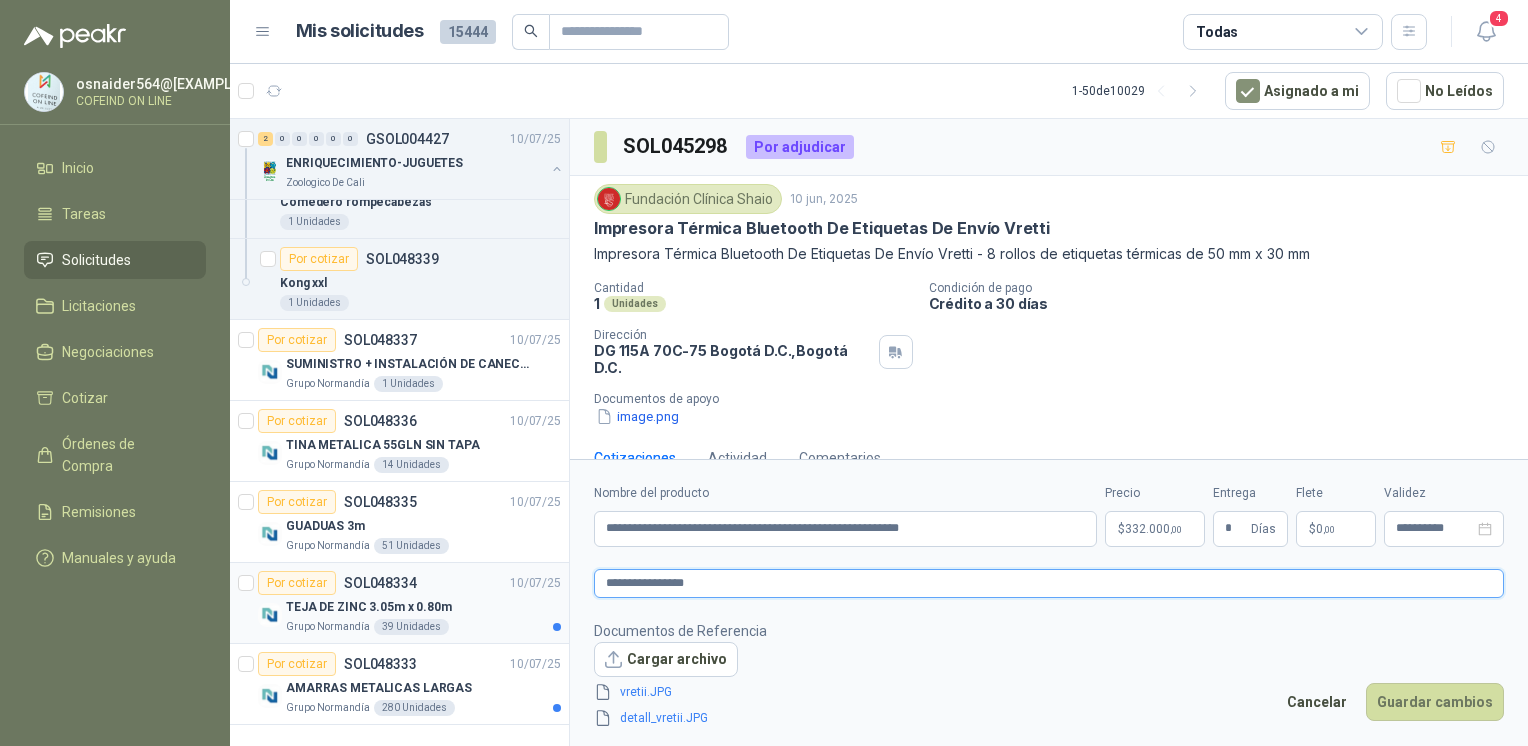 type 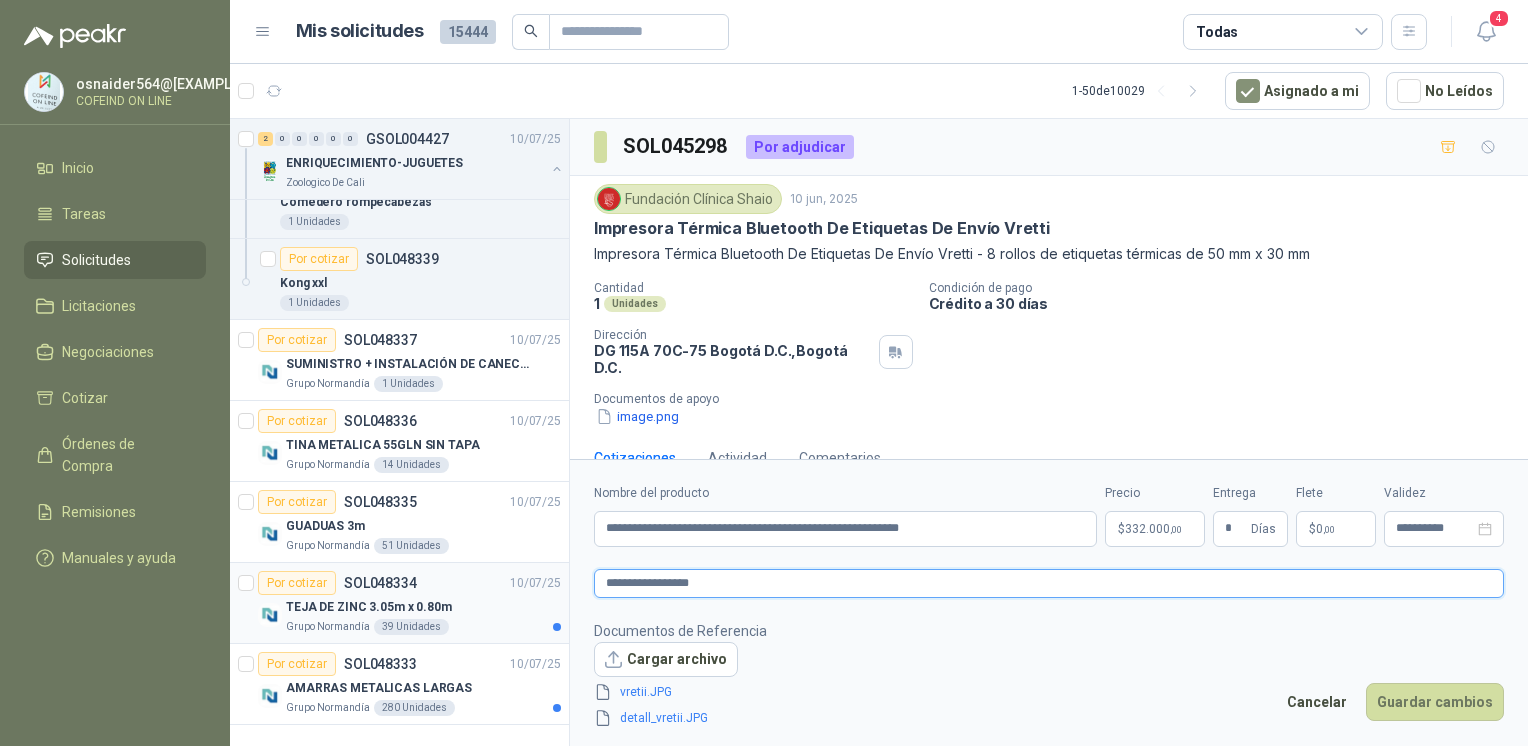 type 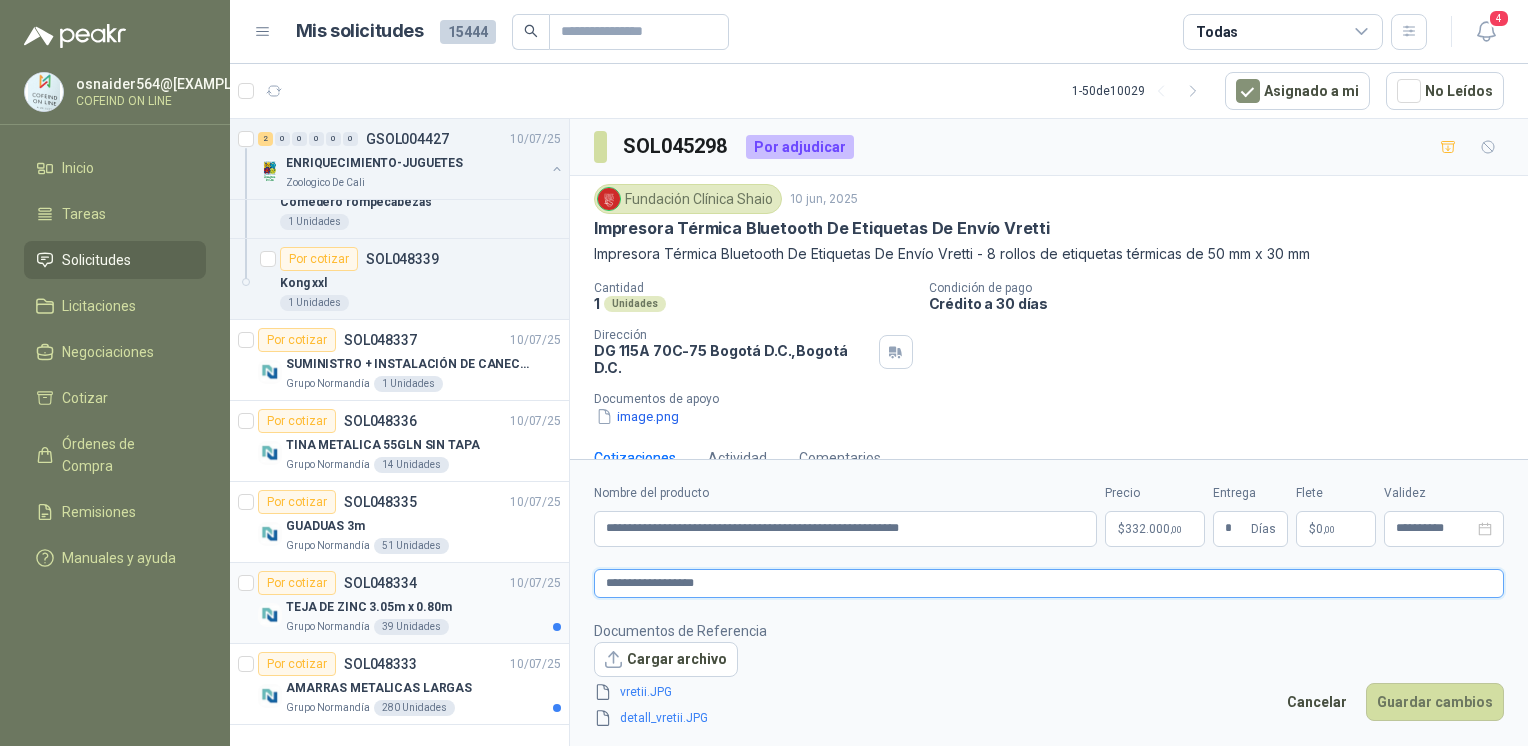 type 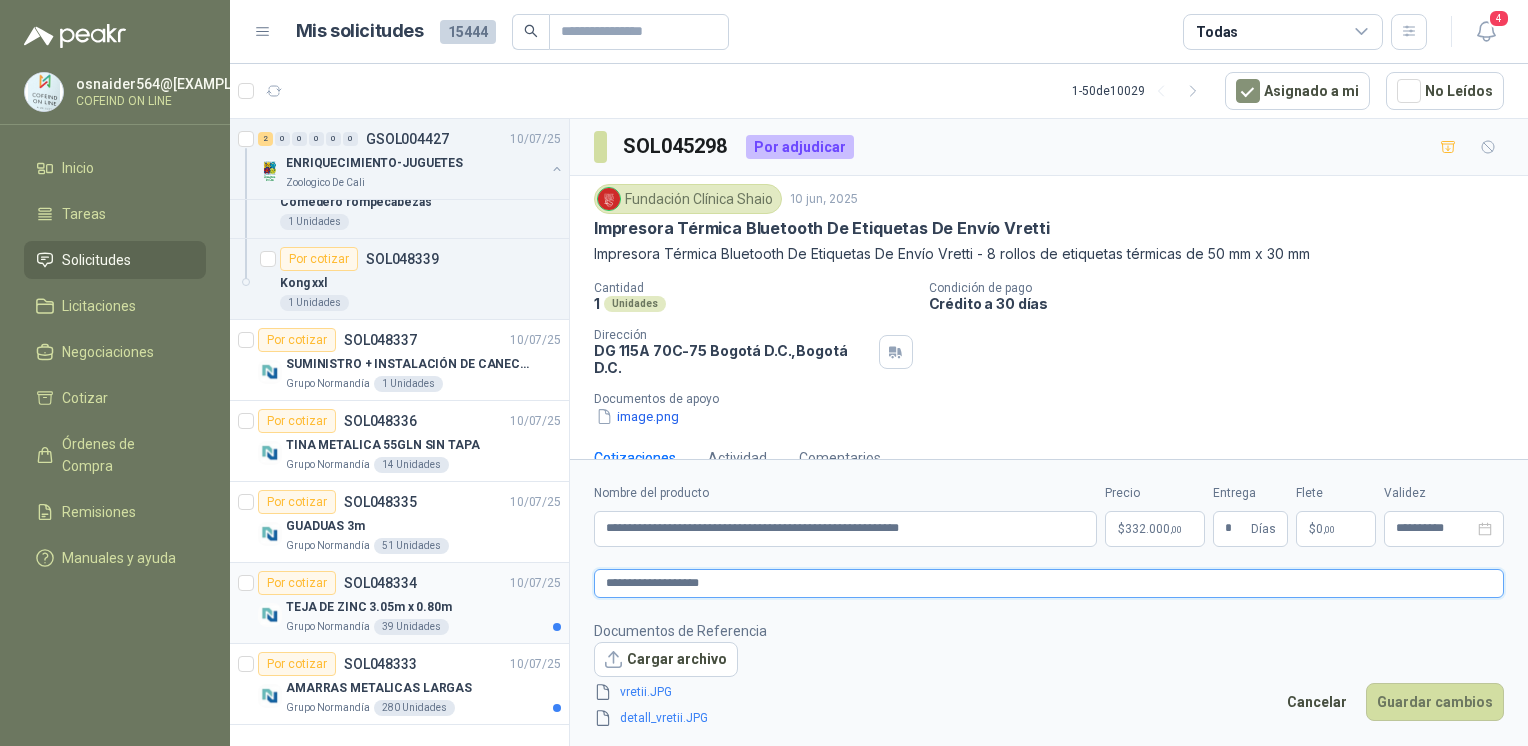 type 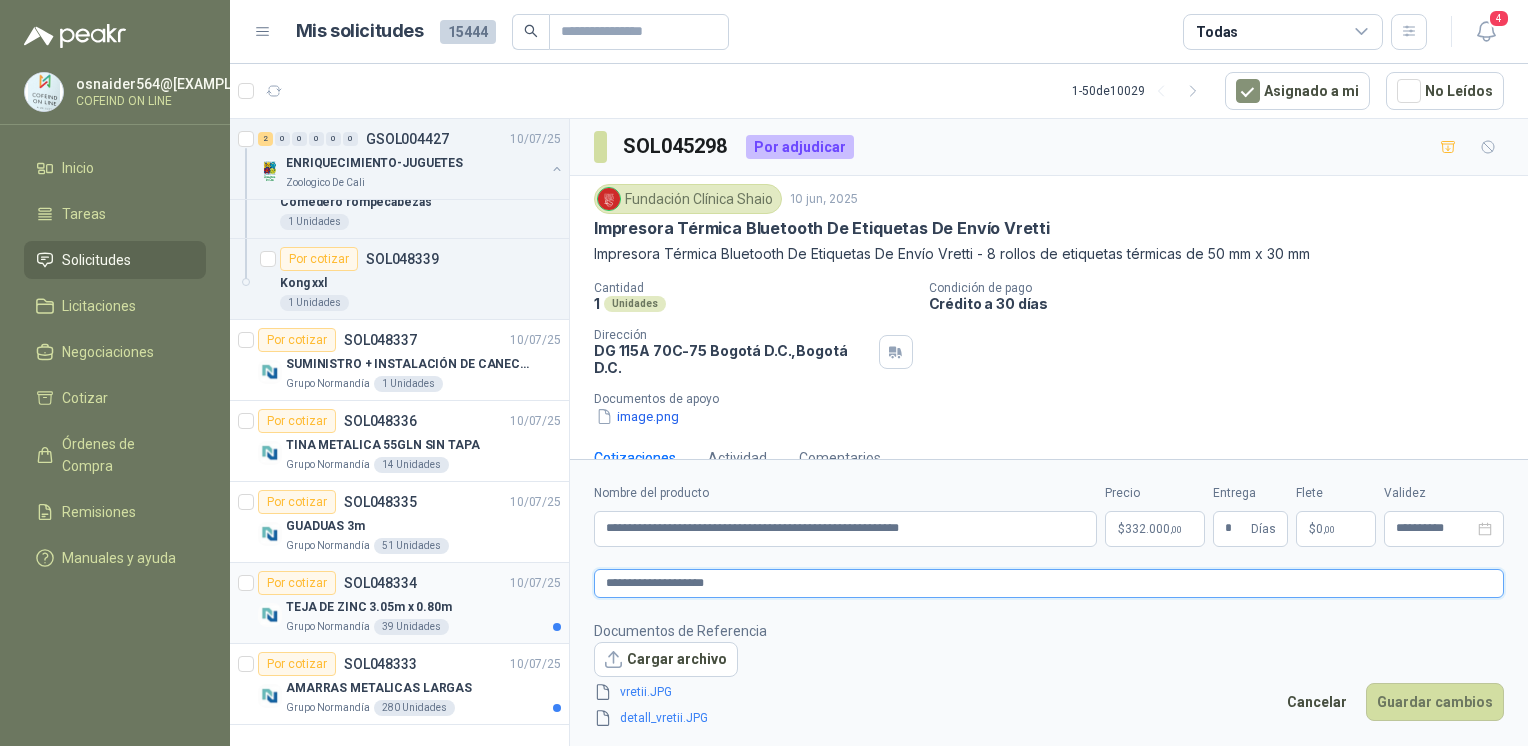 type on "**********" 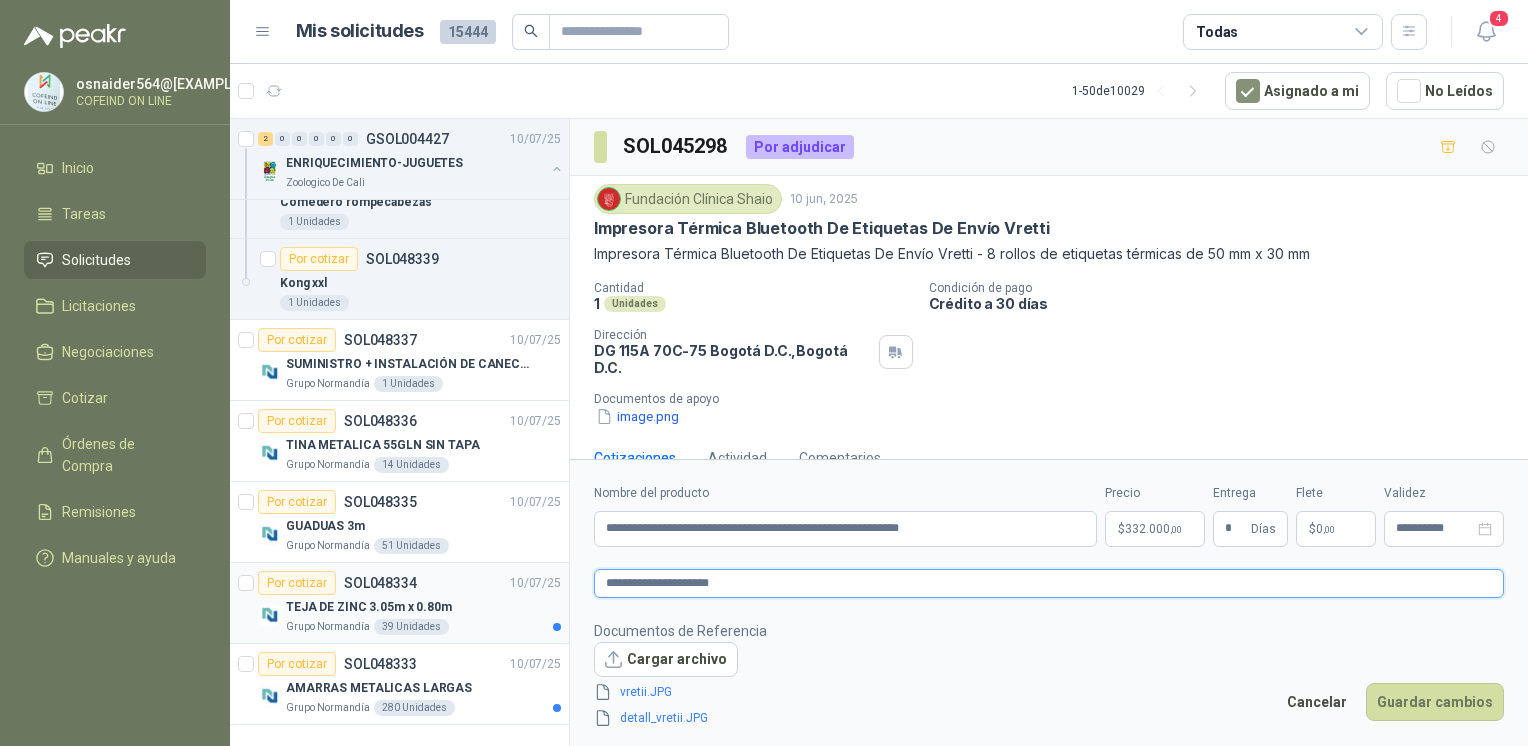 type 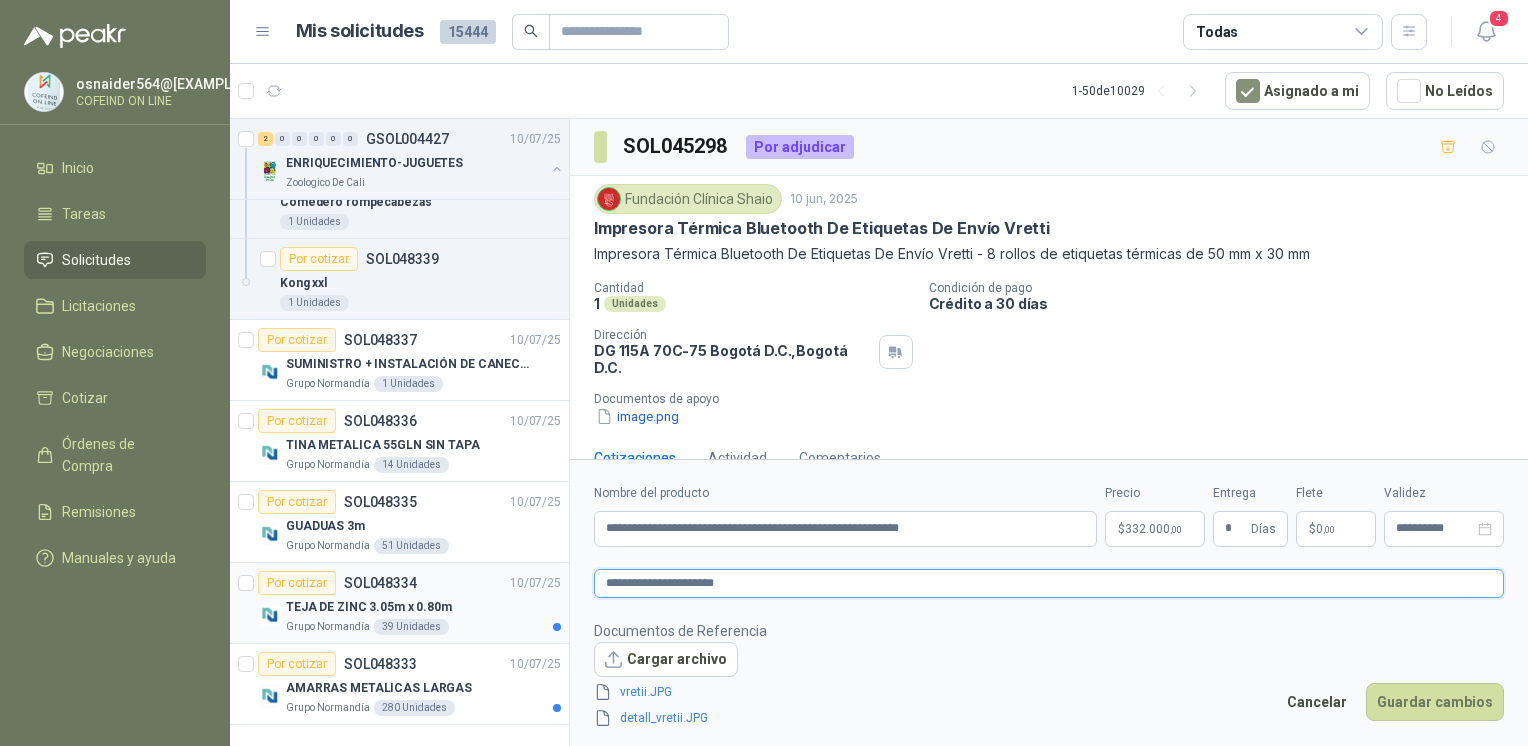 type 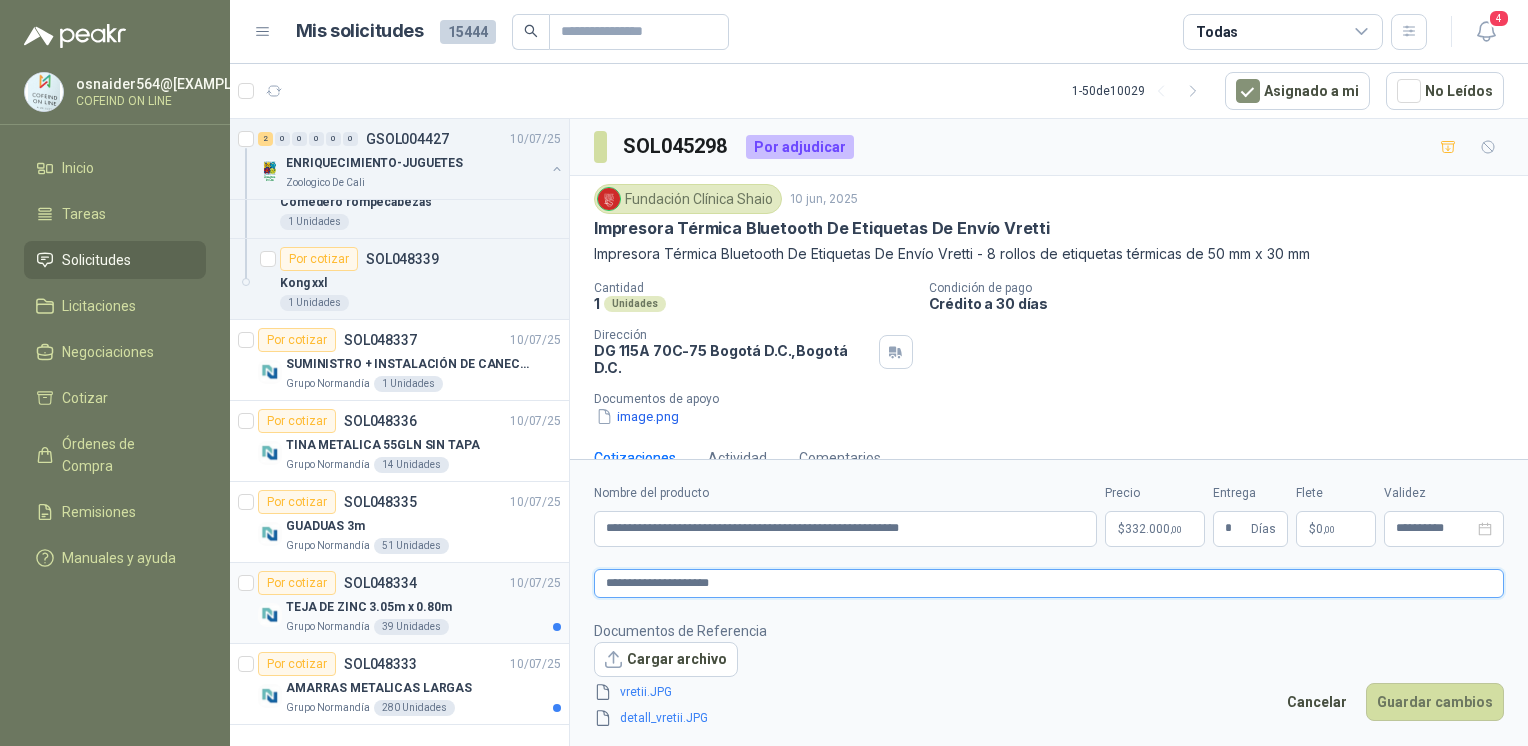 type 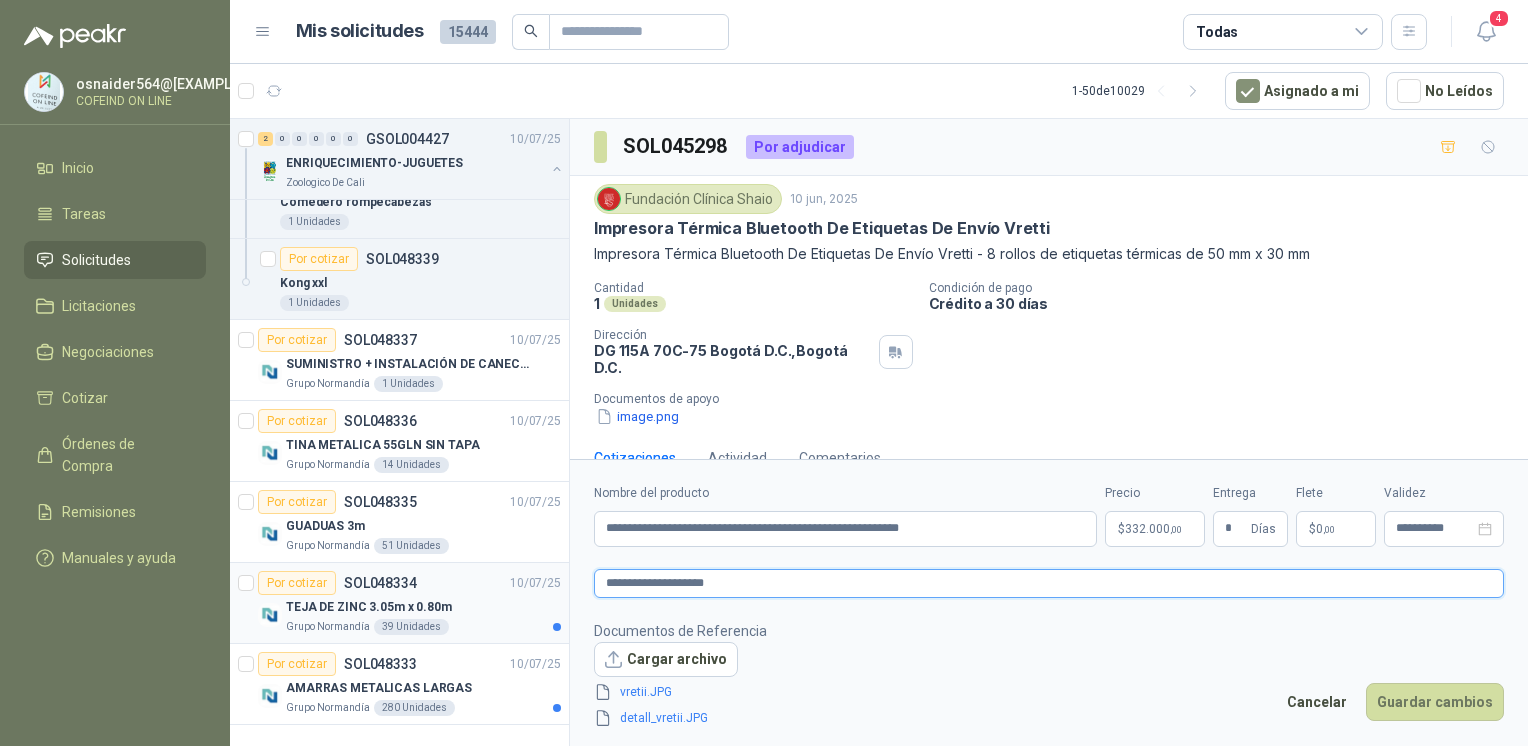 type 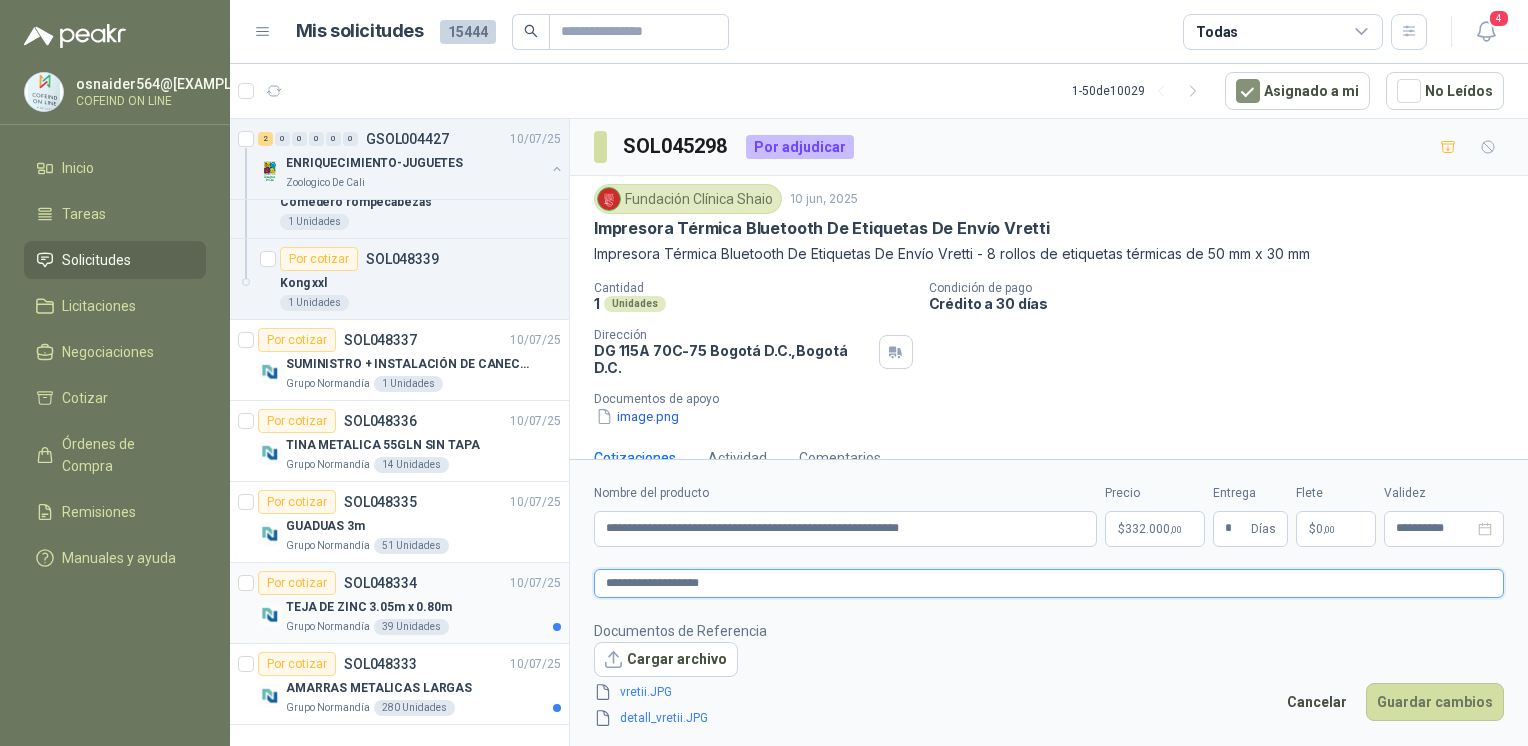type 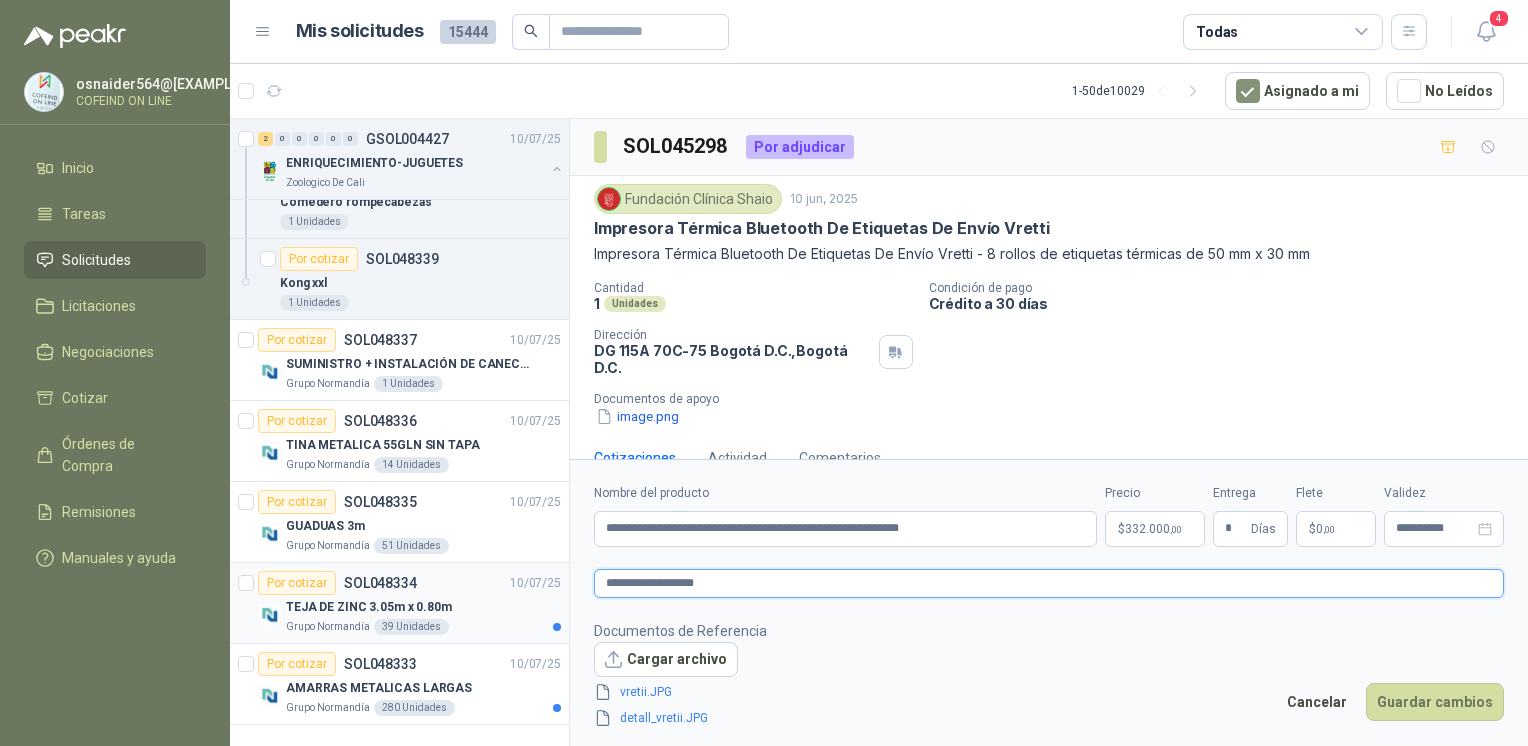 type 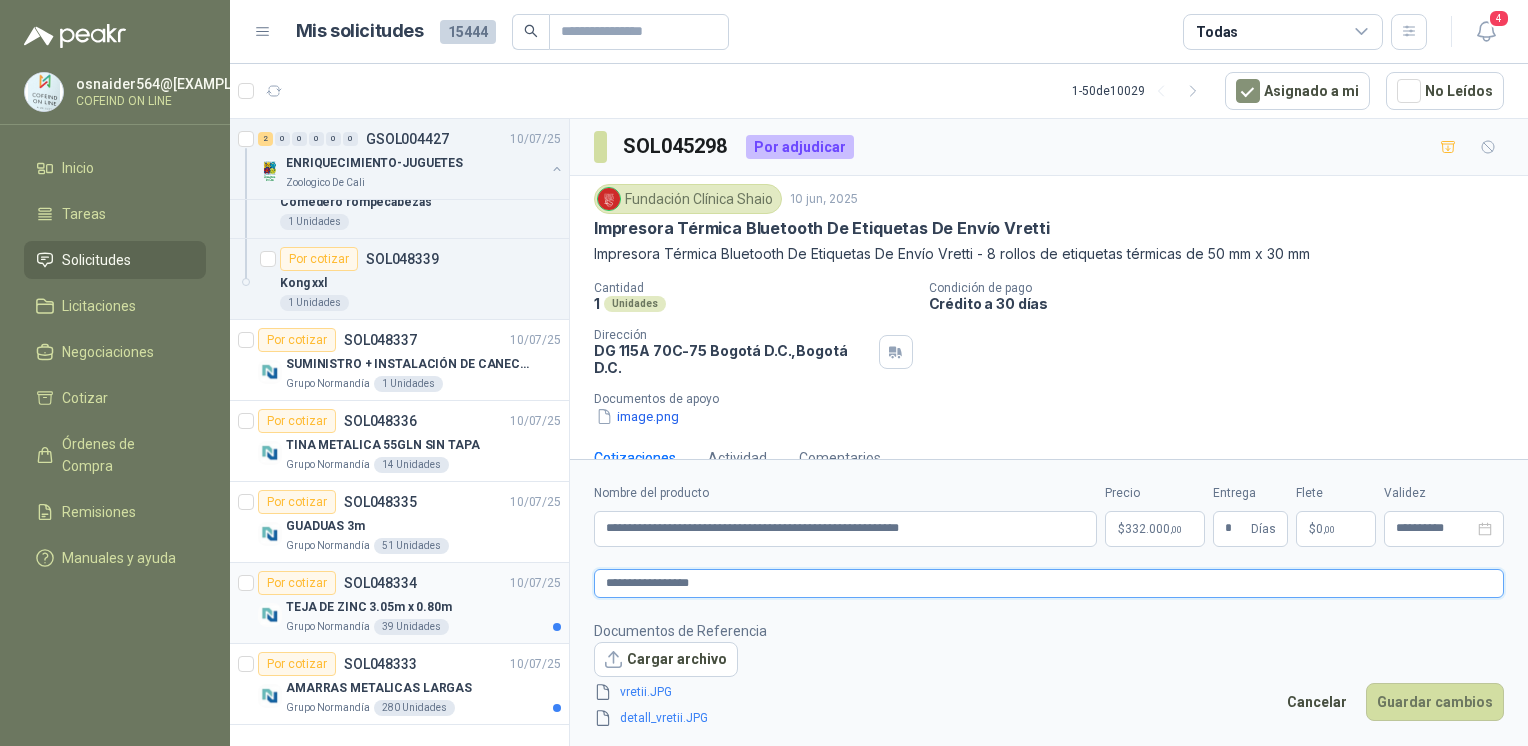 type 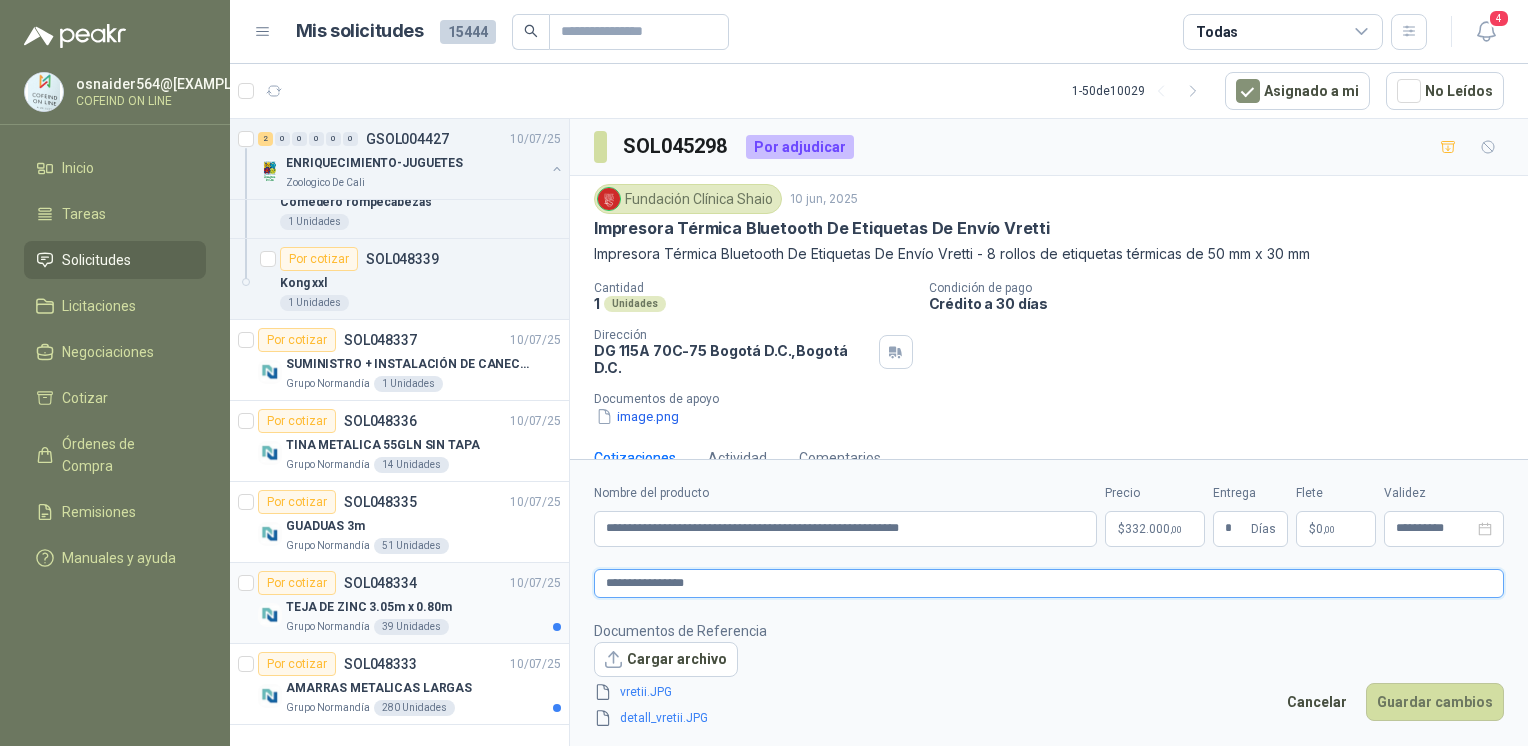 type 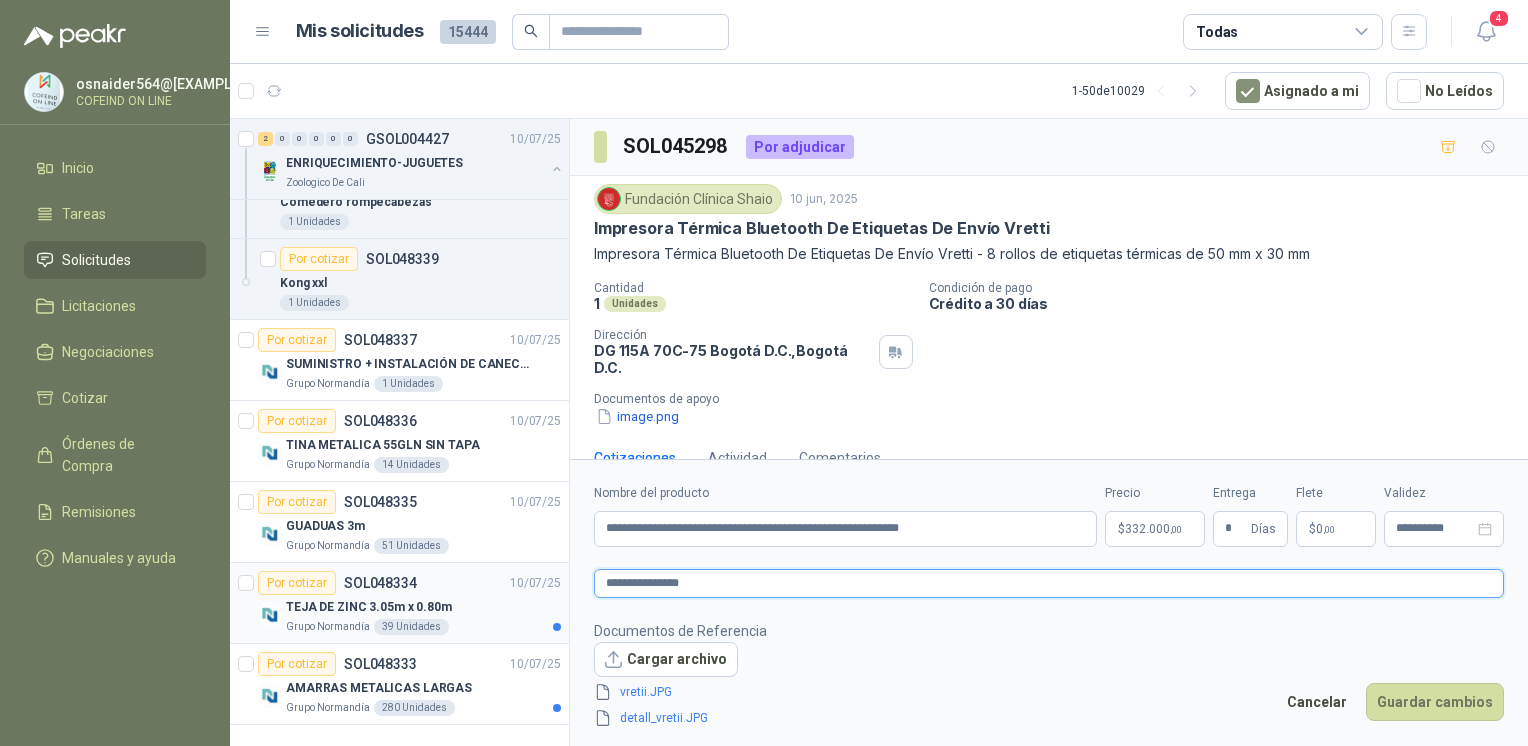 type 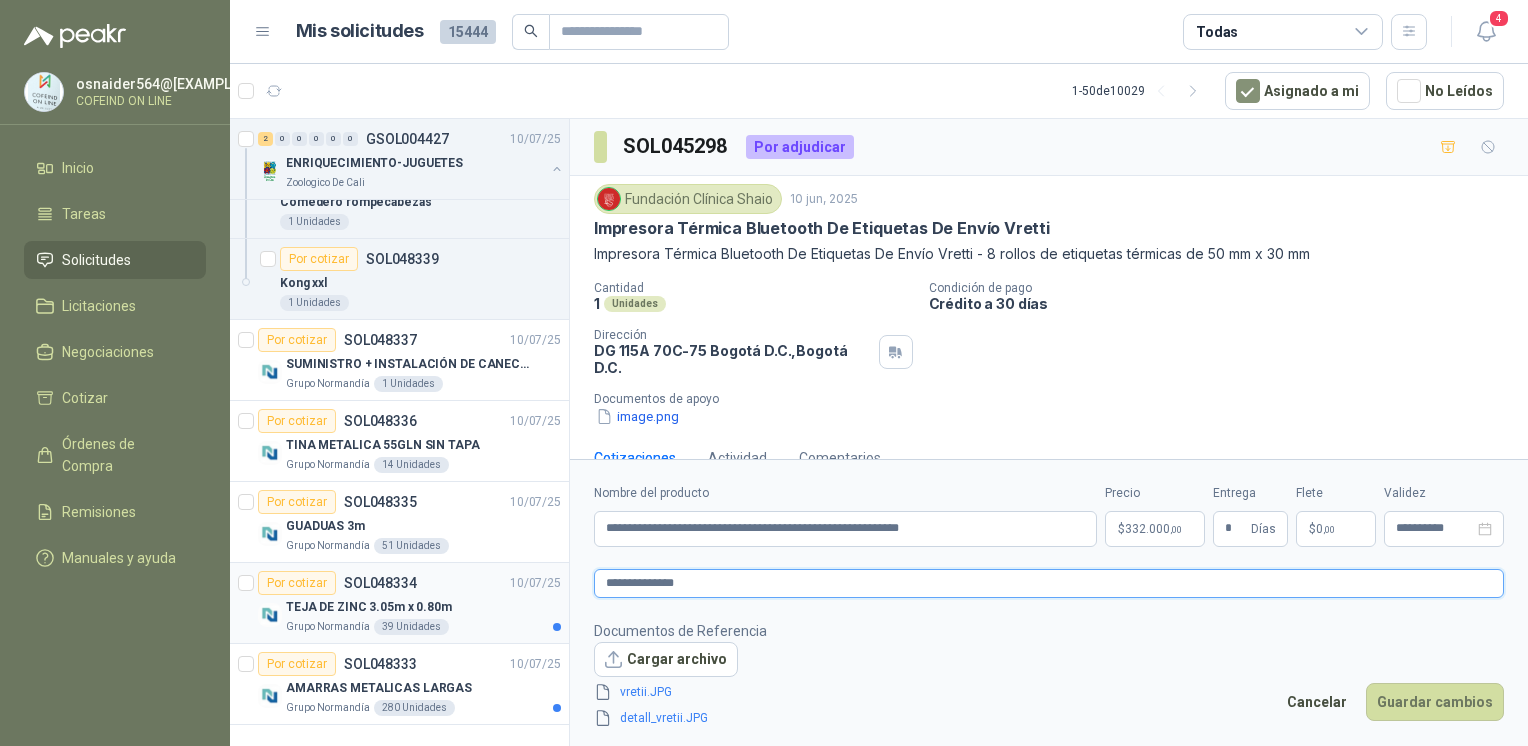 type 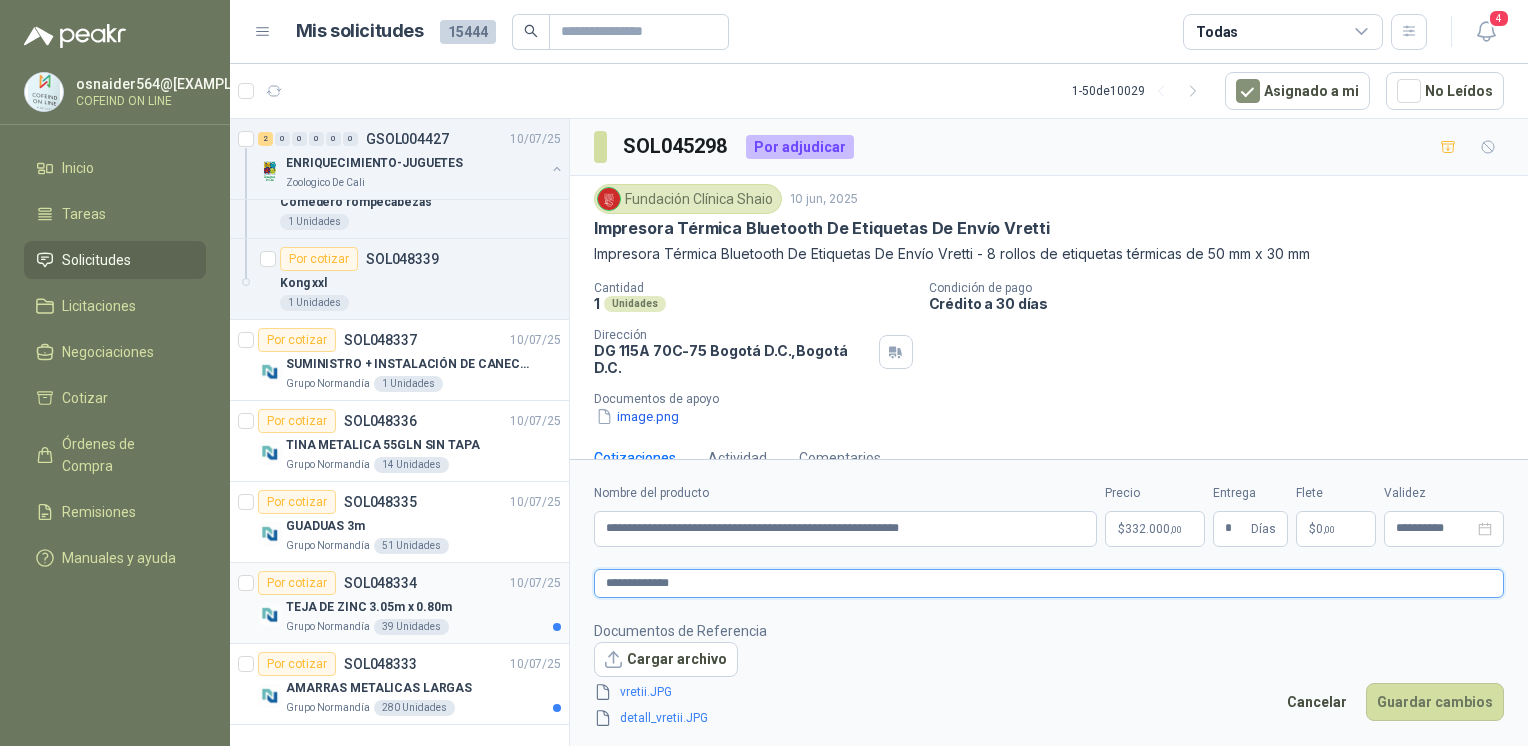 type 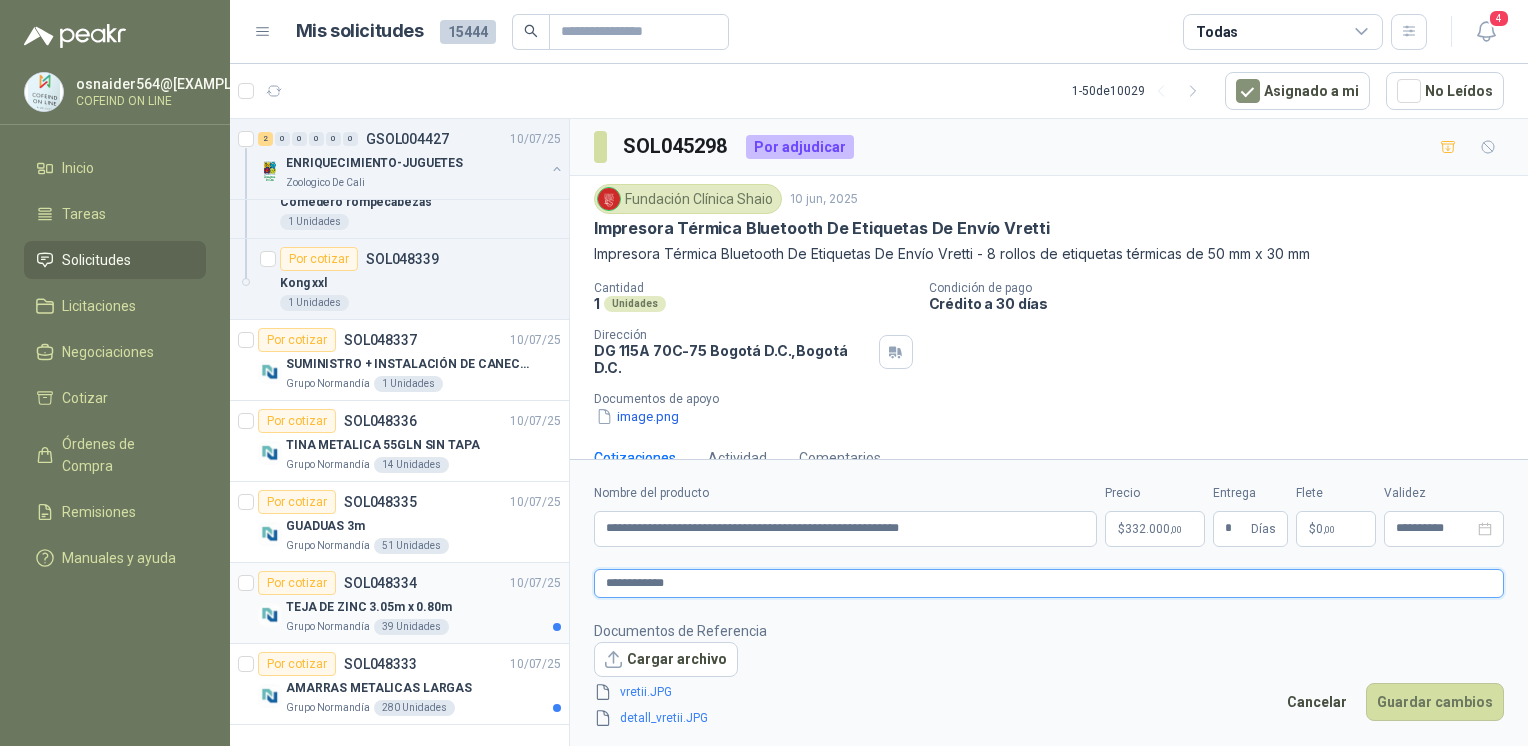 type 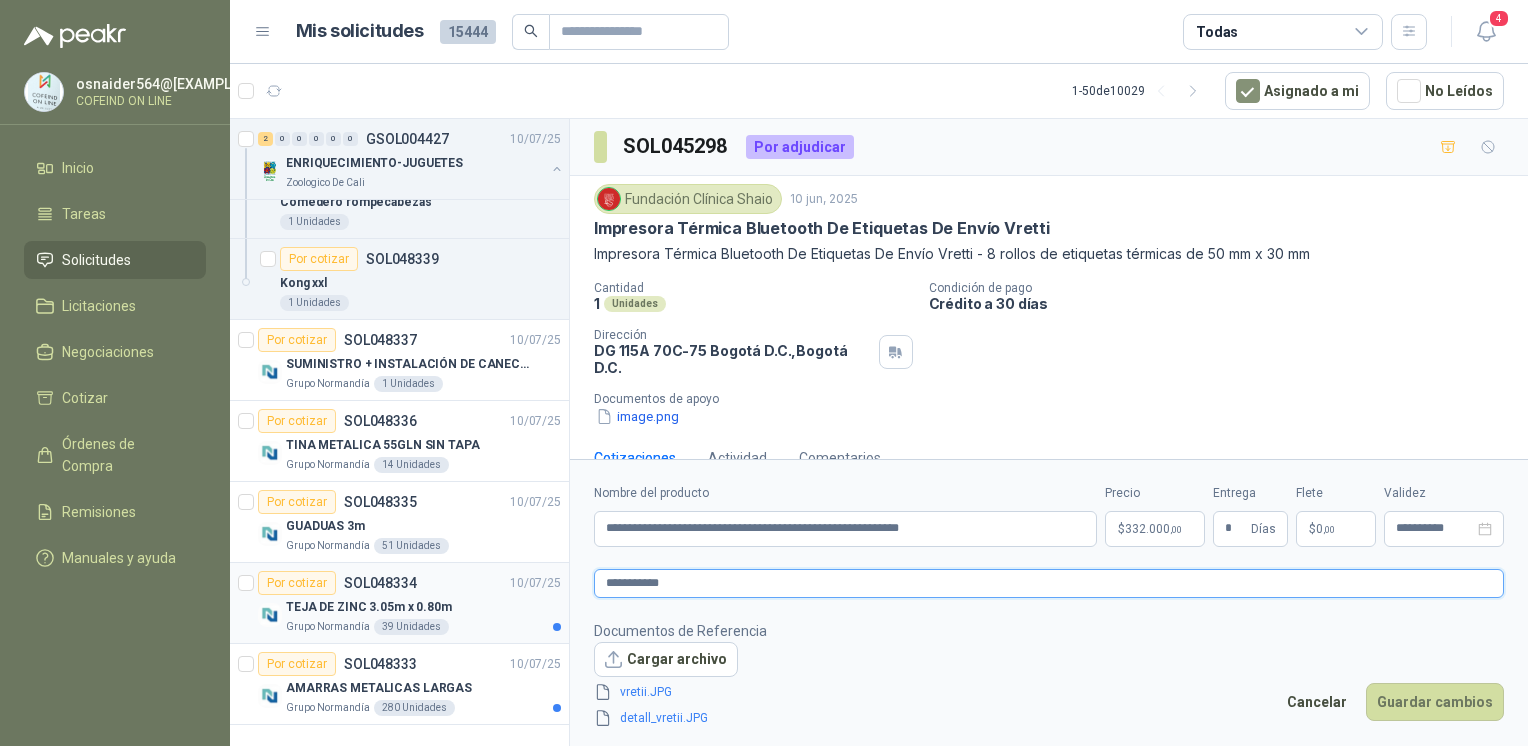 type 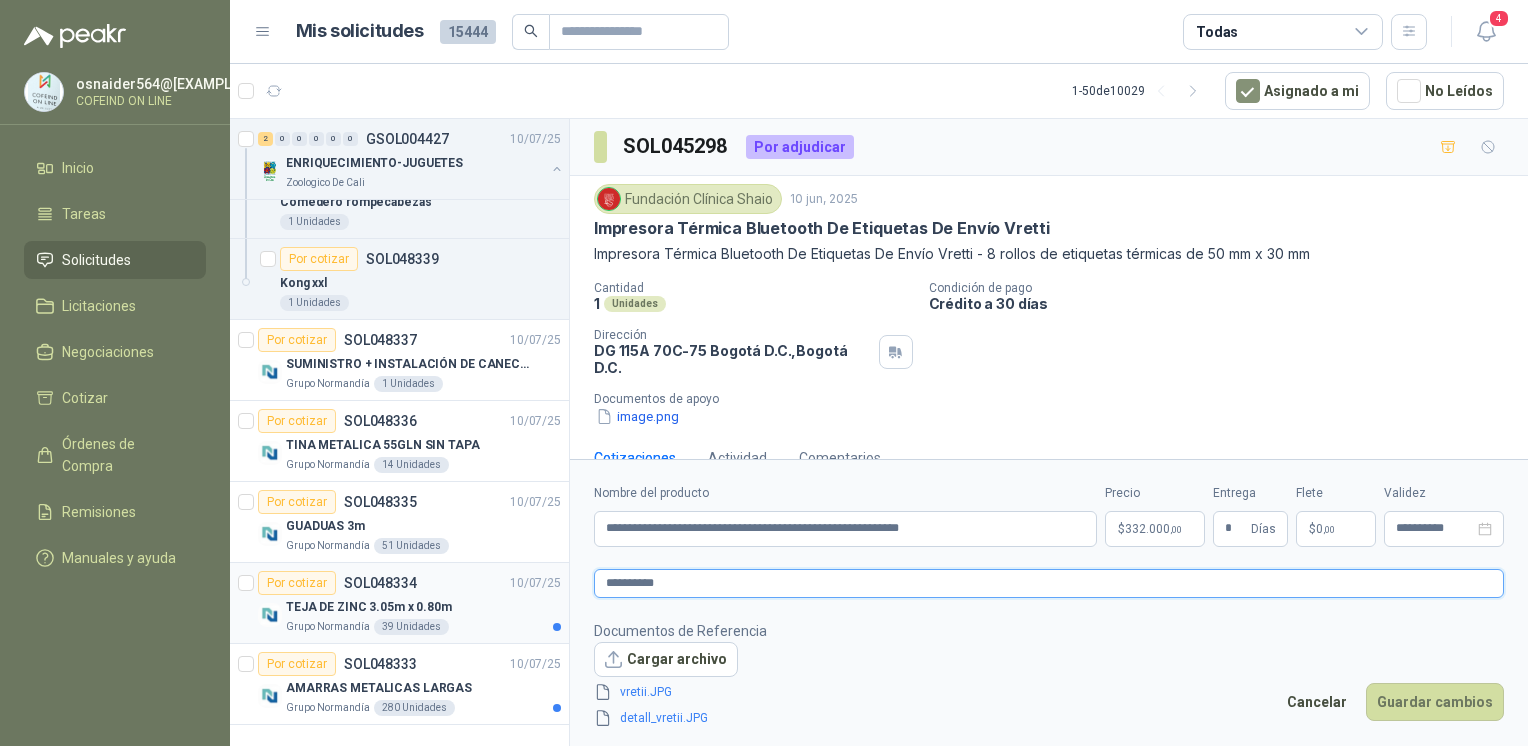 type 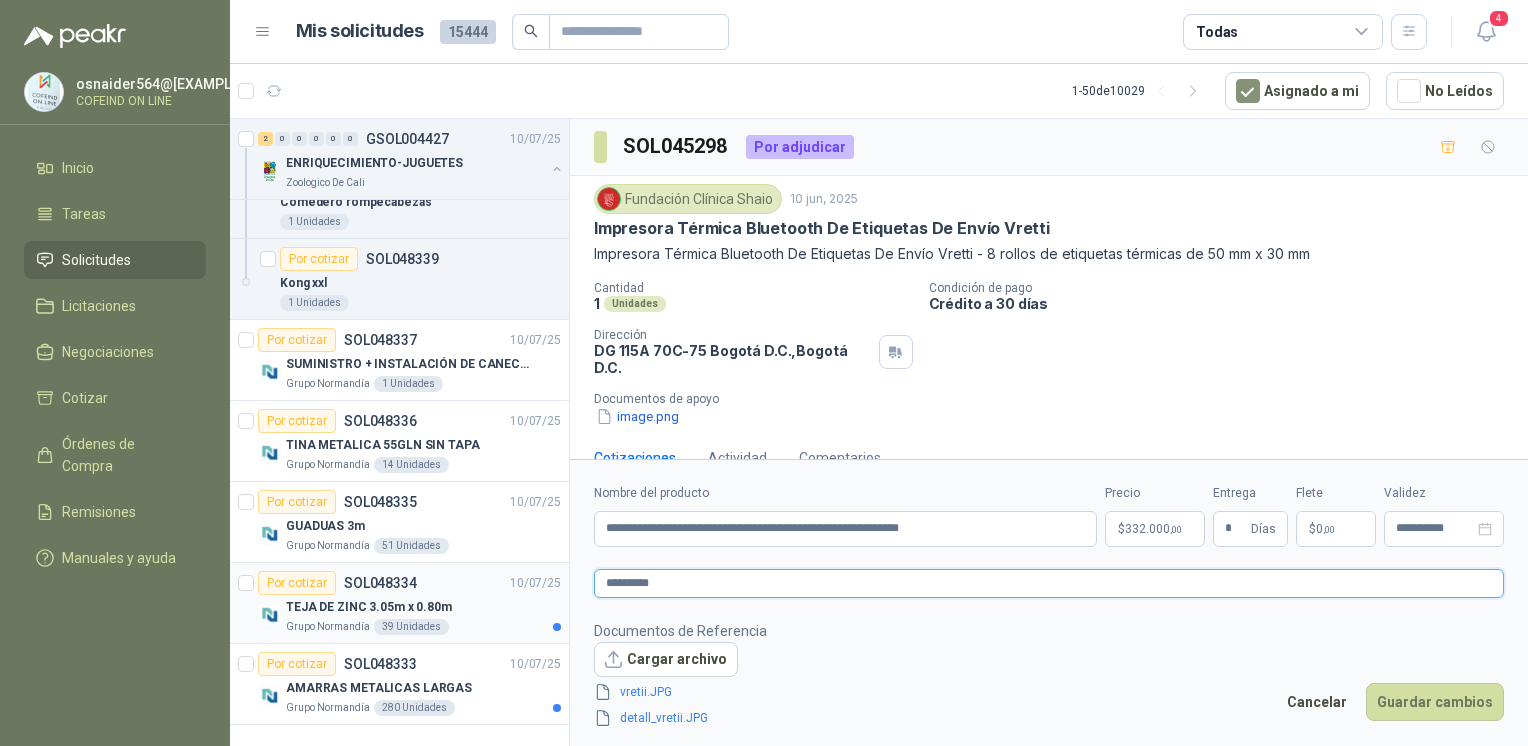 type 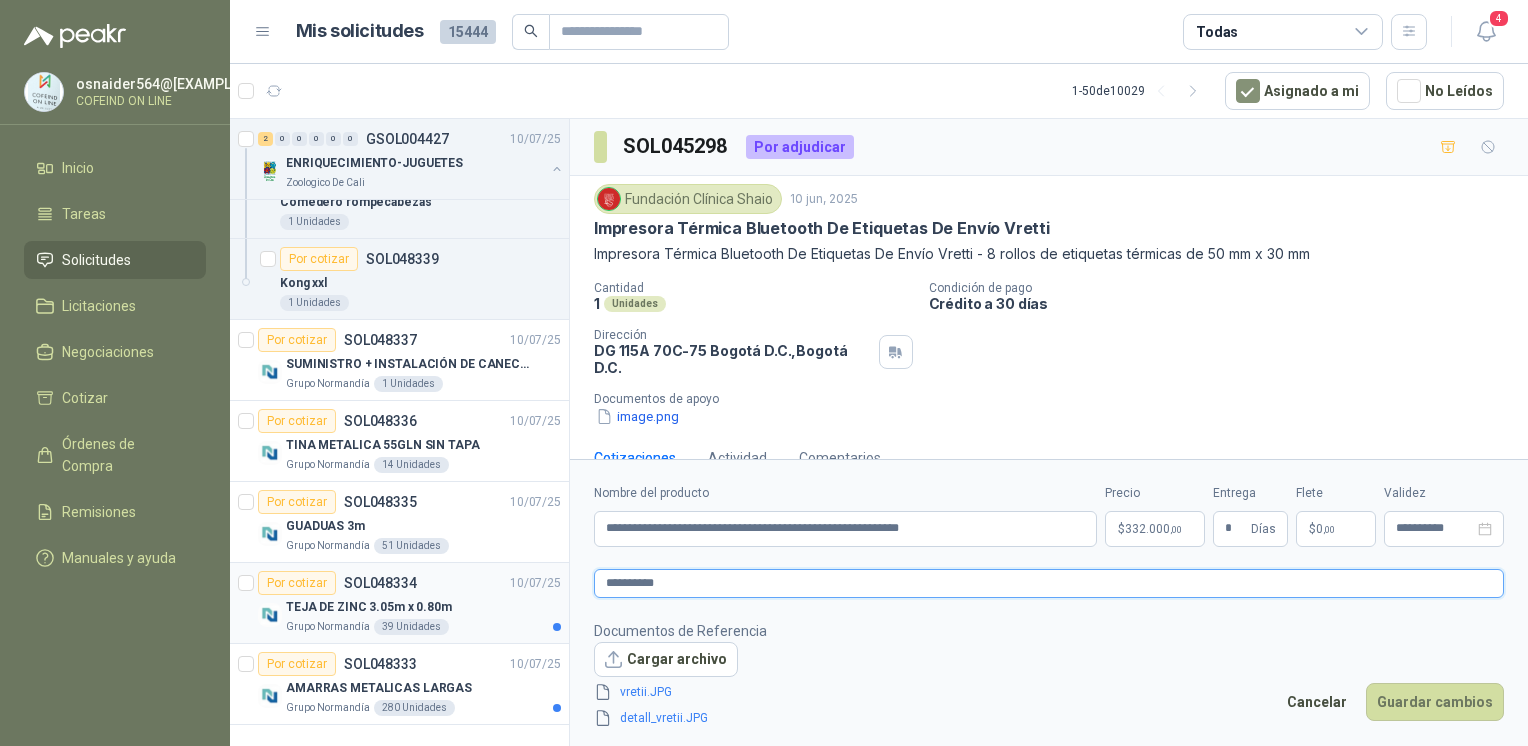 type 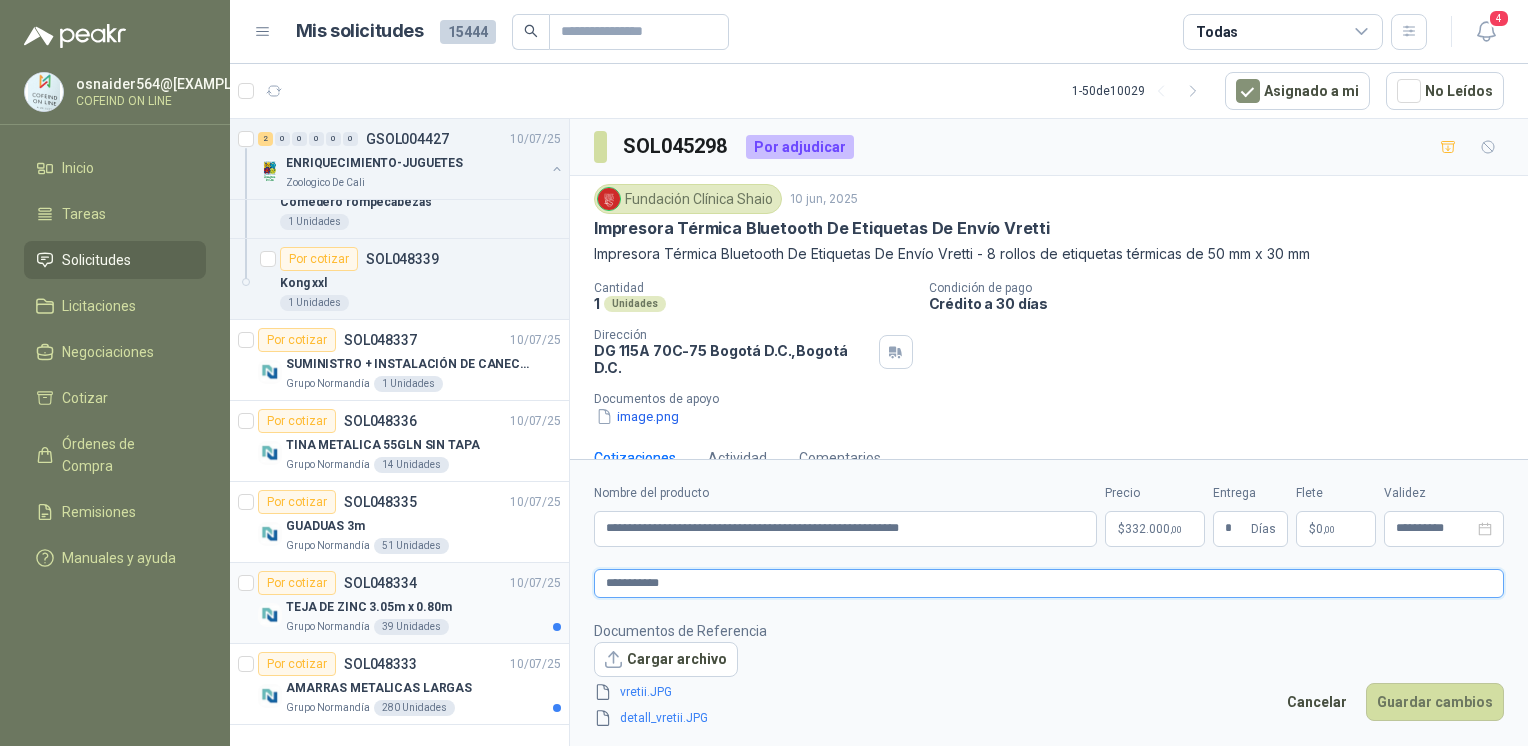 type 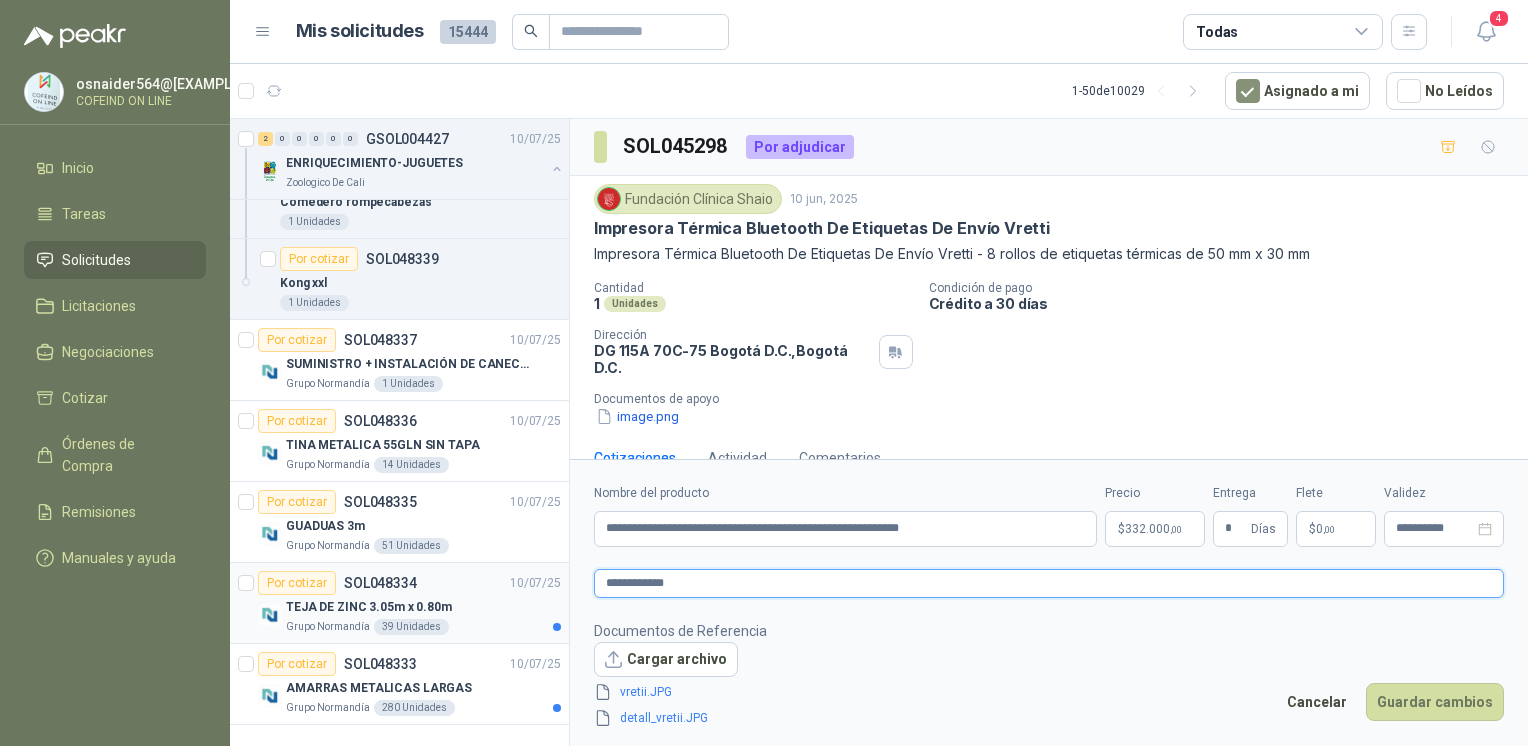 type 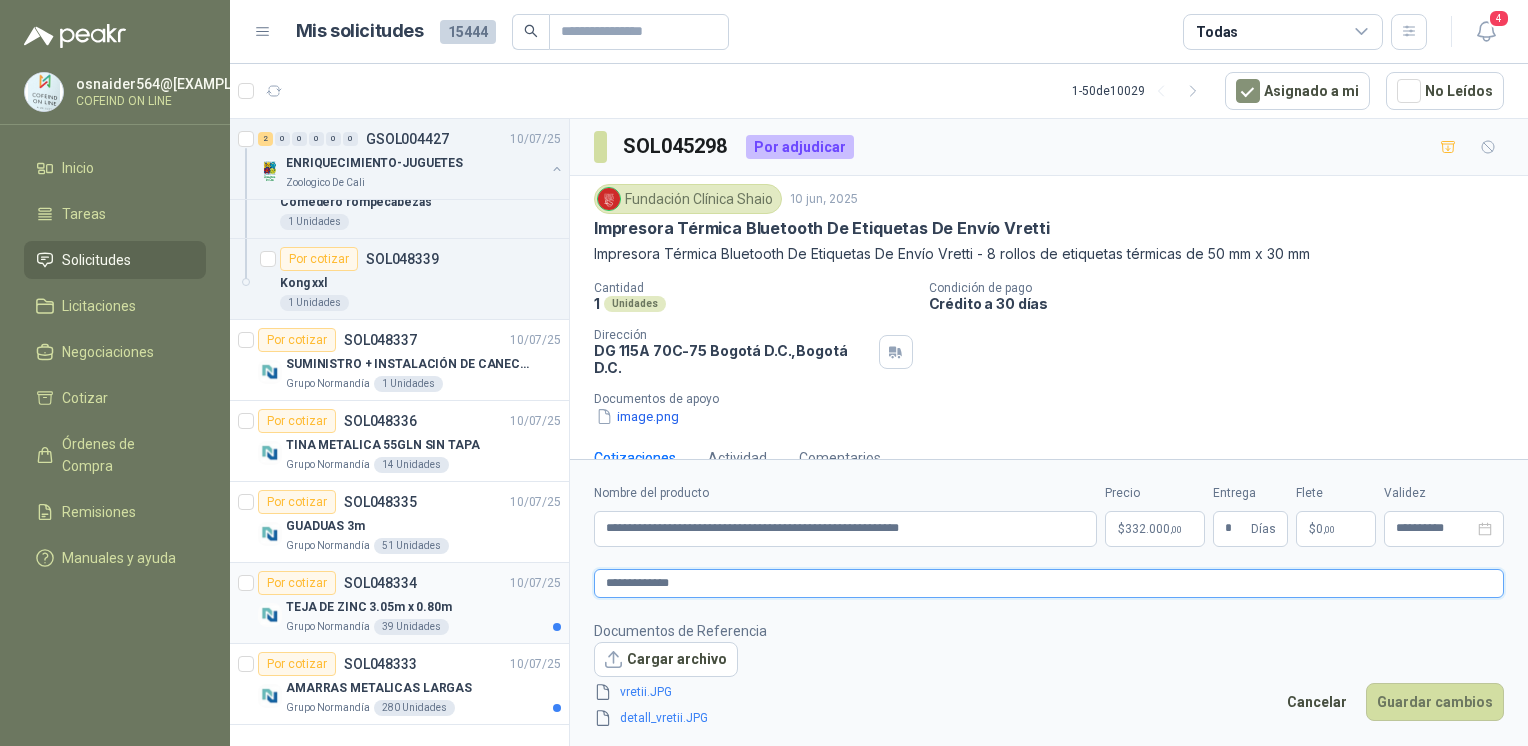 type 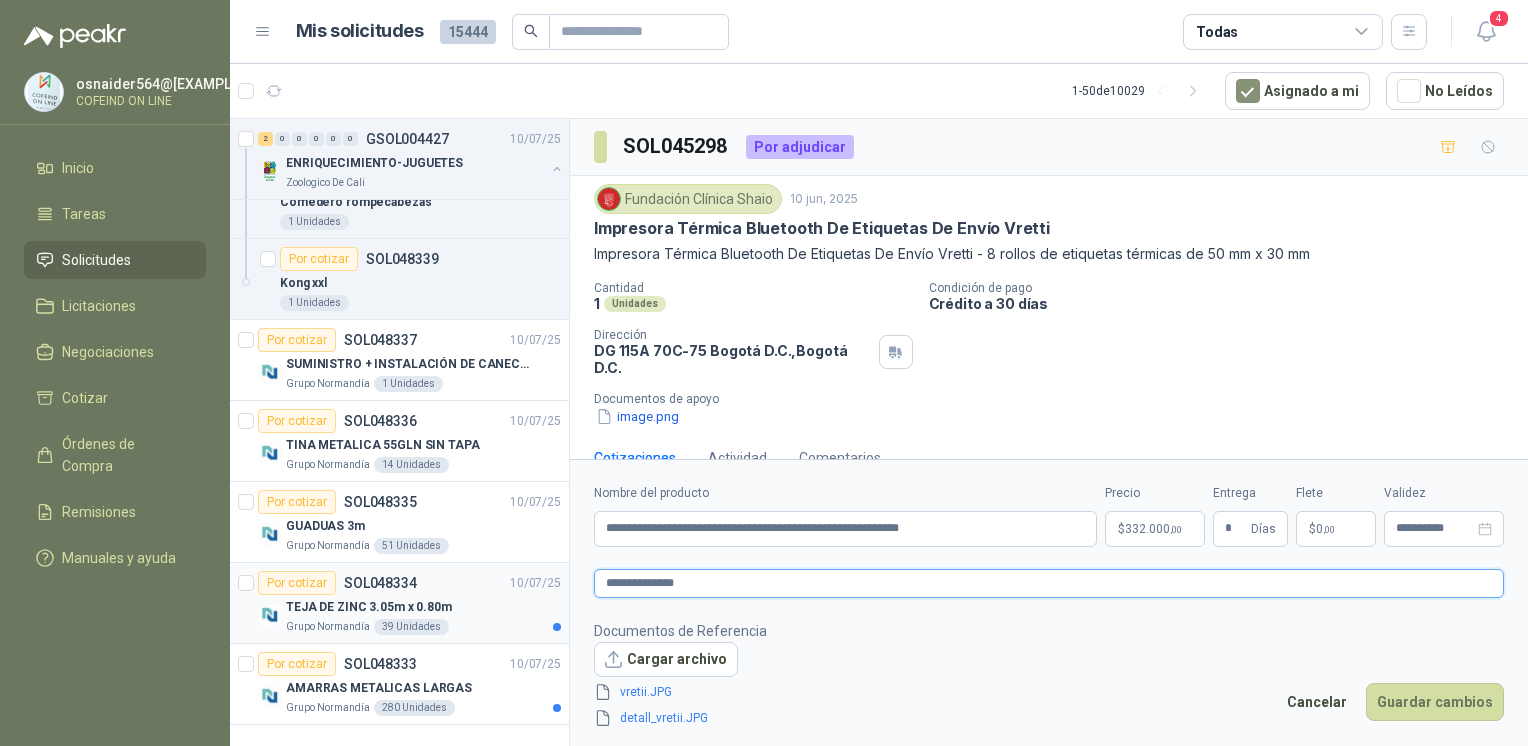 type on "**********" 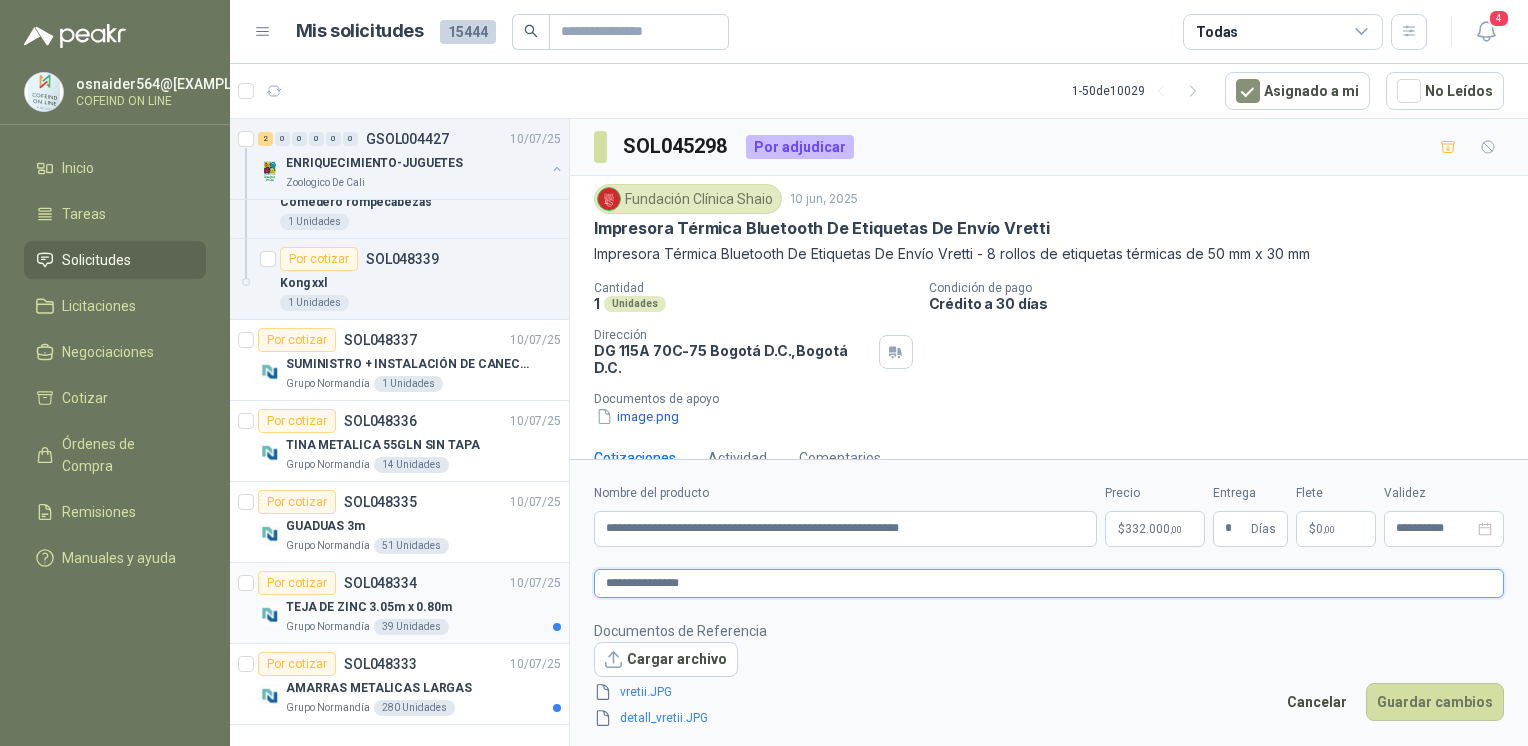 type 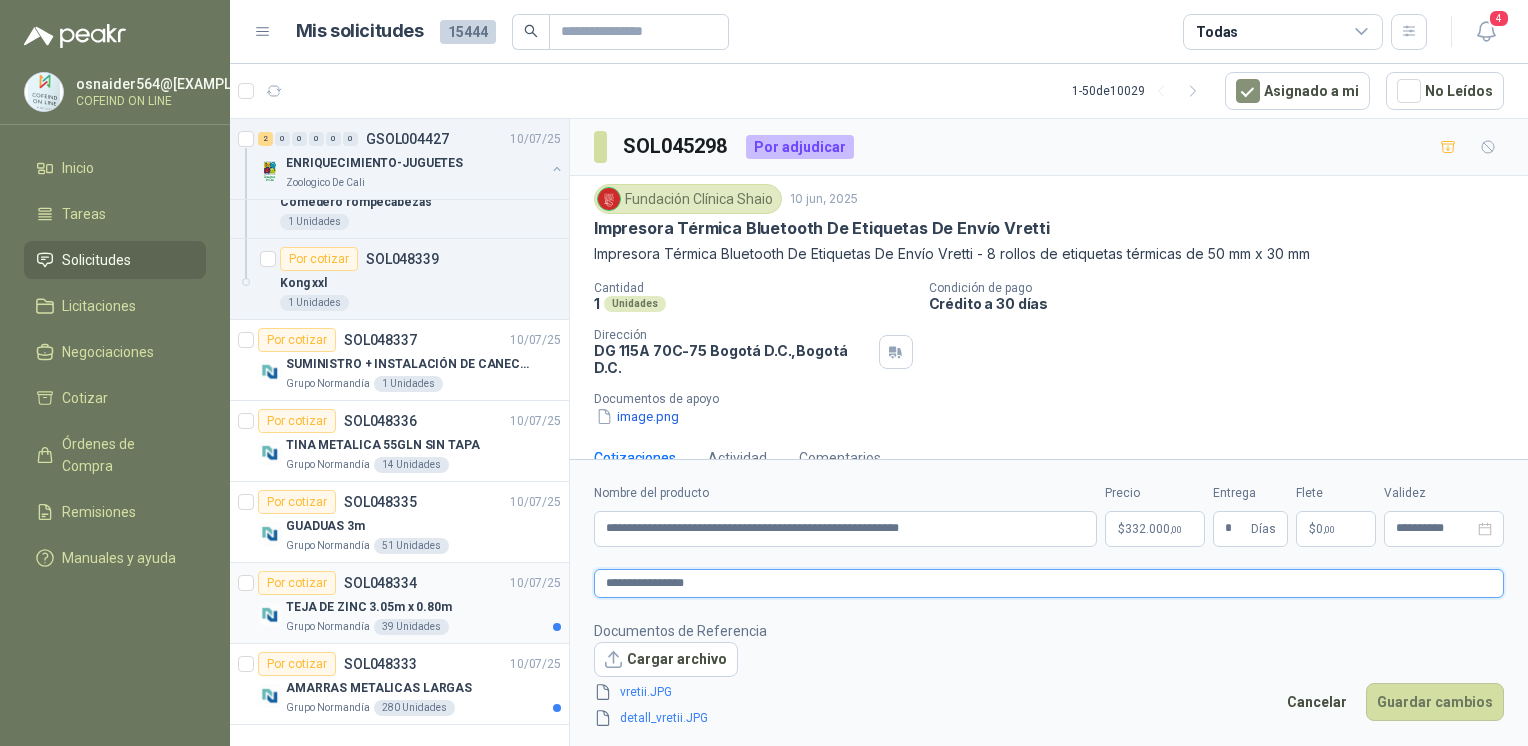 type 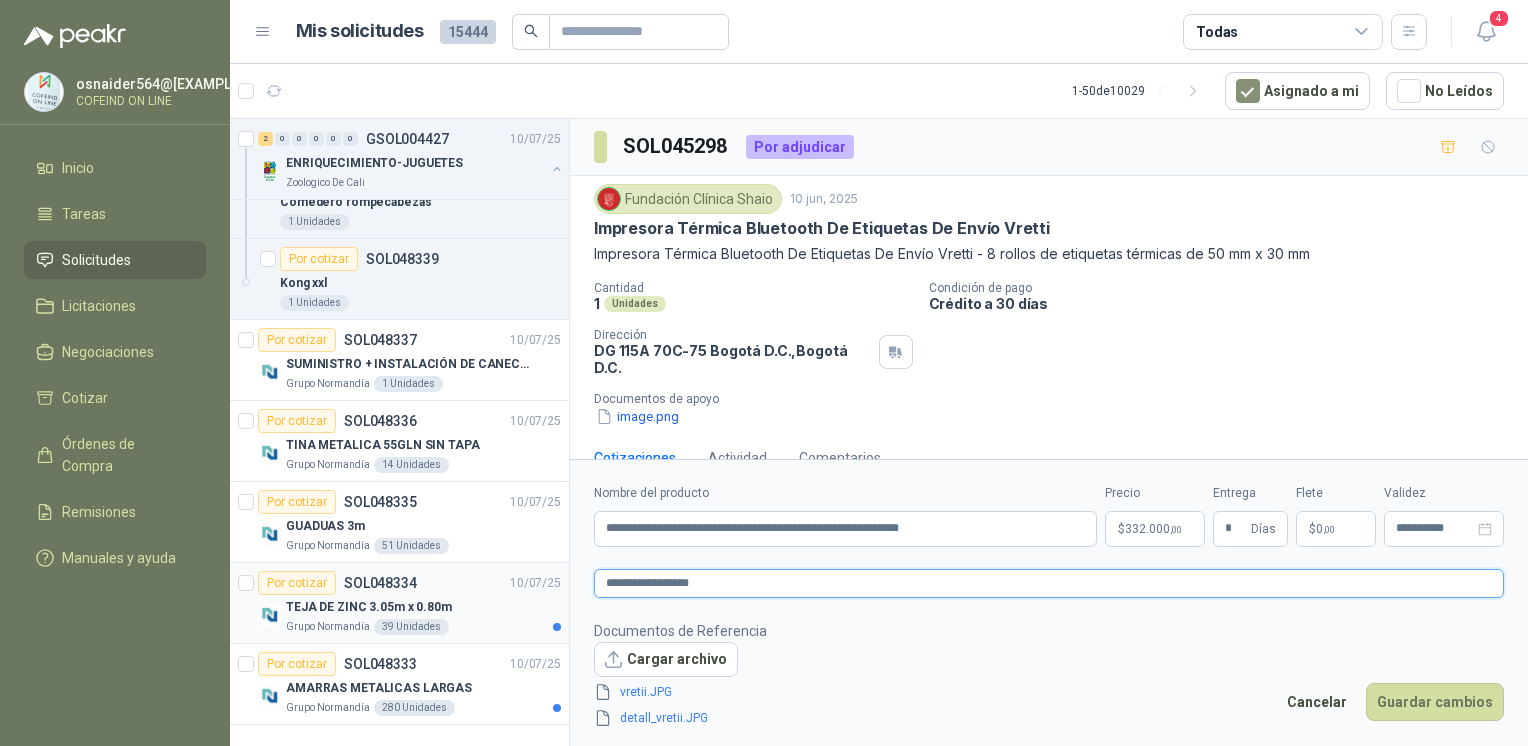 type 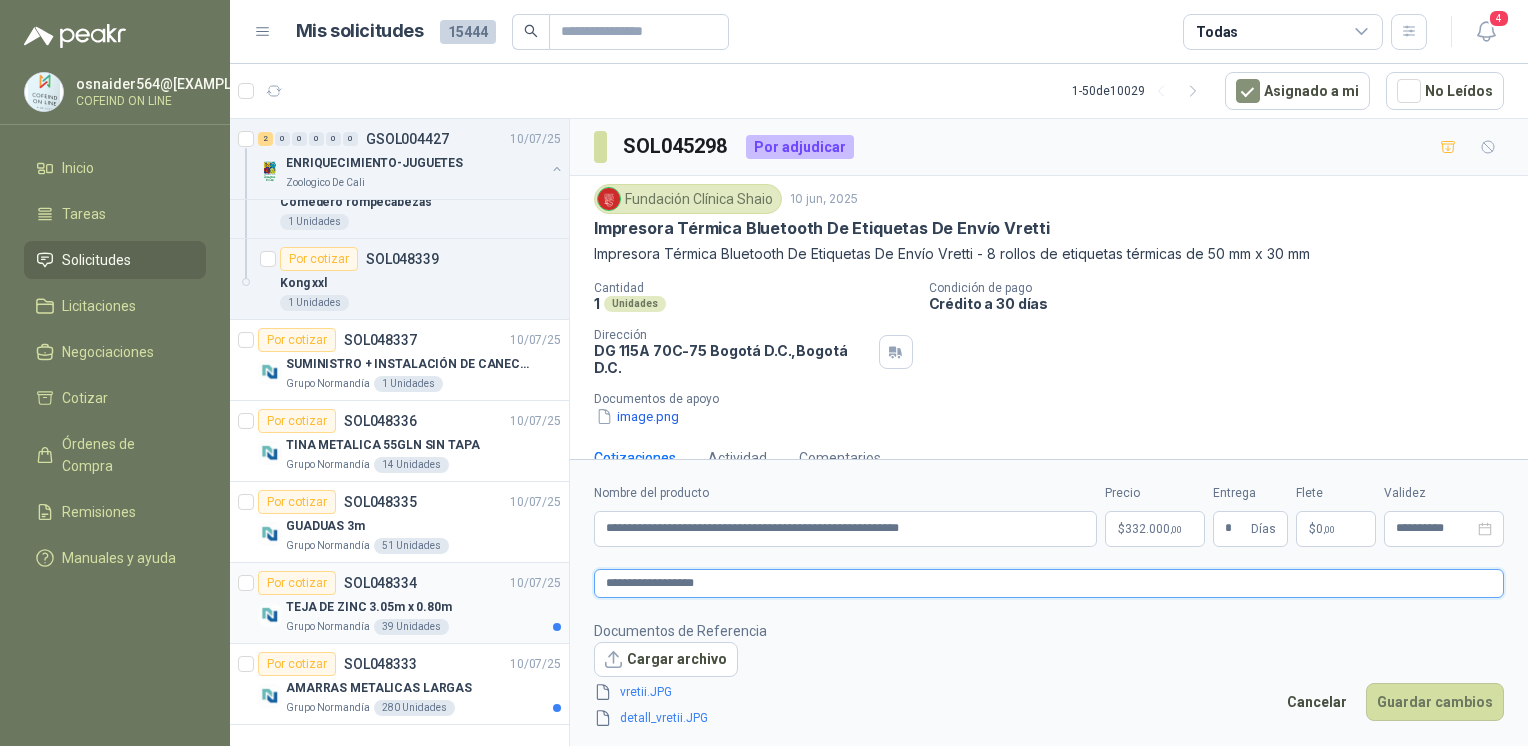 type 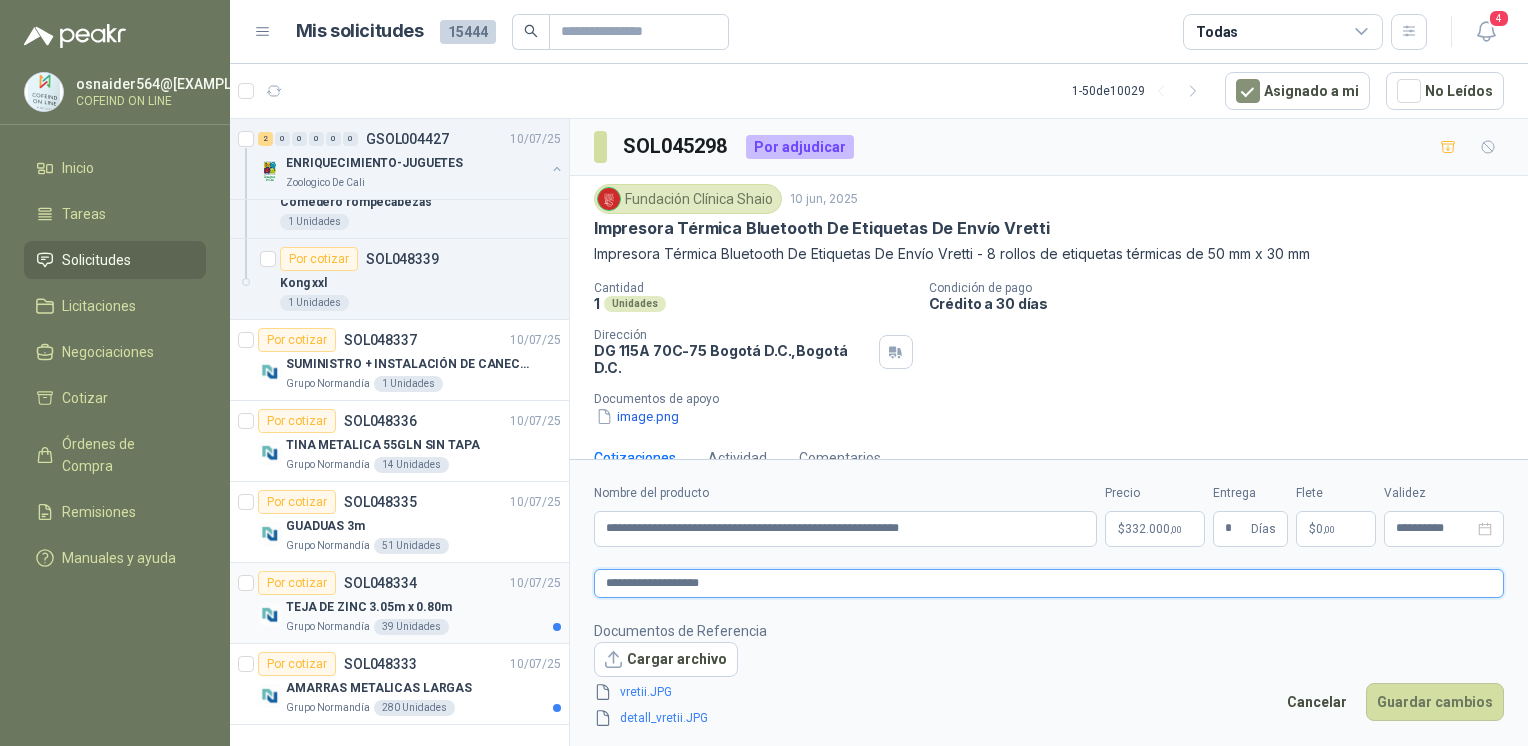 type 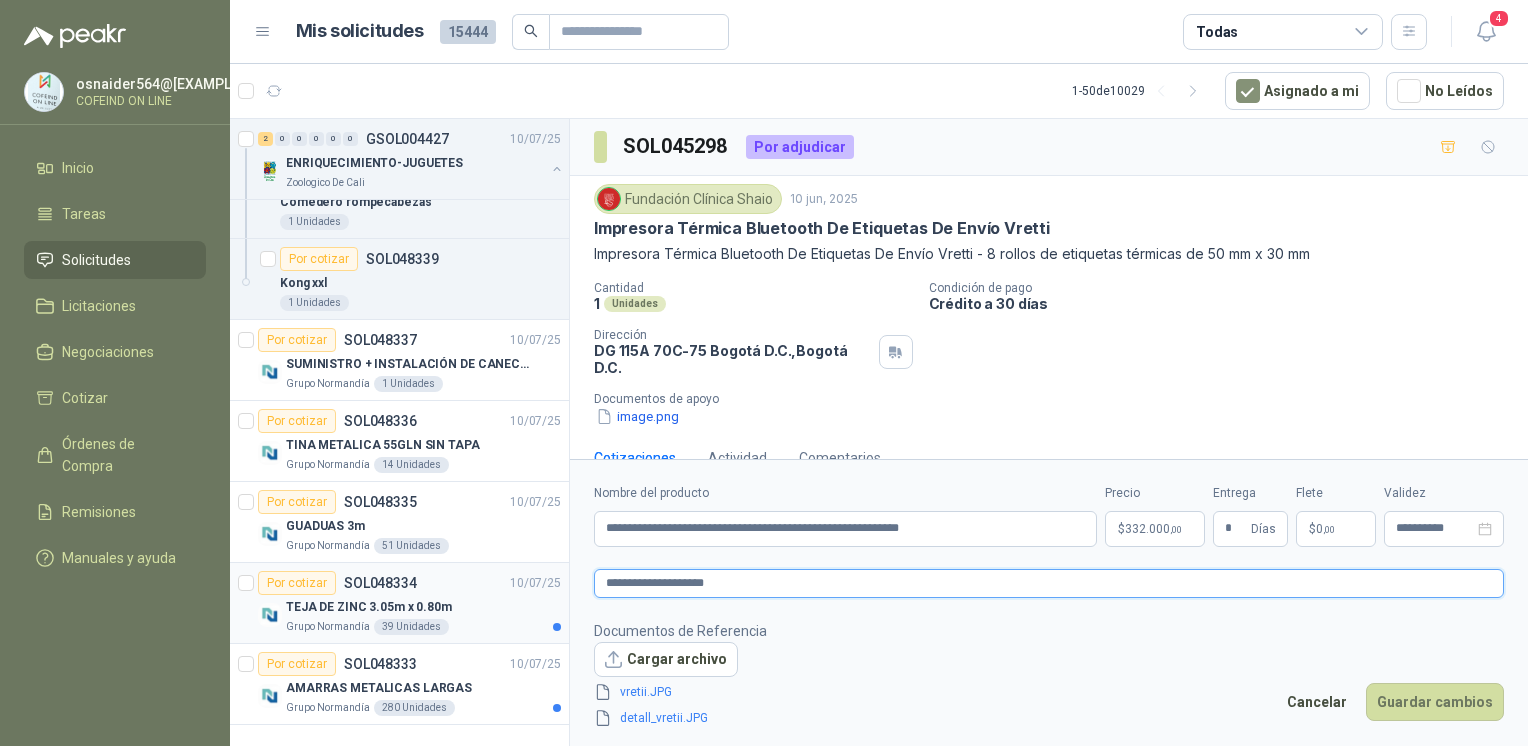 type 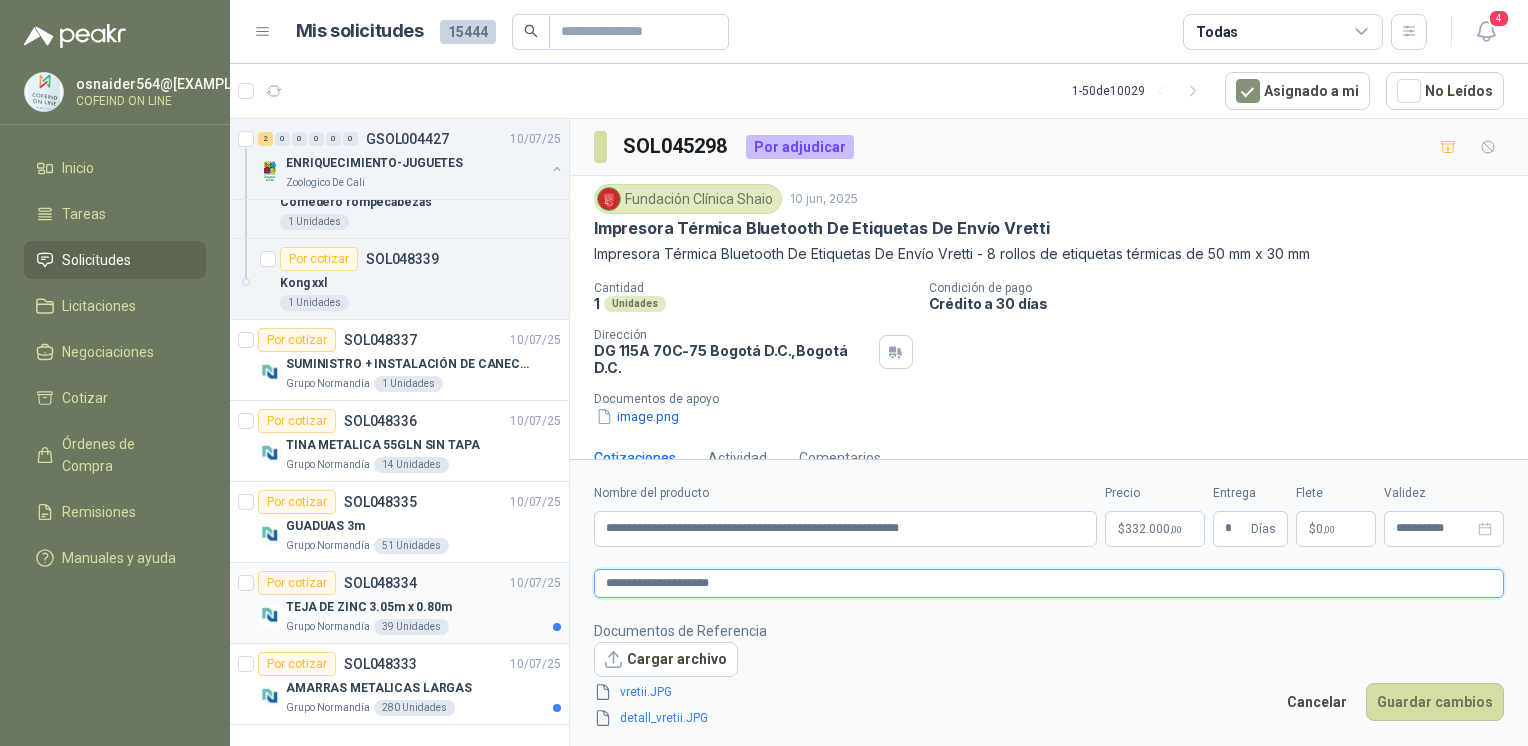 type on "**********" 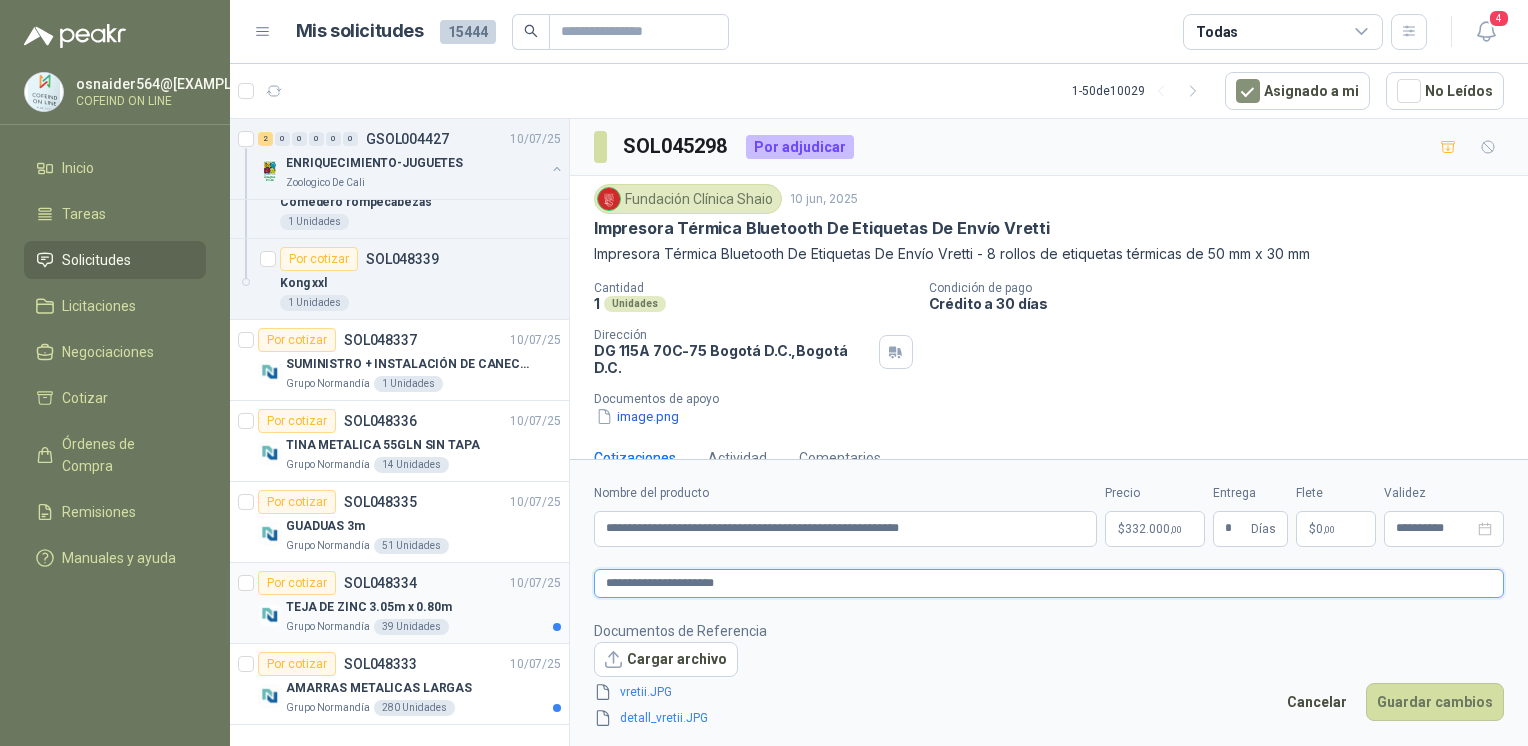 type 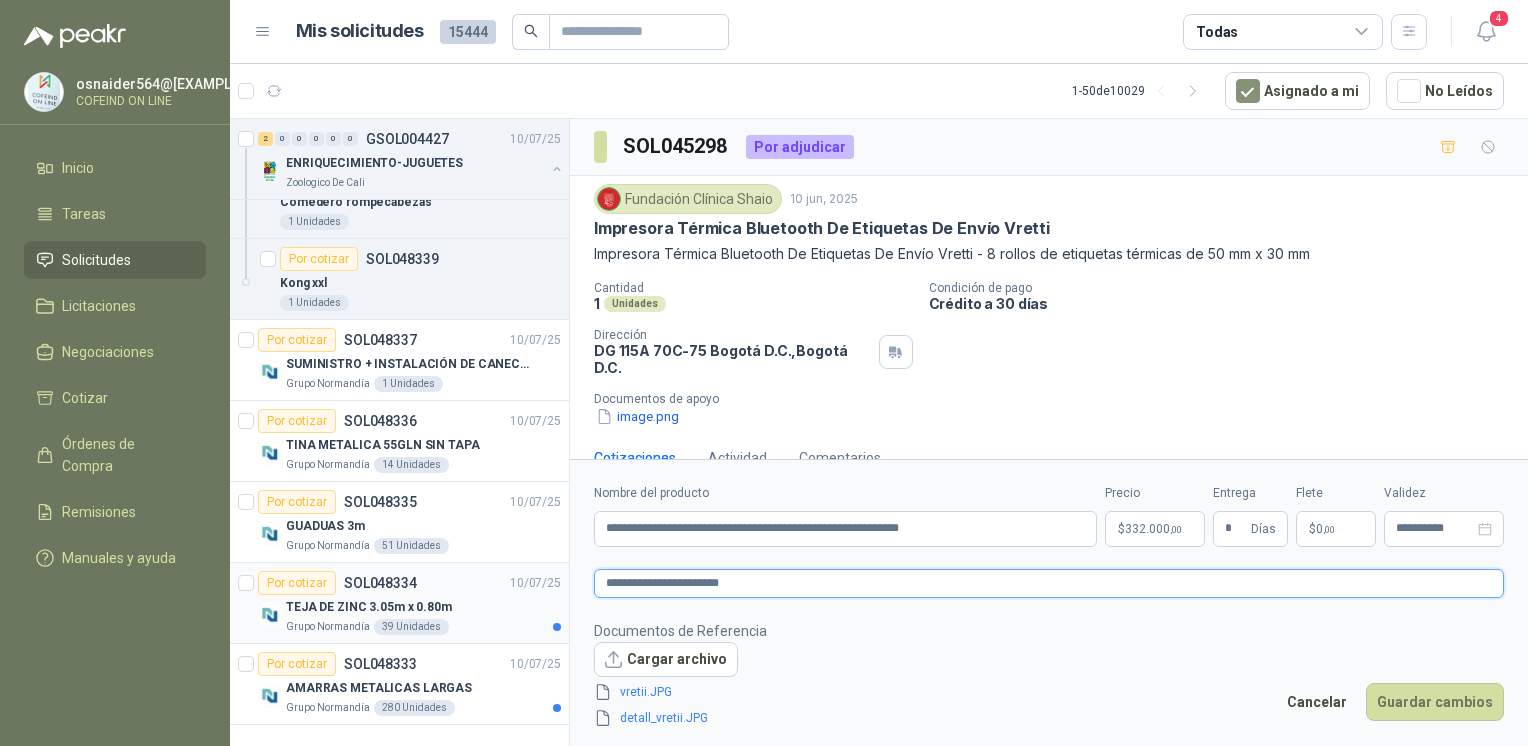 type on "**********" 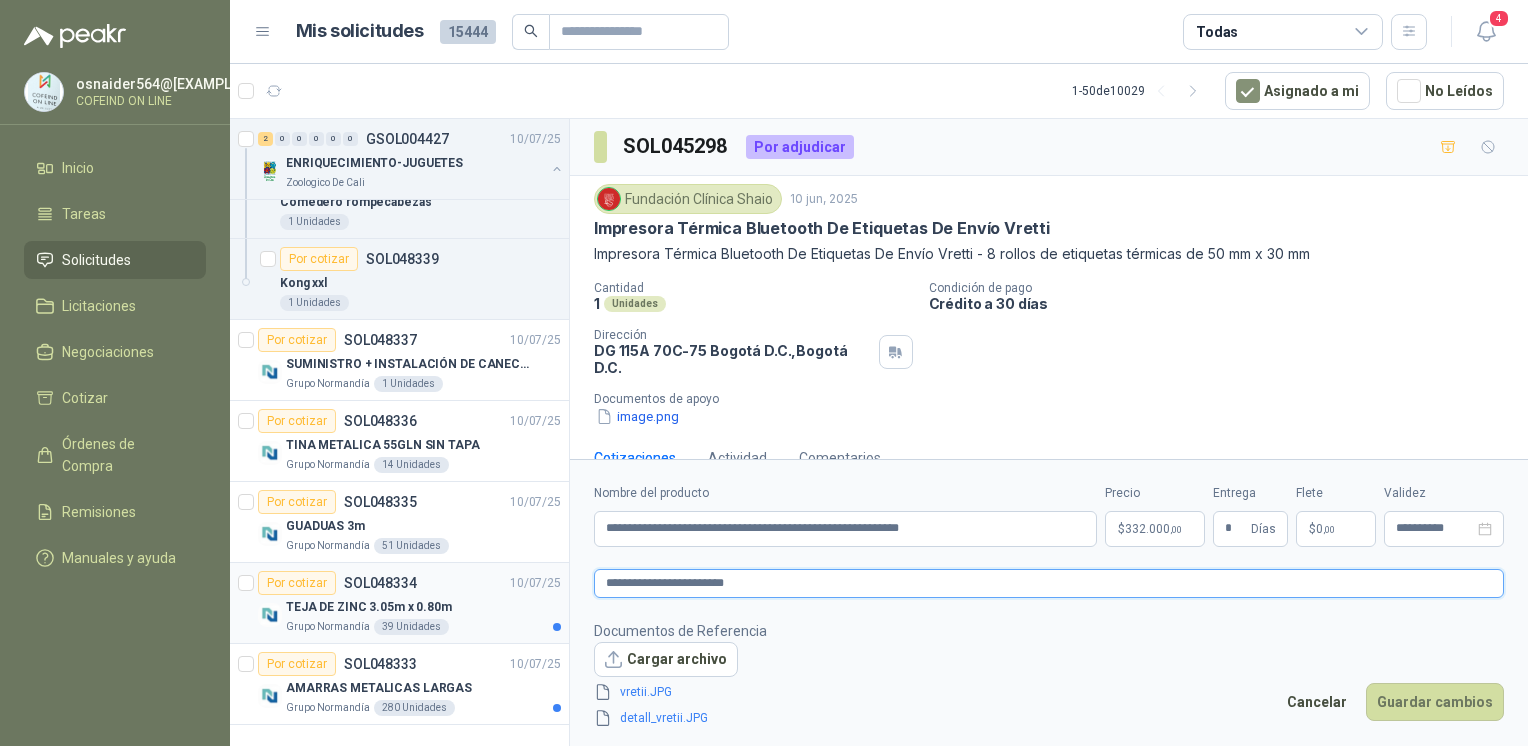 type 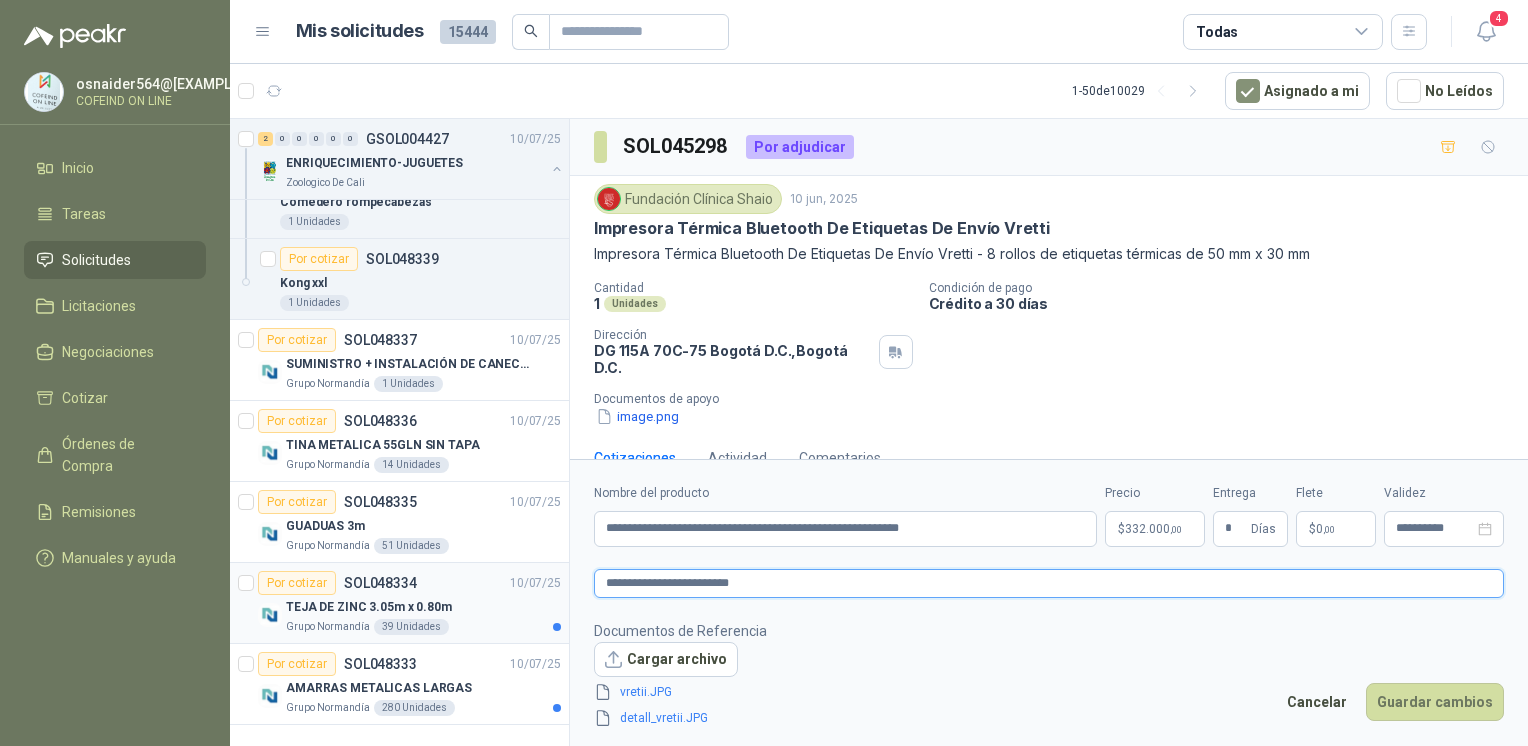 type 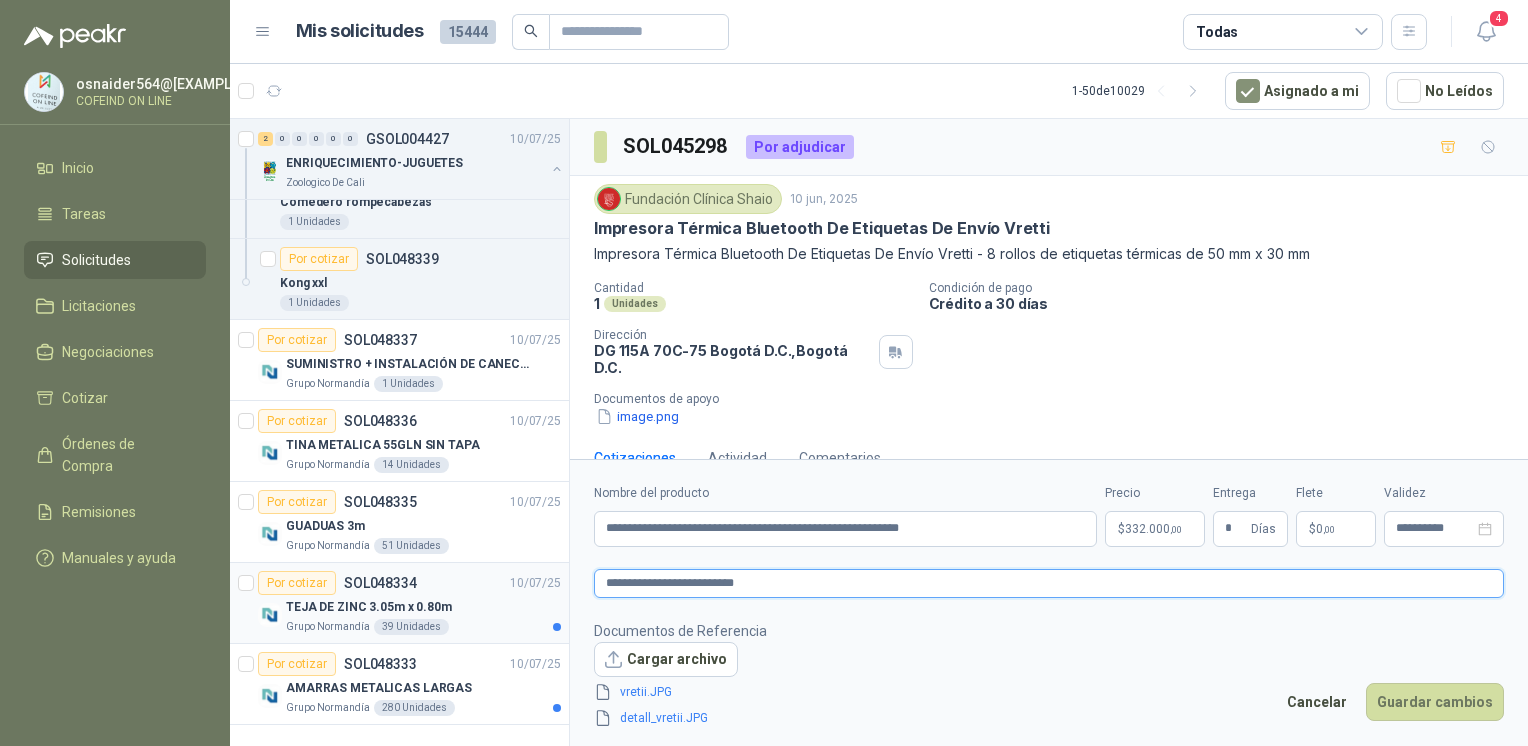 type on "**********" 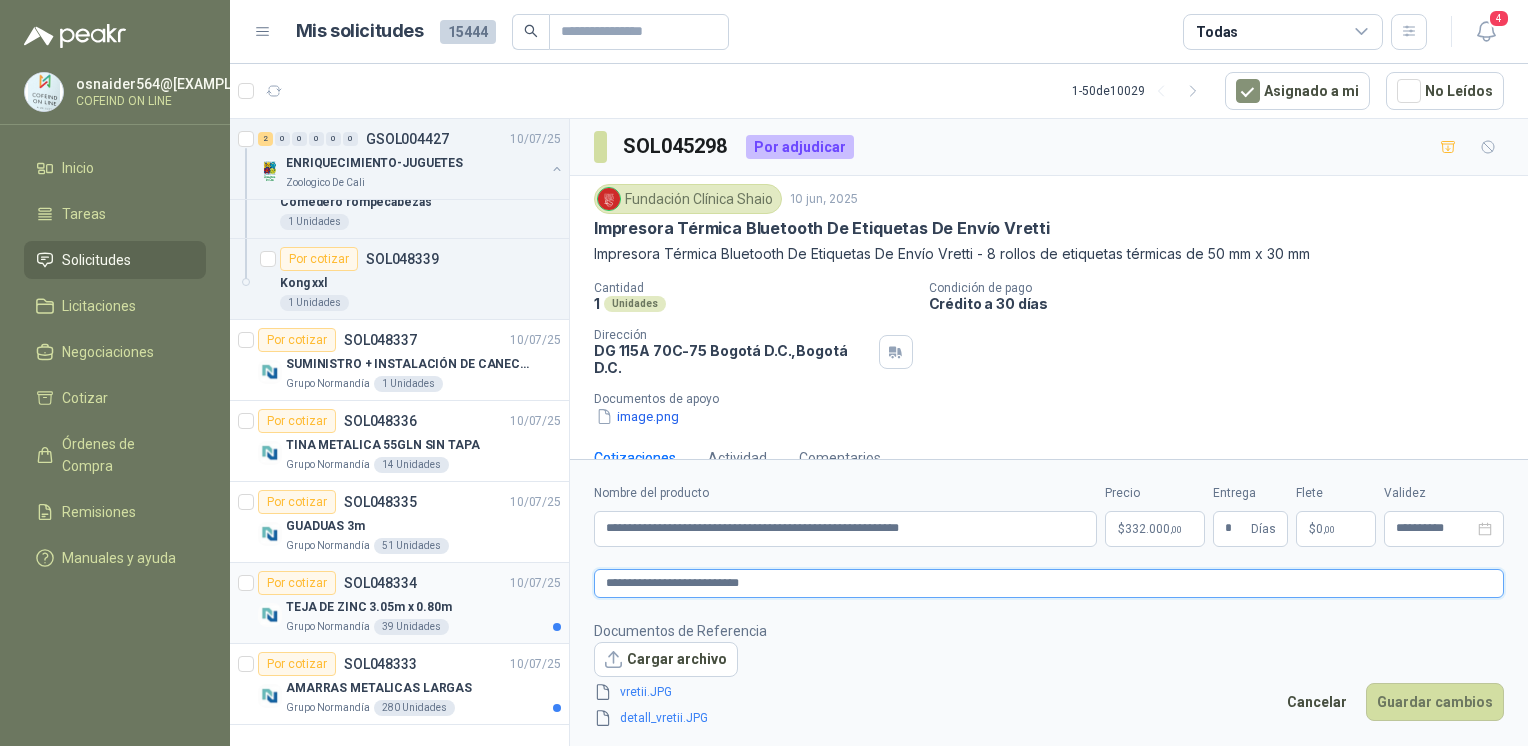 type 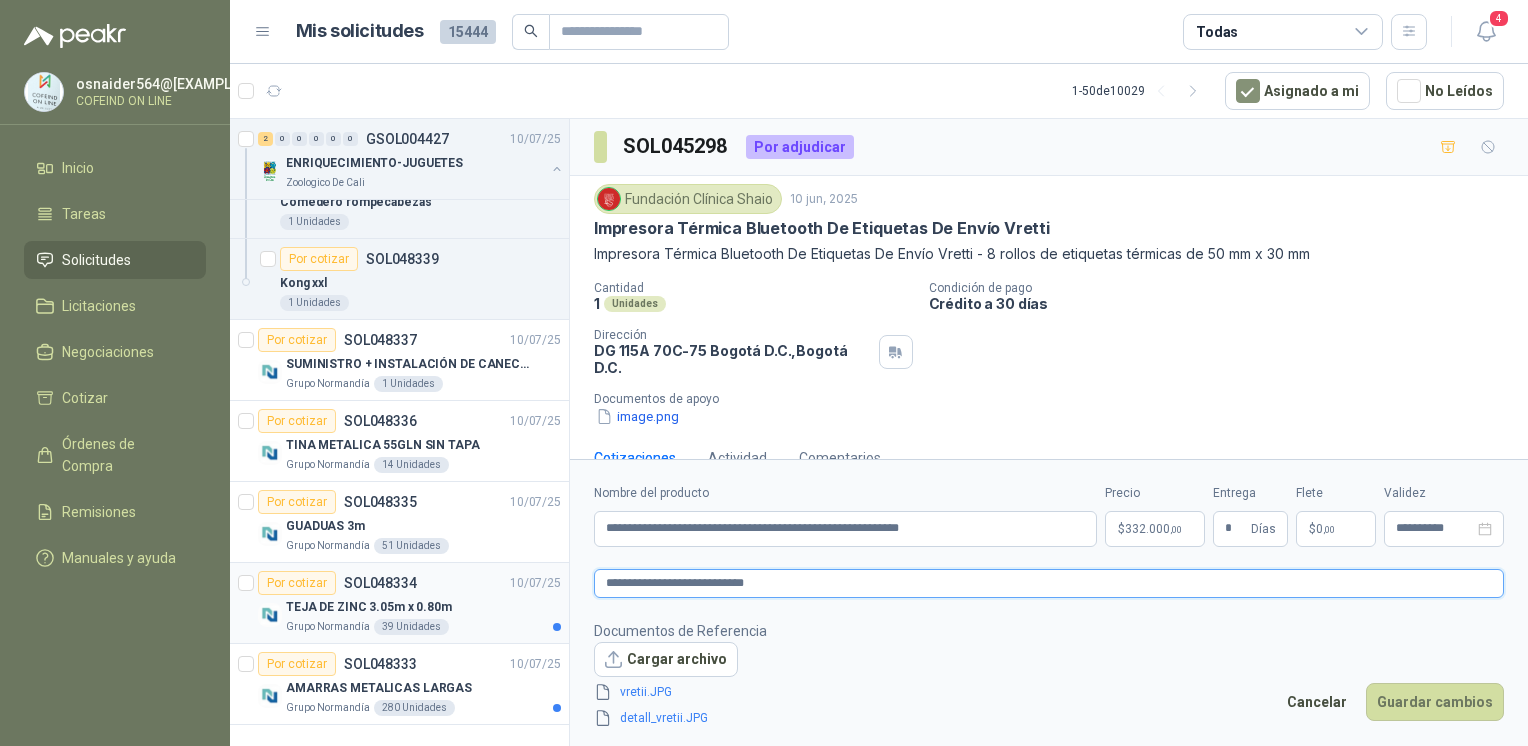 type 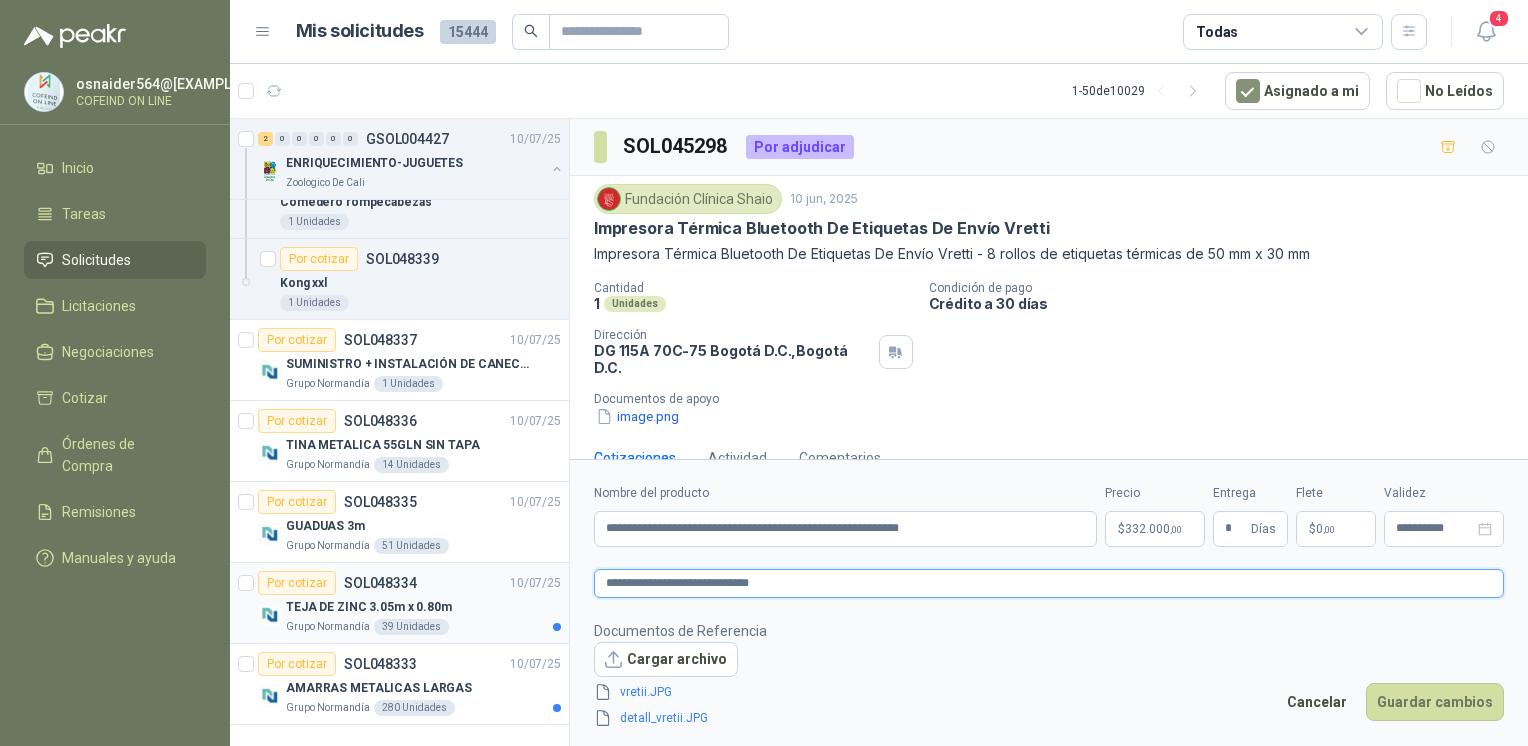 type 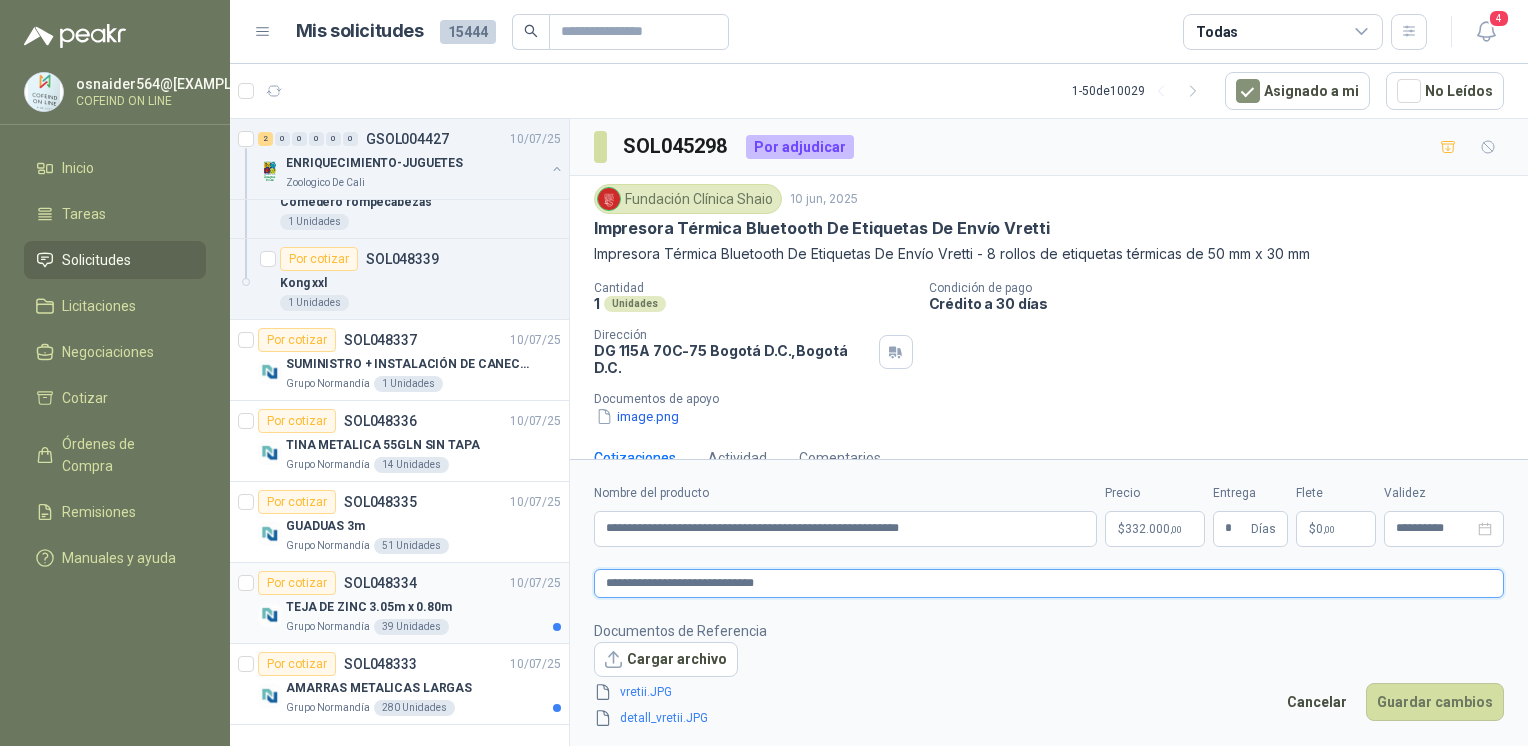 type 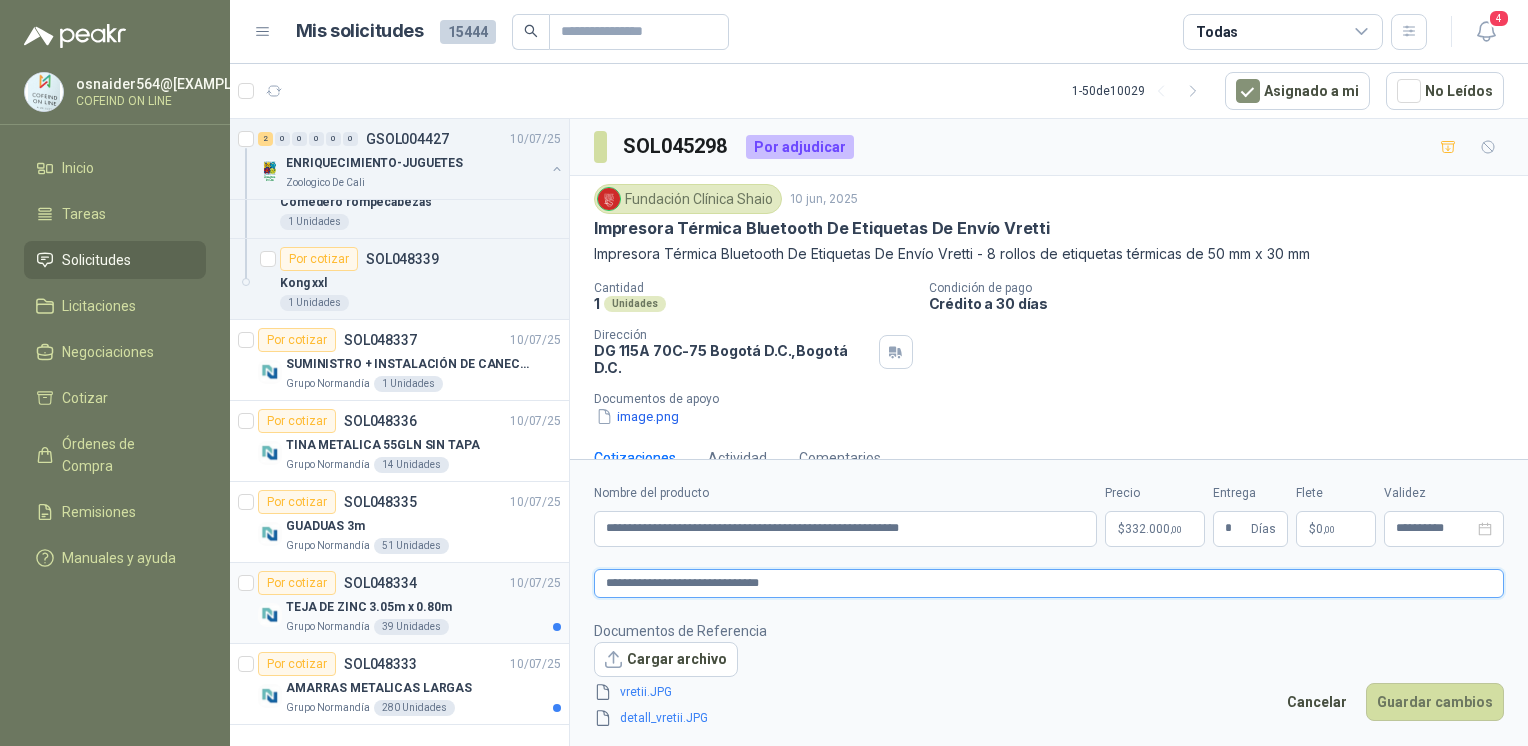 type 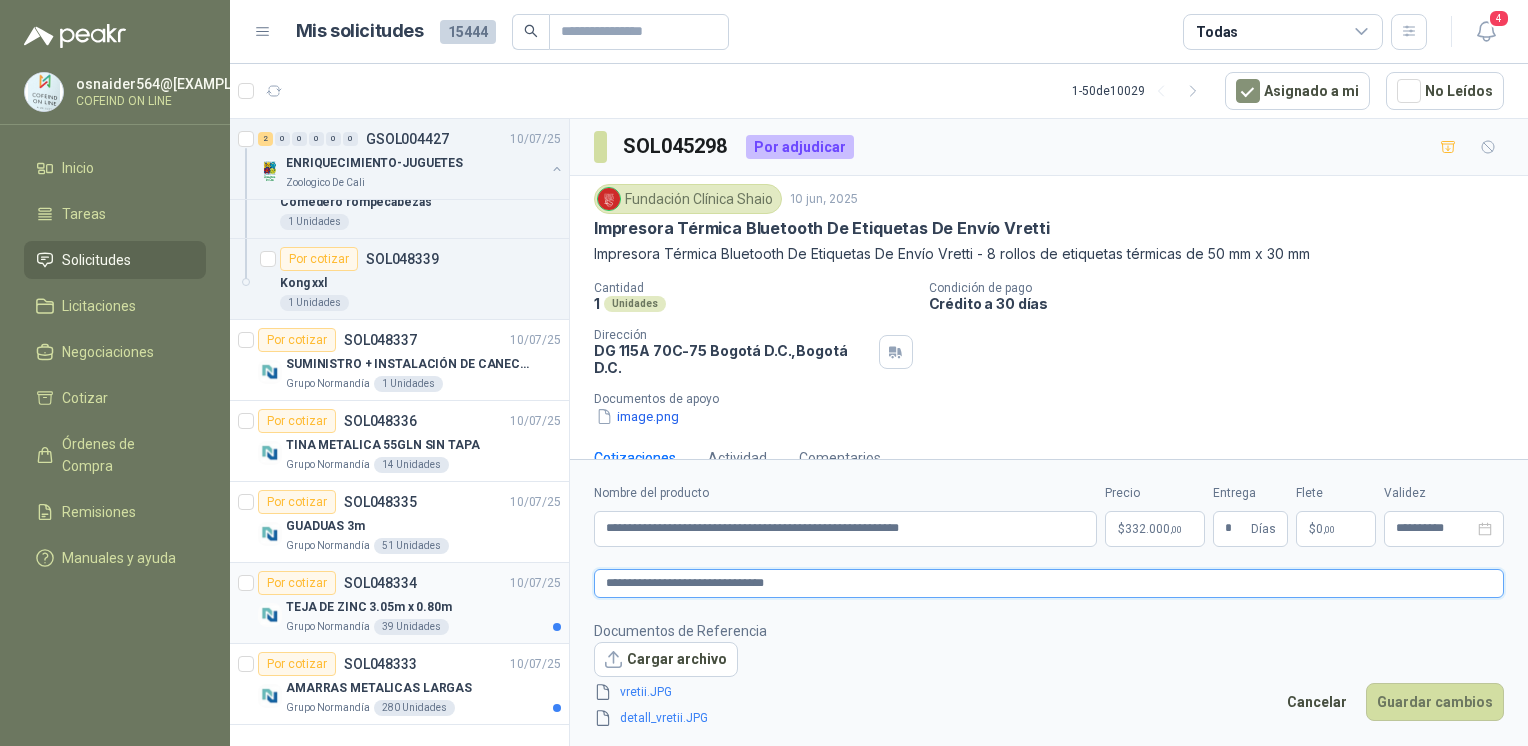 type on "**********" 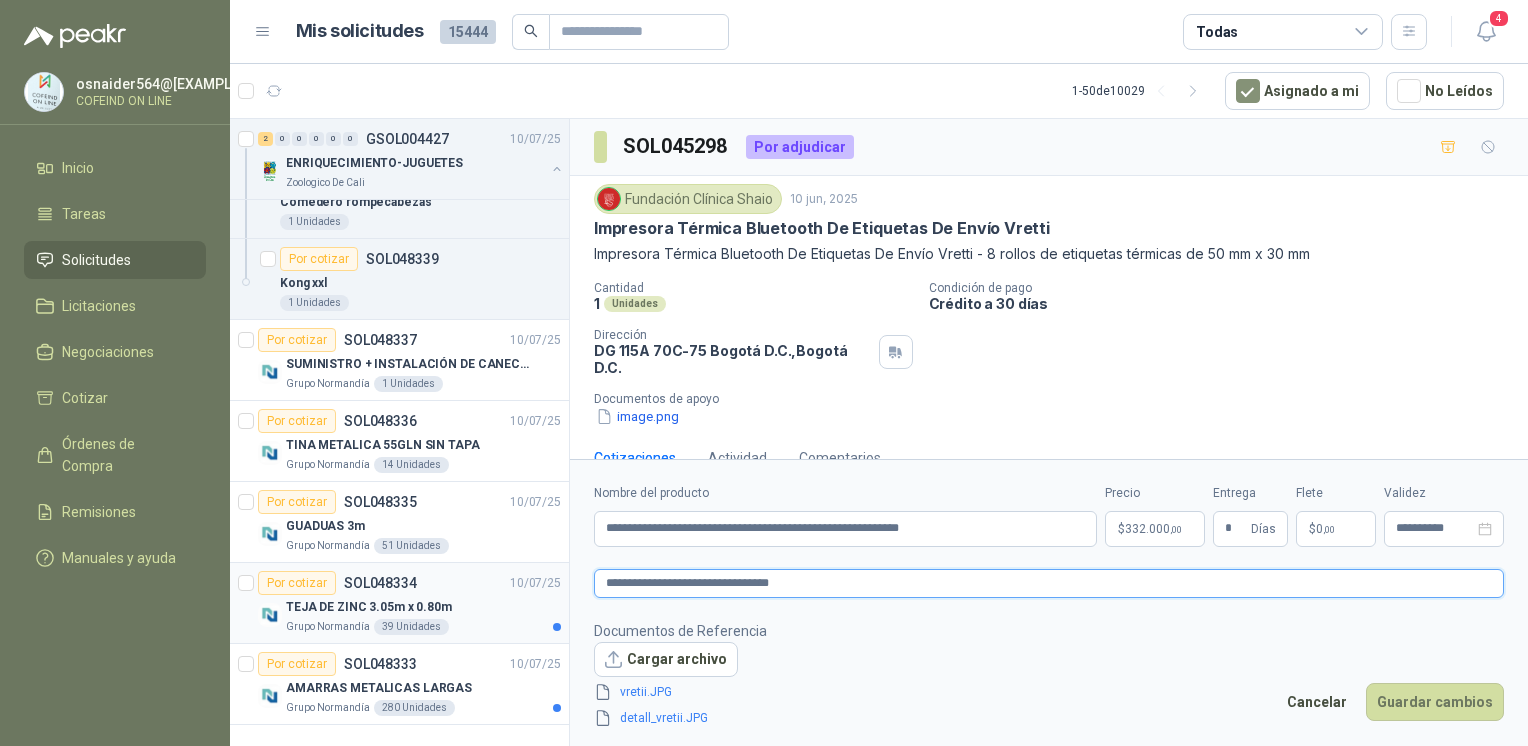 type 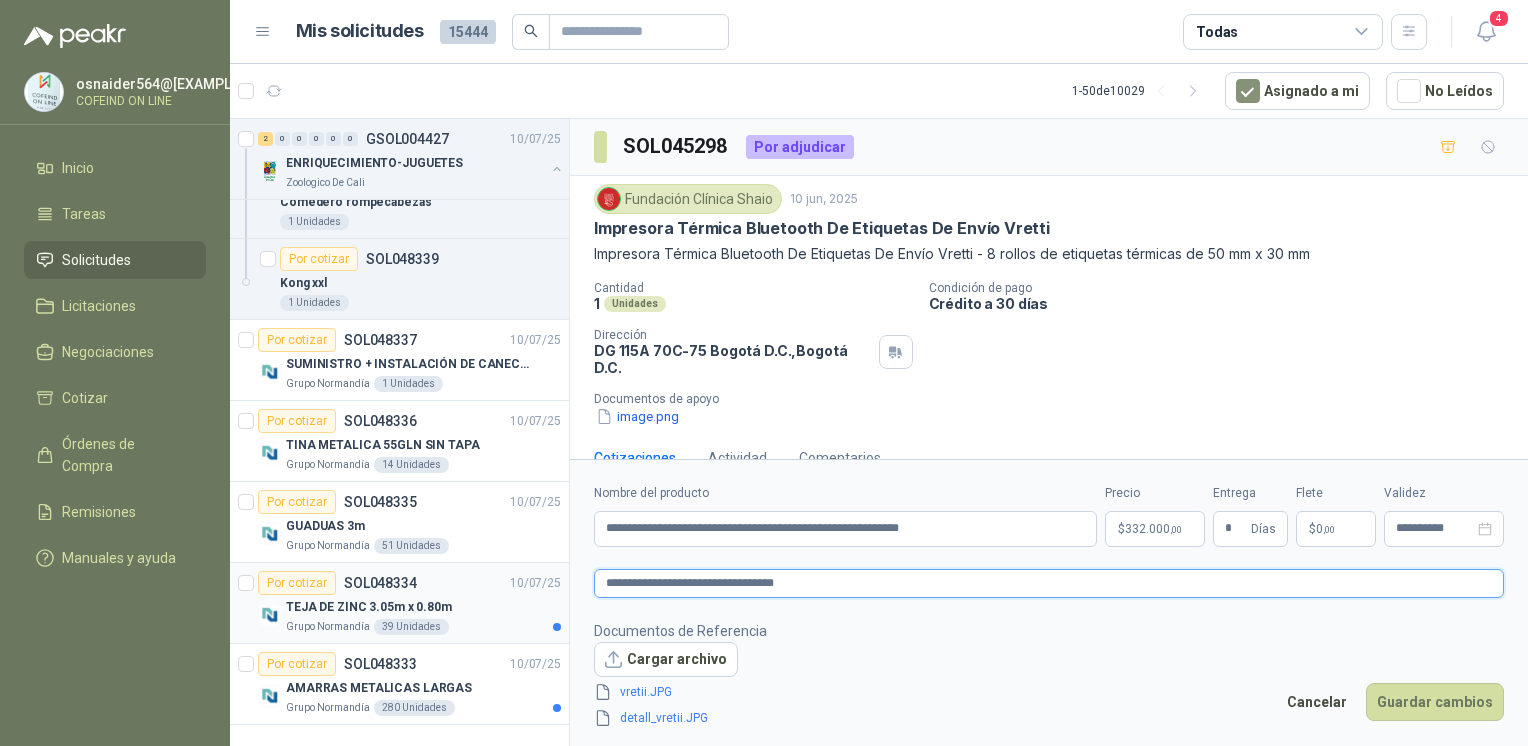 type 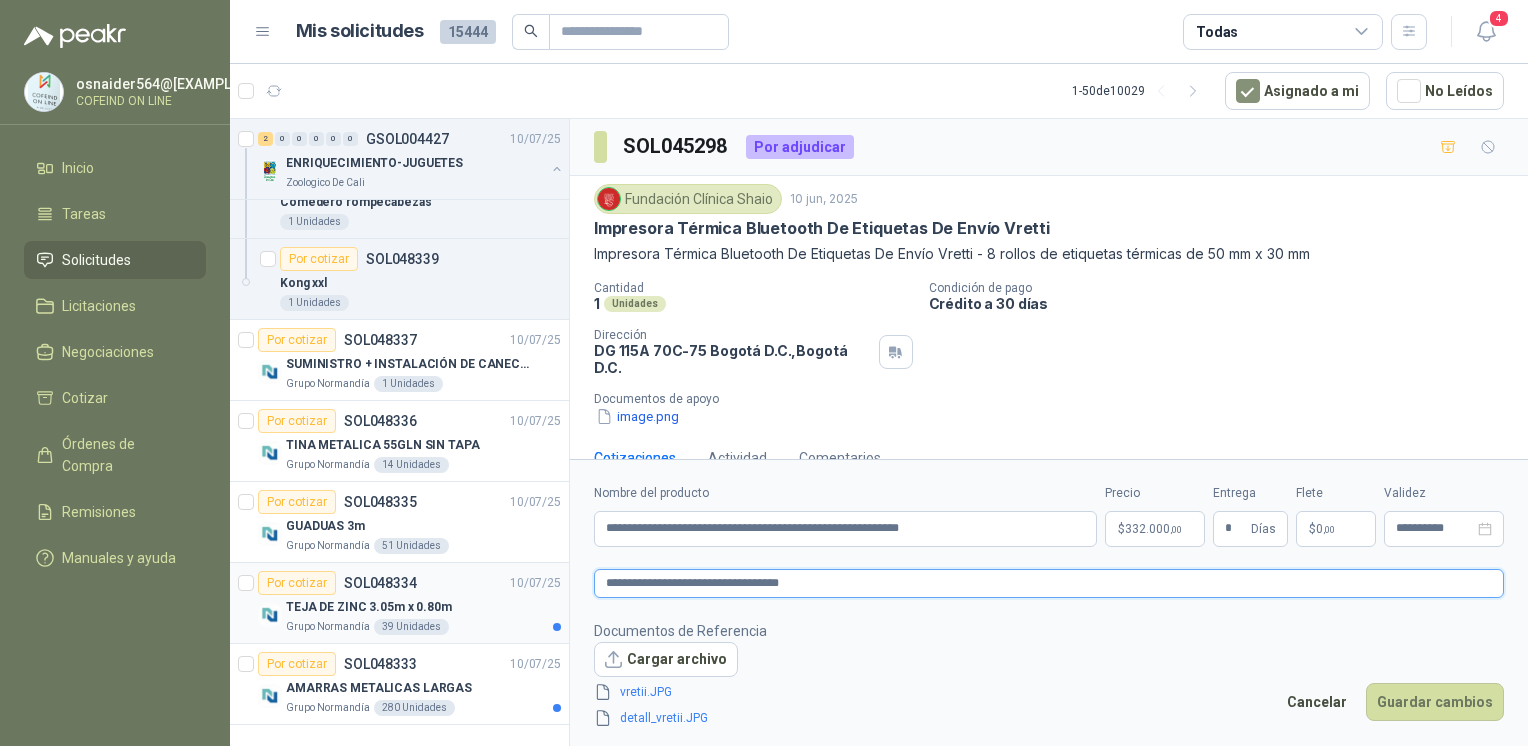 type 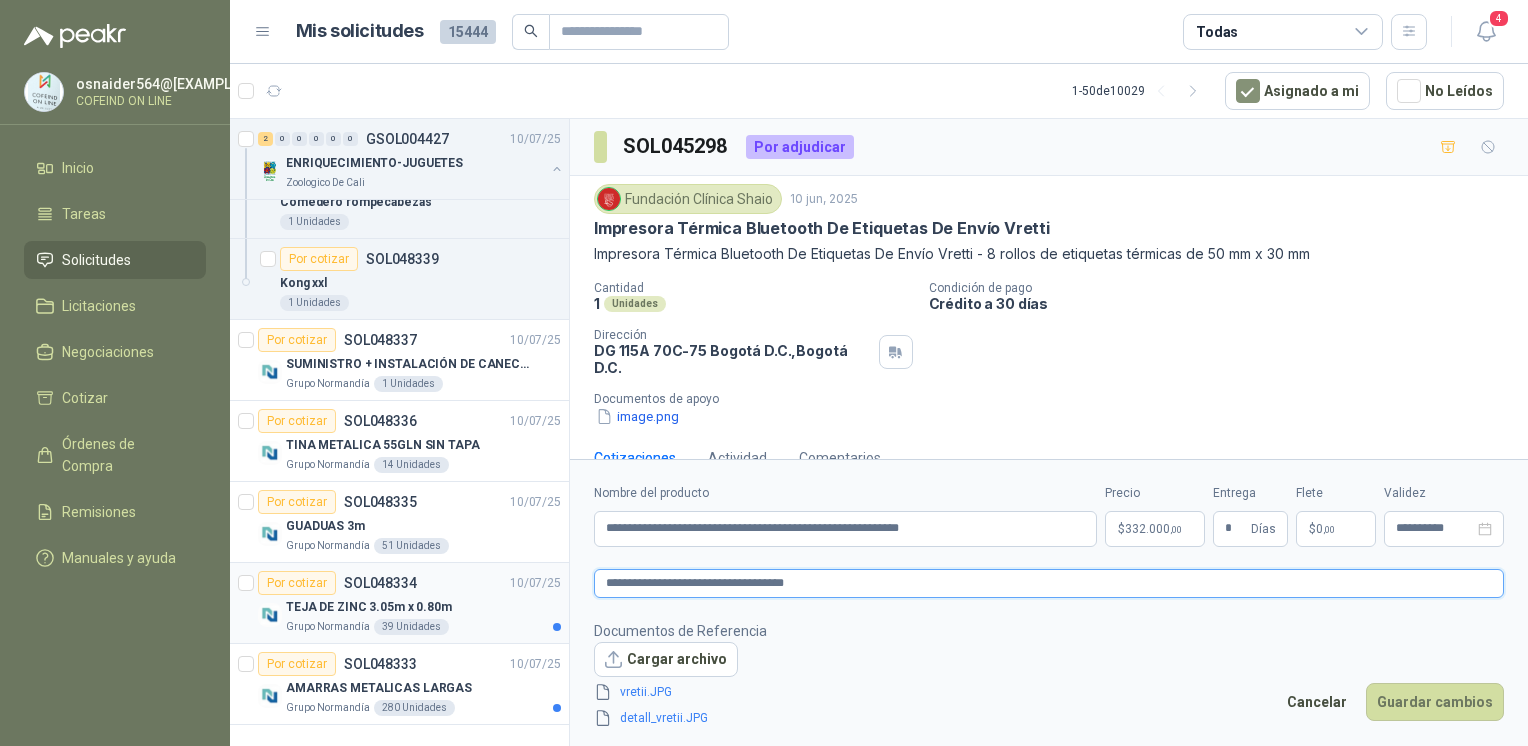 type 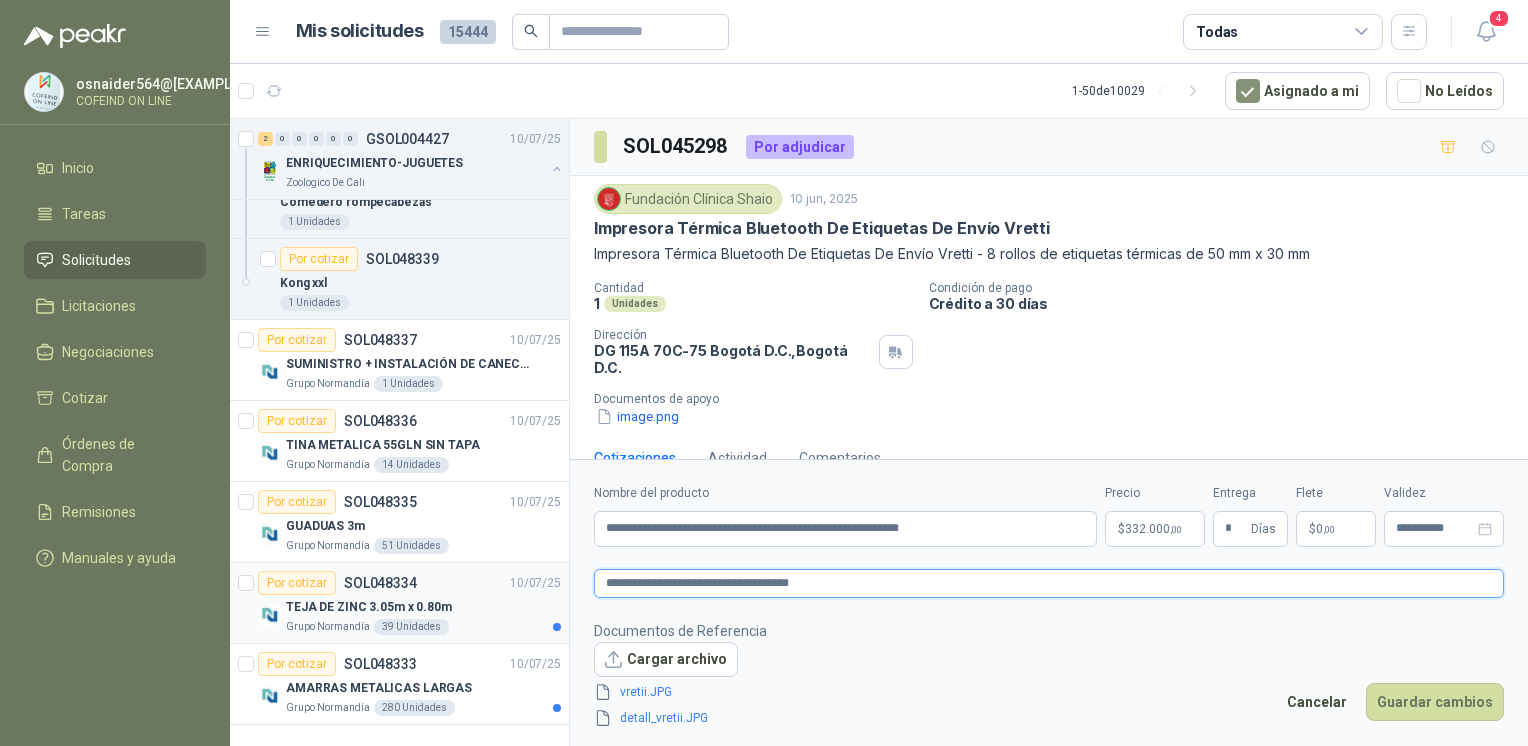 type 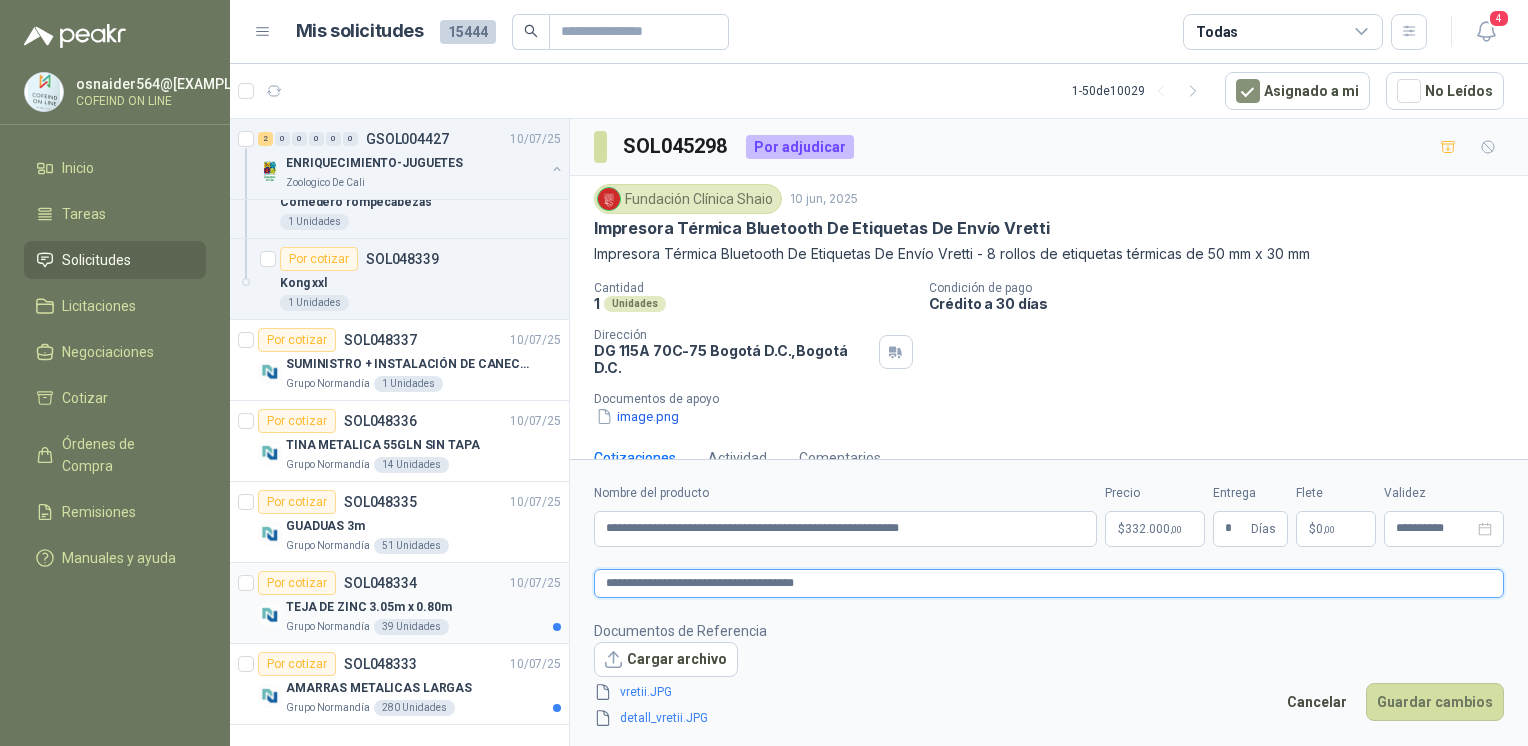 type 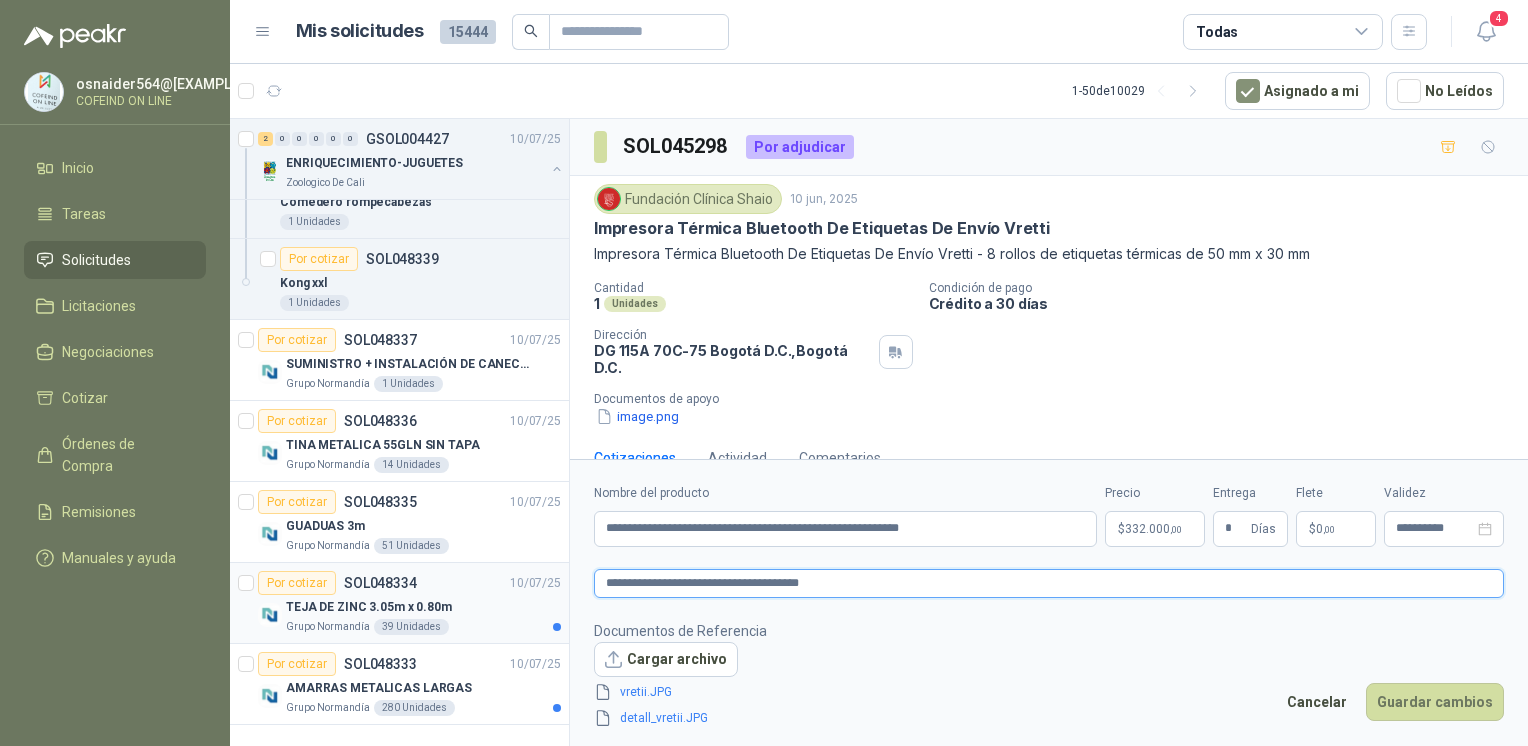 type 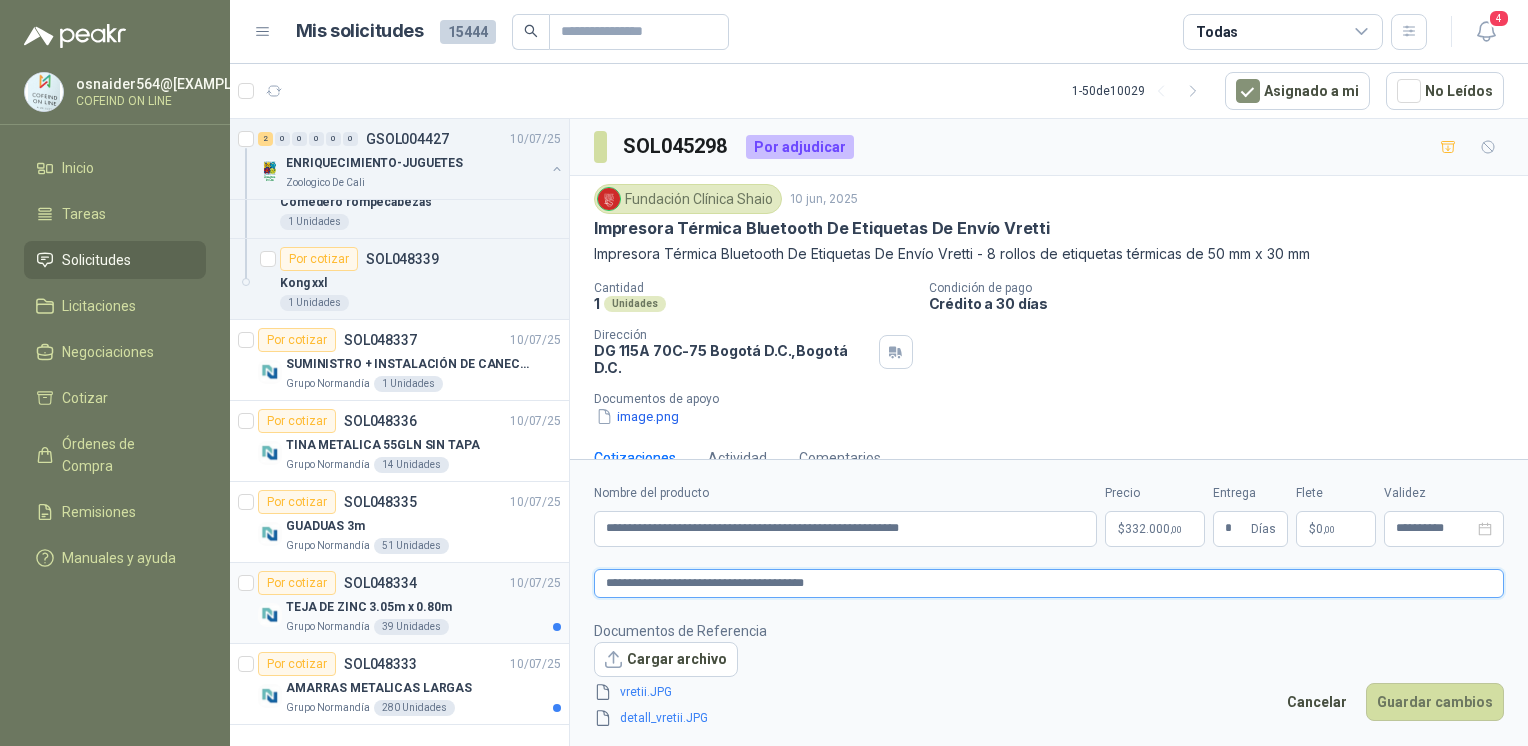 type 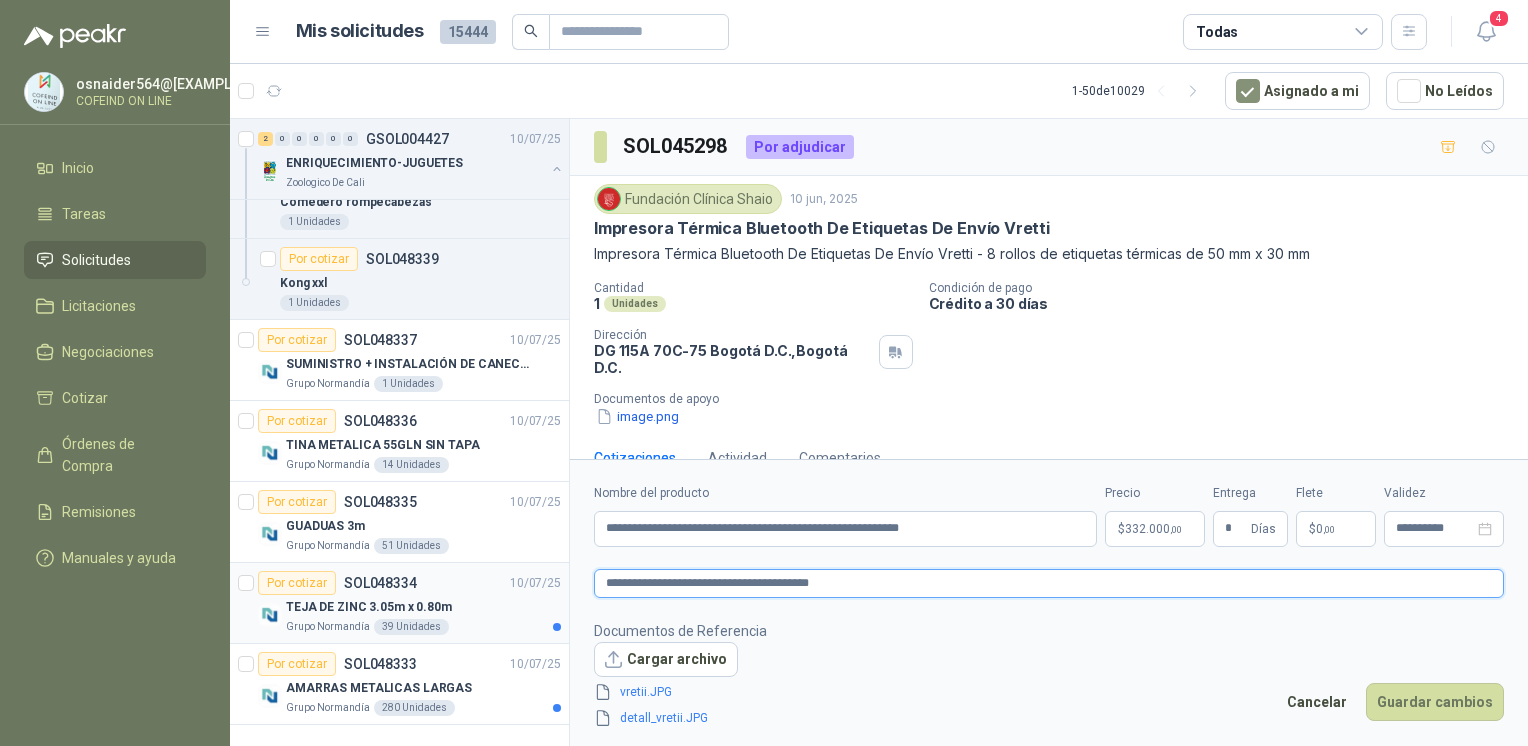 type 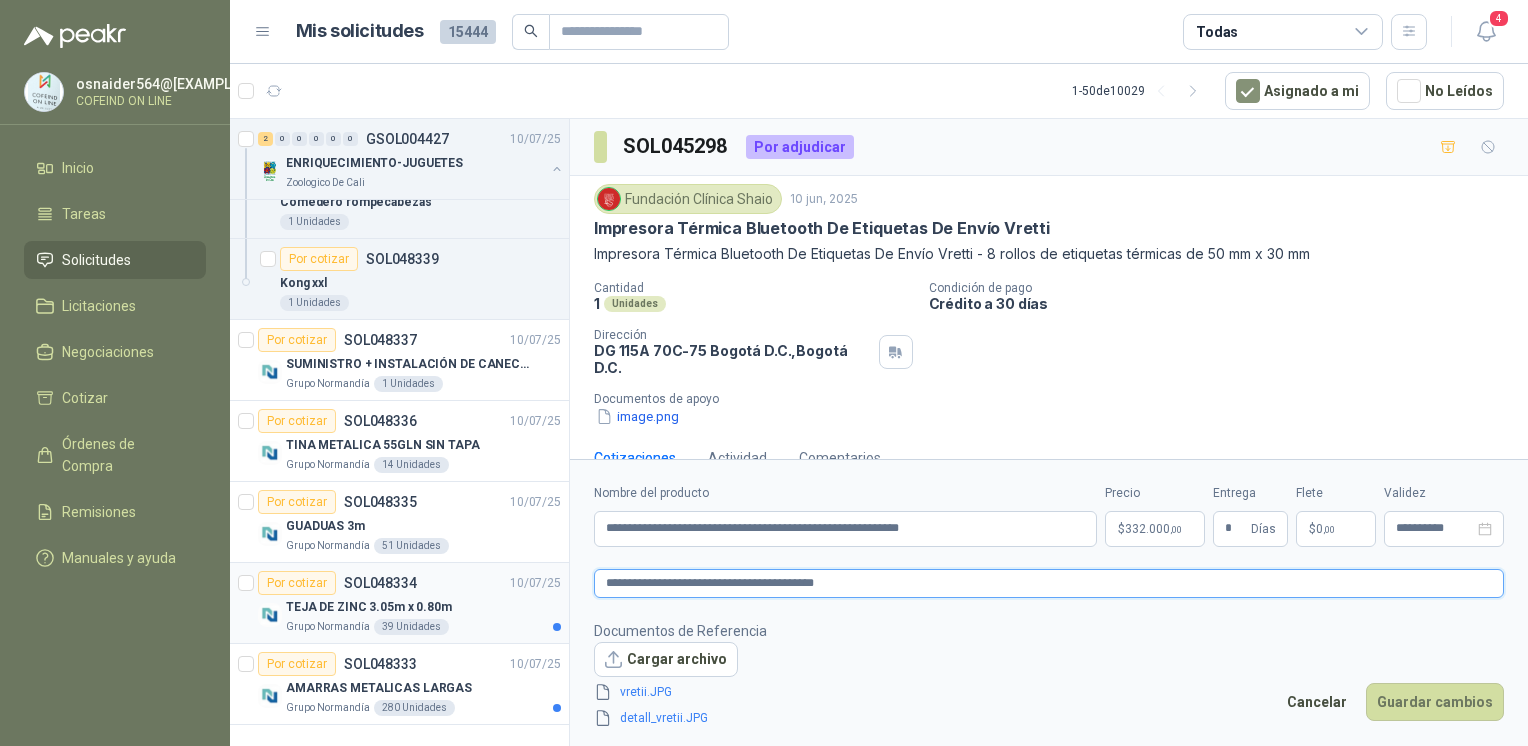 type 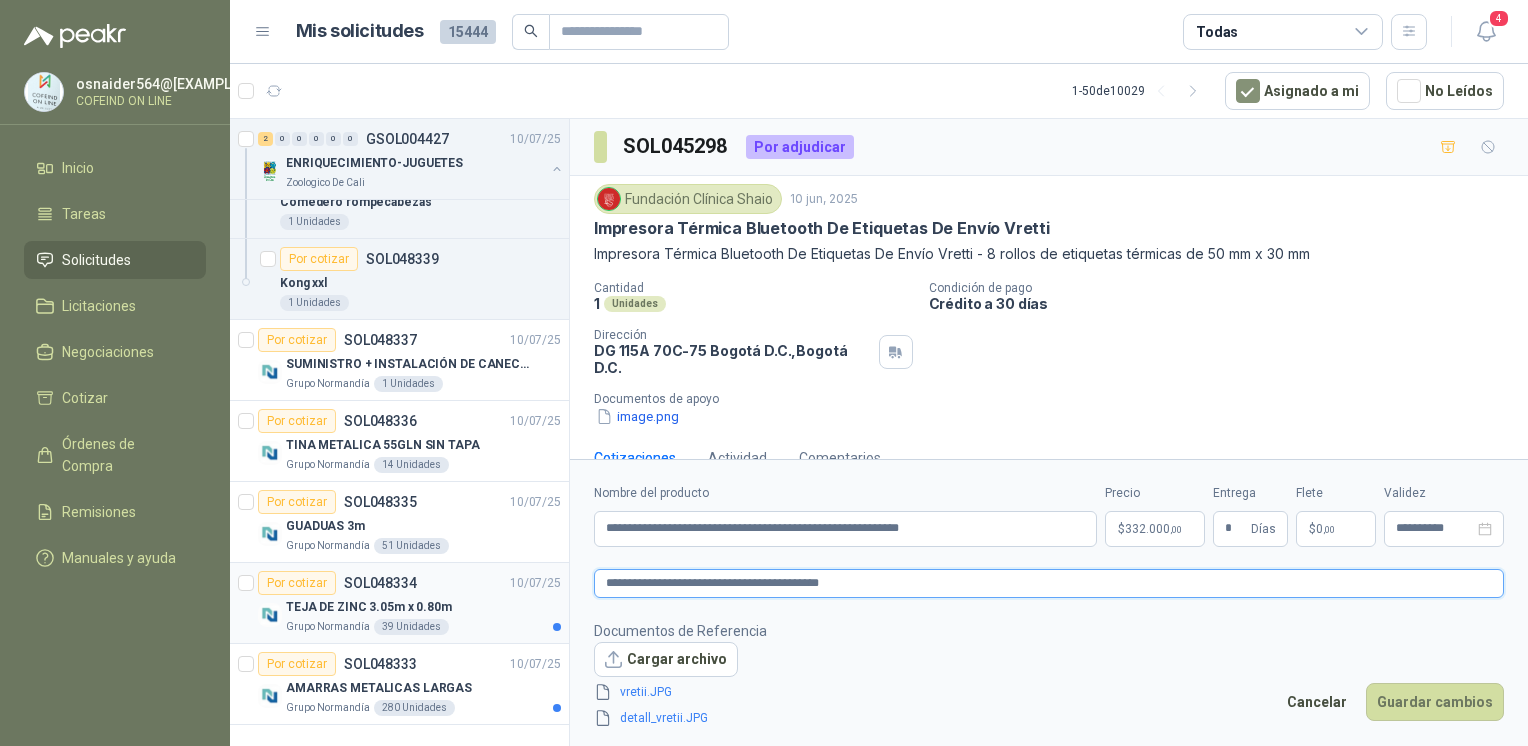 type 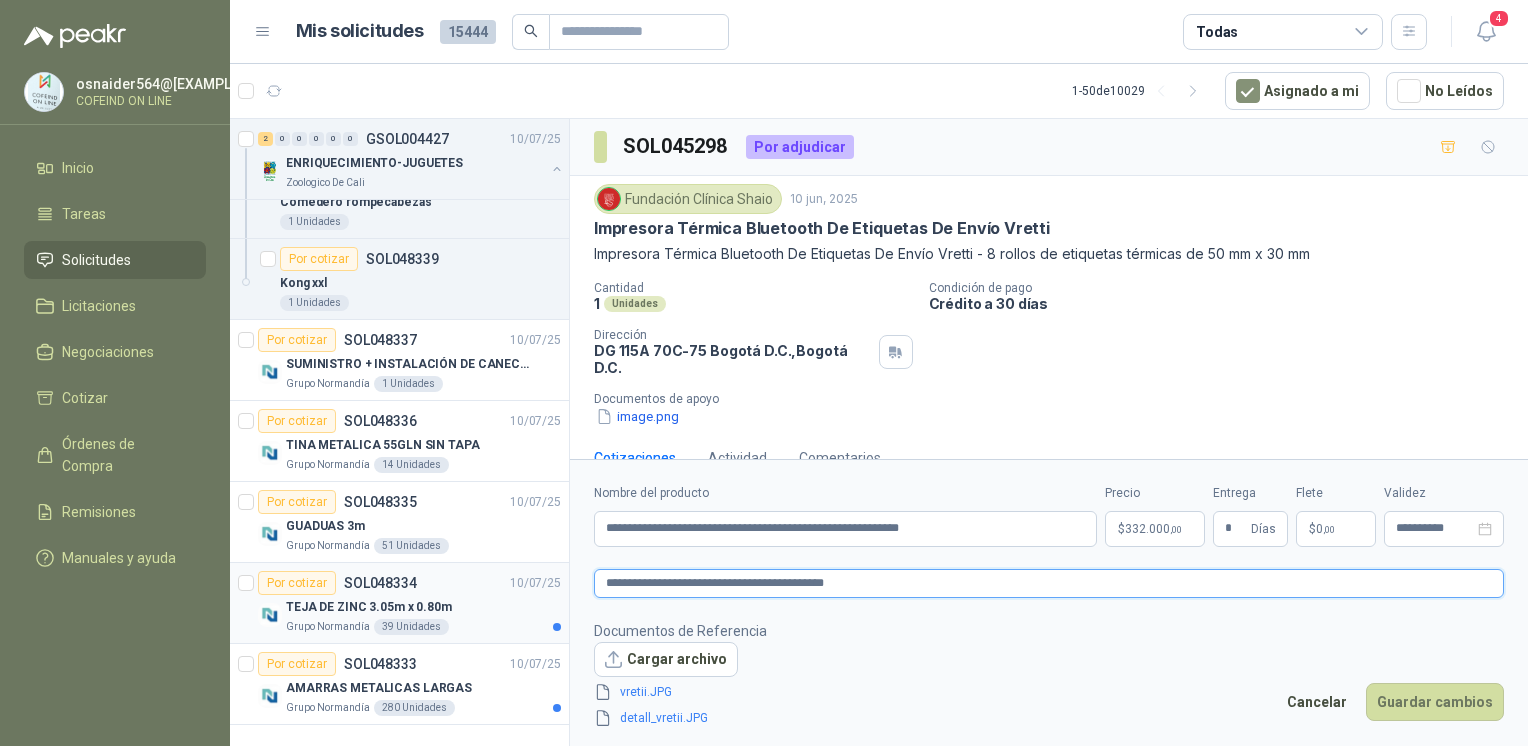 type 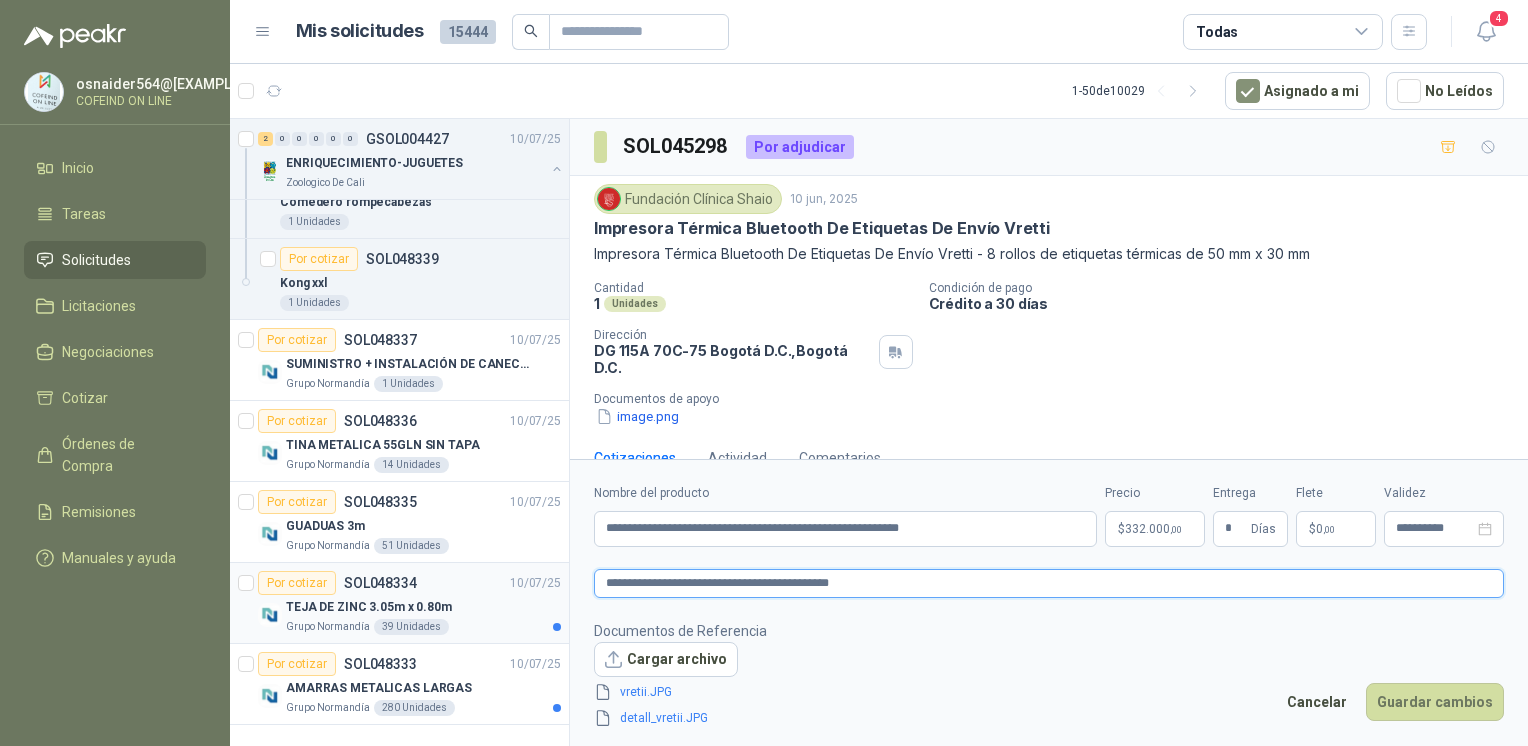 type 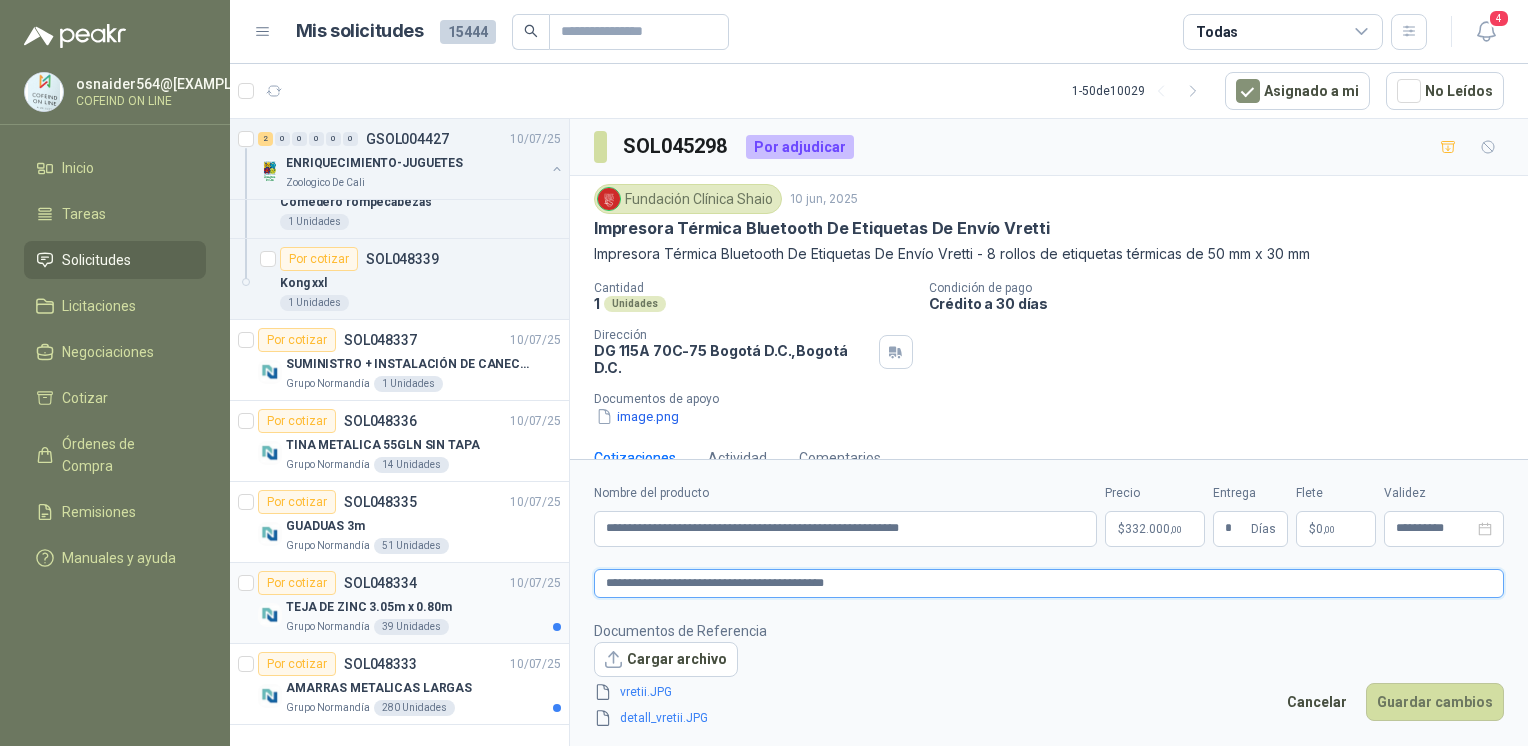 type 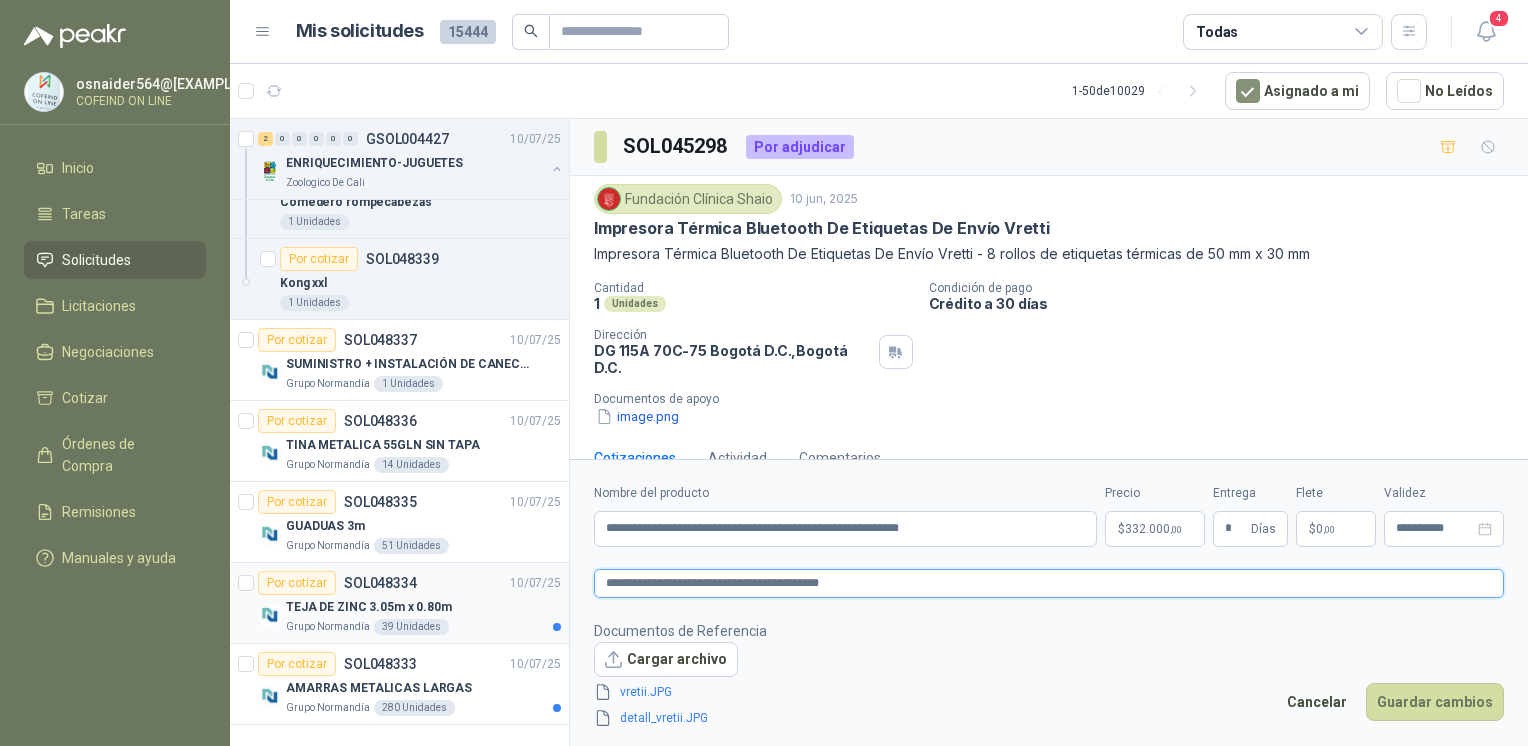type 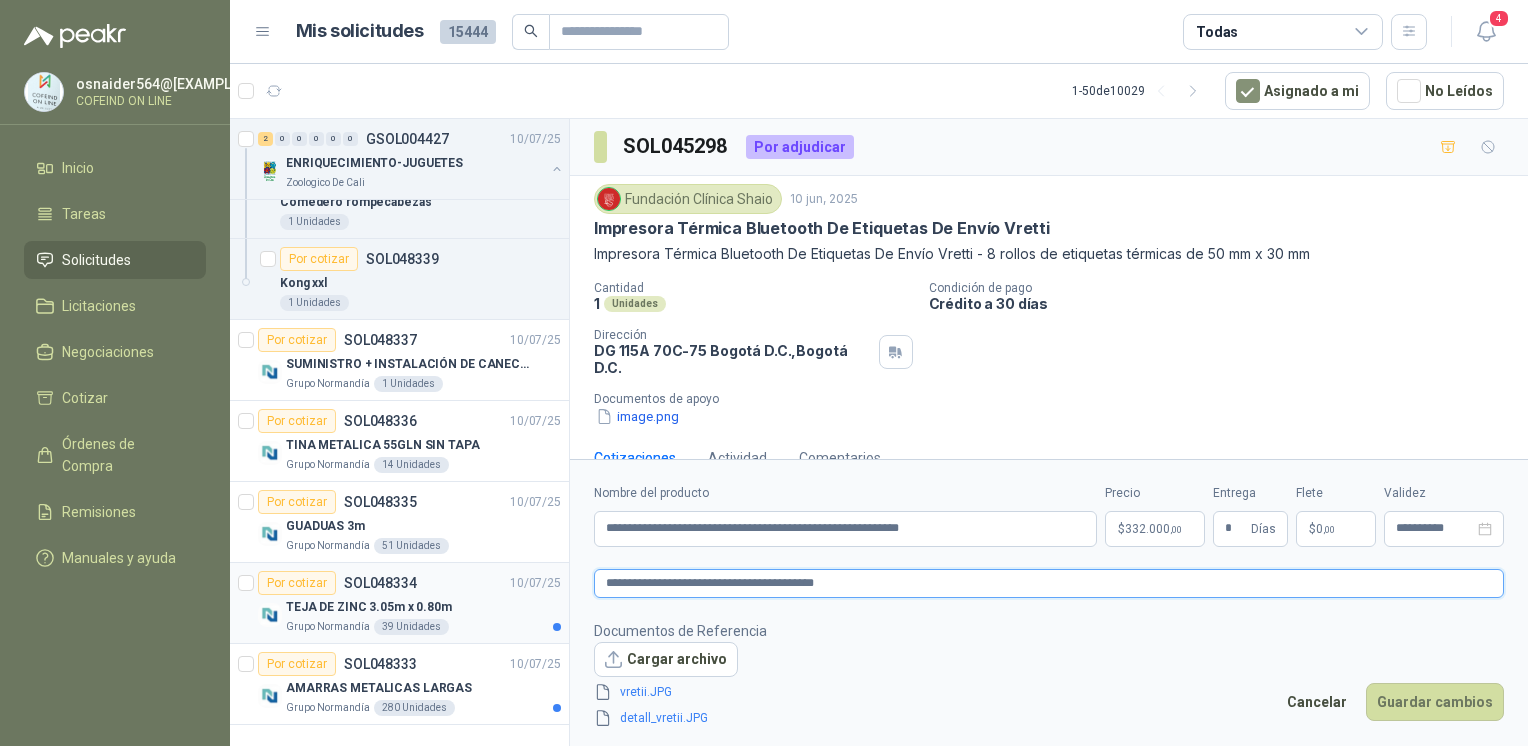 type 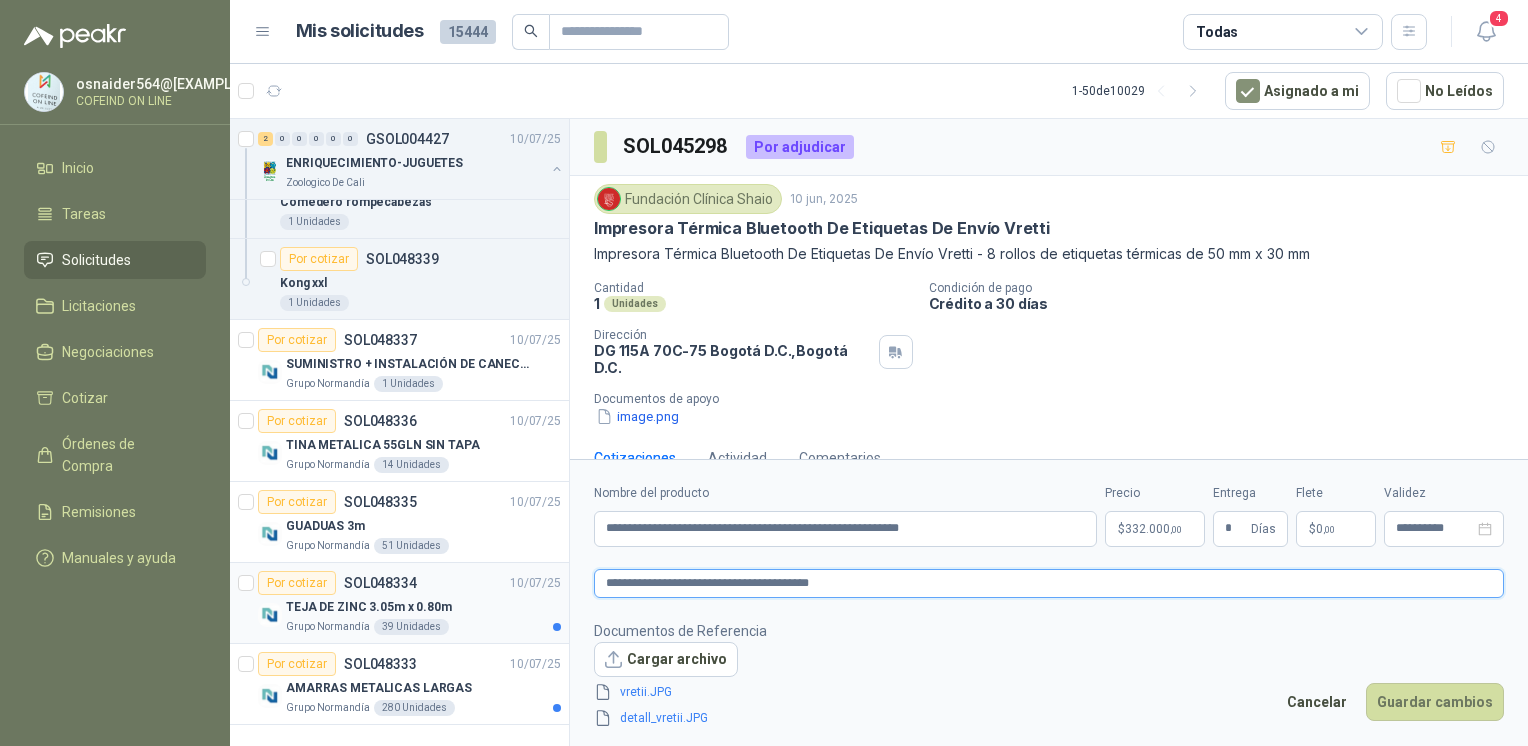 type 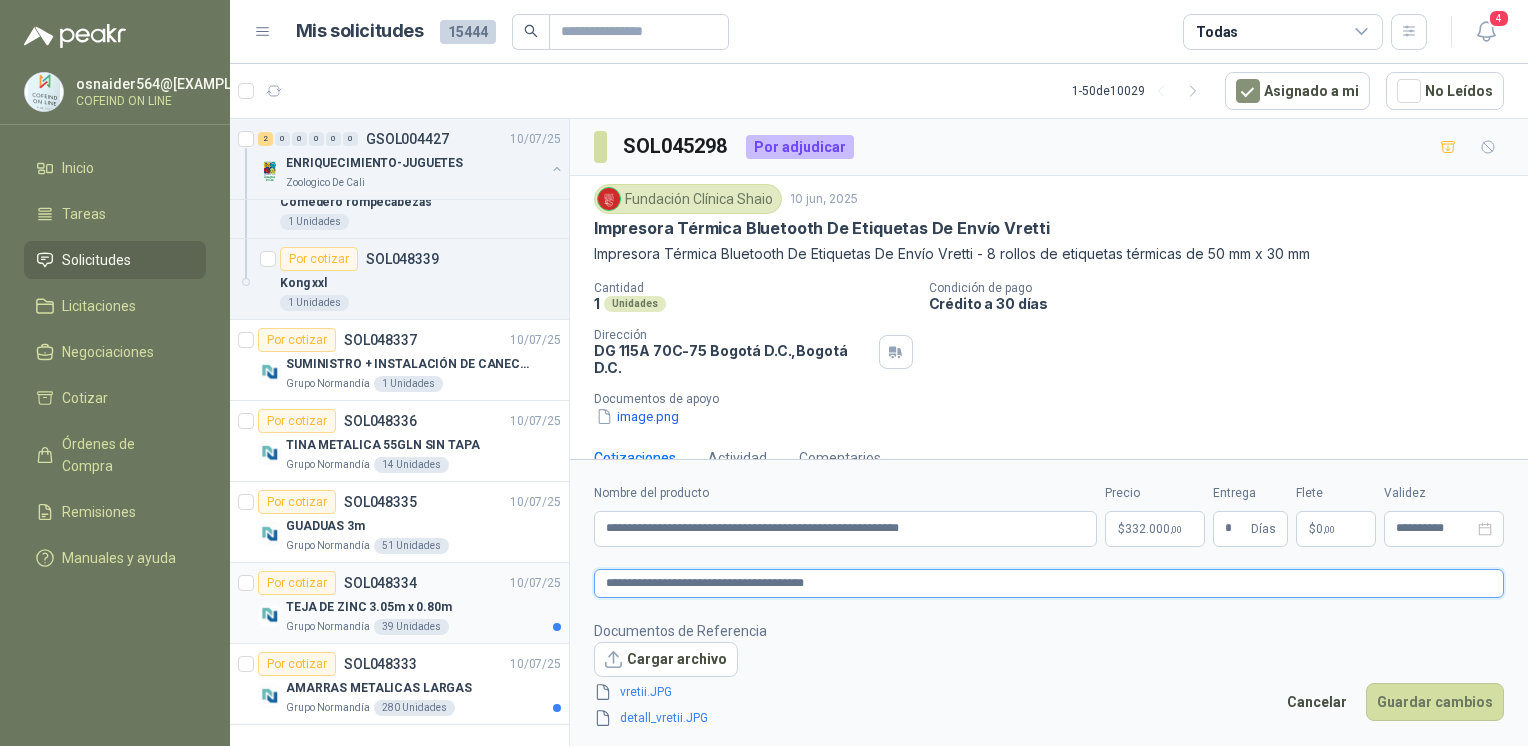 type 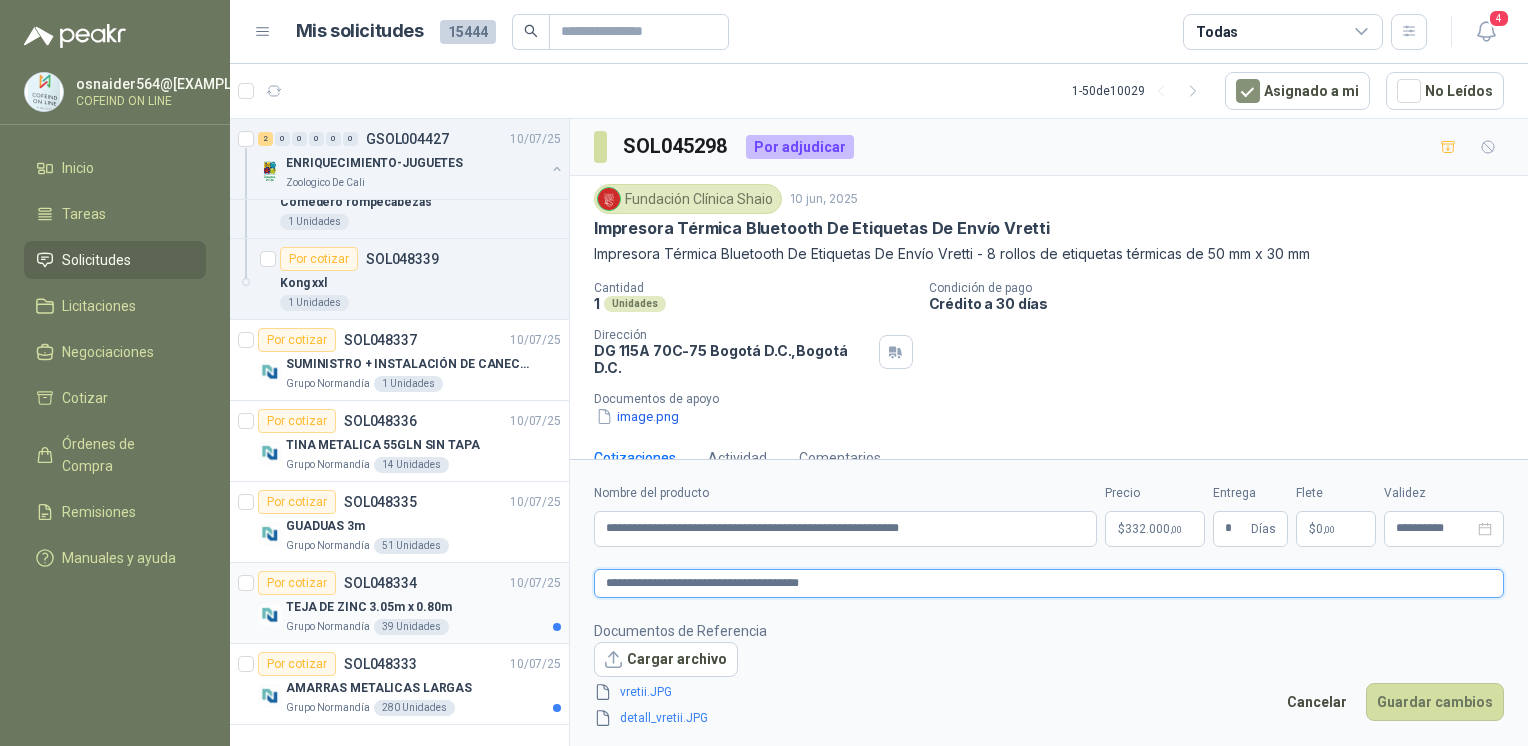 type 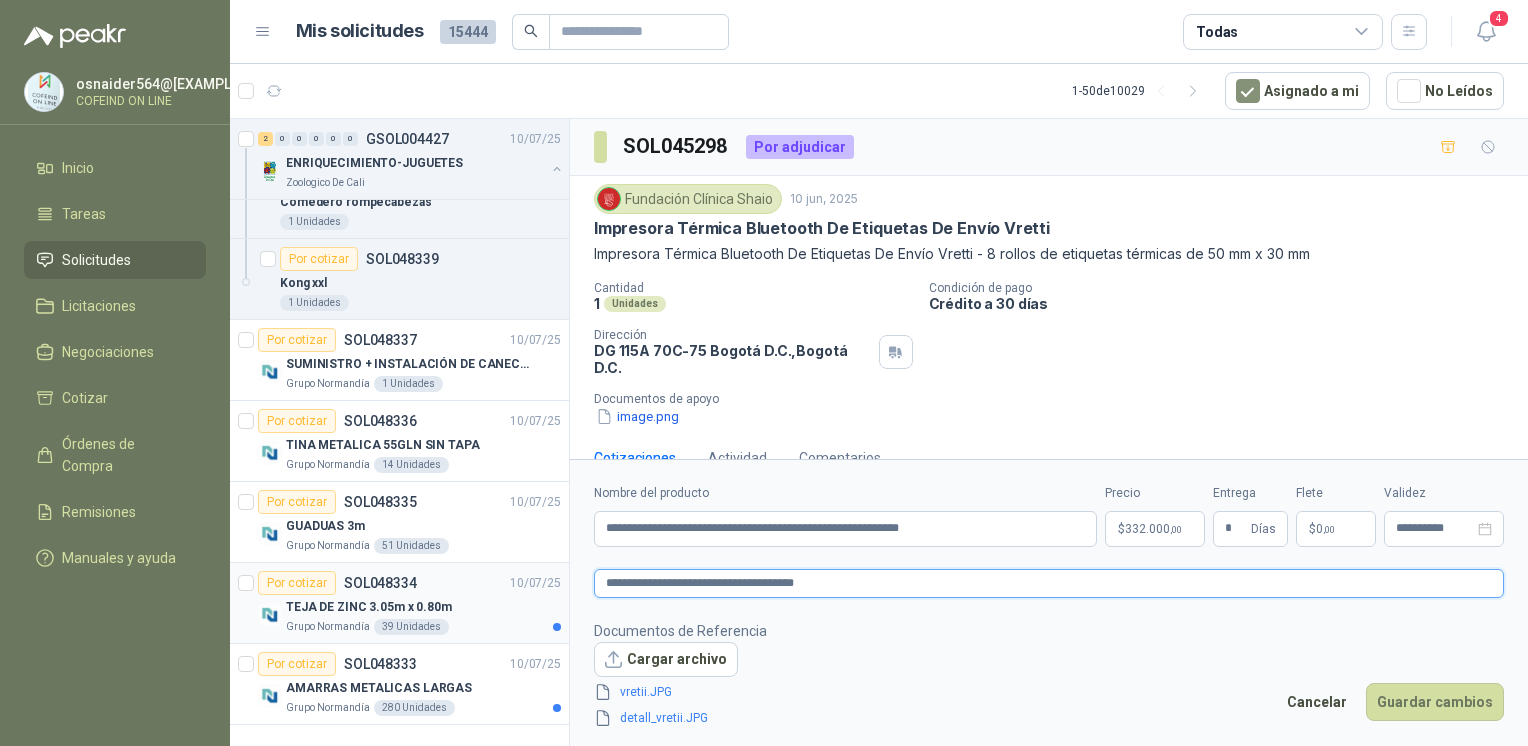 type 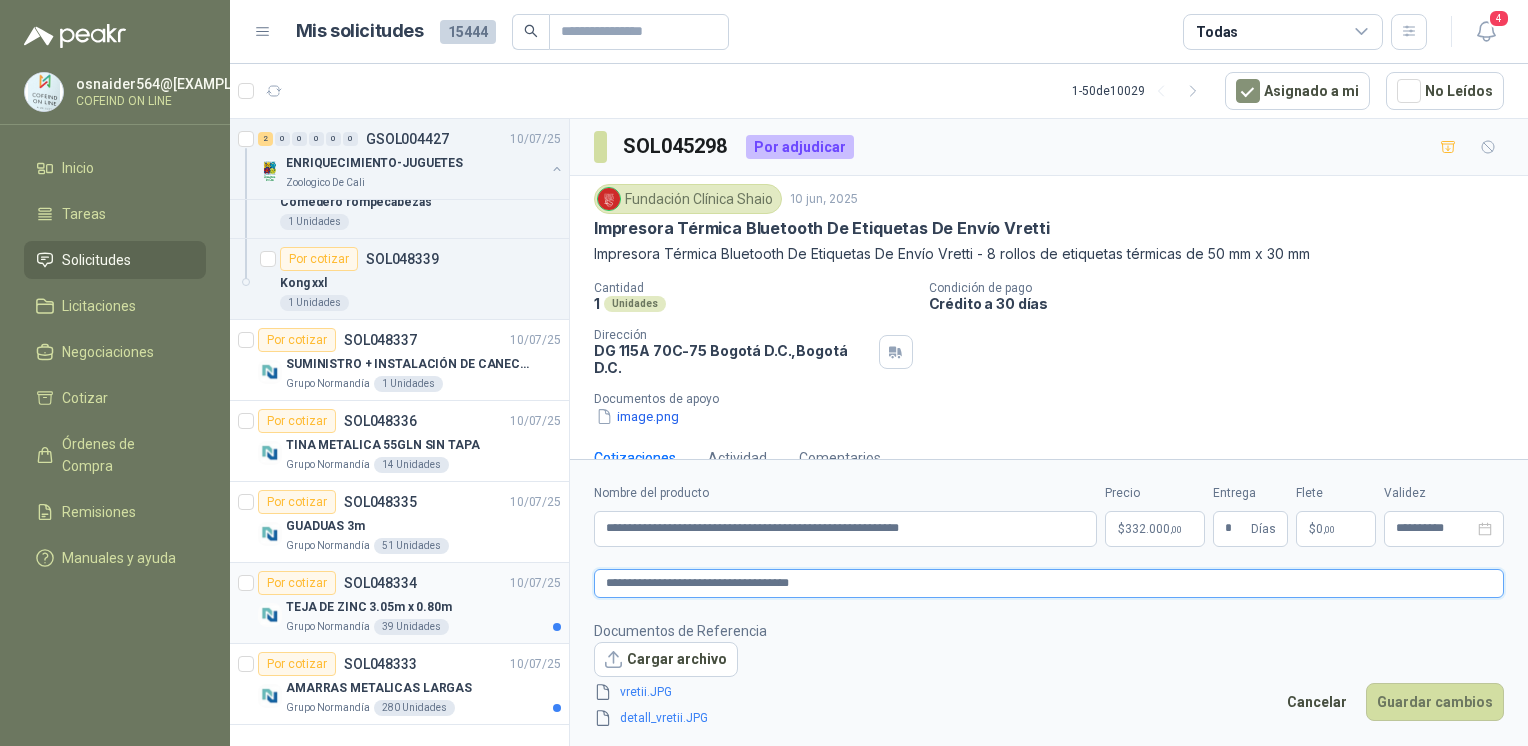 type 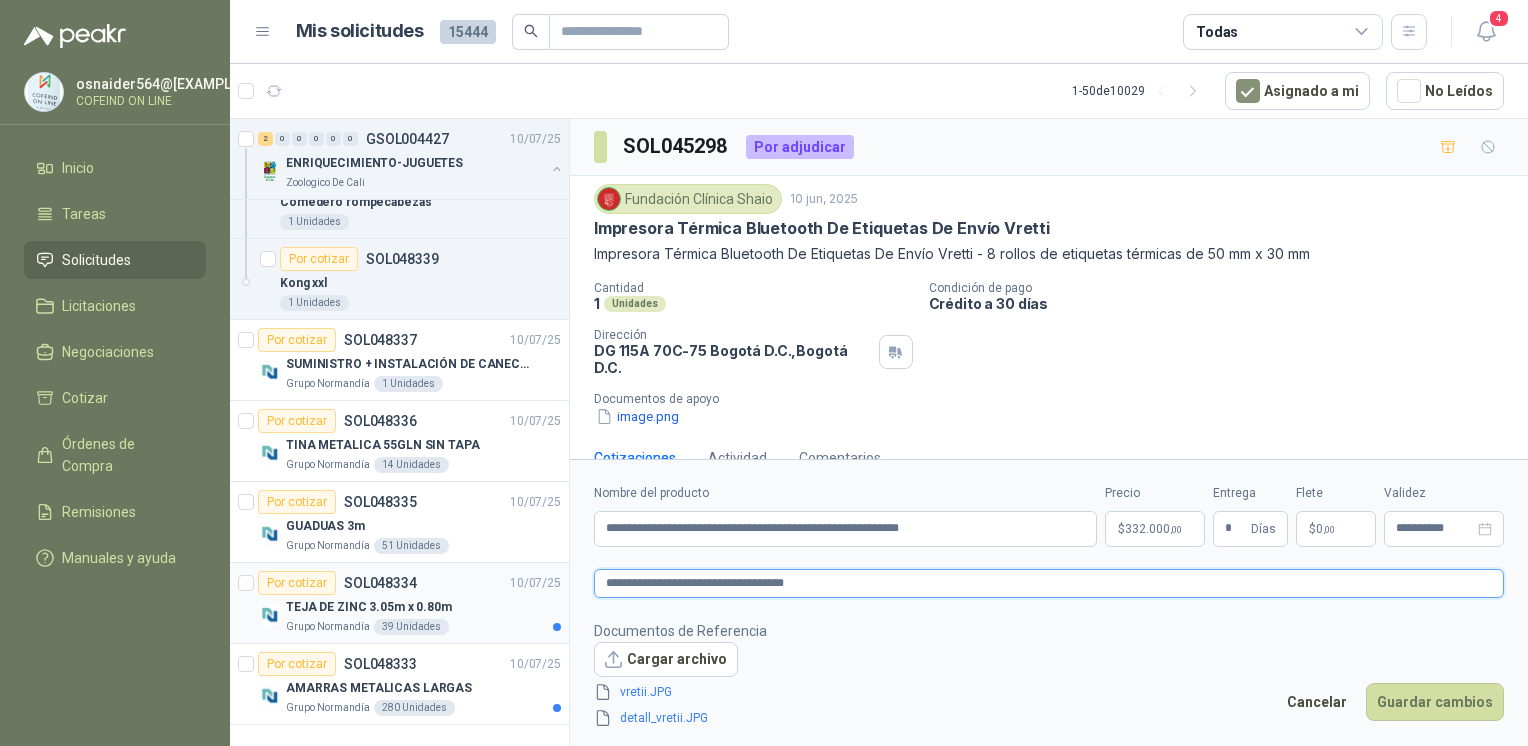 type 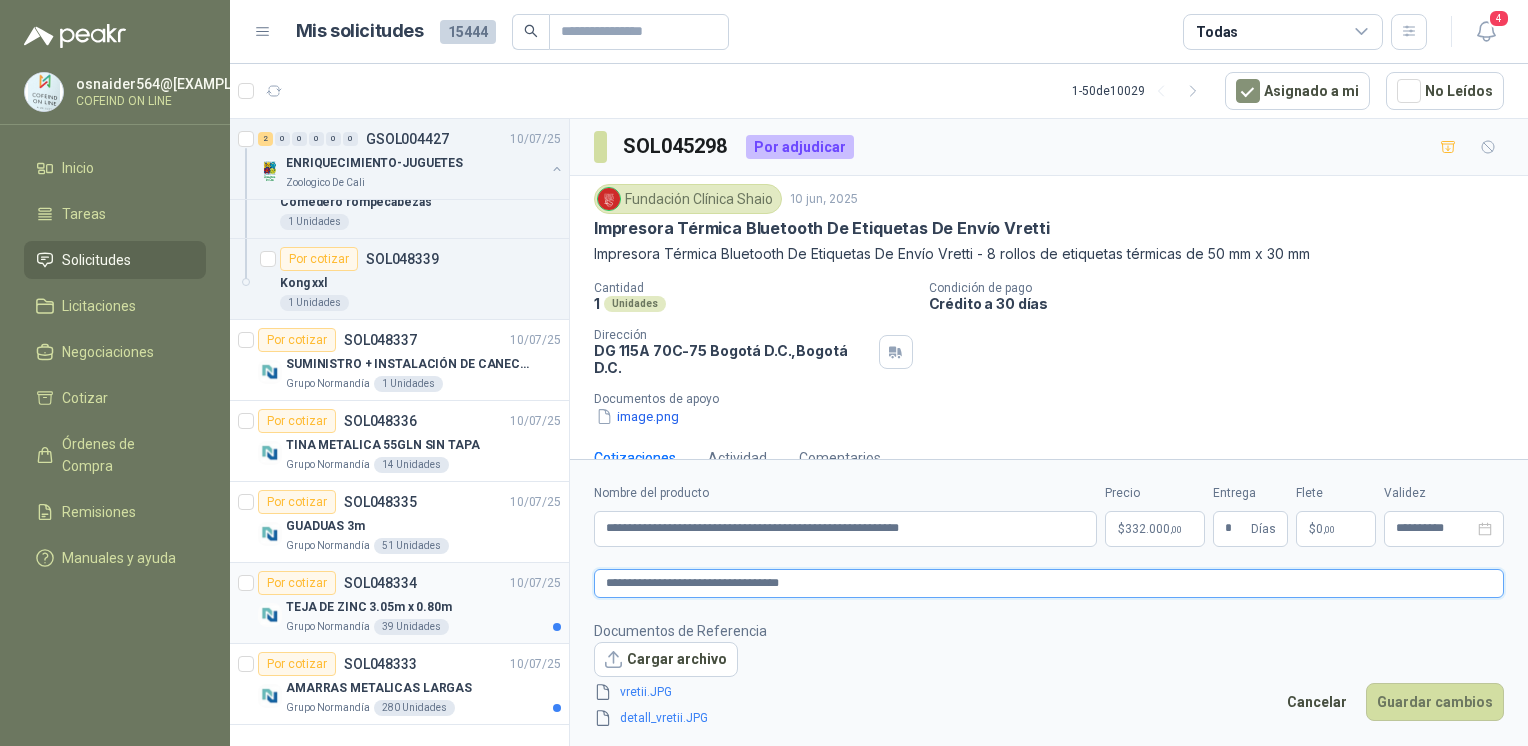 type 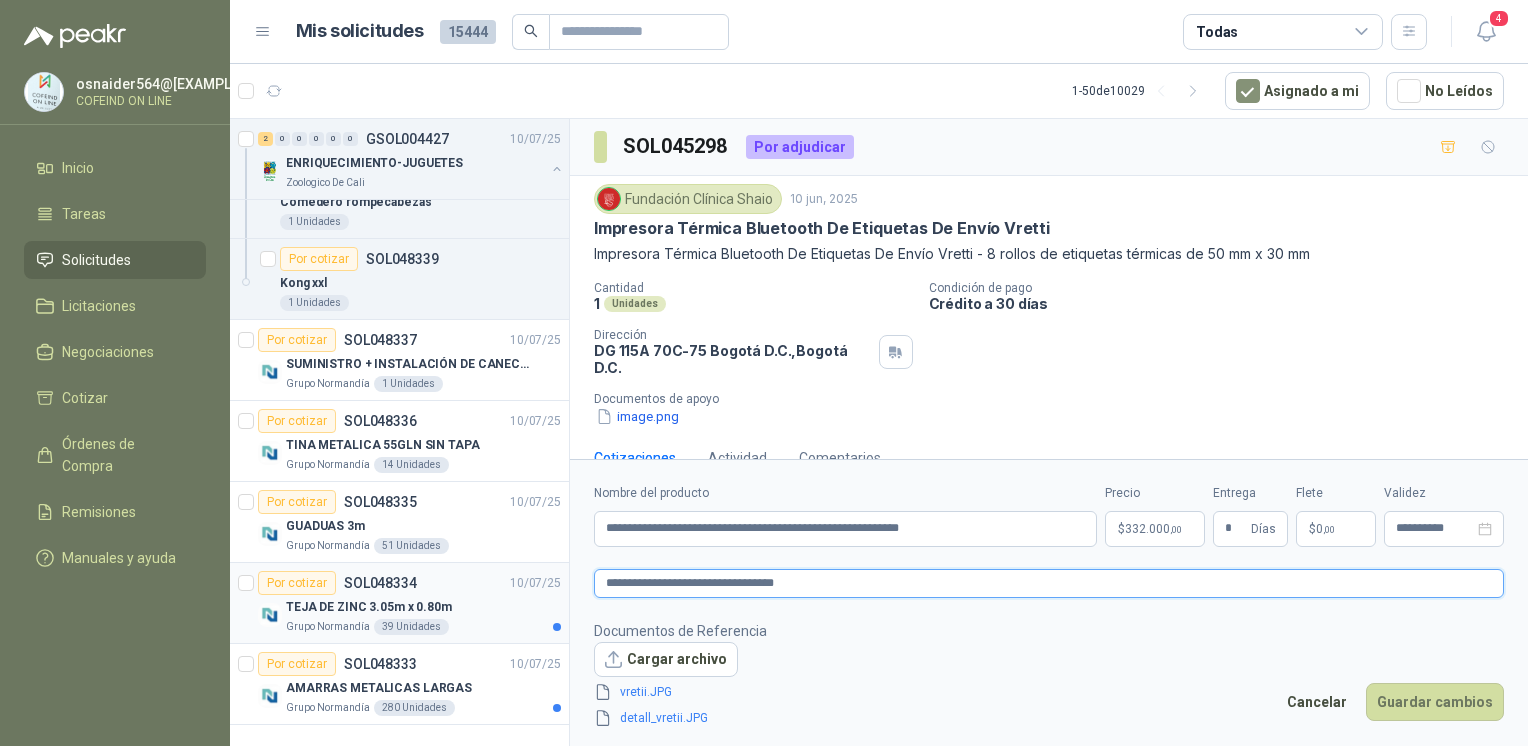 type 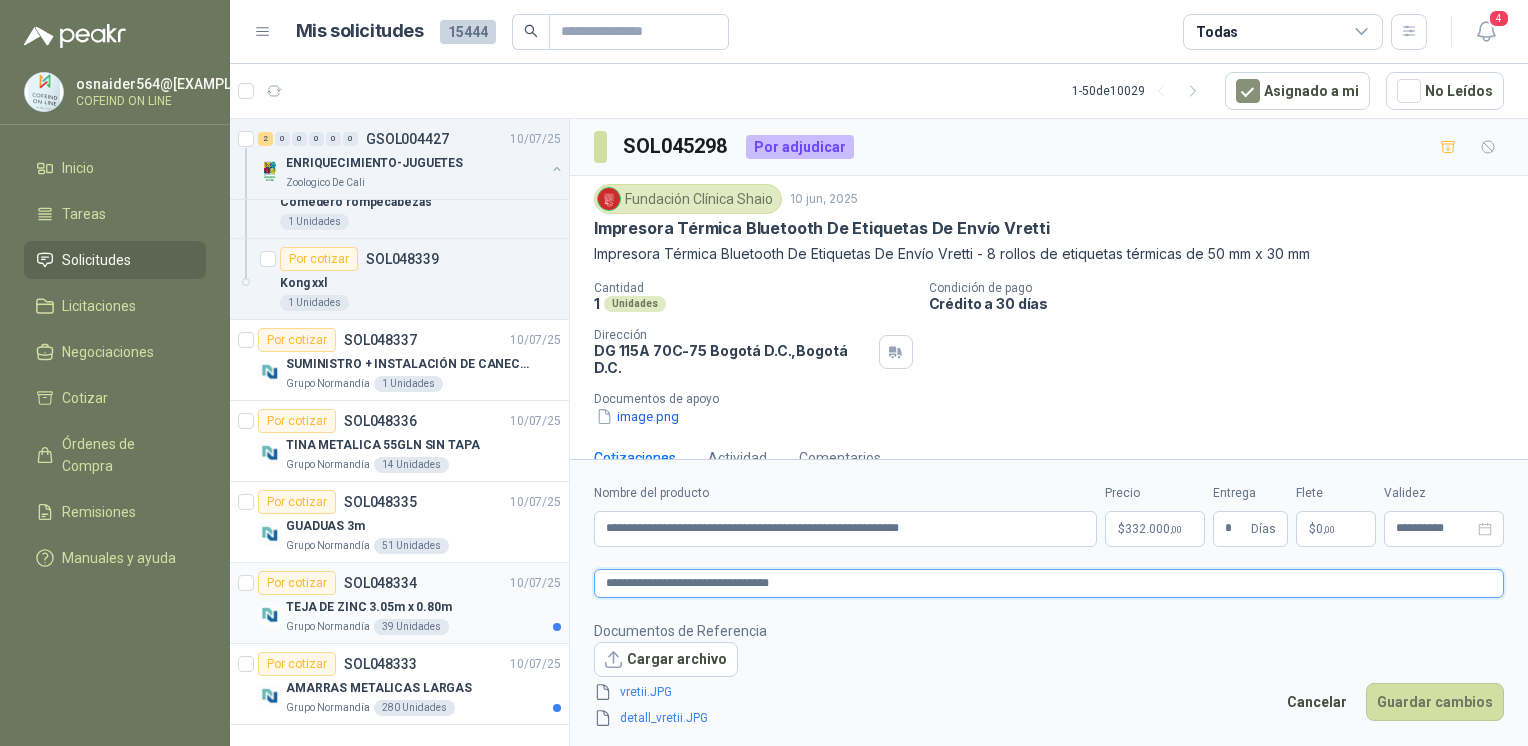 type 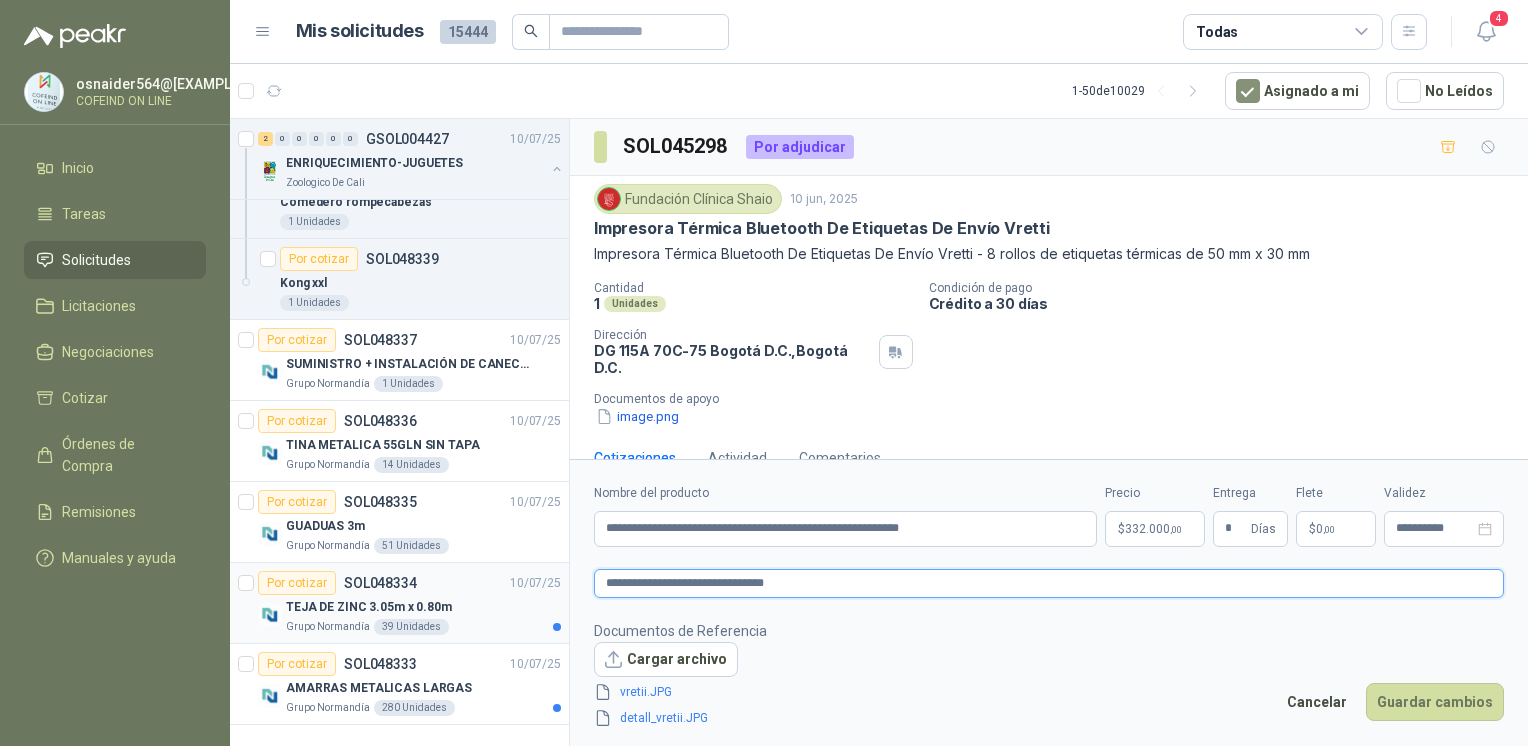 type 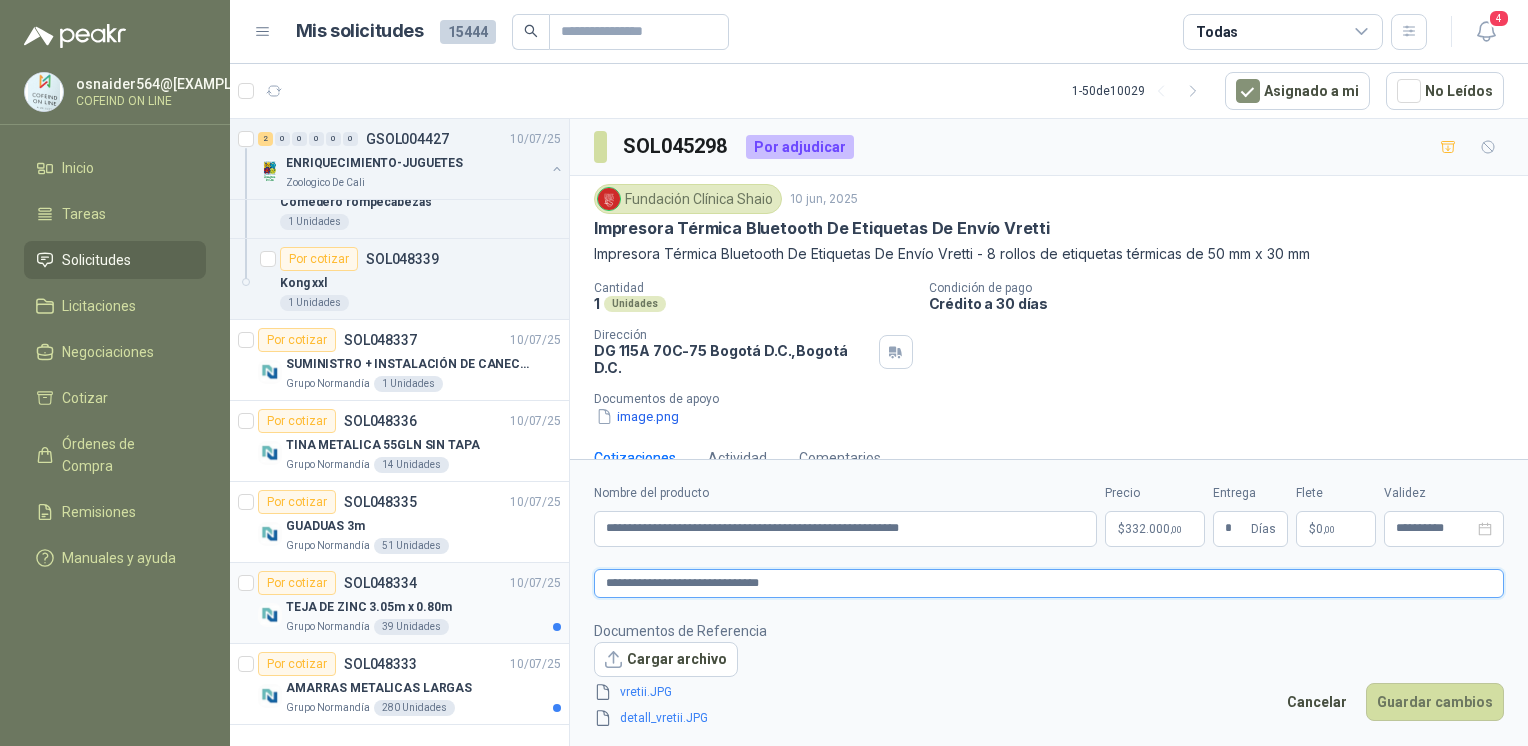 type 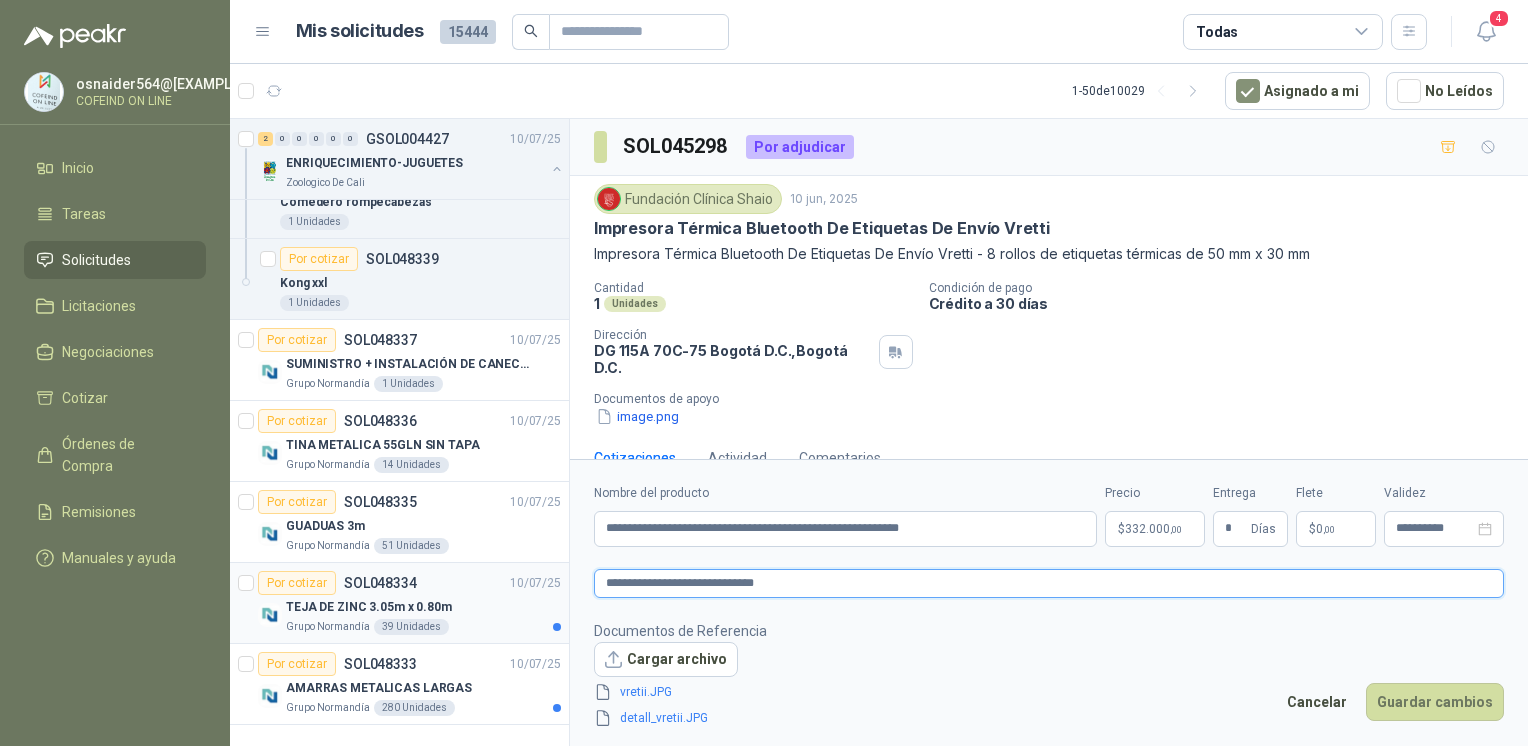 type 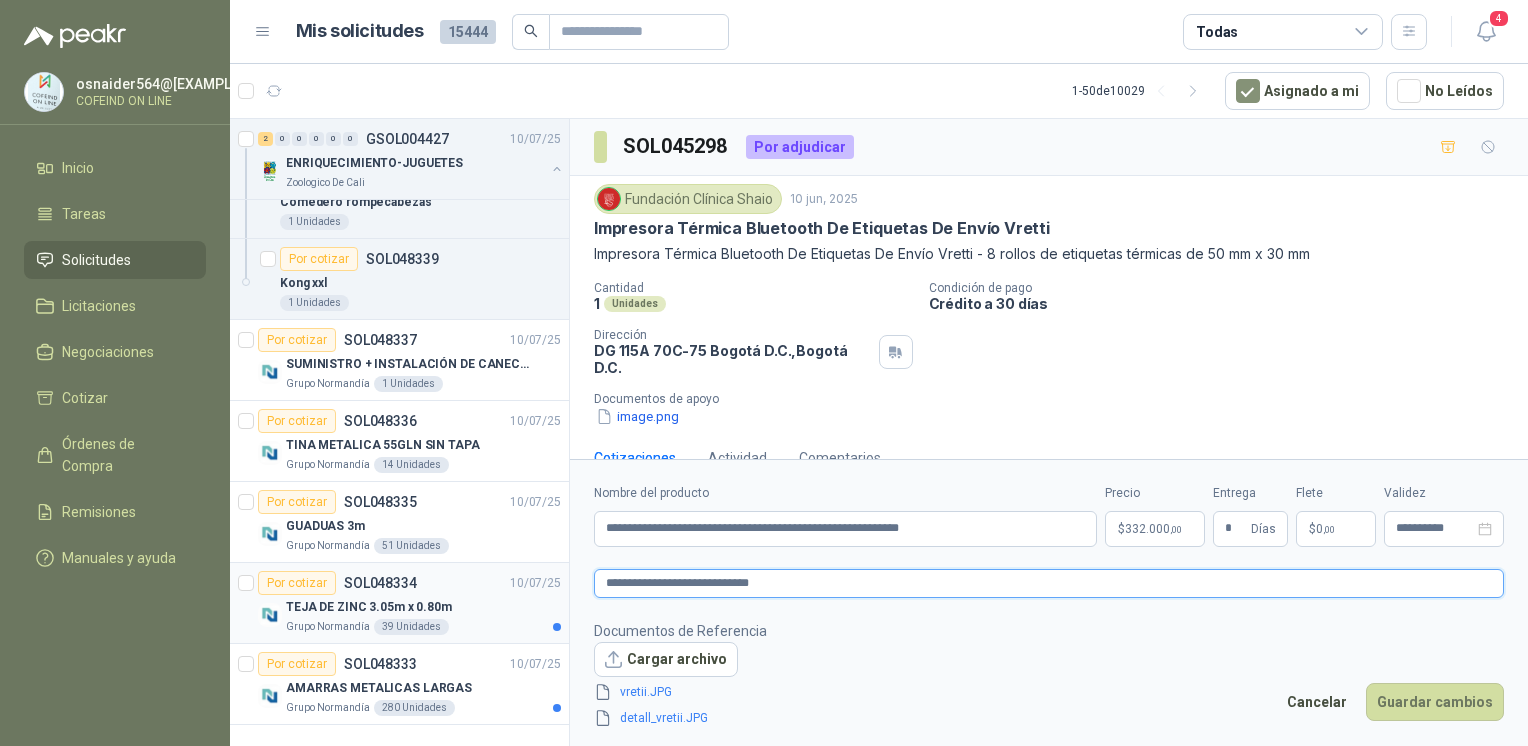 type 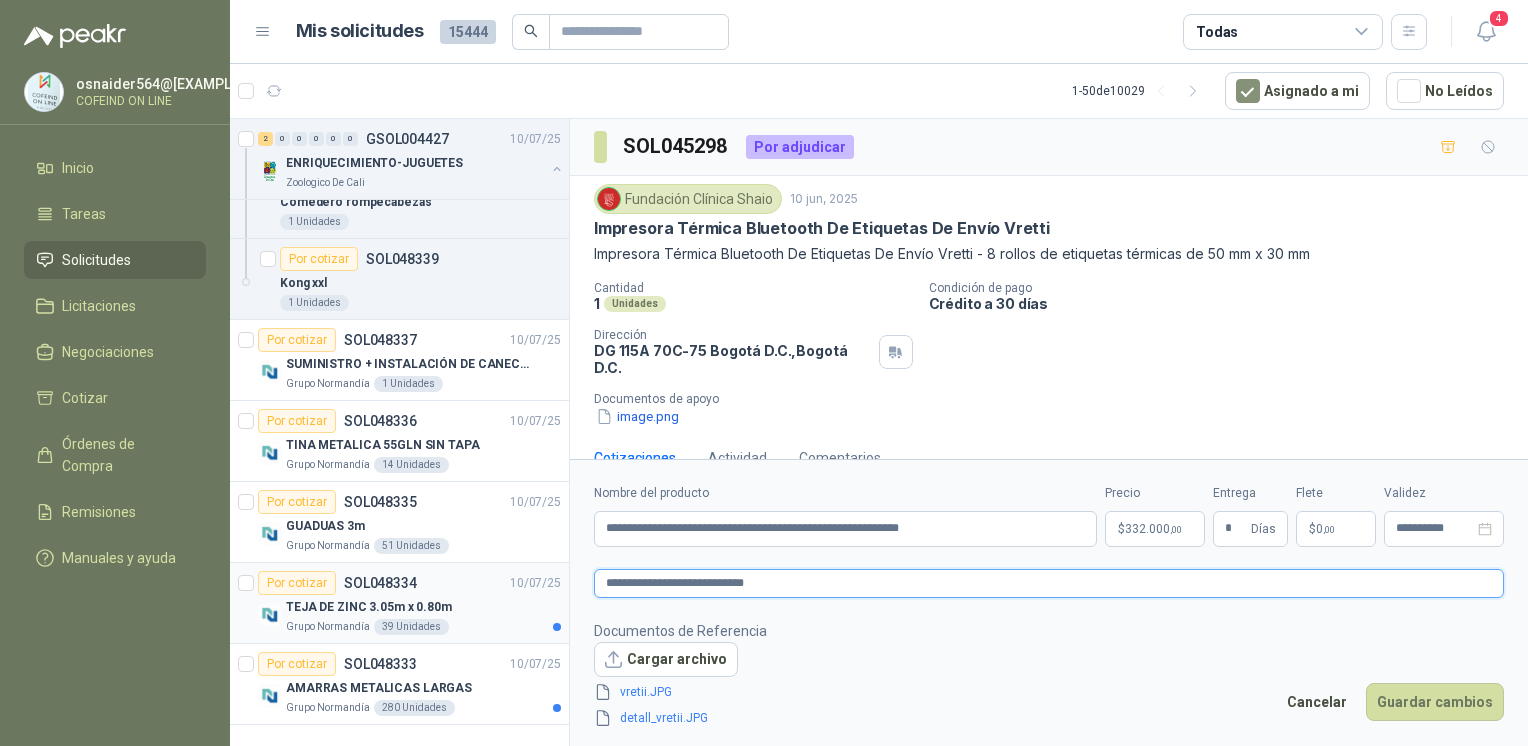 type 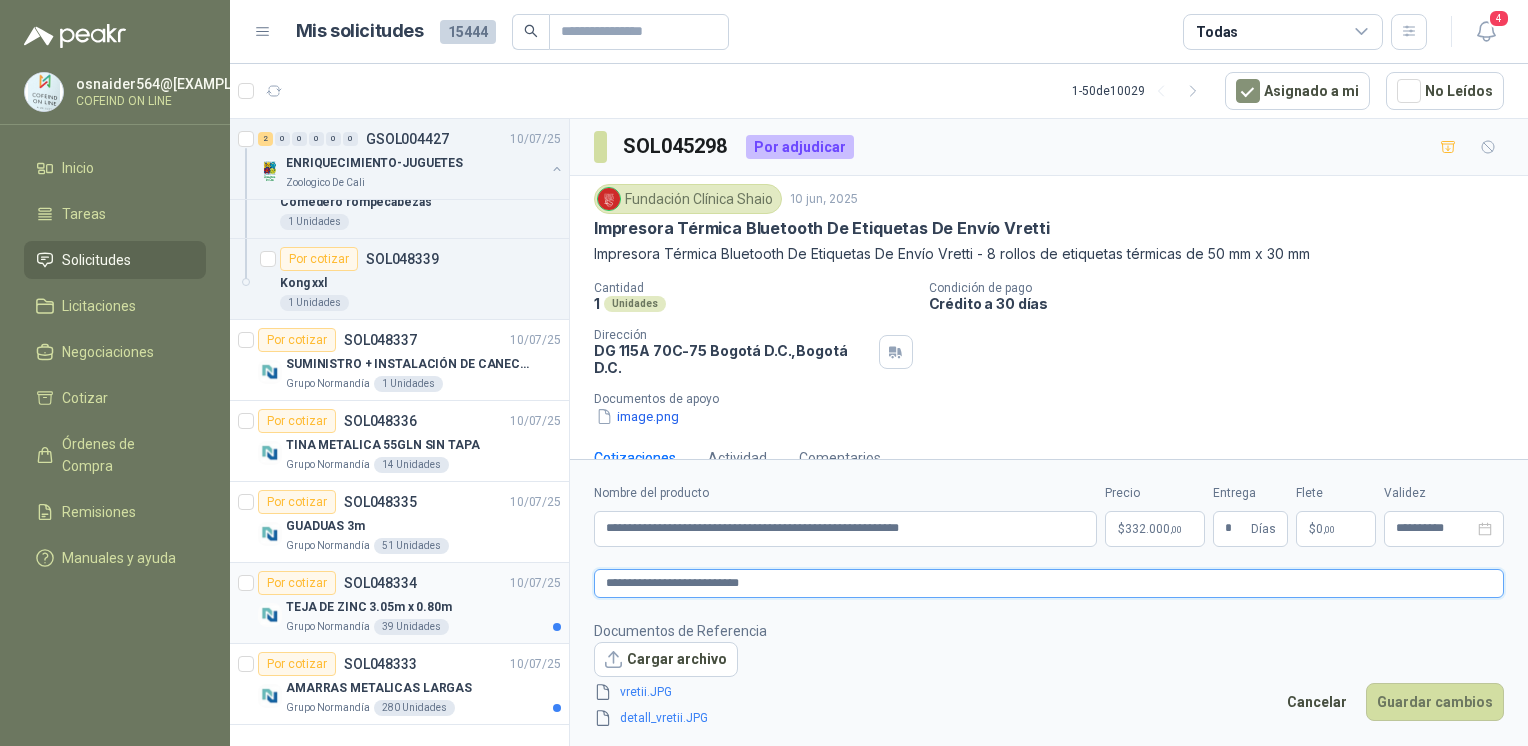 type 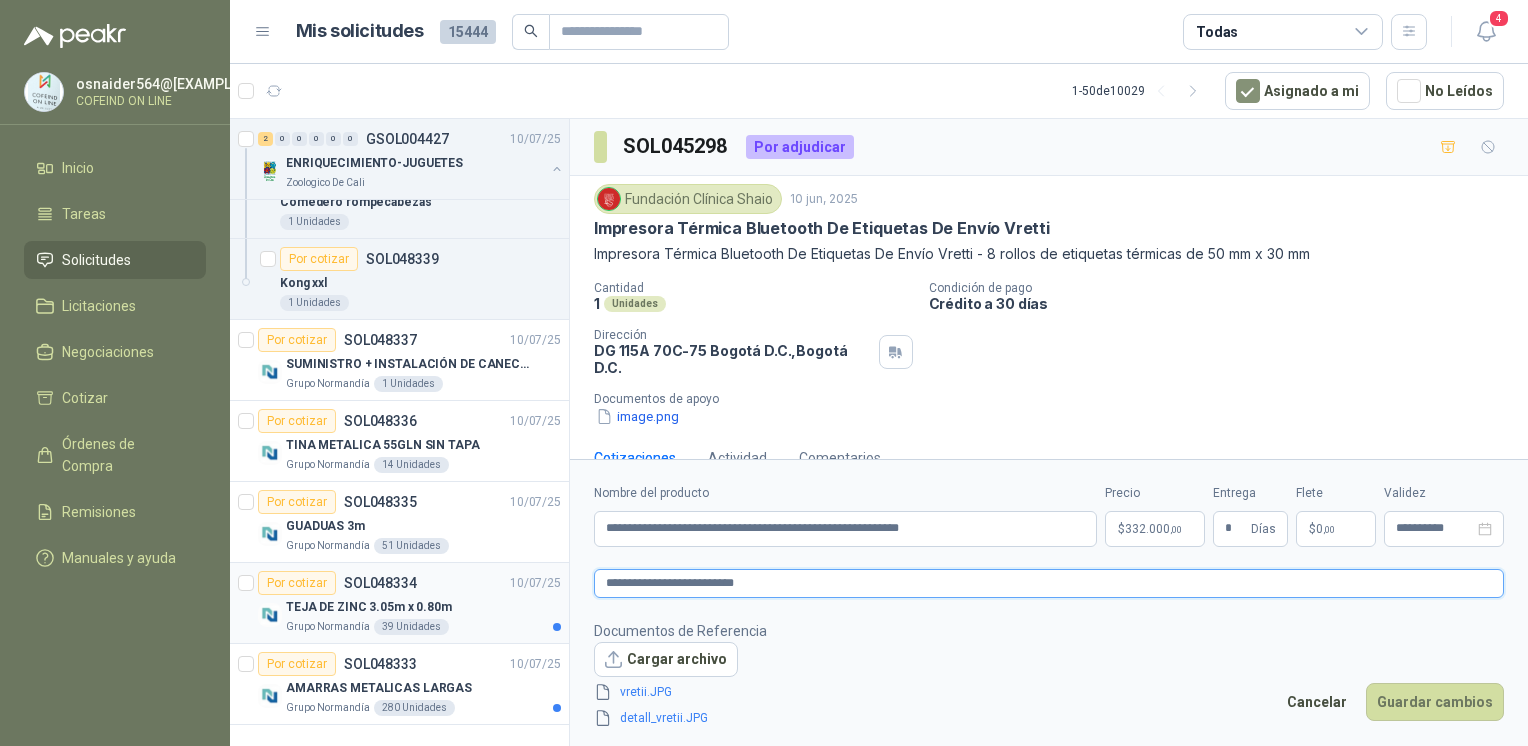 type 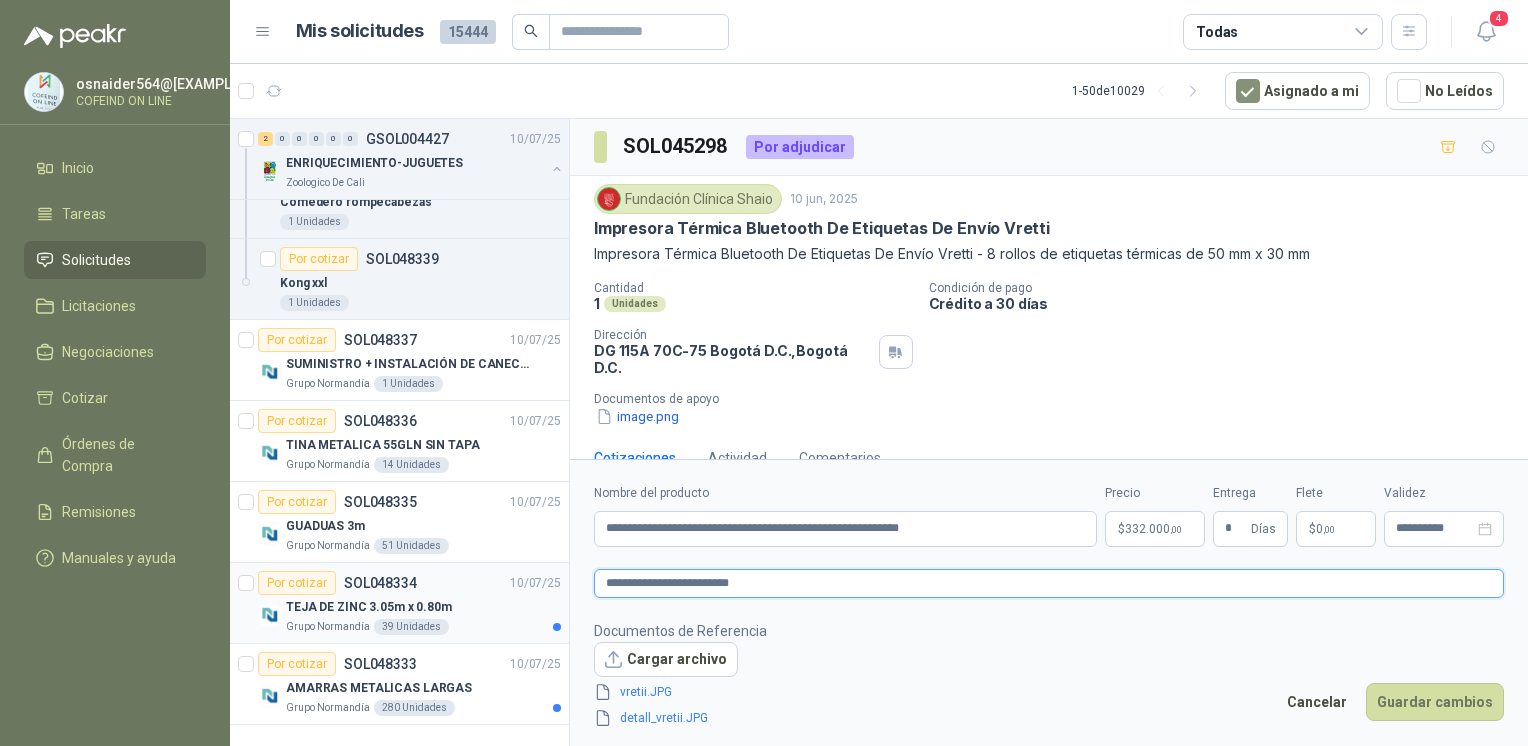 type 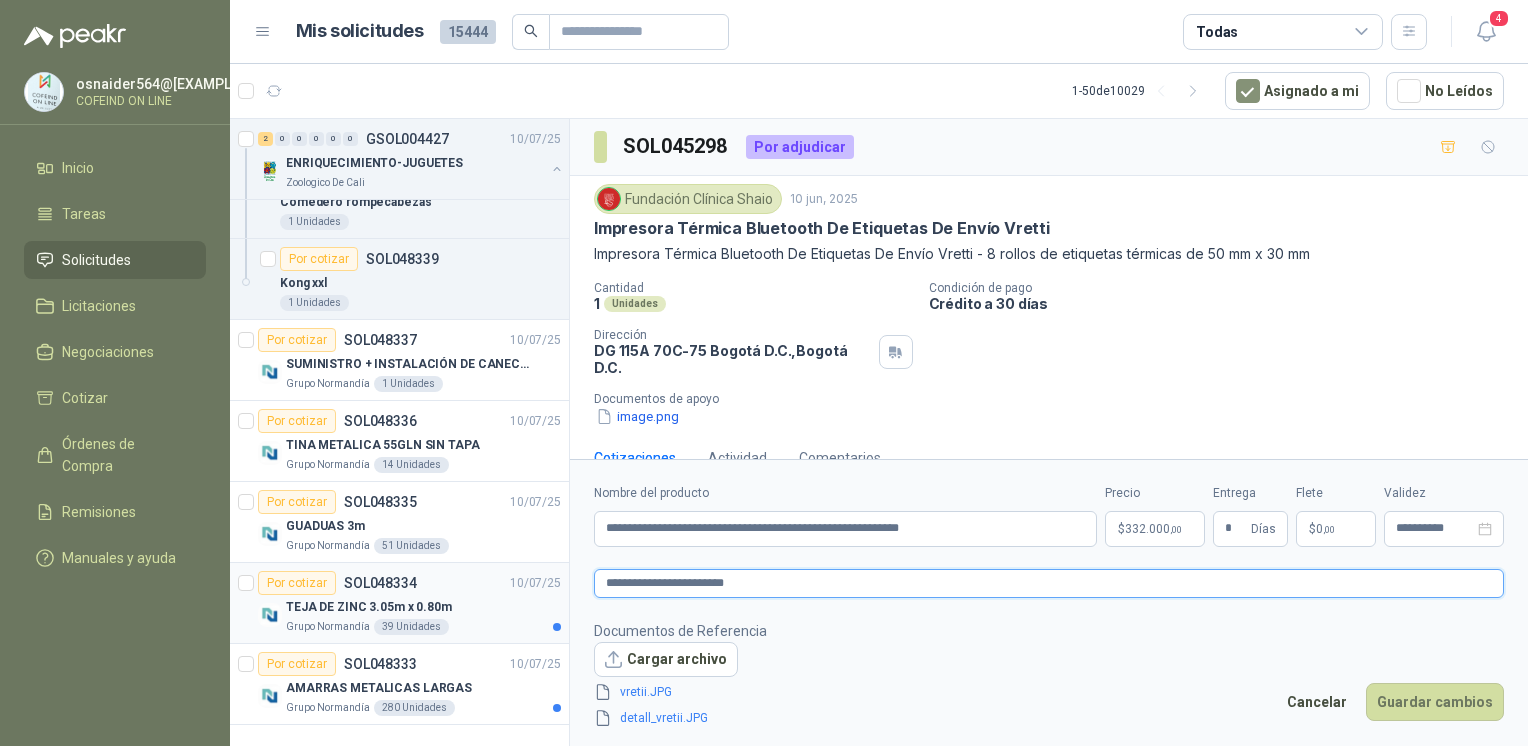 type 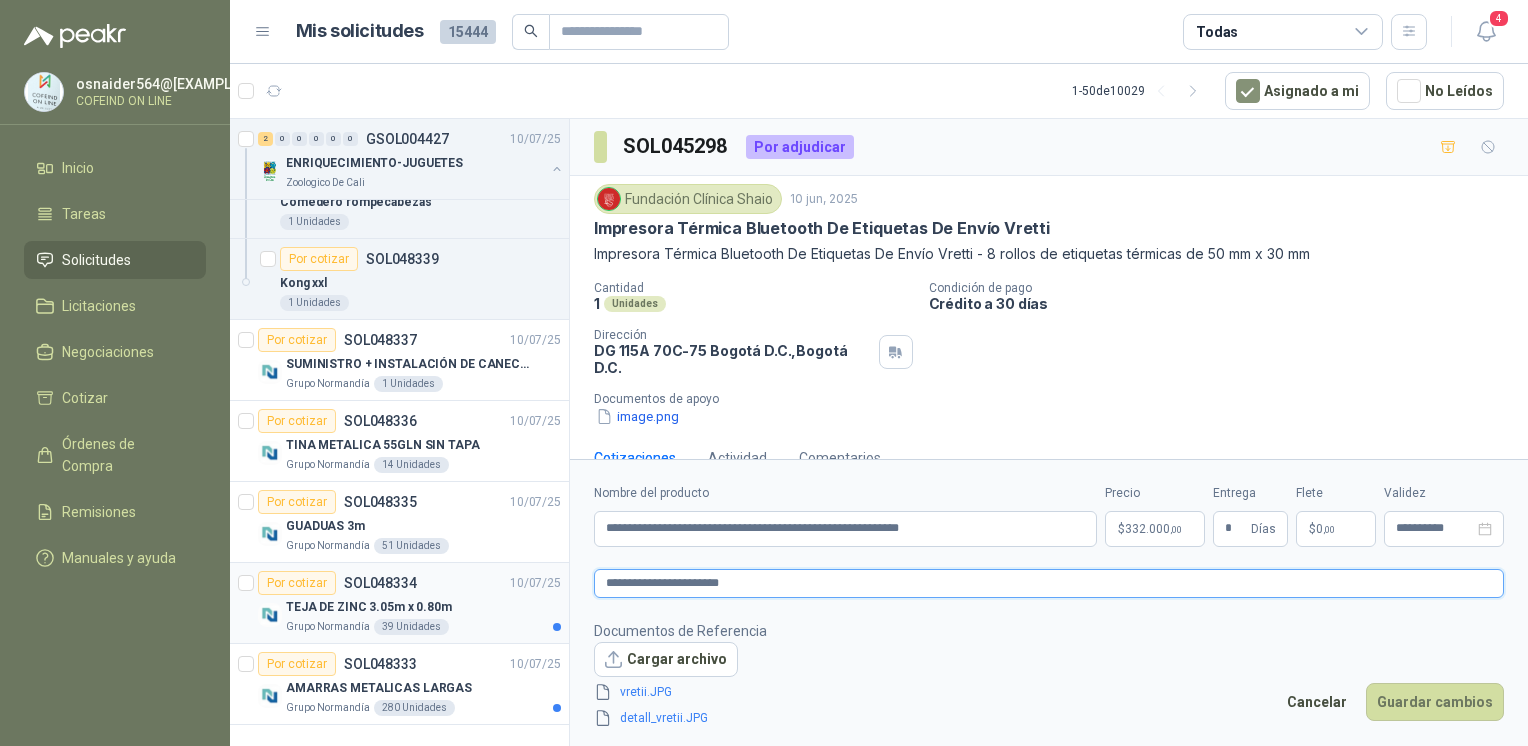 type 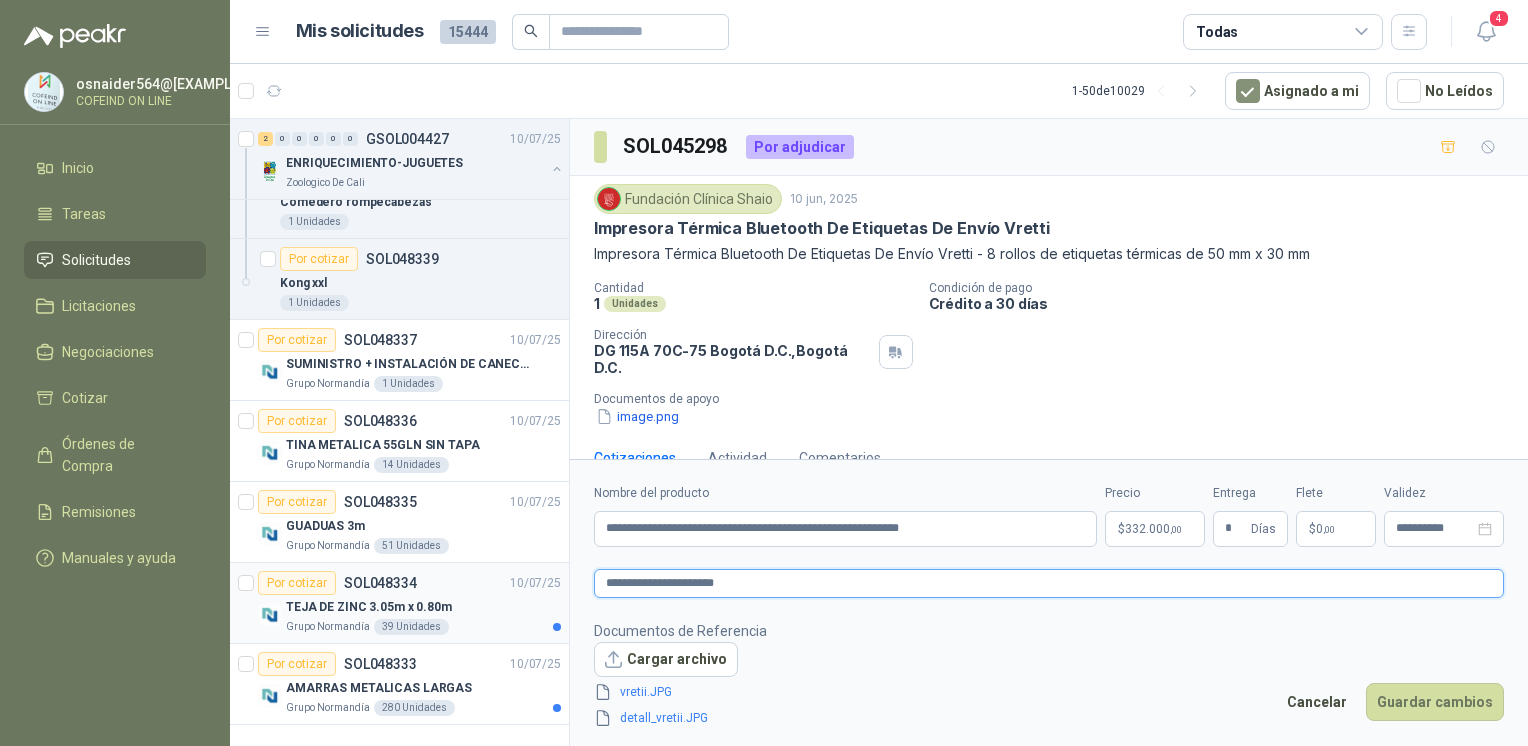 type 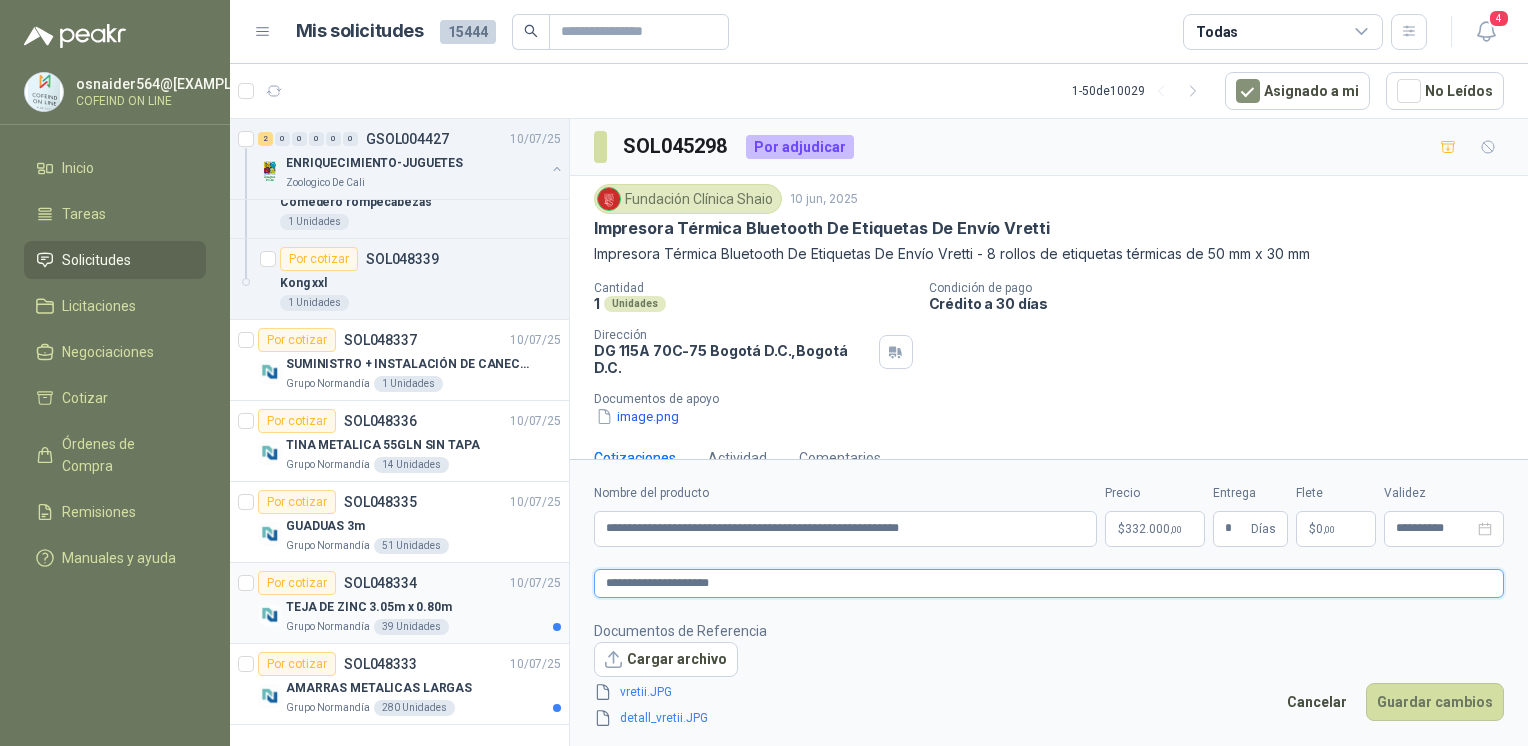 type 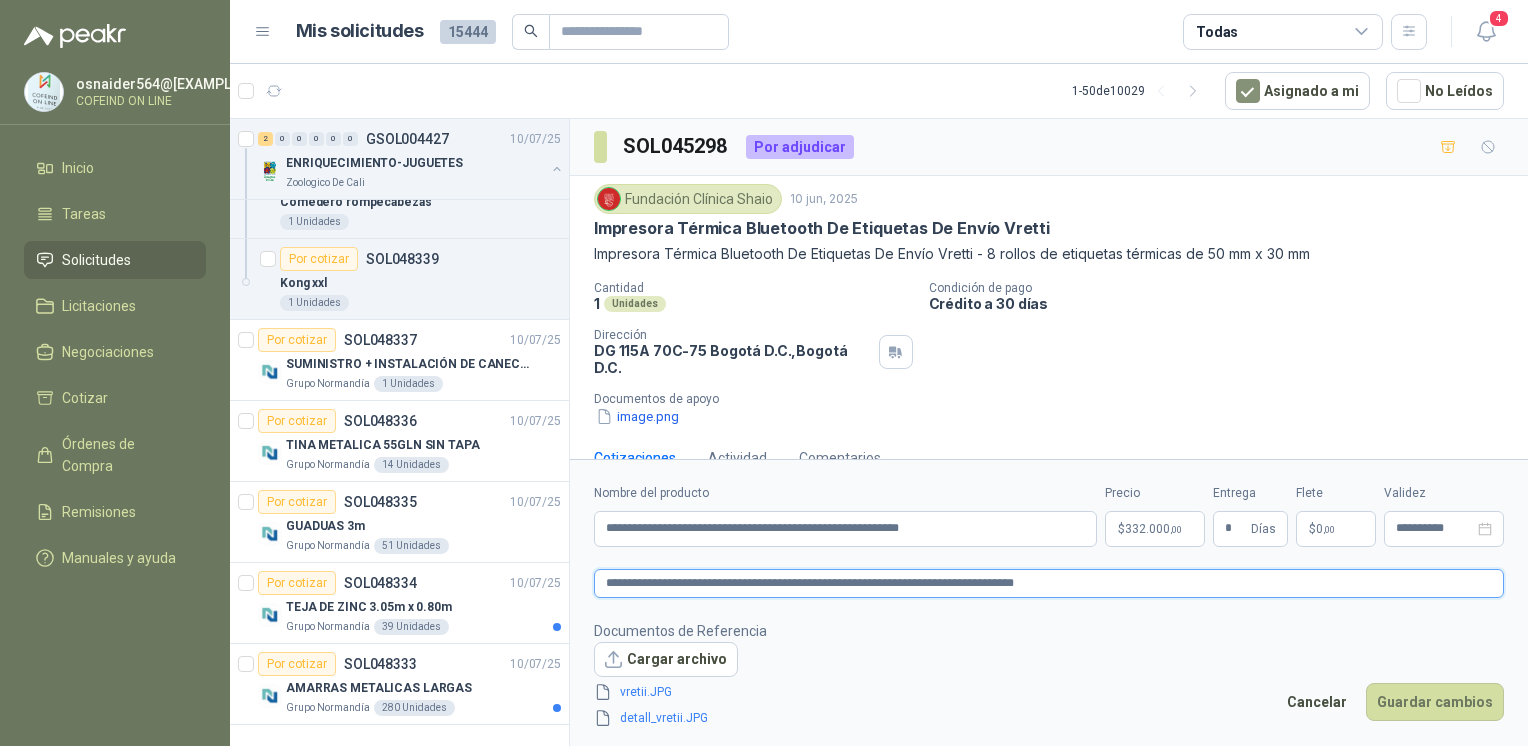 drag, startPoint x: 660, startPoint y: 587, endPoint x: 627, endPoint y: 593, distance: 33.54102 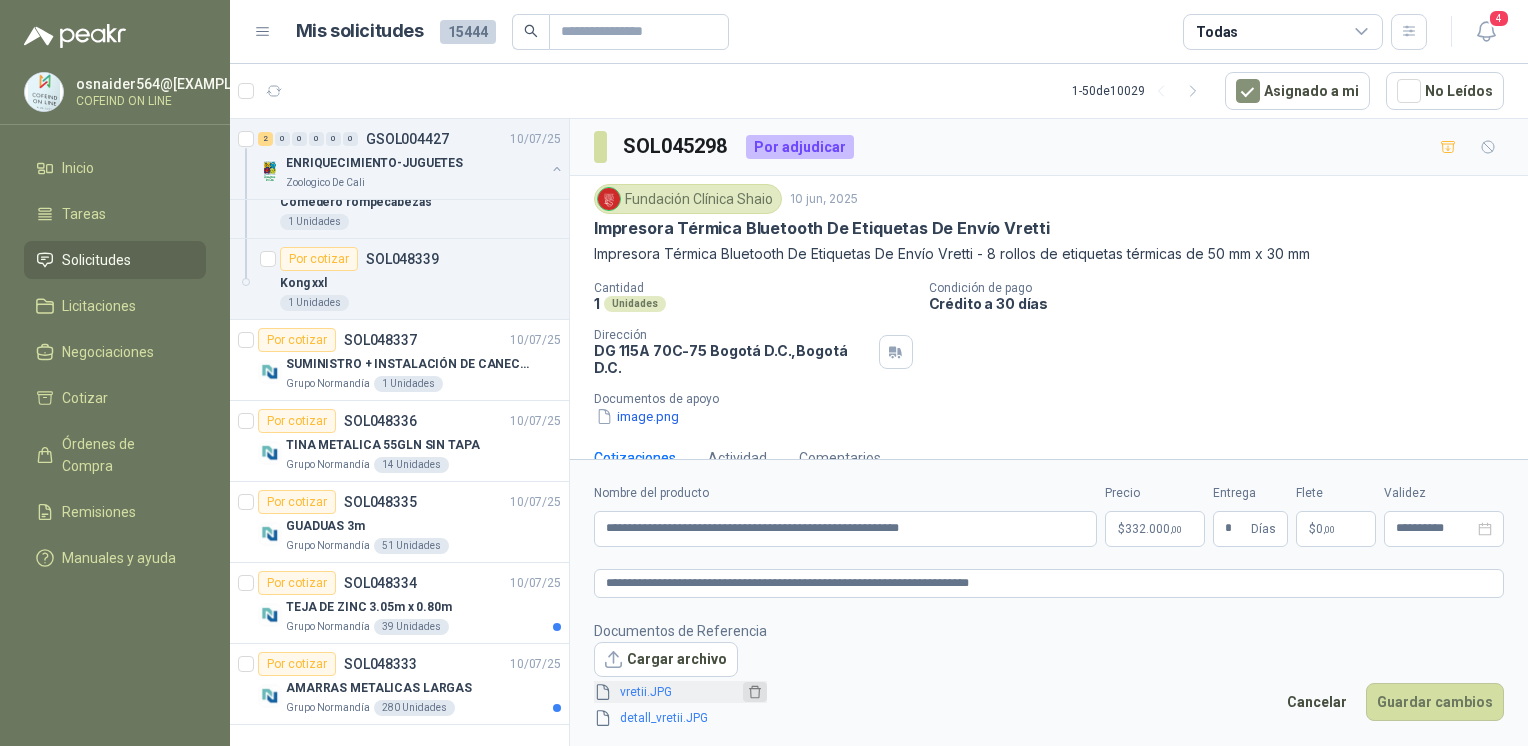 click 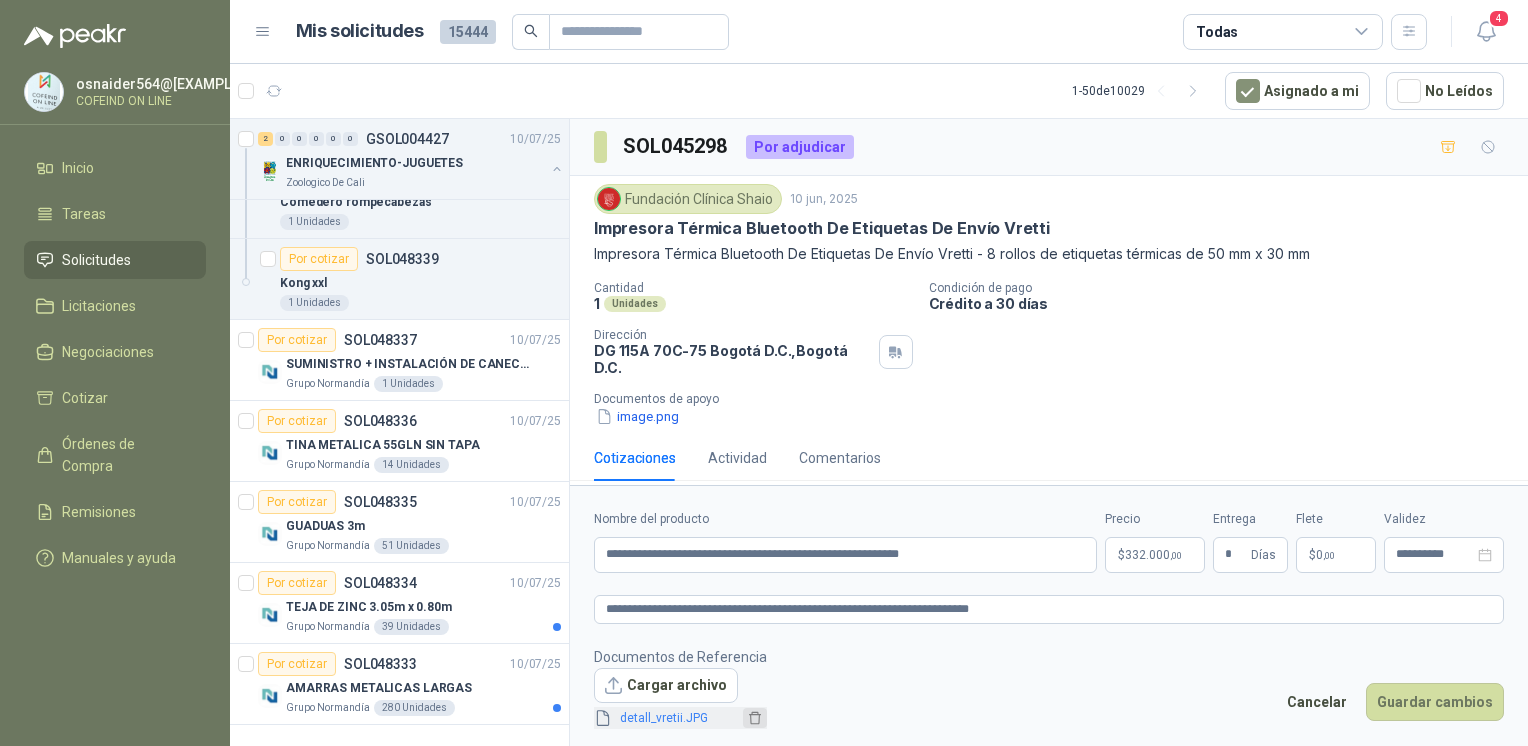 click 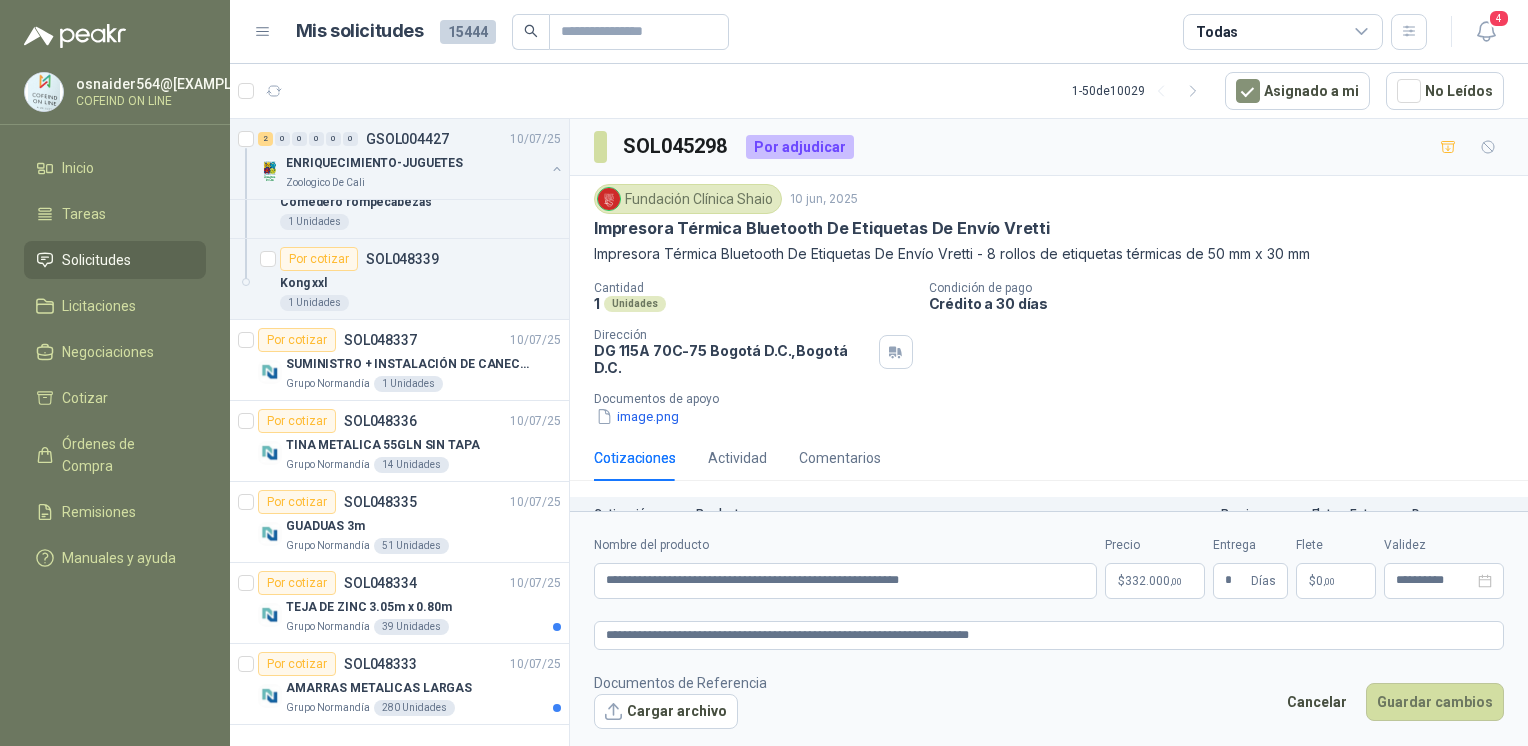 click on "osnaider564@[EXAMPLE.COM]   COFEIND ON LINE   Inicio   Tareas   Solicitudes   Licitaciones   Negociaciones   Cotizar   Órdenes de Compra   Remisiones   Manuales y ayuda Mis solicitudes 15444 Todas 1 - 50  de  10029 Asignado a mi No Leídos Por adjudicar SOL048509 11/07/25   TABLERO ACRILICO CUADRICULADO 1,20 x 0,80m Grupo Normandía 1   Unidades Por cotizar SOL048508 11/07/25   SILLAS ERGONOMICAS Grupo Normandía 4   Unidades Por cotizar SOL048507 11/07/25   BORRADOR TABLERO ACRILICO Grupo Normandía 1   Unidades Por adjudicar SOL048506 11/07/25   MARCADORES BORRABLES (AZUL, NEGRO, ROJO, VERDE) Grupo Normandía 4   Unidades Por adjudicar SOL048505 11/07/25   ESCRITORIOS 1,20 x 0,60m Grupo Normandía 4   Unidades Por cotizar SOL048504 11/07/25   HIDROLAVADORA KARCHER HD 10/25 Santa Anita Napoles 1   Unidades 1   0   0   0   0   0   GSOL004451 11/07/25   08-RQP-1457 Santa Anita Napoles   Por cotizar SOL048503 TOALLAS 35   Unidades 1   0   0   0   0   0   GSOL004450 11/07/25   01-RQP-9133 Santa Anita Napoles" at bounding box center [764, 373] 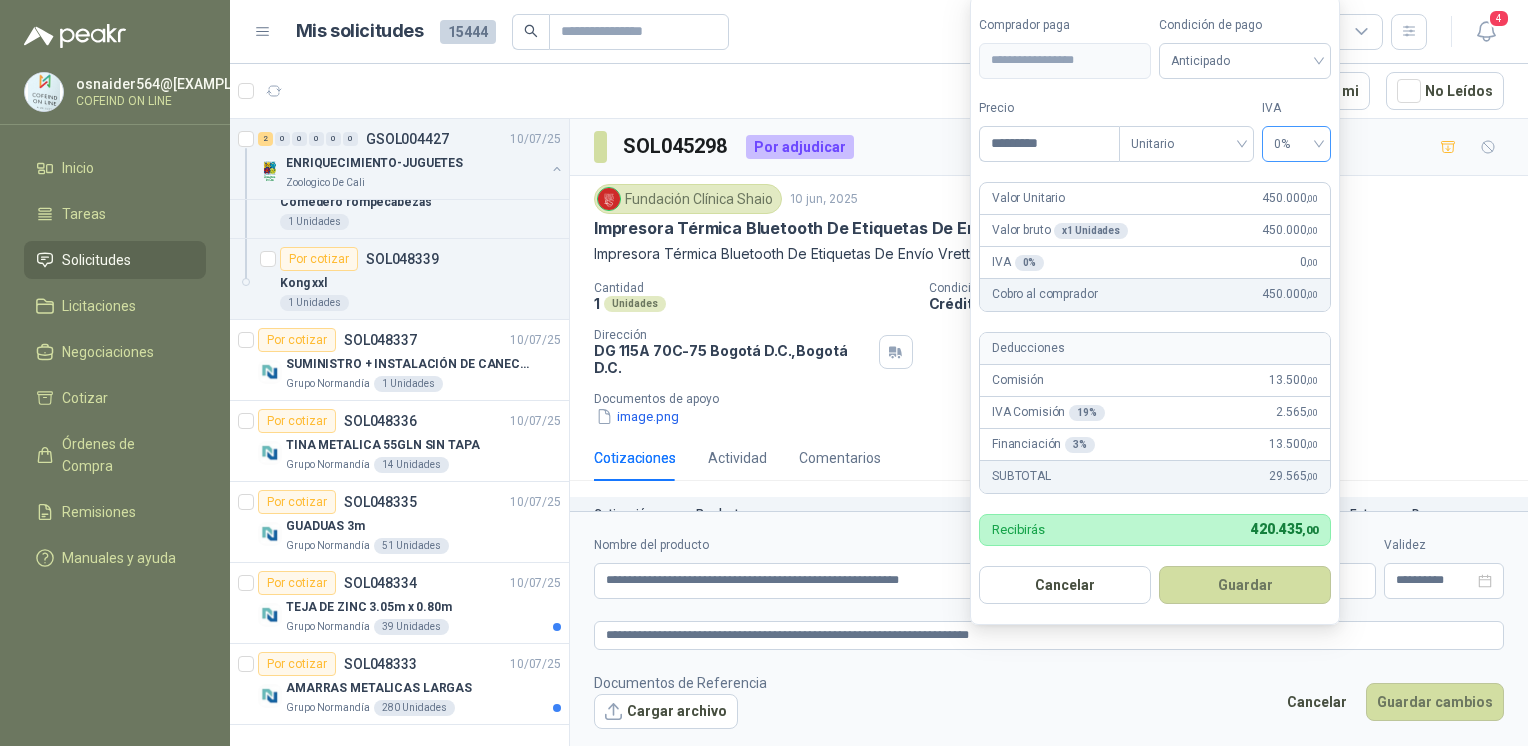 click on "0%" at bounding box center [1296, 144] 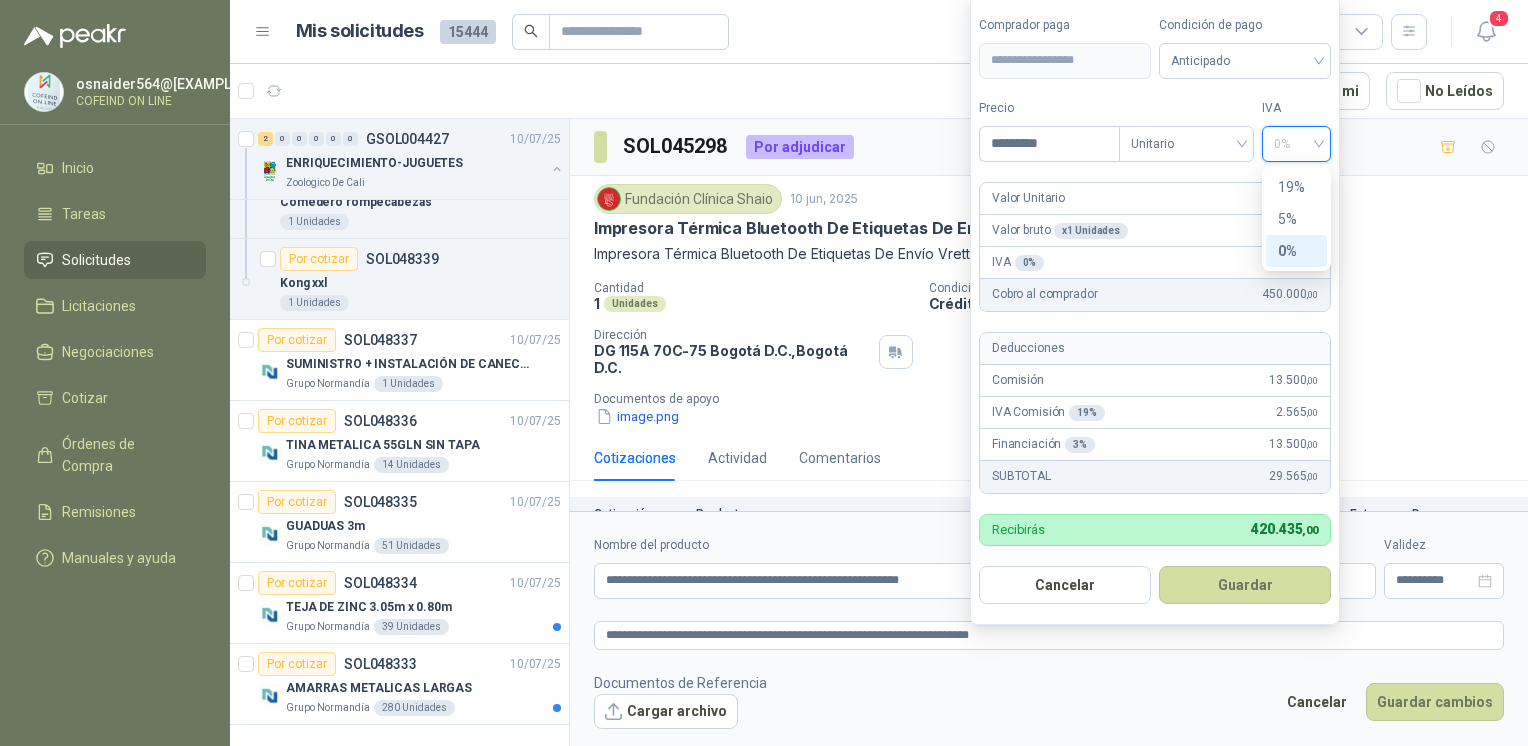 click on "0%" at bounding box center [1296, 251] 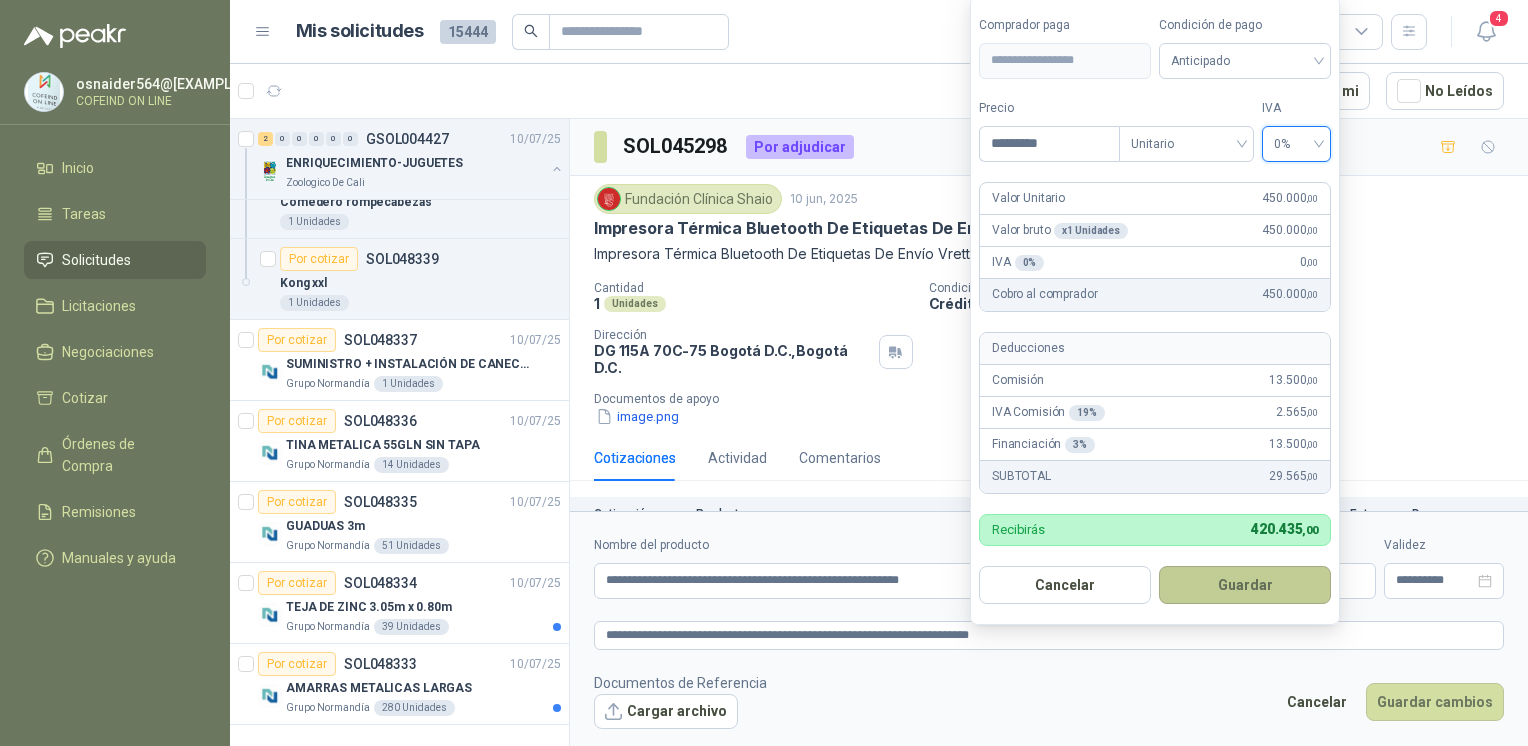 click on "Guardar" at bounding box center [1245, 585] 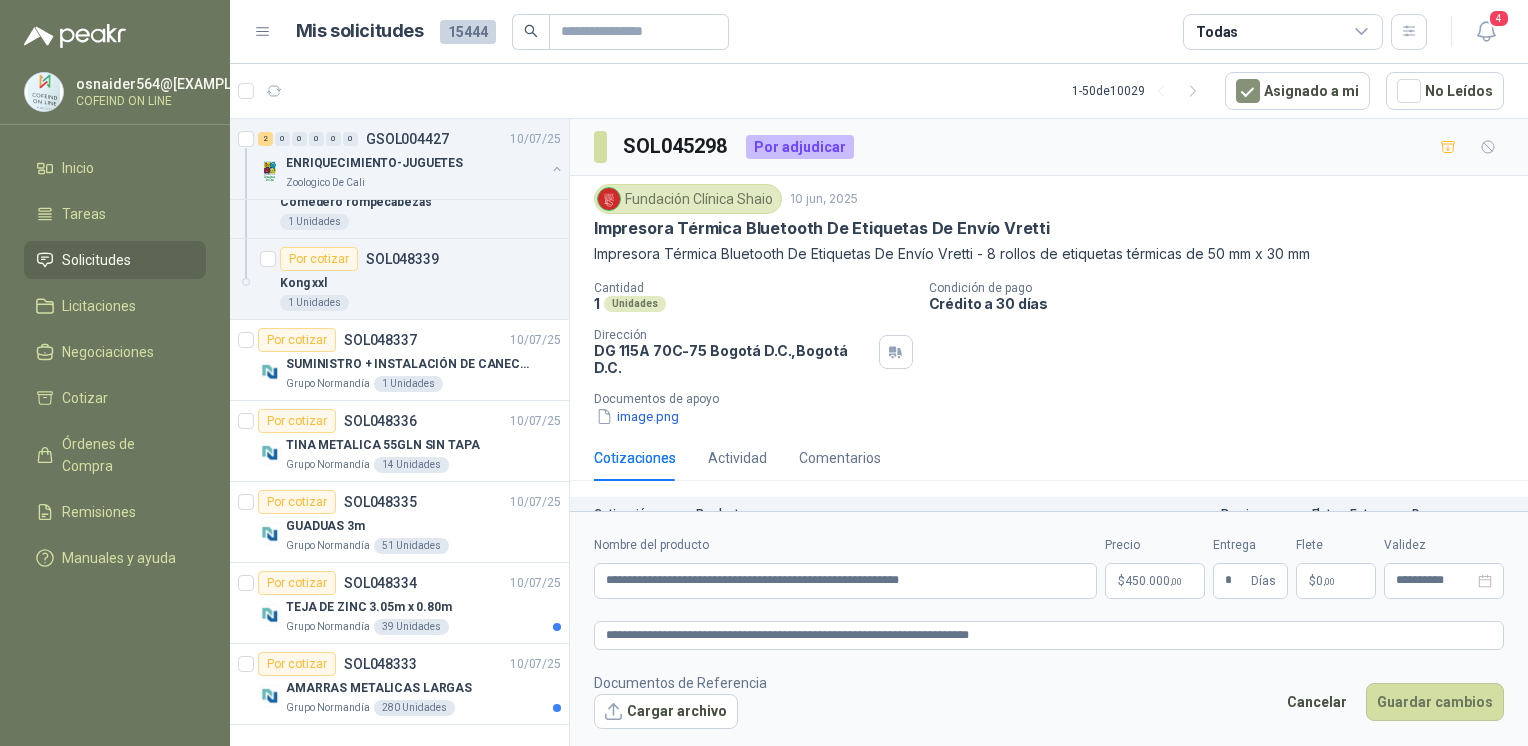 click on "**********" at bounding box center [1049, 632] 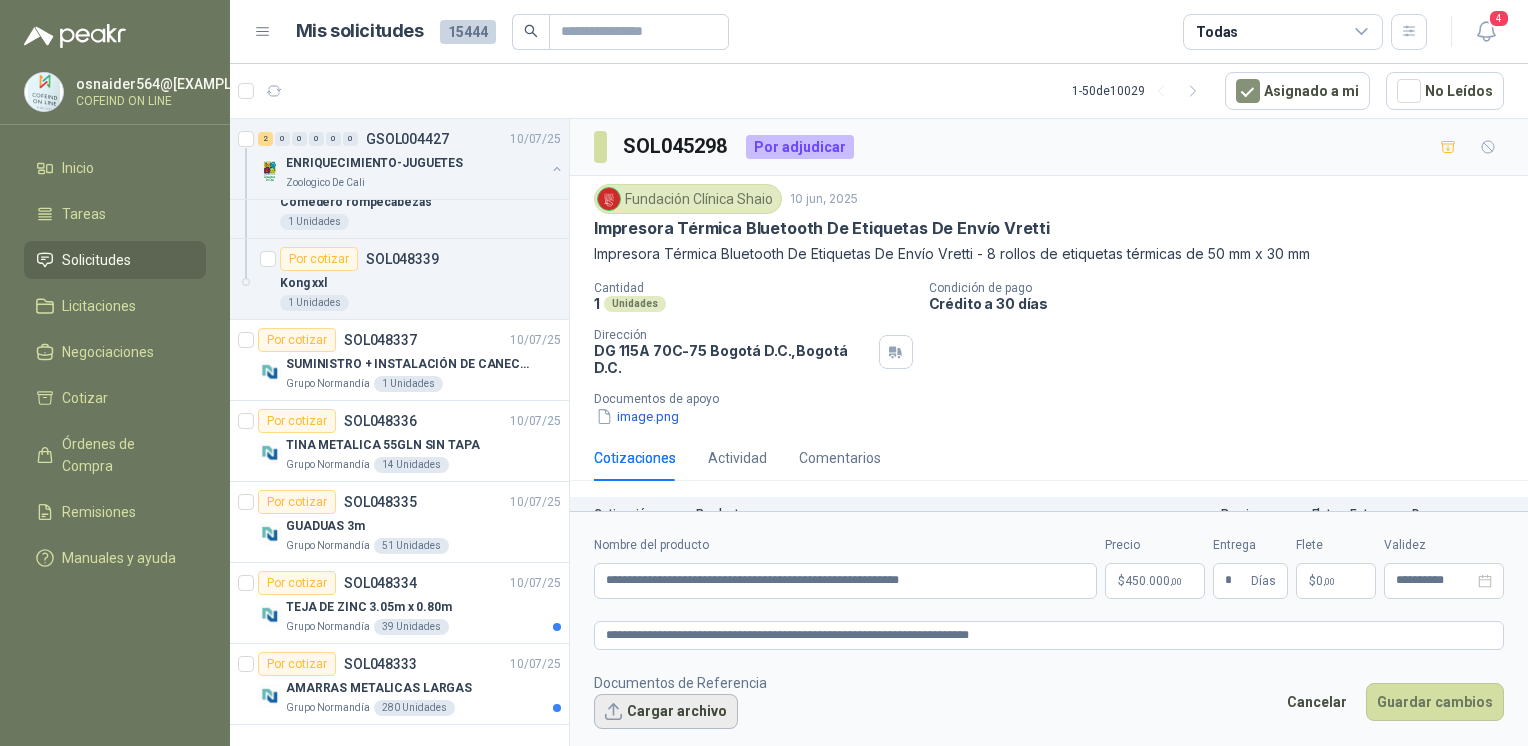 click on "Cargar archivo" at bounding box center [666, 712] 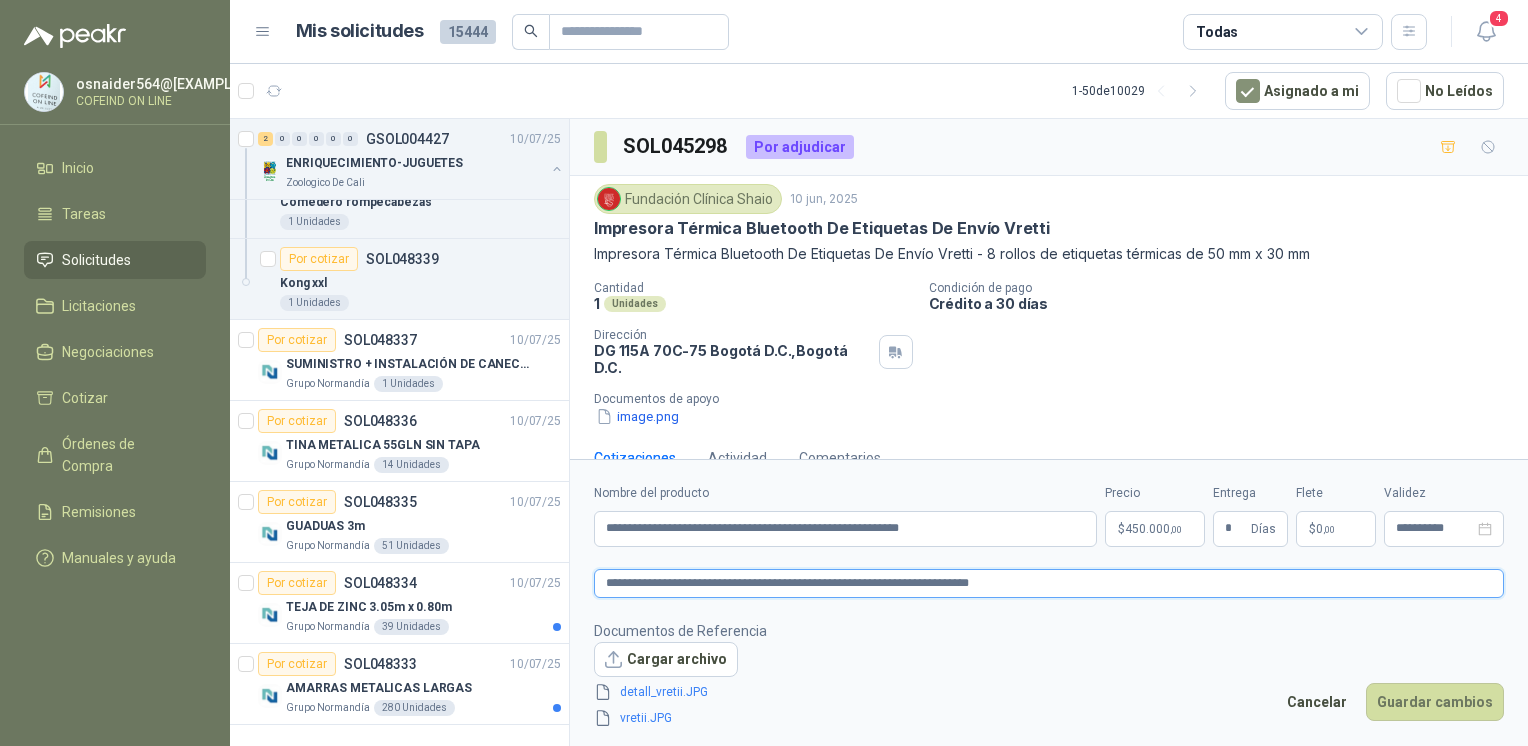 click on "**********" at bounding box center (1049, 583) 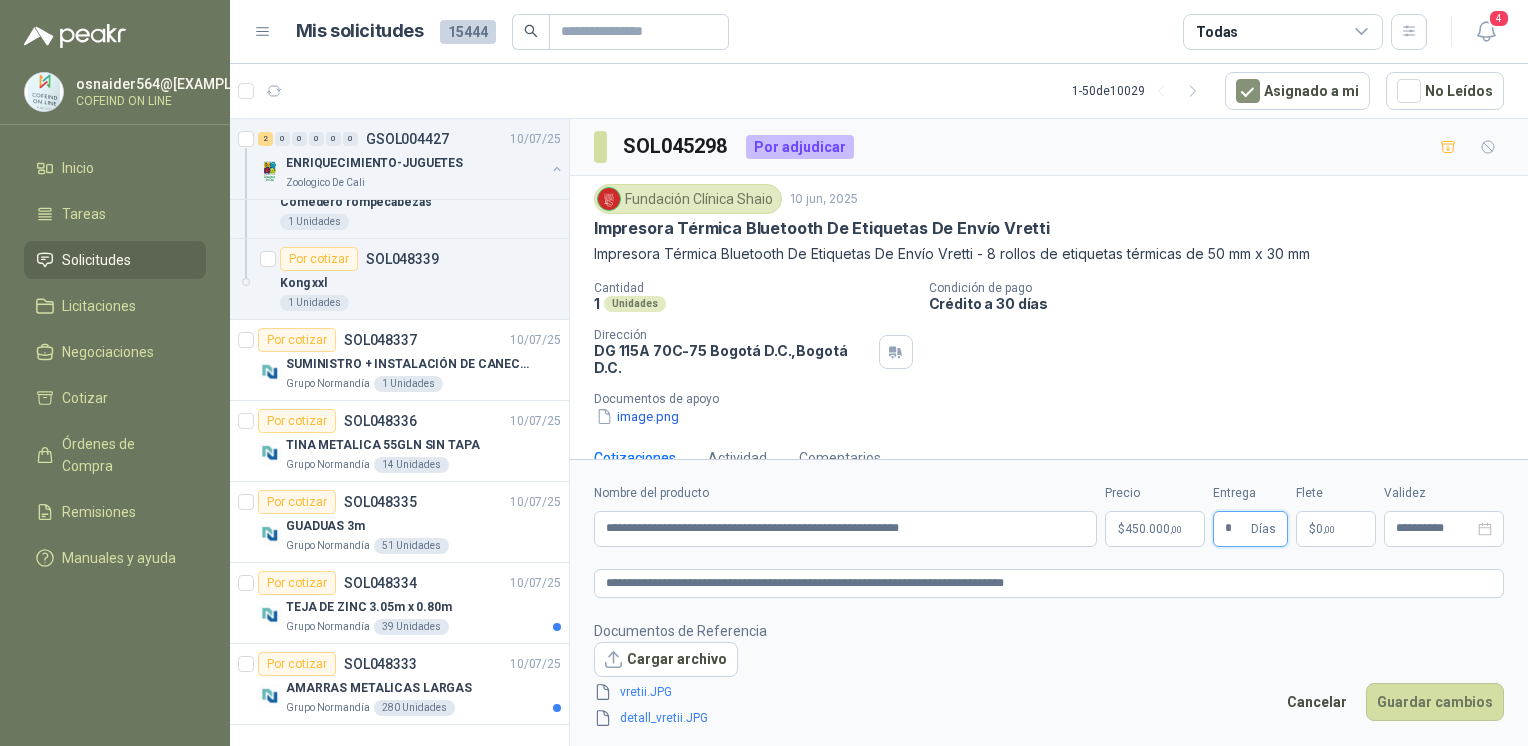 click on "*" at bounding box center (1236, 529) 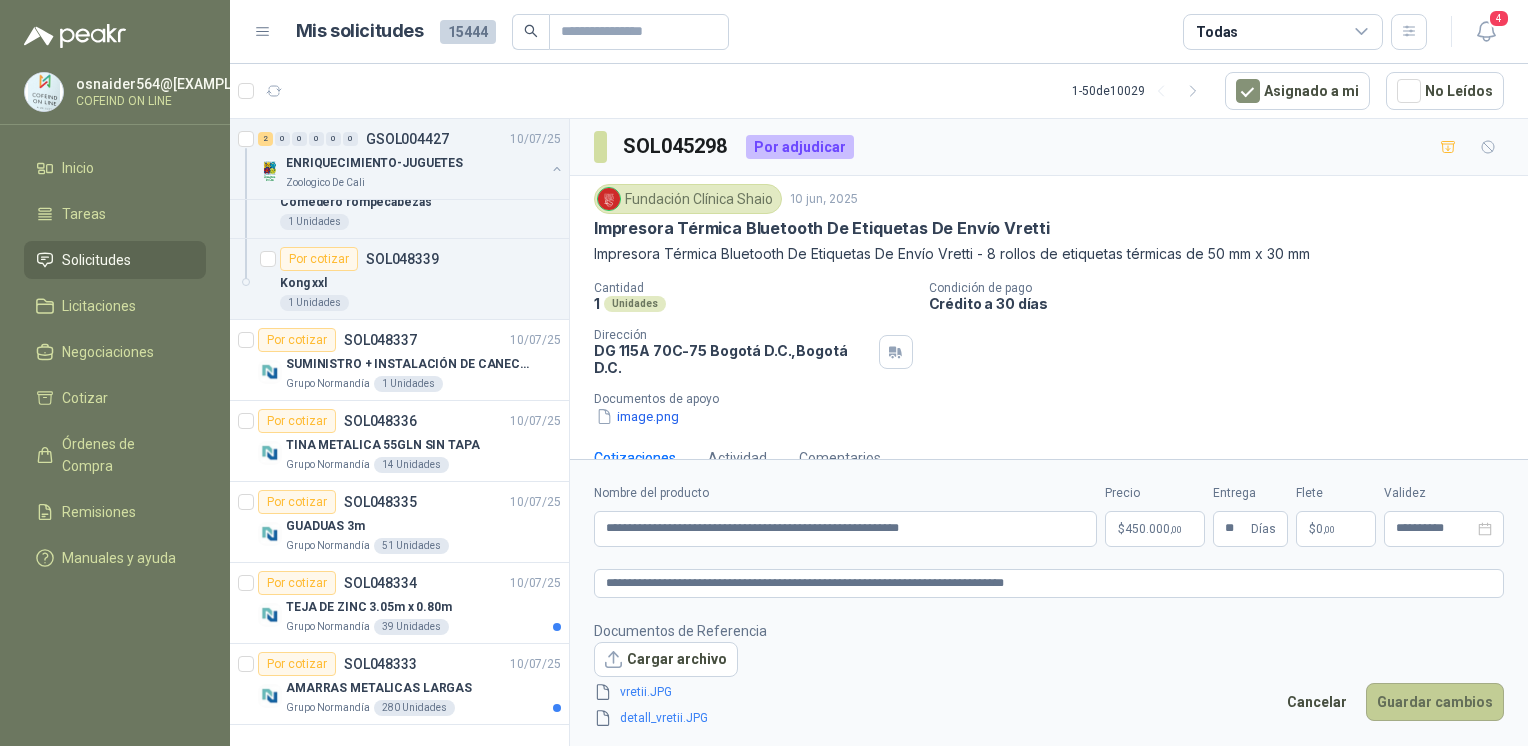 click on "Guardar cambios" at bounding box center (1435, 702) 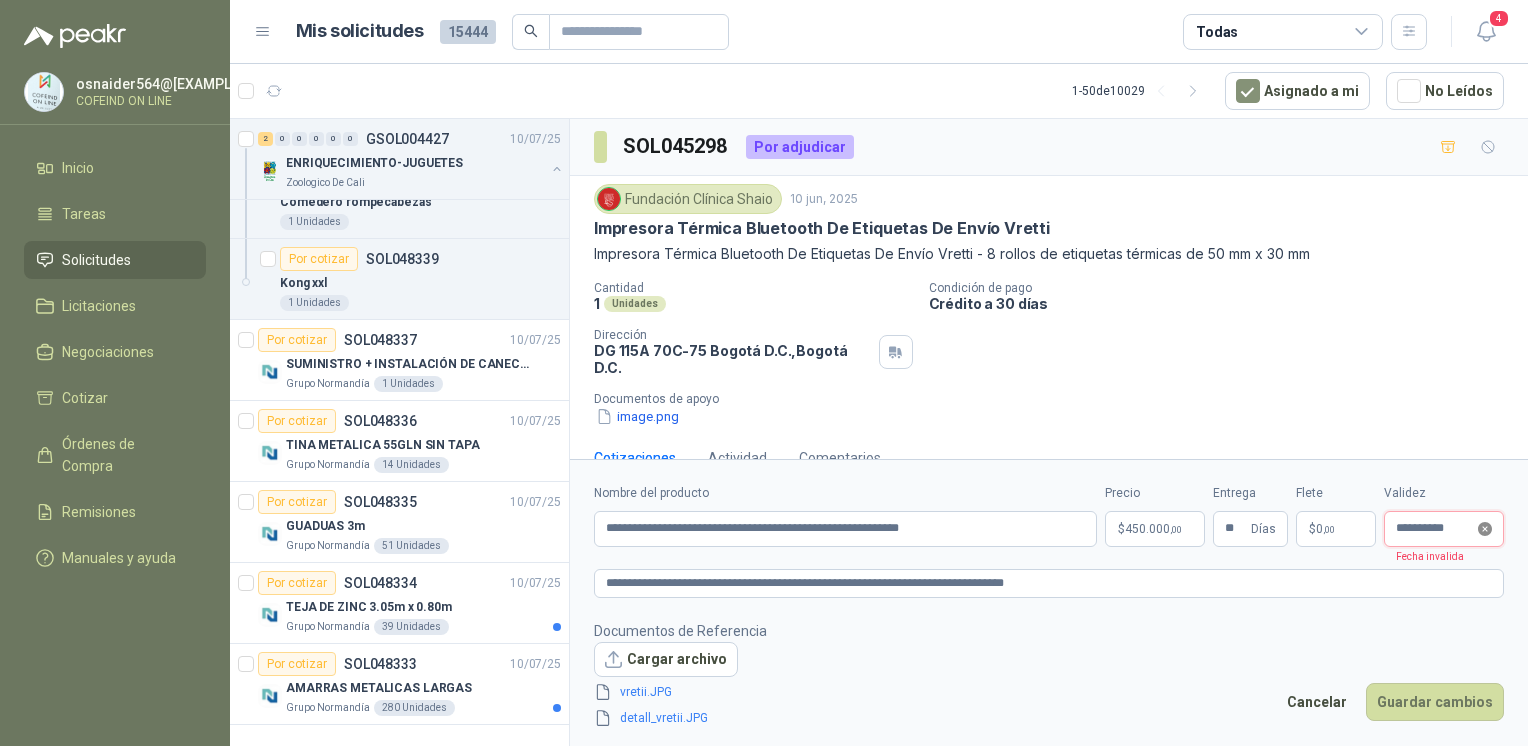 click 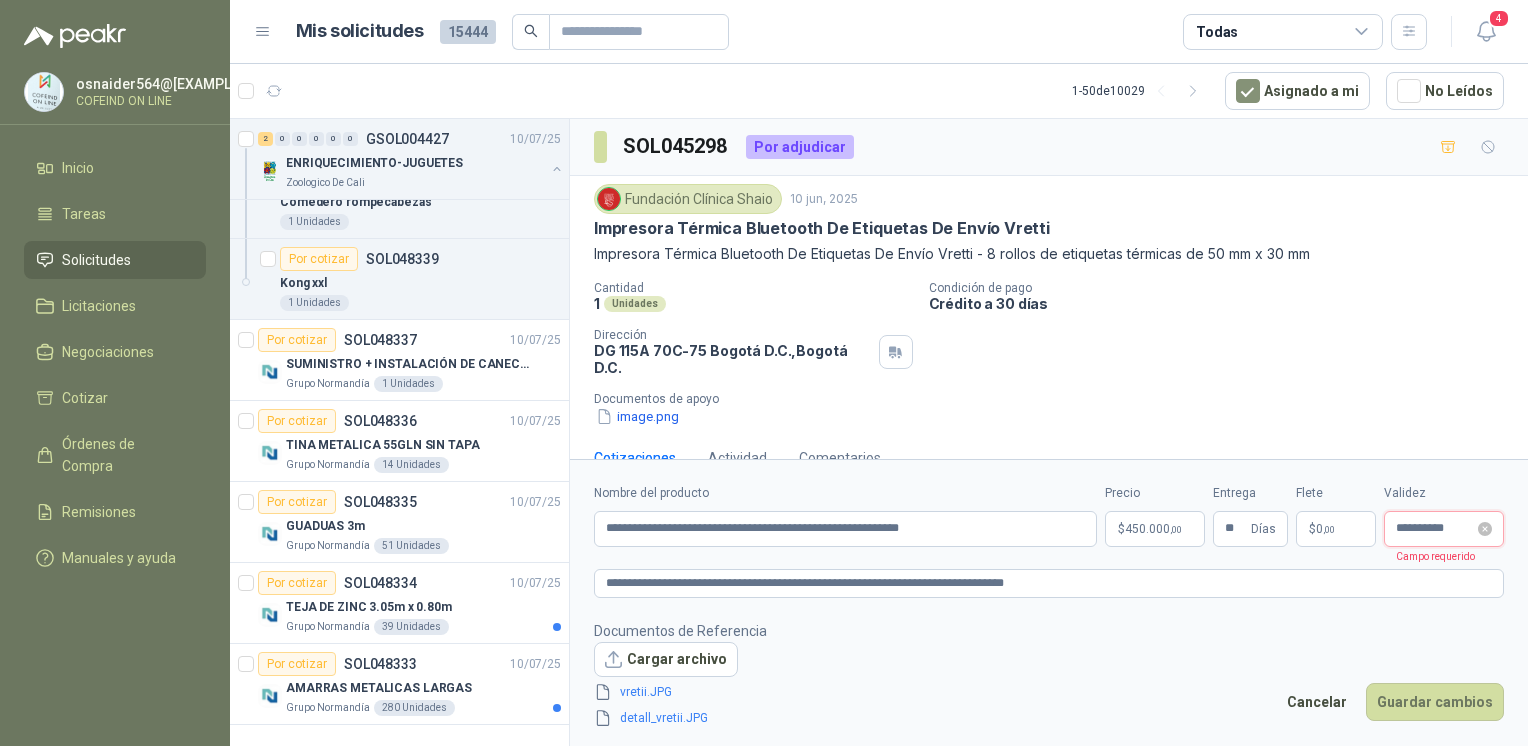 click on "**********" at bounding box center (1435, 528) 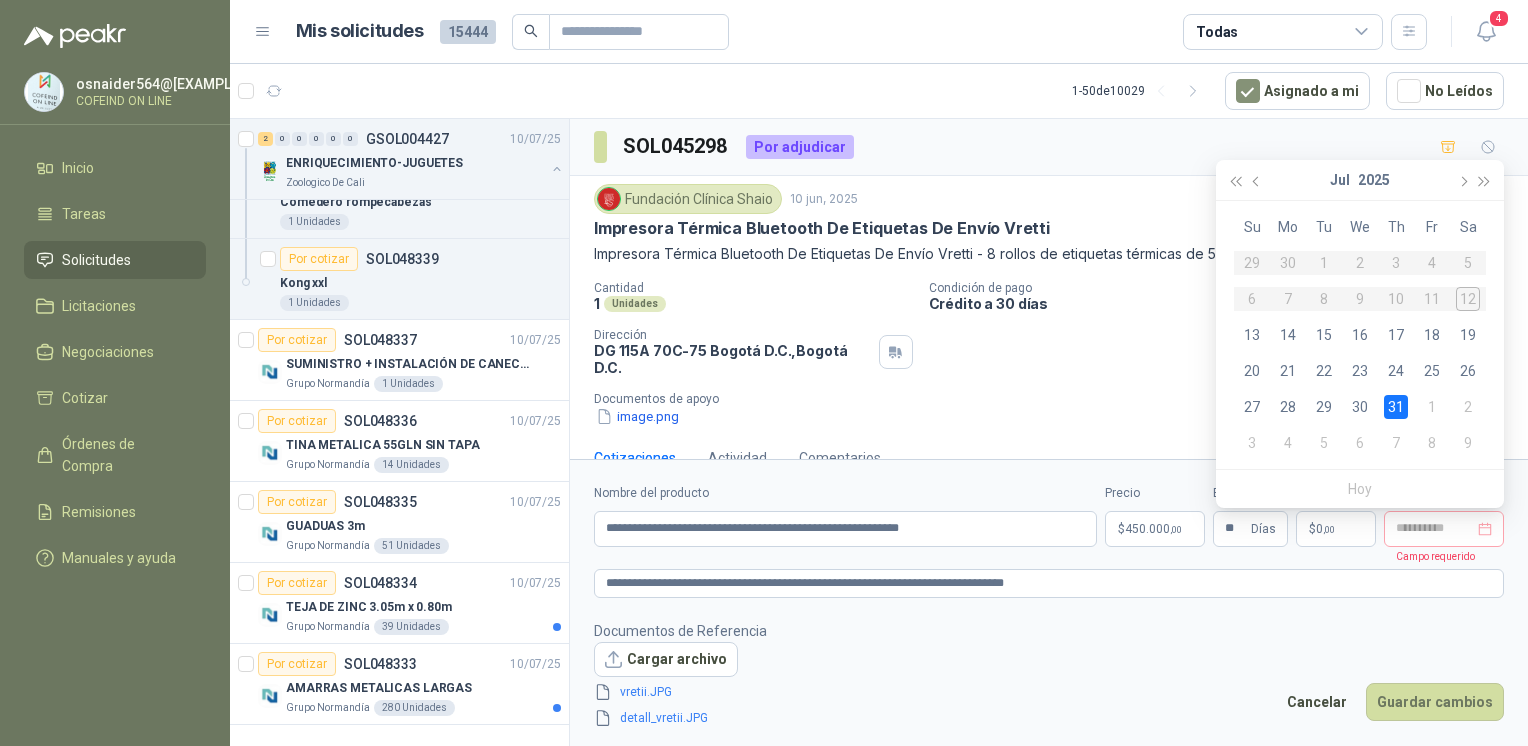 click on "31" at bounding box center [1396, 407] 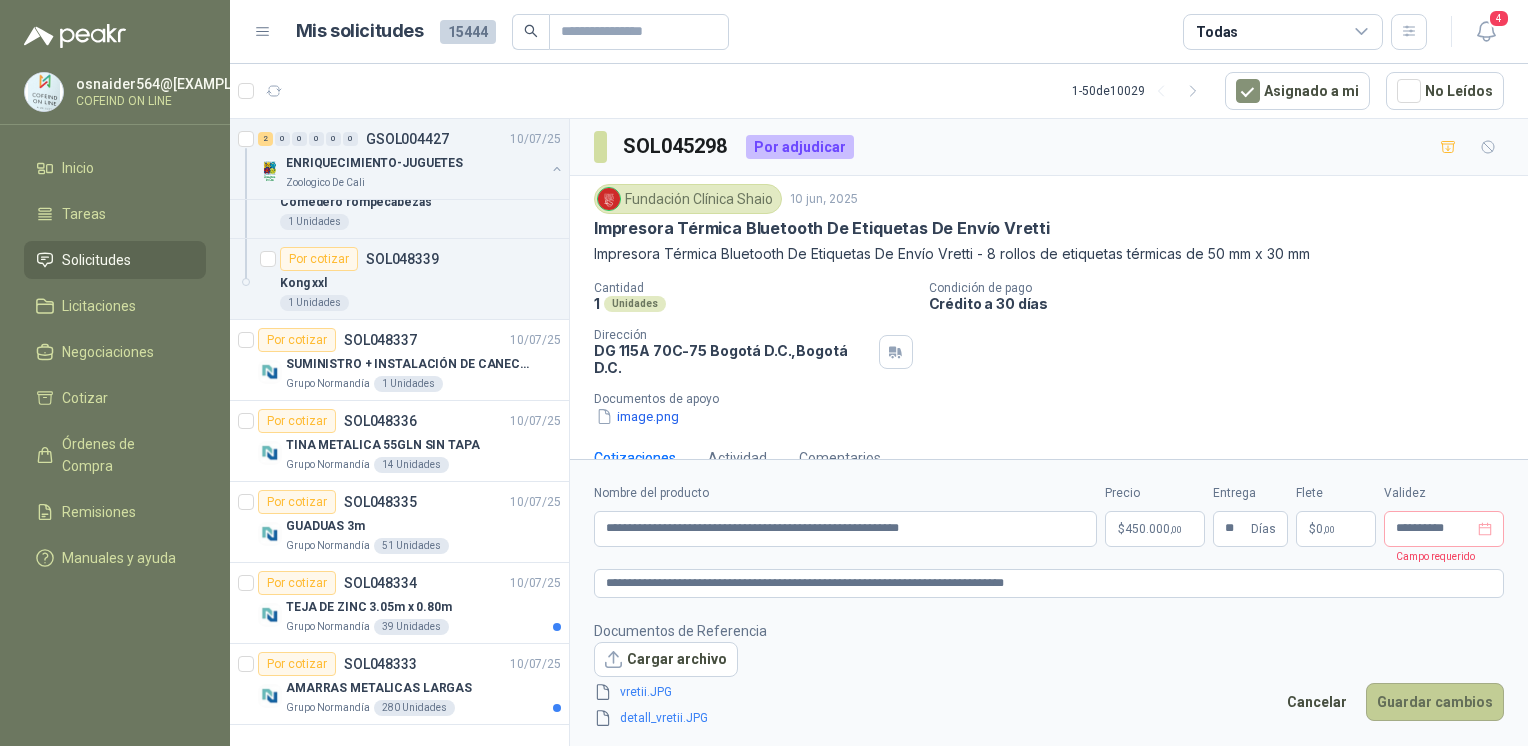 click on "Guardar cambios" at bounding box center (1435, 702) 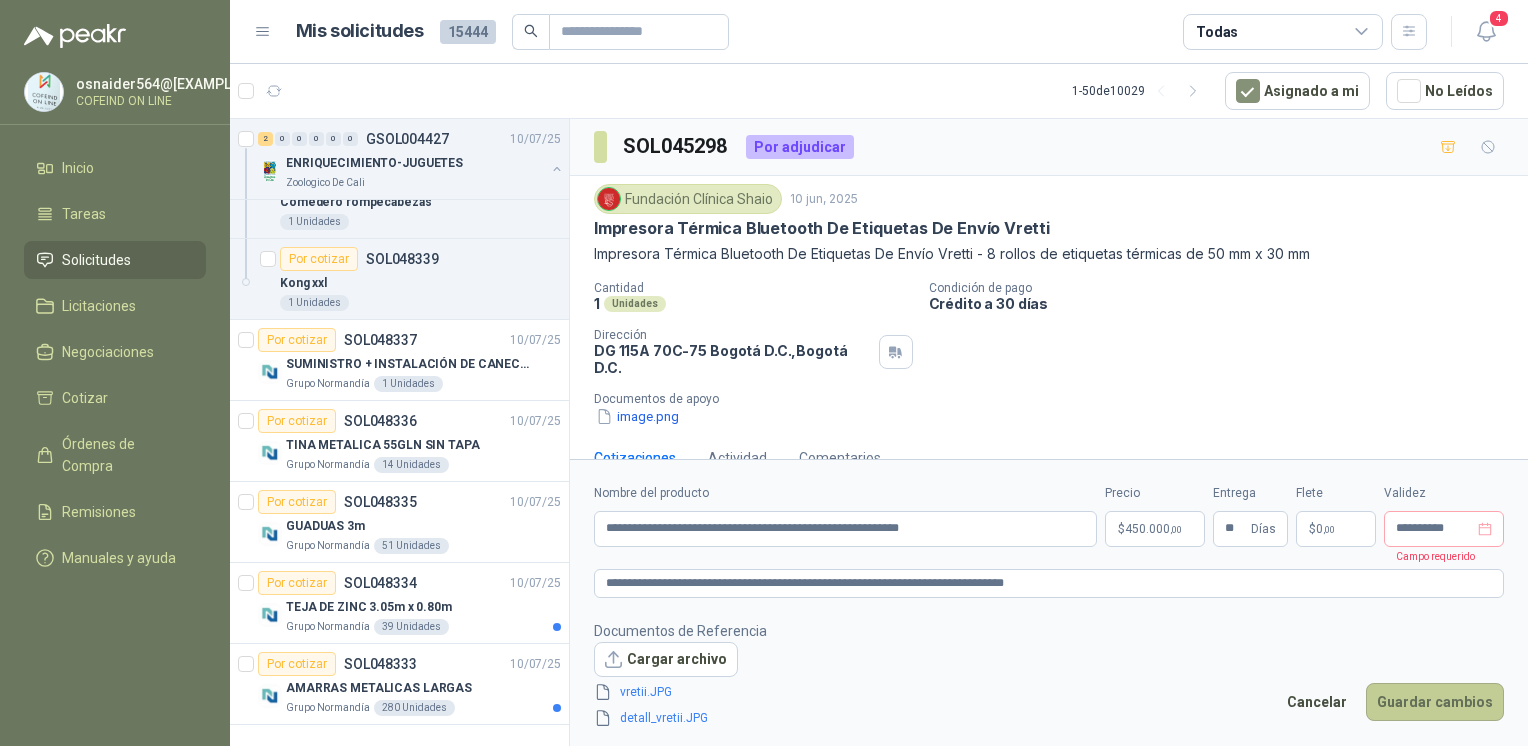 click on "Guardar cambios" at bounding box center [1435, 702] 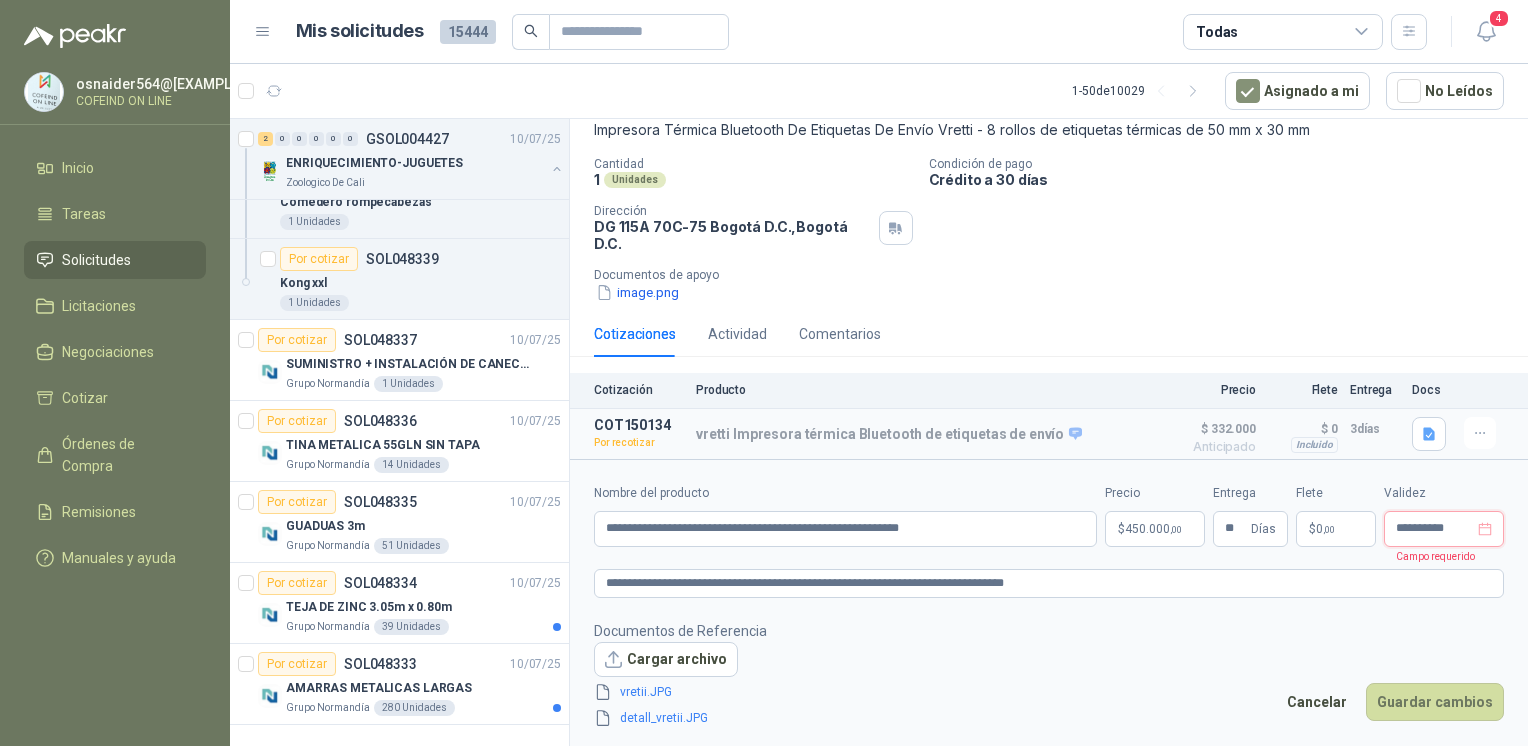 scroll, scrollTop: 126, scrollLeft: 0, axis: vertical 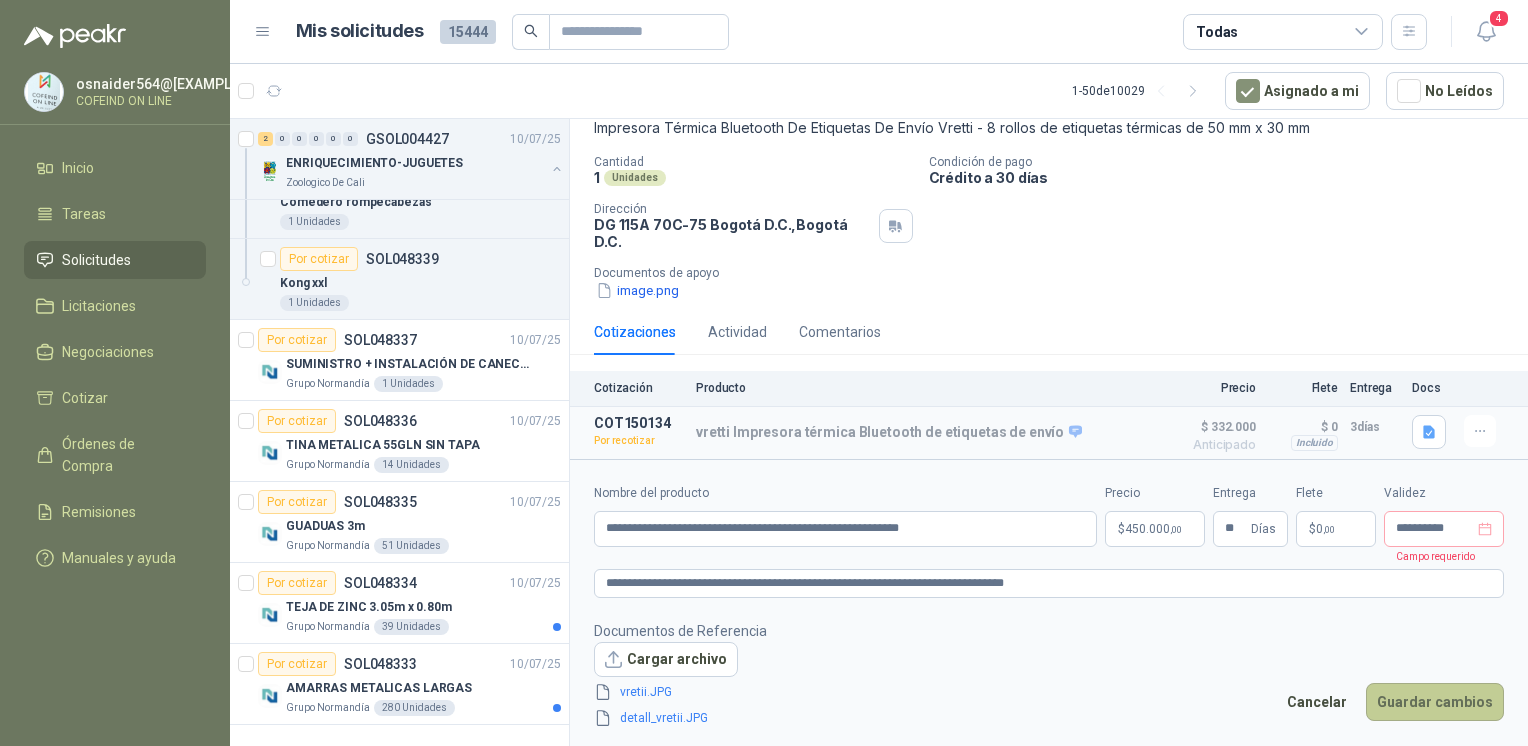 click on "Guardar cambios" at bounding box center (1435, 702) 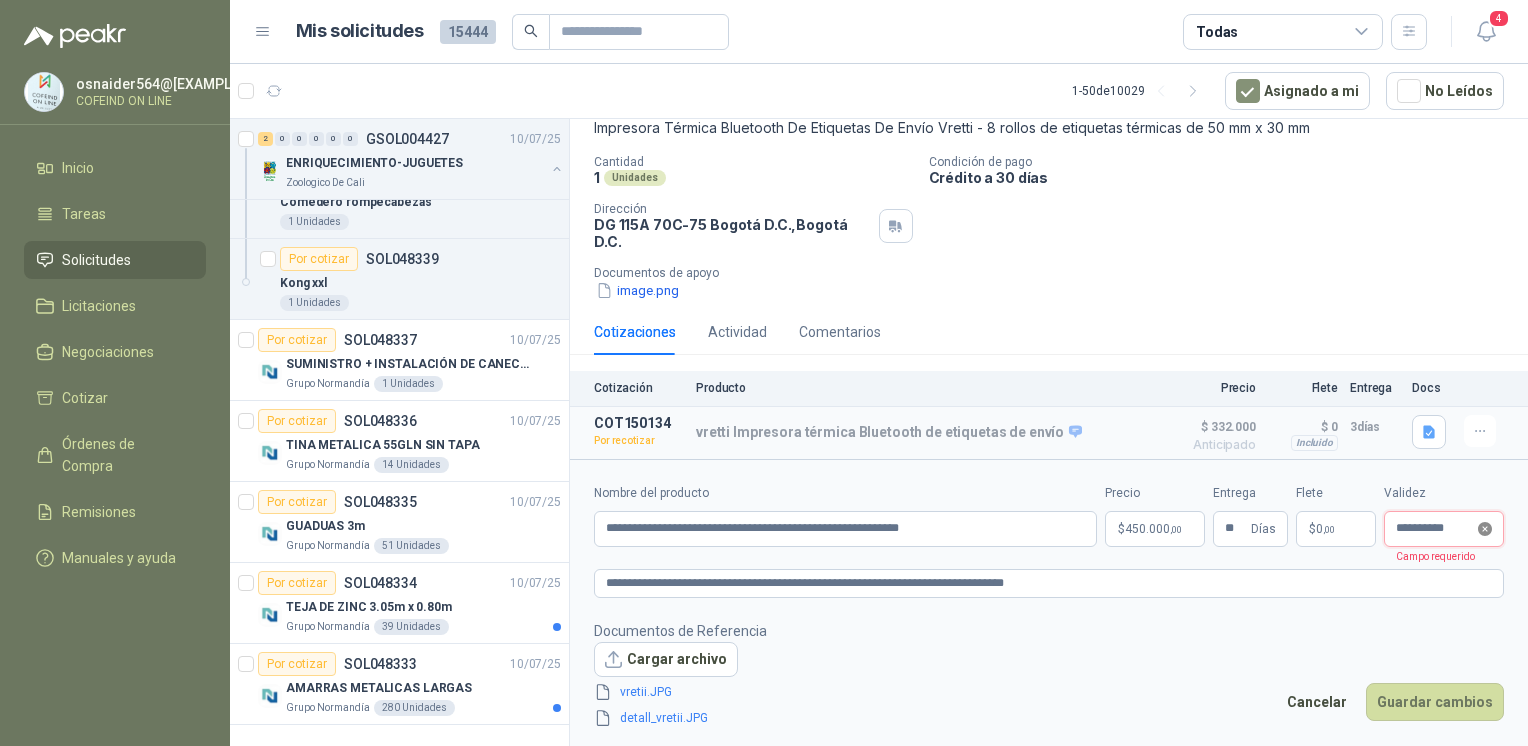 click 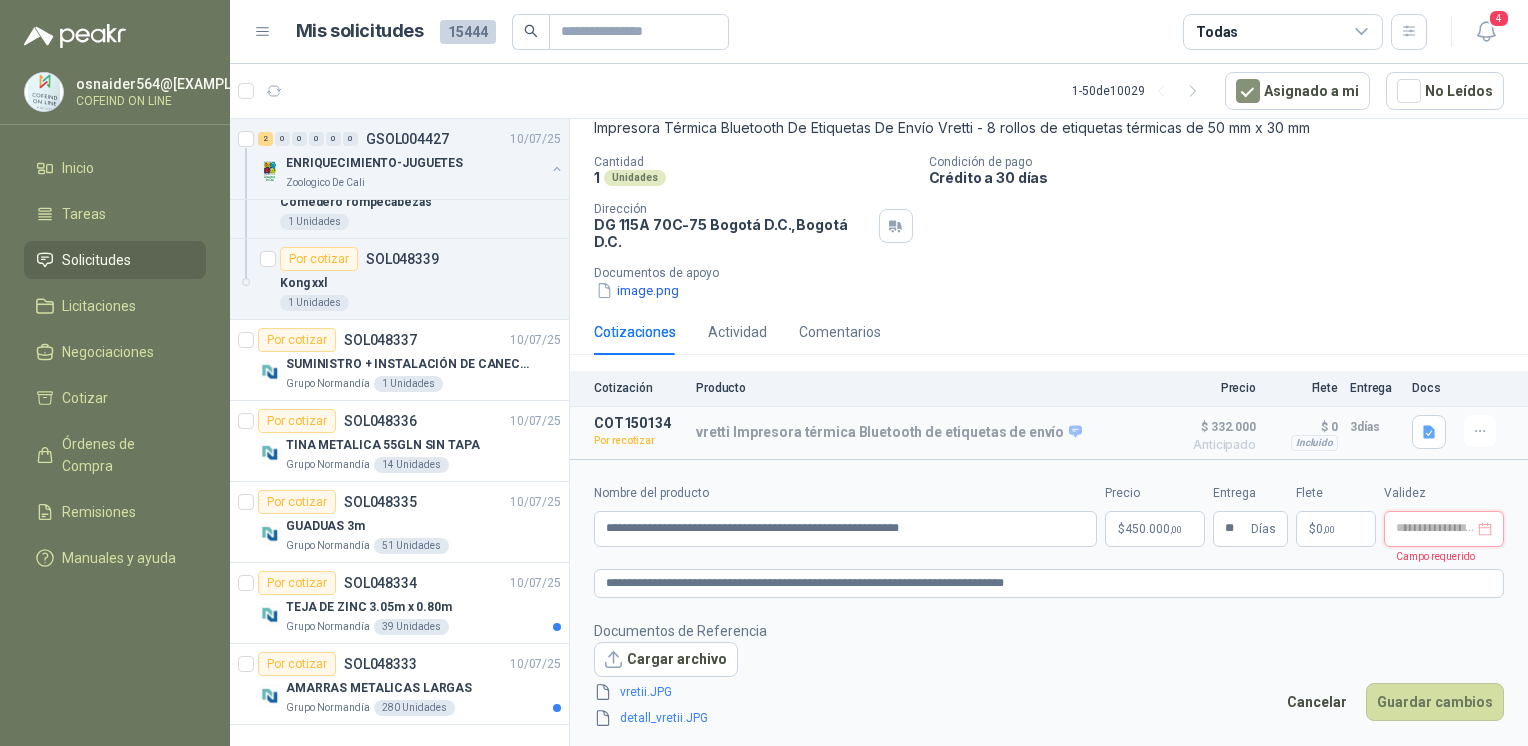 click at bounding box center [1444, 529] 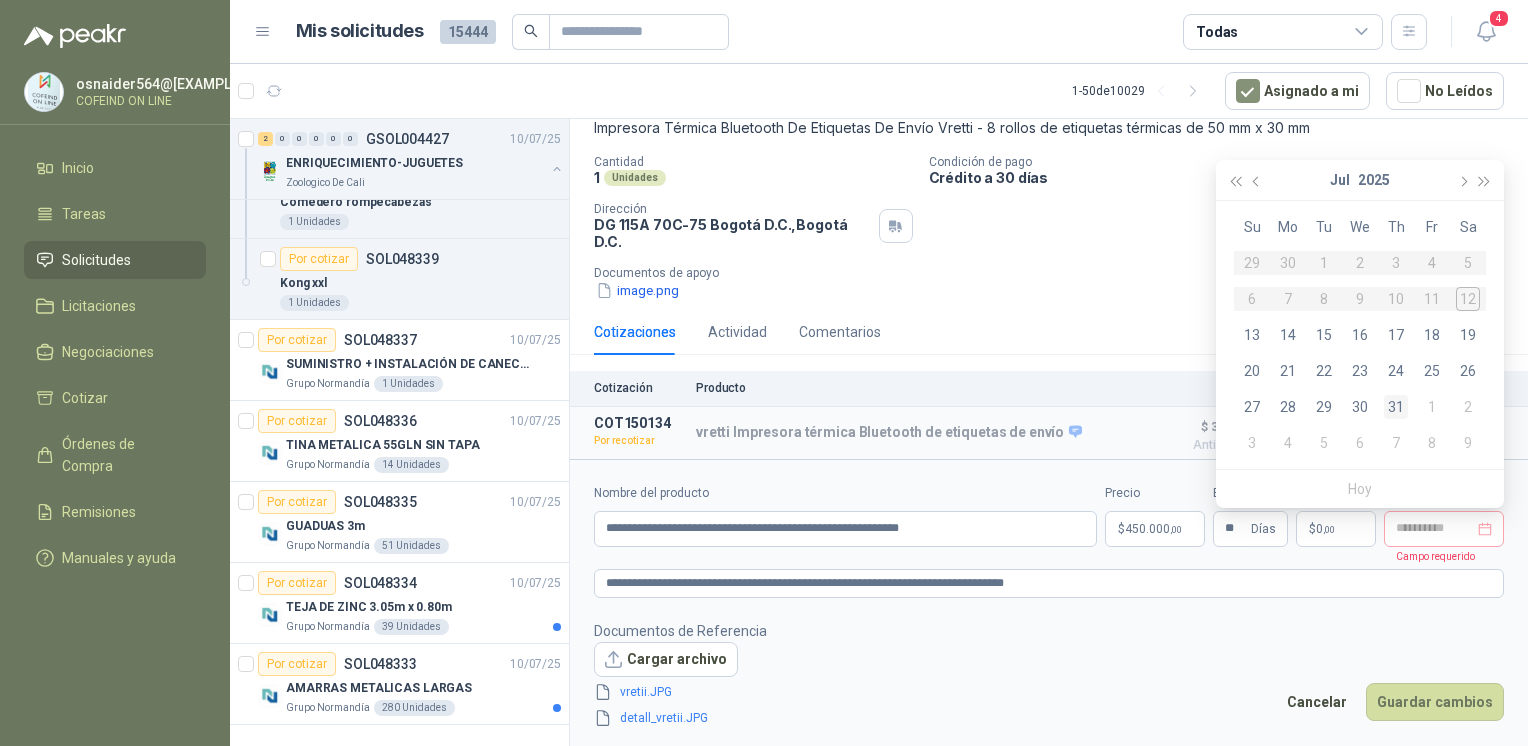 click on "31" at bounding box center (1396, 407) 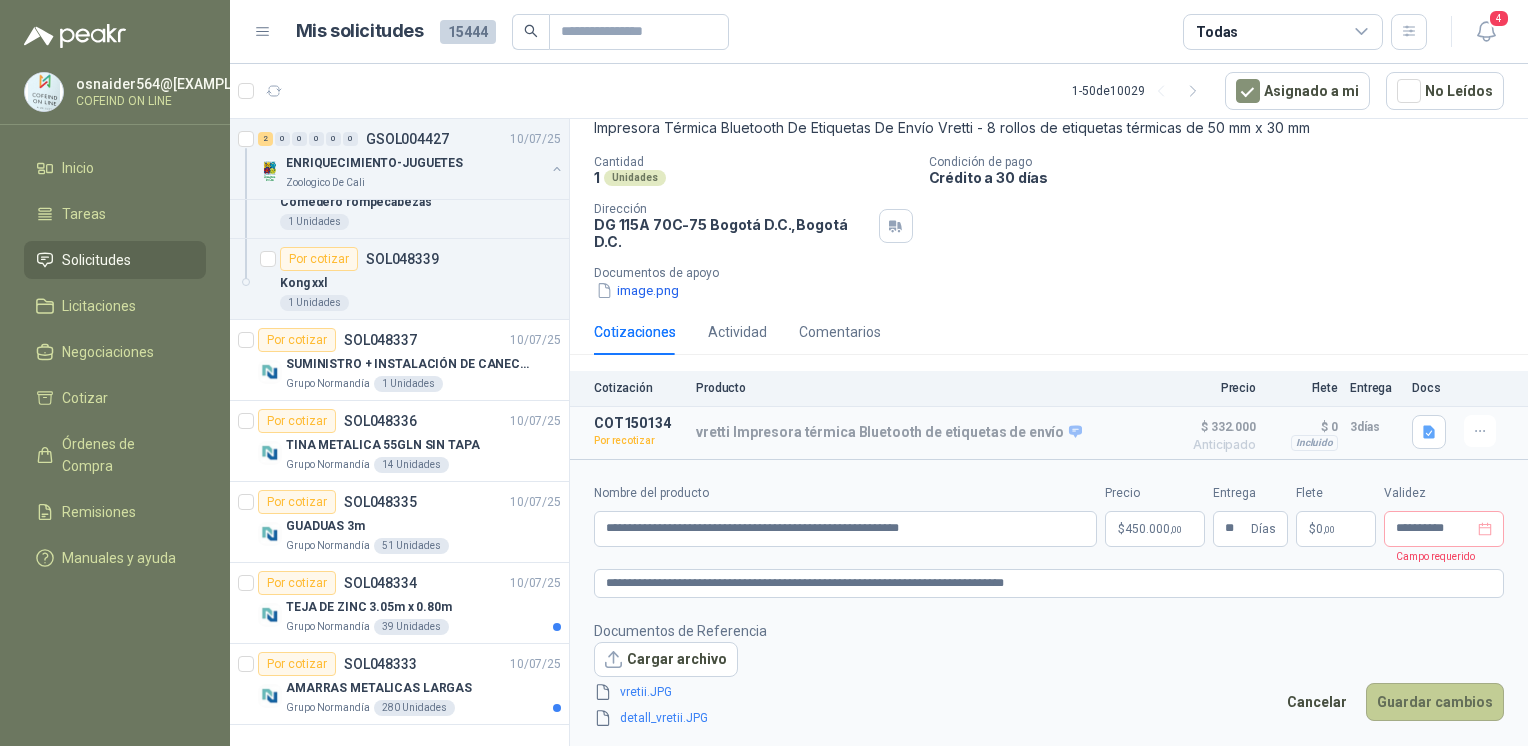 click on "Guardar cambios" at bounding box center [1435, 702] 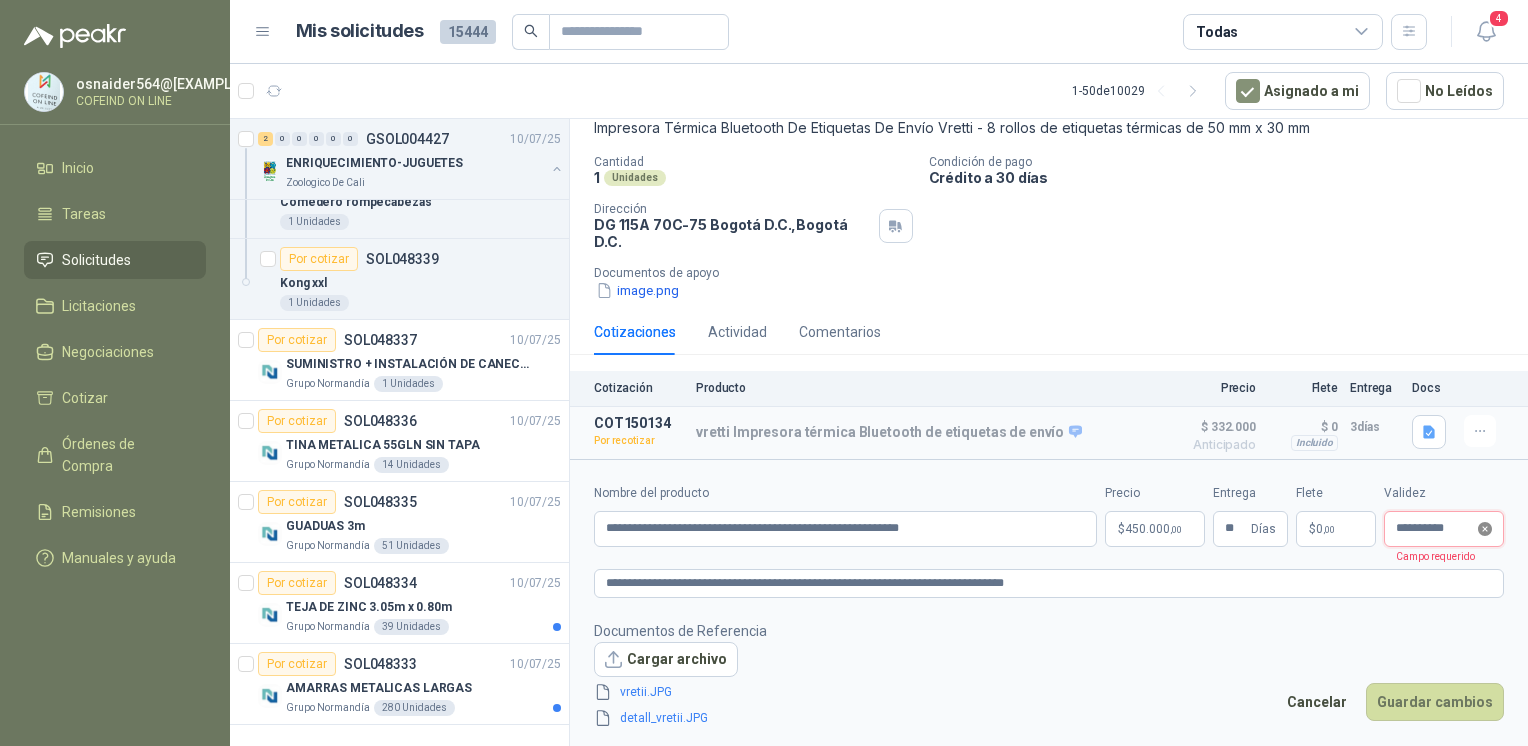 click 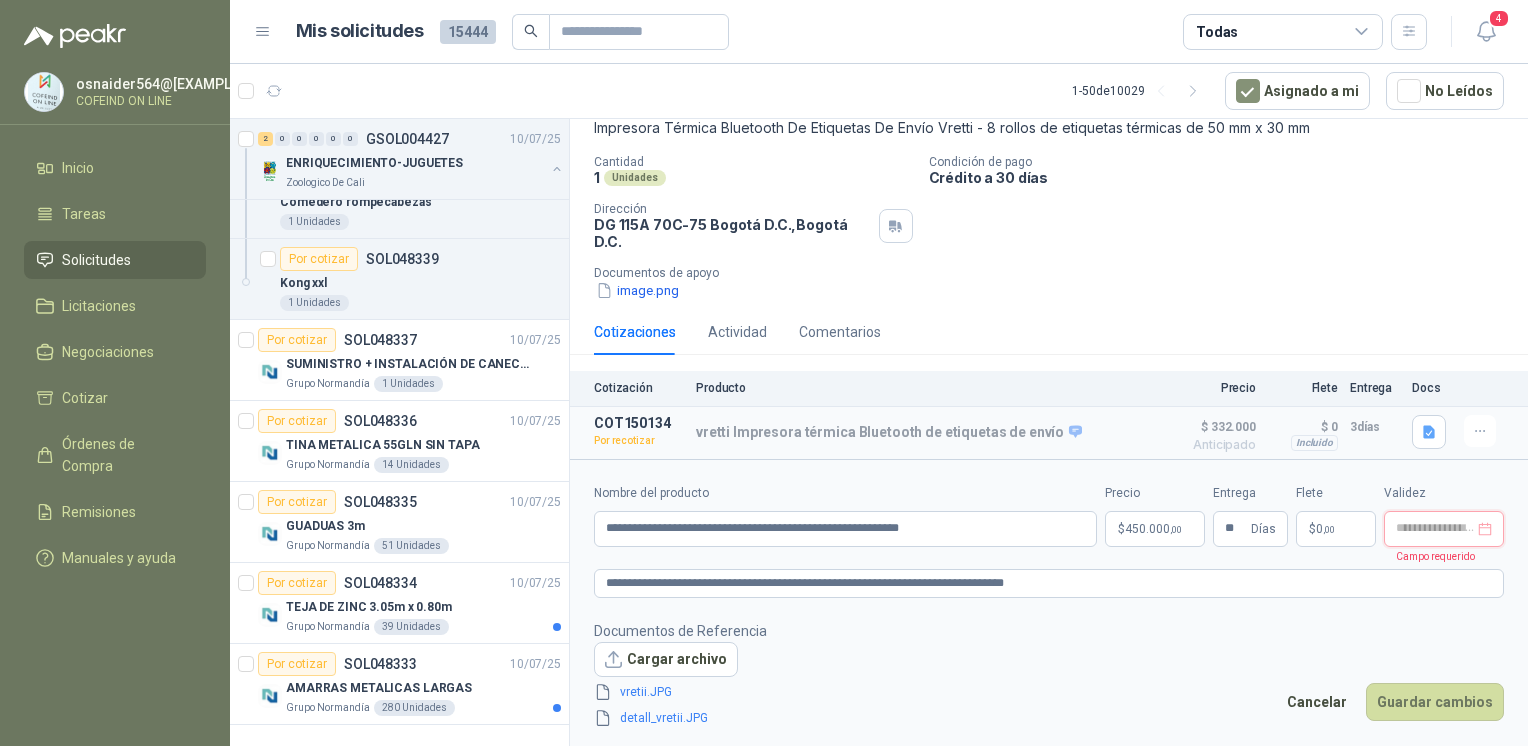 click at bounding box center [1444, 529] 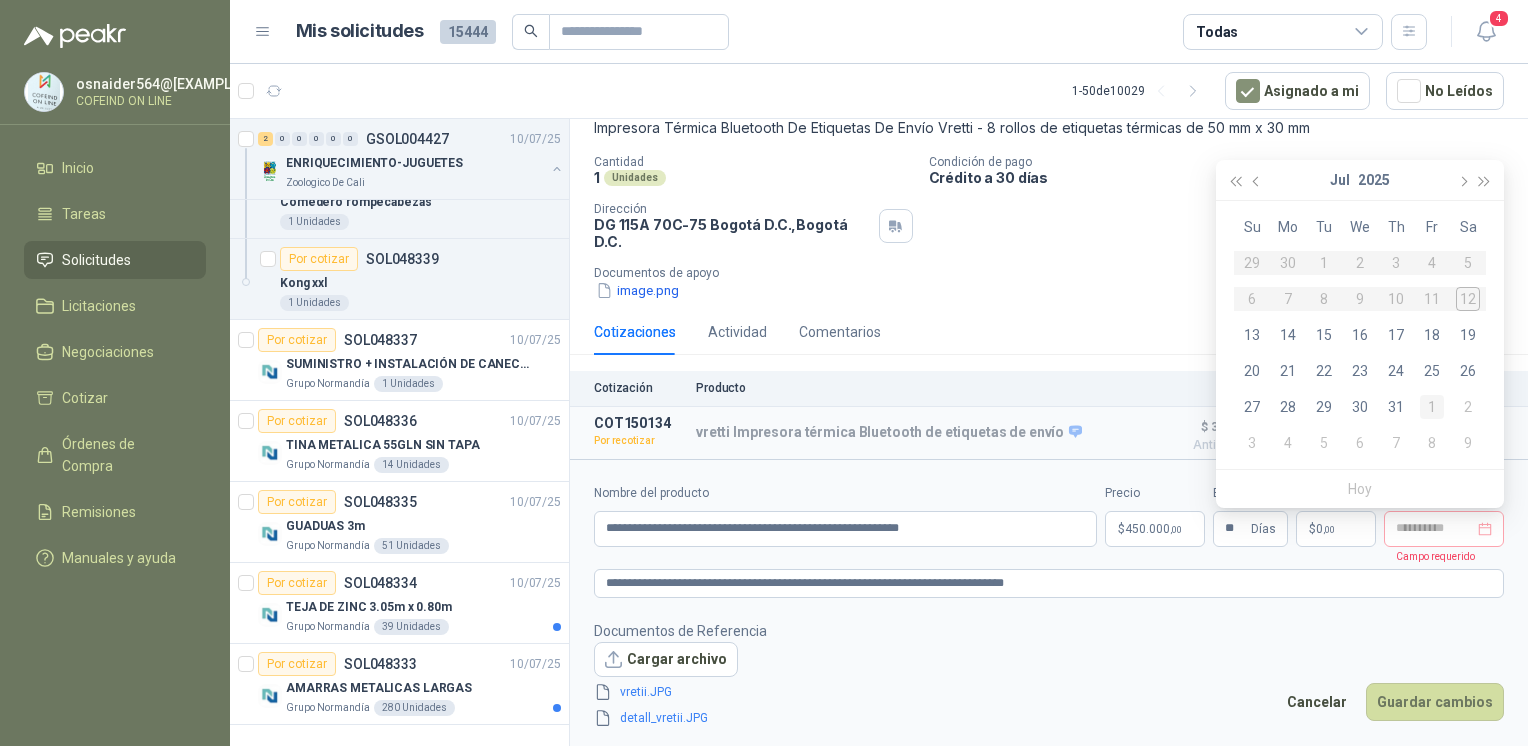 click on "1" at bounding box center [1432, 407] 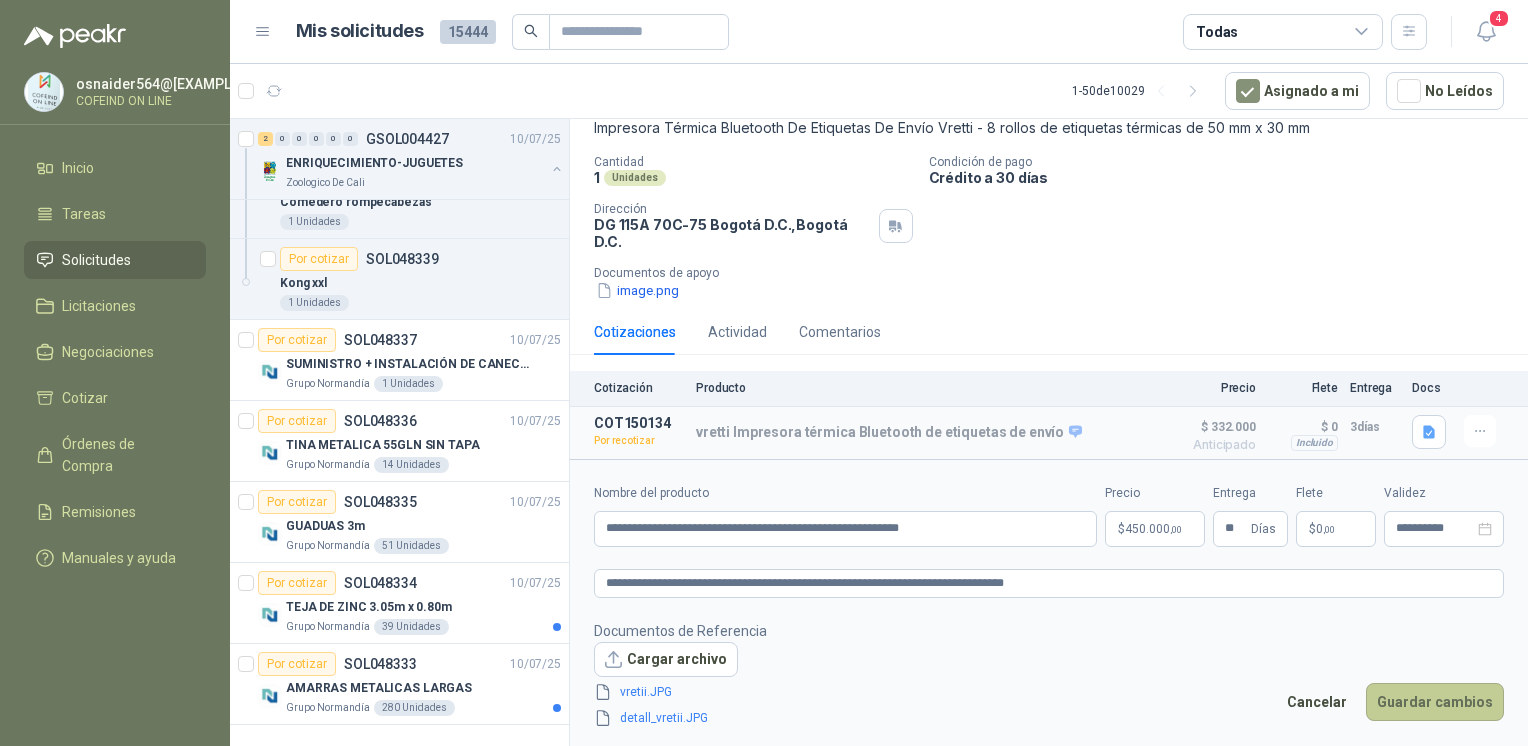 click on "Guardar cambios" at bounding box center [1435, 702] 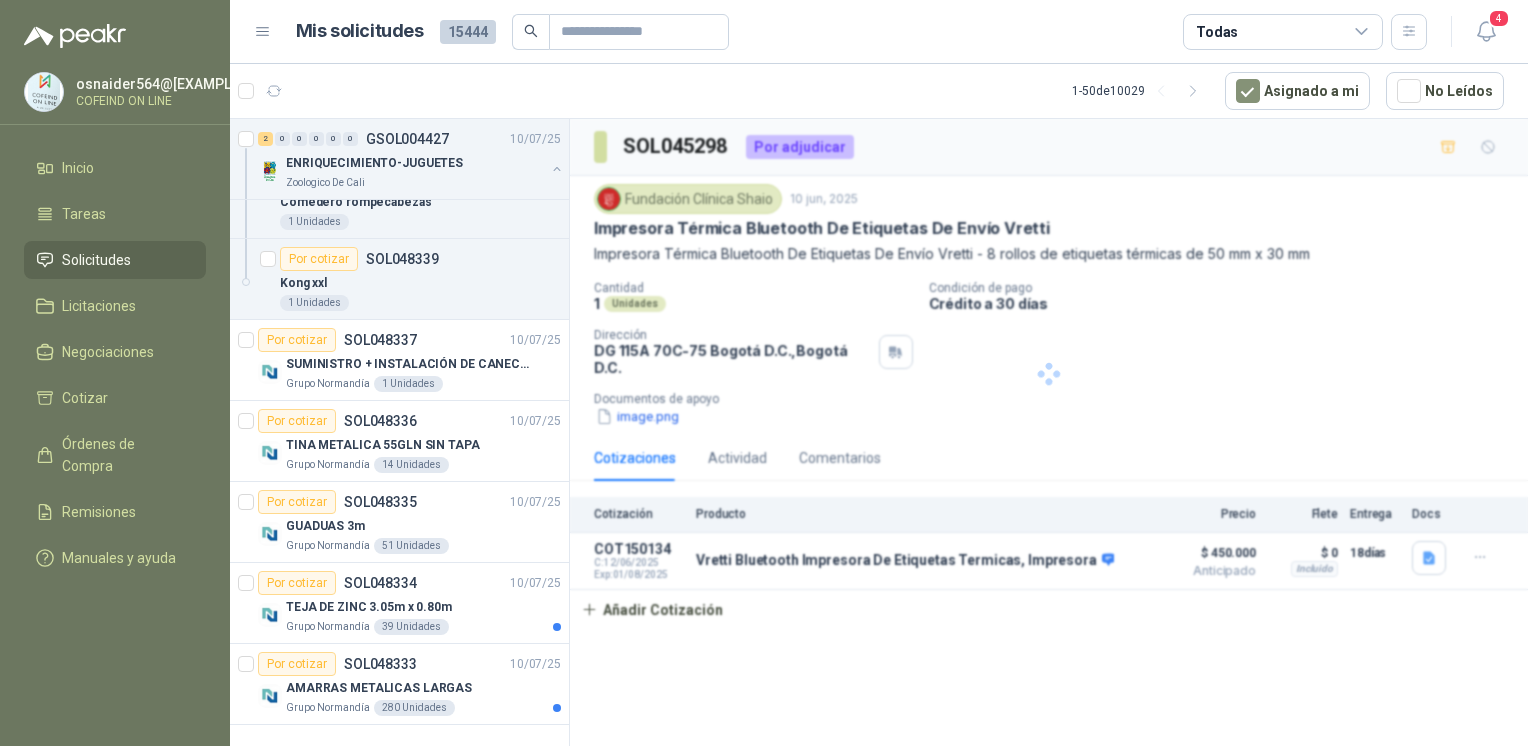 scroll, scrollTop: 0, scrollLeft: 0, axis: both 